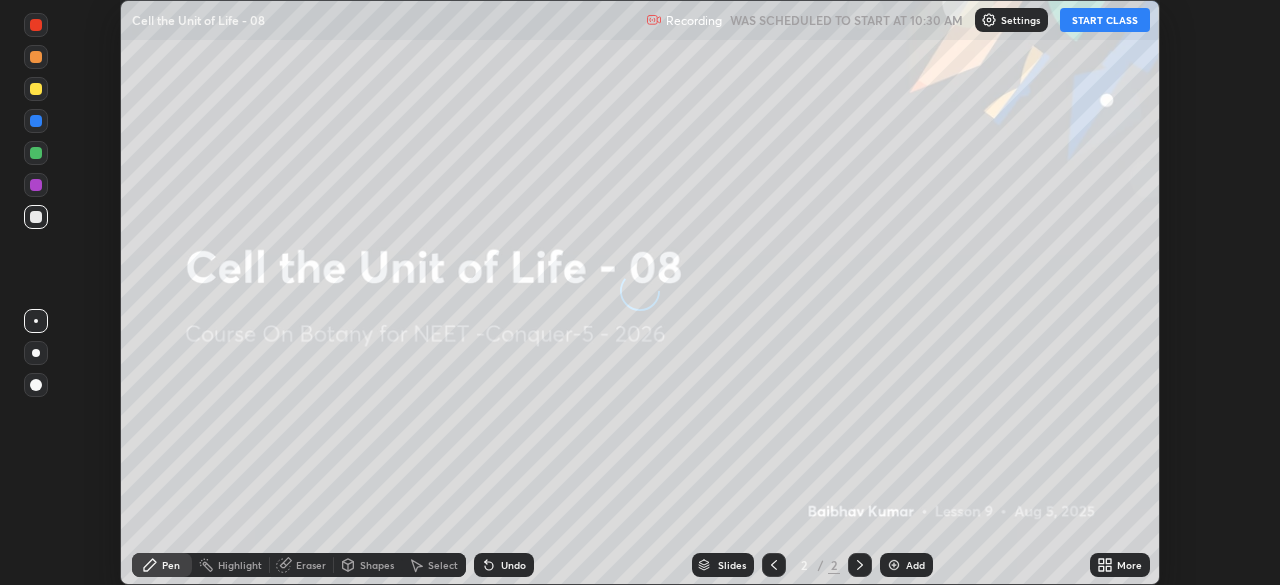 scroll, scrollTop: 0, scrollLeft: 0, axis: both 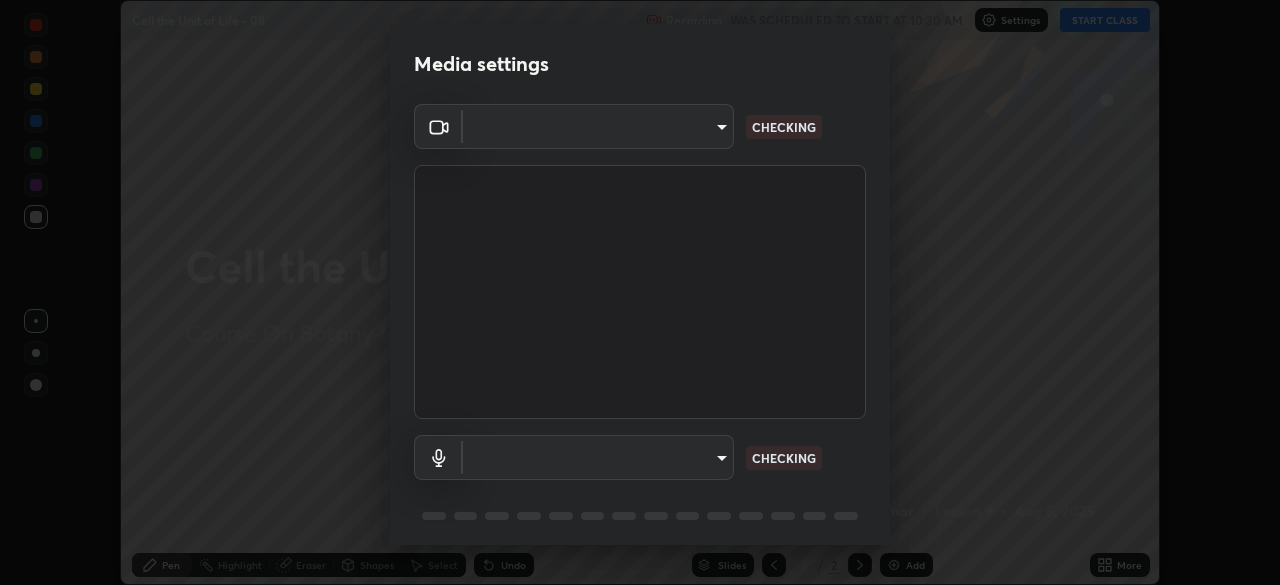 type on "bfa13ec11e3806c3eb92bf3b7126344263004e7e0ebf3fc0325b0f534c832c89" 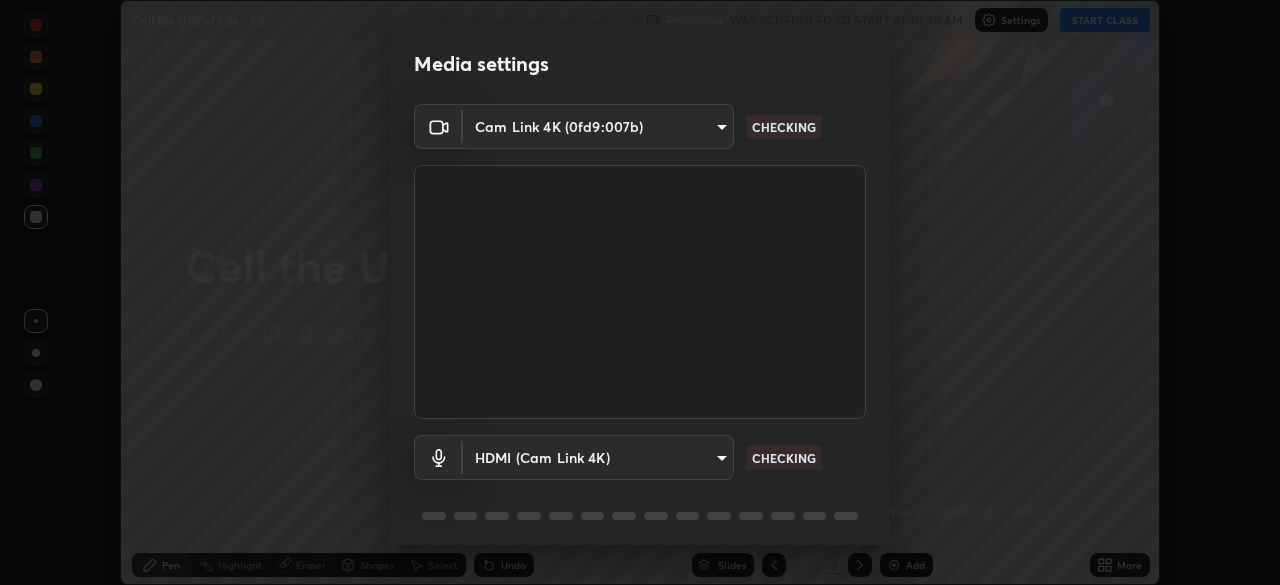 click on "Erase all Cell the Unit of Life - 08 Recording WAS SCHEDULED TO START AT  10:30 AM Settings START CLASS Setting up your live class Cell the Unit of Life - 08 • L9 of Course On Botany for NEET -Conquer-5 - 2026 Baibhav Kumar Pen Highlight Eraser Shapes Select Undo Slides 2 / 2 Add More No doubts shared Encourage your learners to ask a doubt for better clarity Report an issue Reason for reporting Buffering Chat not working Audio - Video sync issue Educator video quality low ​ Attach an image Report Media settings Cam Link 4K (0fd9:007b) bfa13ec11e3806c3eb92bf3b7126344263004e7e0ebf3fc0325b0f534c832c89 CHECKING HDMI (Cam Link 4K) 0386923fb9024cbaf178a4a2fd8e3b751ee26661207c8dbefa86137fe9378b42 CHECKING 1 / 5 Next" at bounding box center (640, 292) 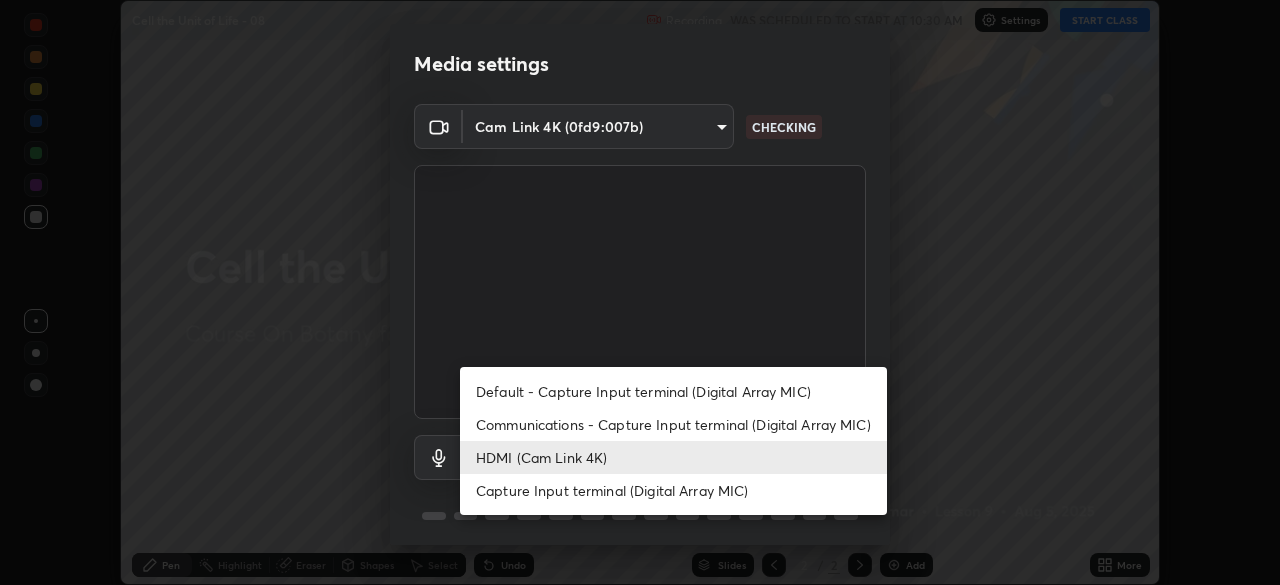 click on "Default - Capture Input terminal (Digital Array MIC)" at bounding box center [673, 391] 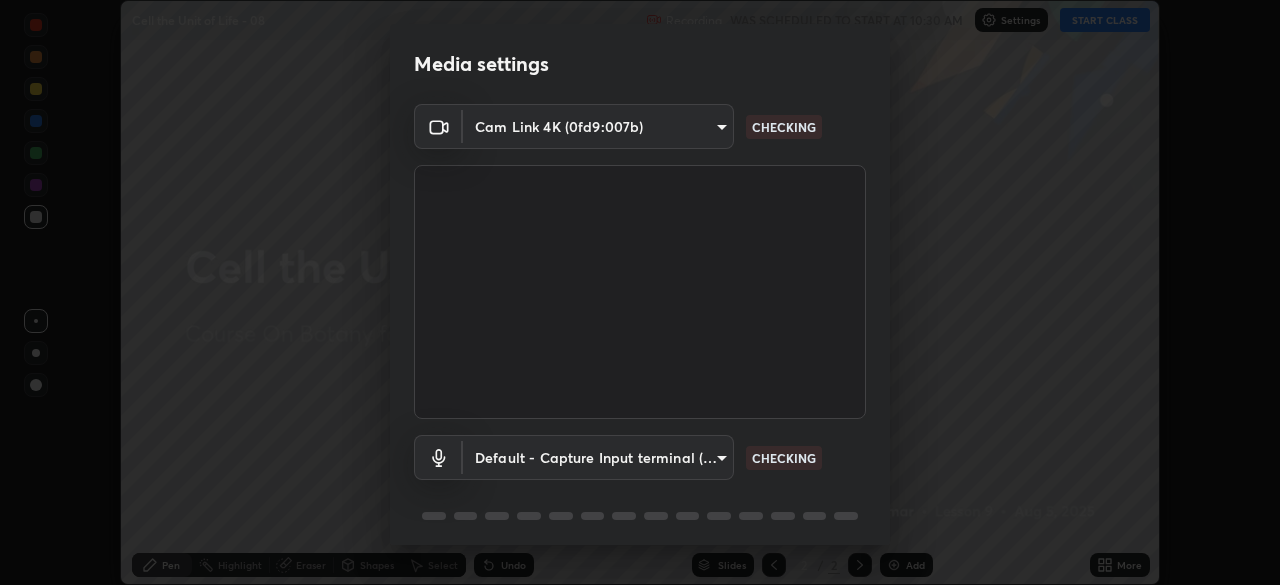 click on "Erase all Cell the Unit of Life - 08 Recording WAS SCHEDULED TO START AT  10:30 AM Settings START CLASS Setting up your live class Cell the Unit of Life - 08 • L9 of Course On Botany for NEET -Conquer-5 - 2026 Baibhav Kumar Pen Highlight Eraser Shapes Select Undo Slides 2 / 2 Add More No doubts shared Encourage your learners to ask a doubt for better clarity Report an issue Reason for reporting Buffering Chat not working Audio - Video sync issue Educator video quality low ​ Attach an image Report Media settings Cam Link 4K (0fd9:007b) bfa13ec11e3806c3eb92bf3b7126344263004e7e0ebf3fc0325b0f534c832c89 CHECKING Default - Capture Input terminal (Digital Array MIC) default CHECKING 1 / 5 Next" at bounding box center [640, 292] 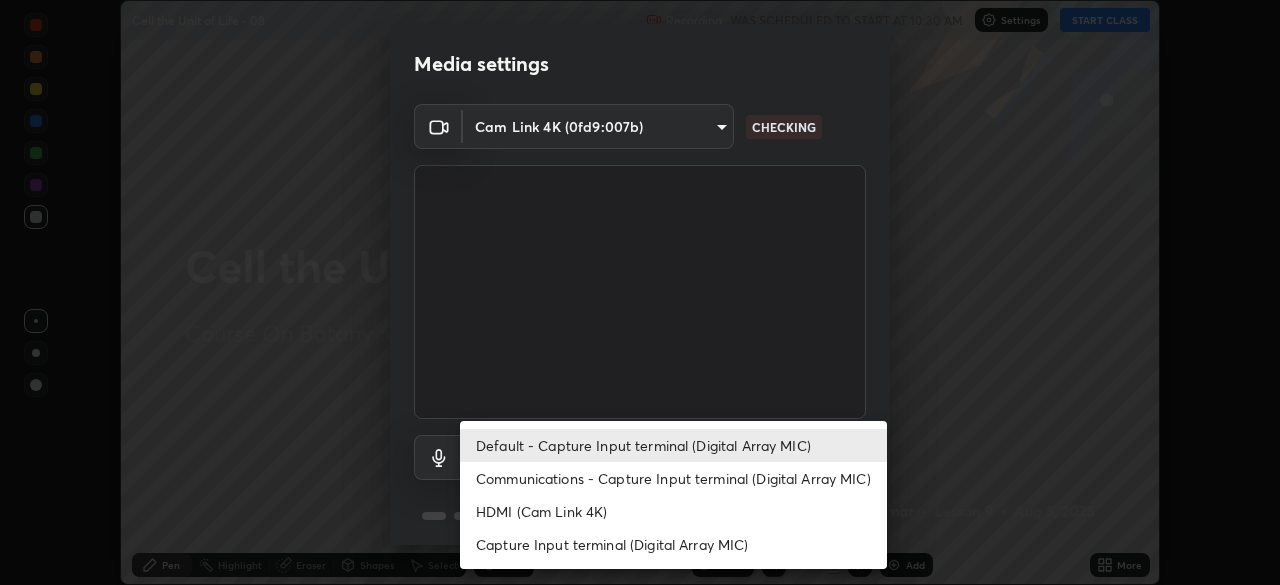 click on "HDMI (Cam Link 4K)" at bounding box center [673, 511] 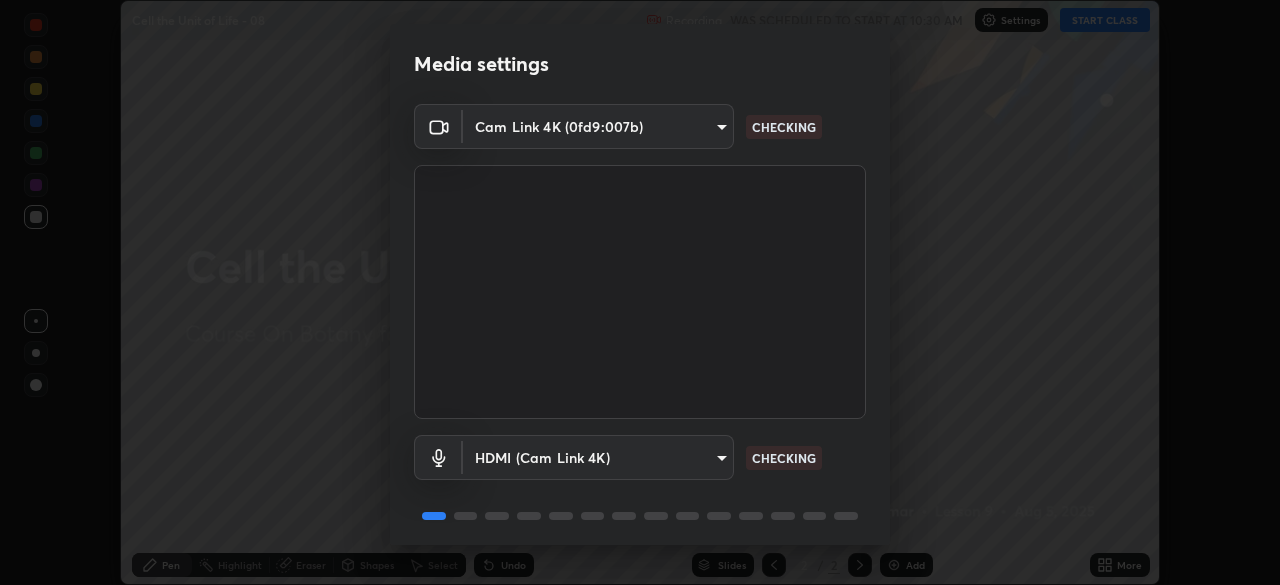 scroll, scrollTop: 71, scrollLeft: 0, axis: vertical 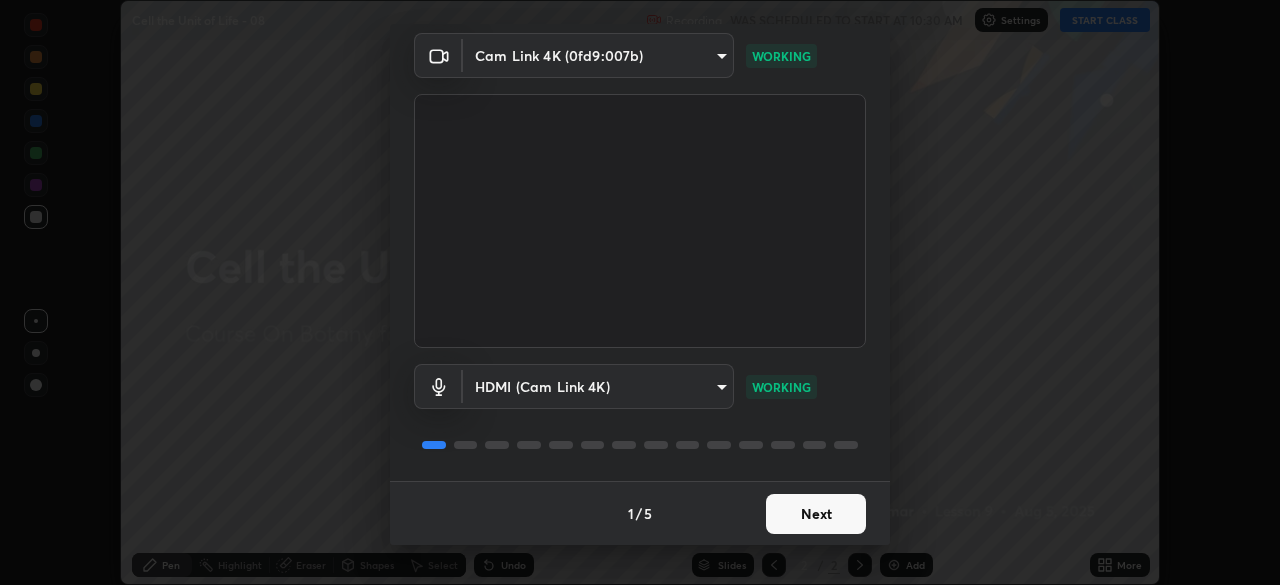 click on "Next" at bounding box center [816, 514] 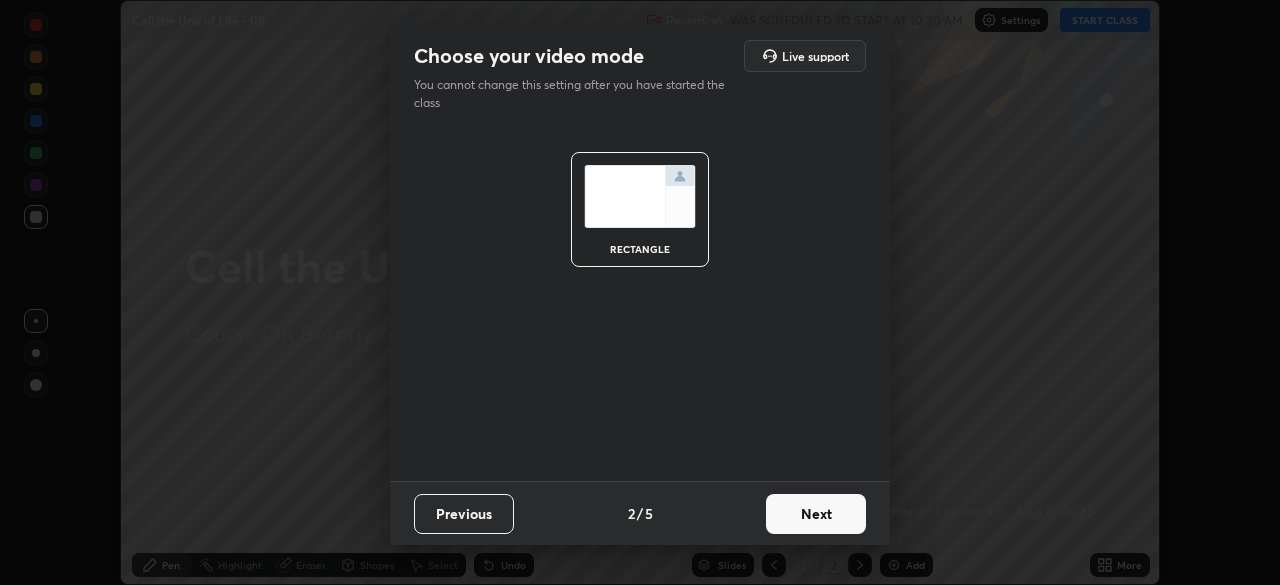 scroll, scrollTop: 0, scrollLeft: 0, axis: both 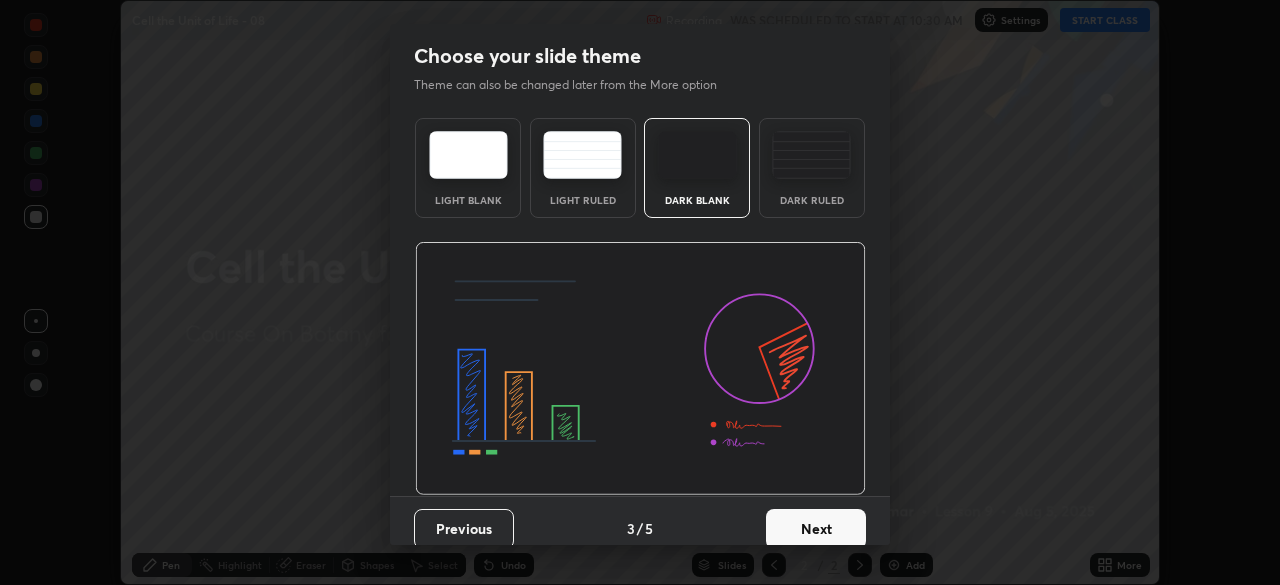 click on "Next" at bounding box center (816, 529) 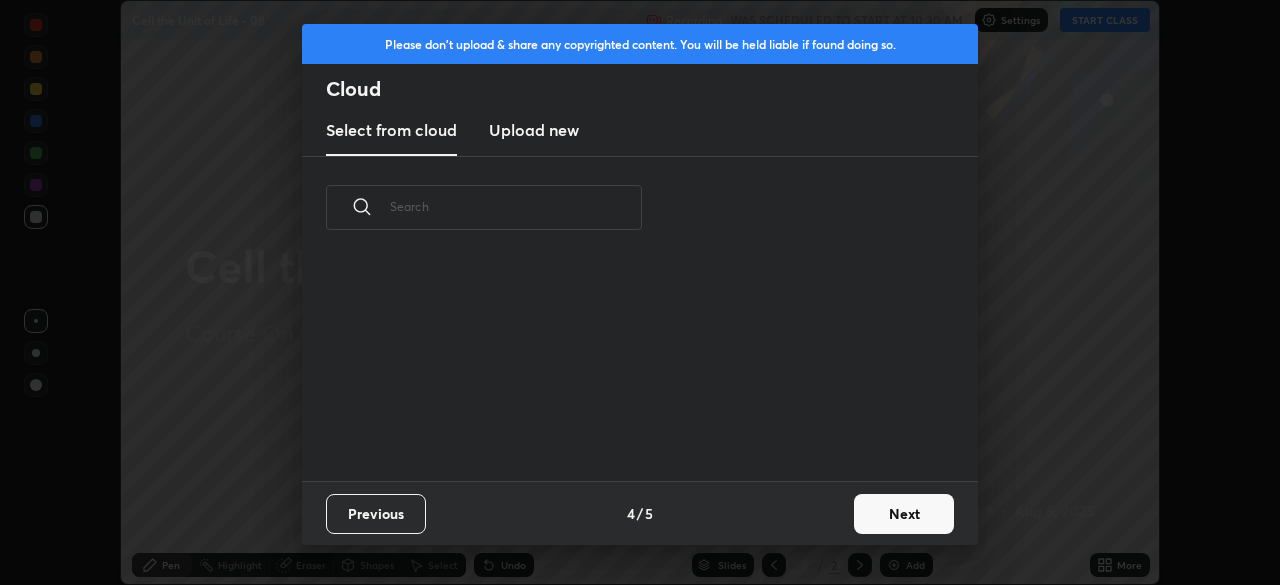 scroll, scrollTop: 7, scrollLeft: 11, axis: both 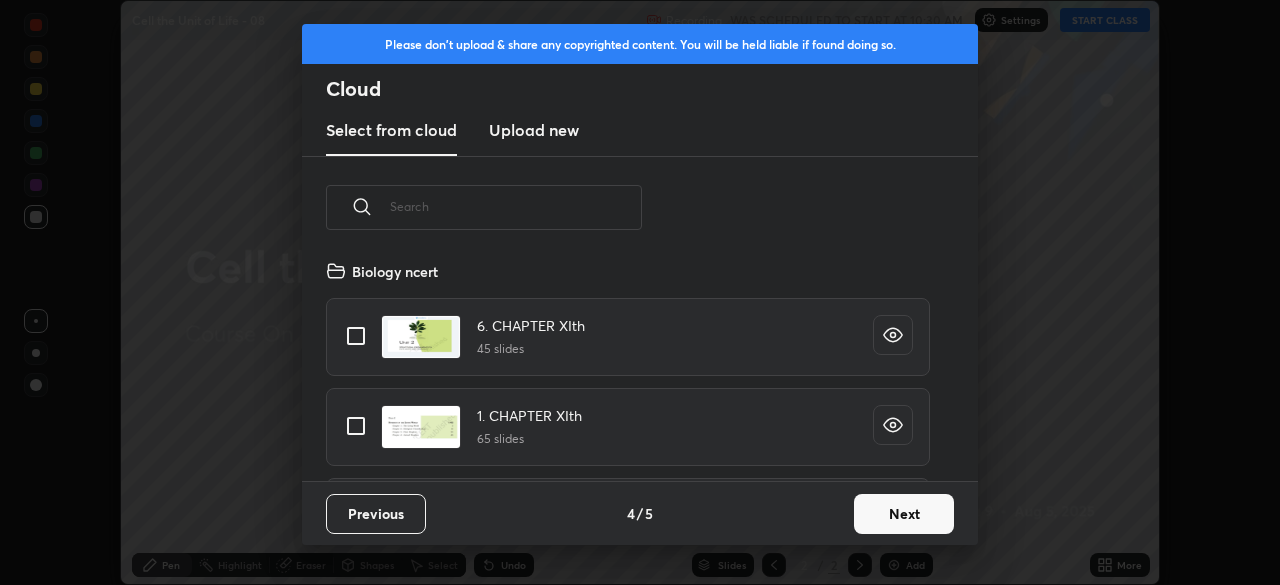 click on "Next" at bounding box center [904, 514] 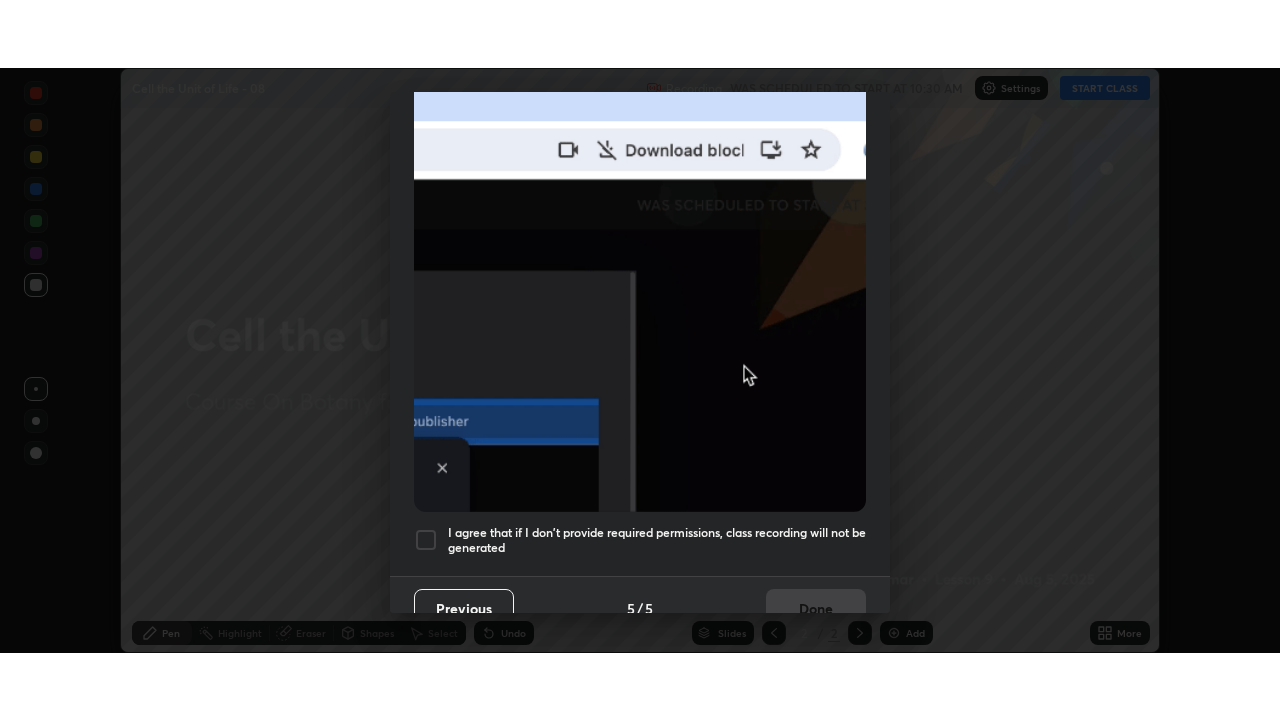 scroll, scrollTop: 479, scrollLeft: 0, axis: vertical 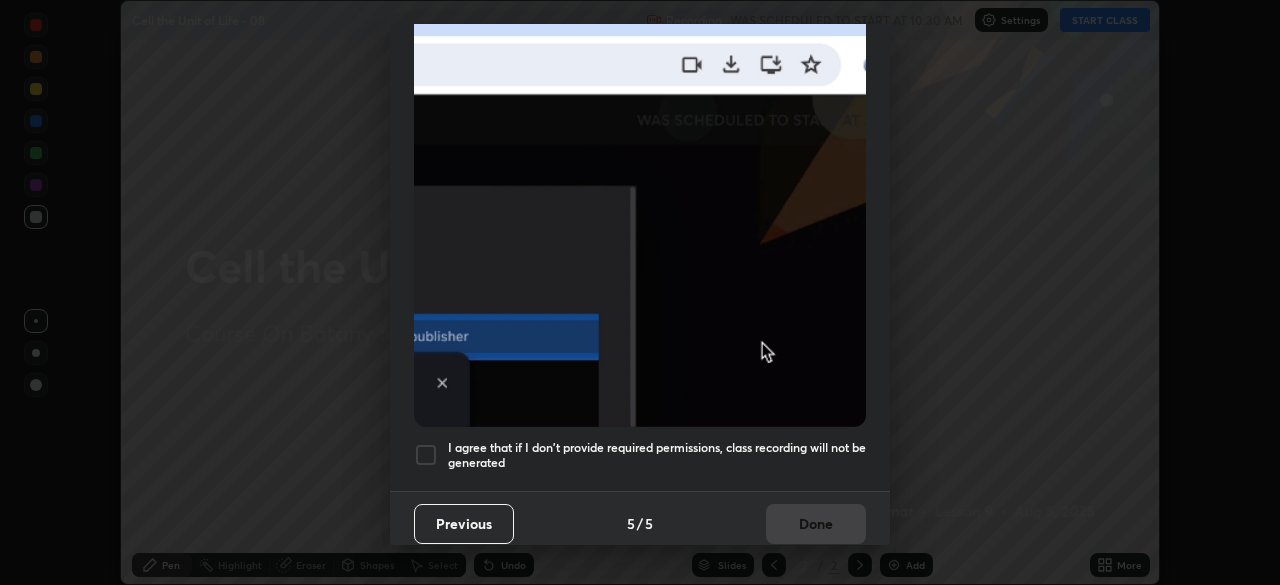click at bounding box center (426, 455) 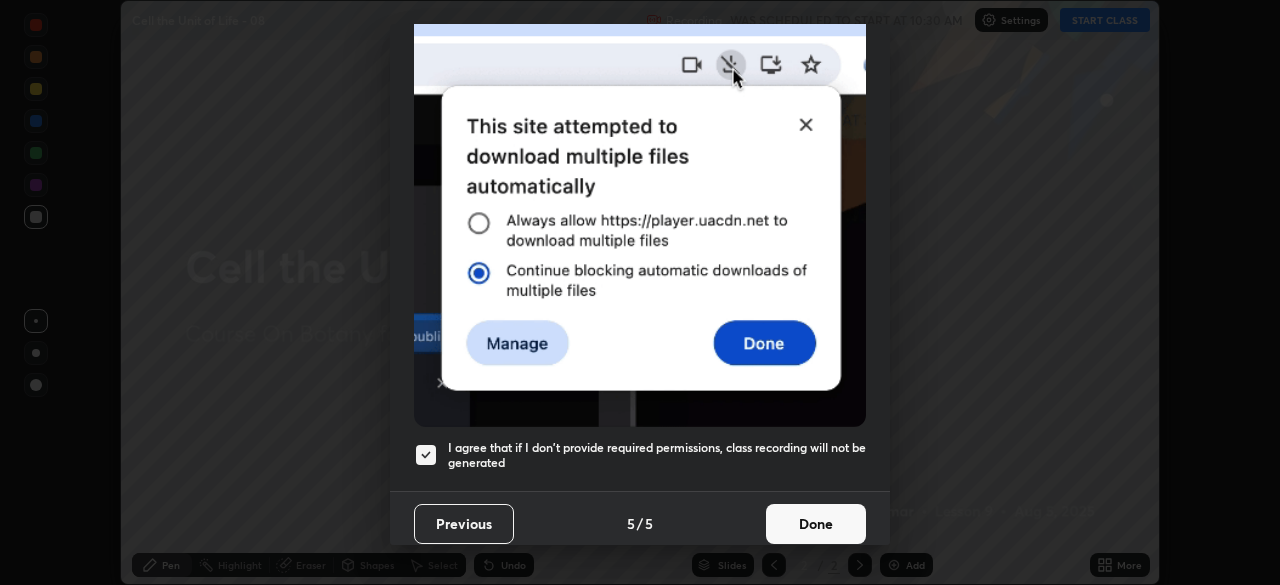 click on "Done" at bounding box center (816, 524) 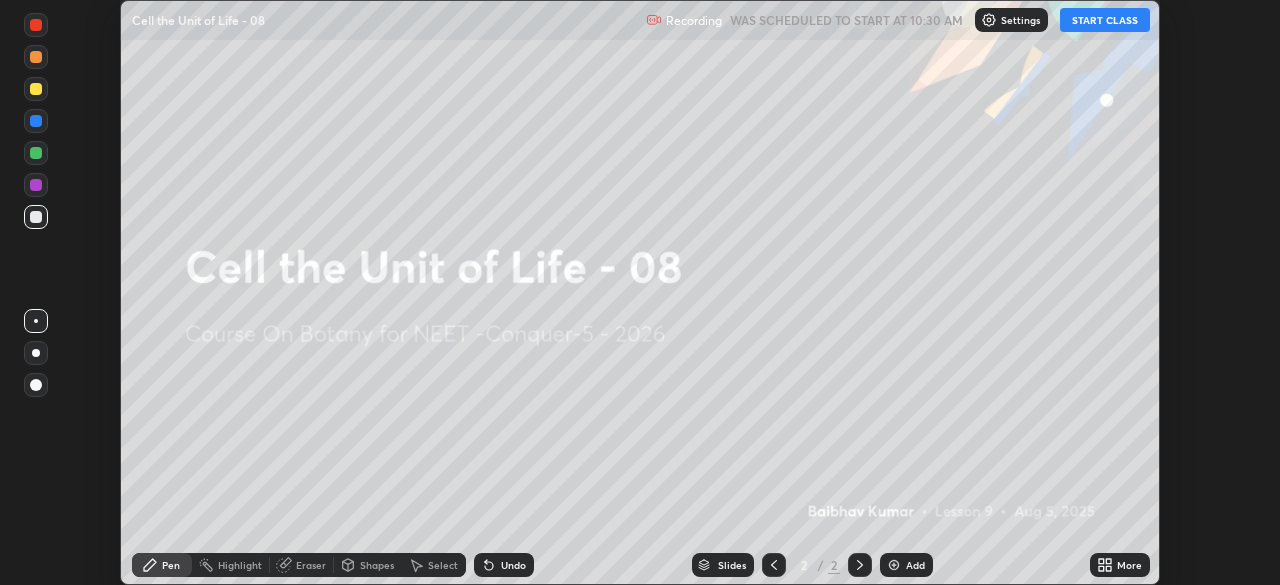 click on "START CLASS" at bounding box center [1105, 20] 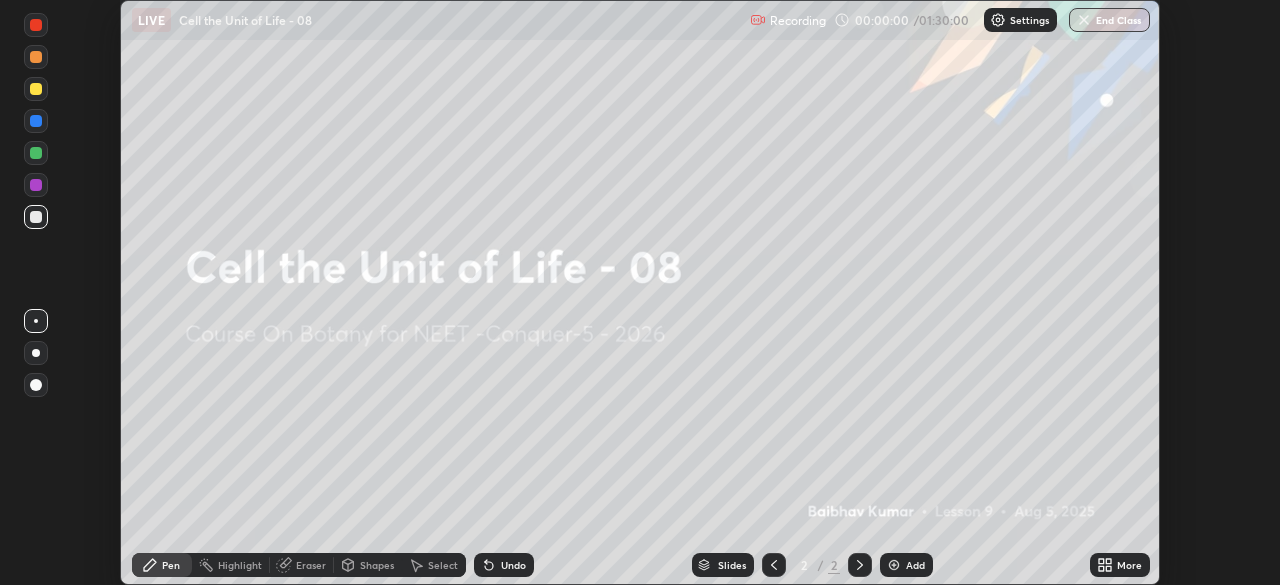 click 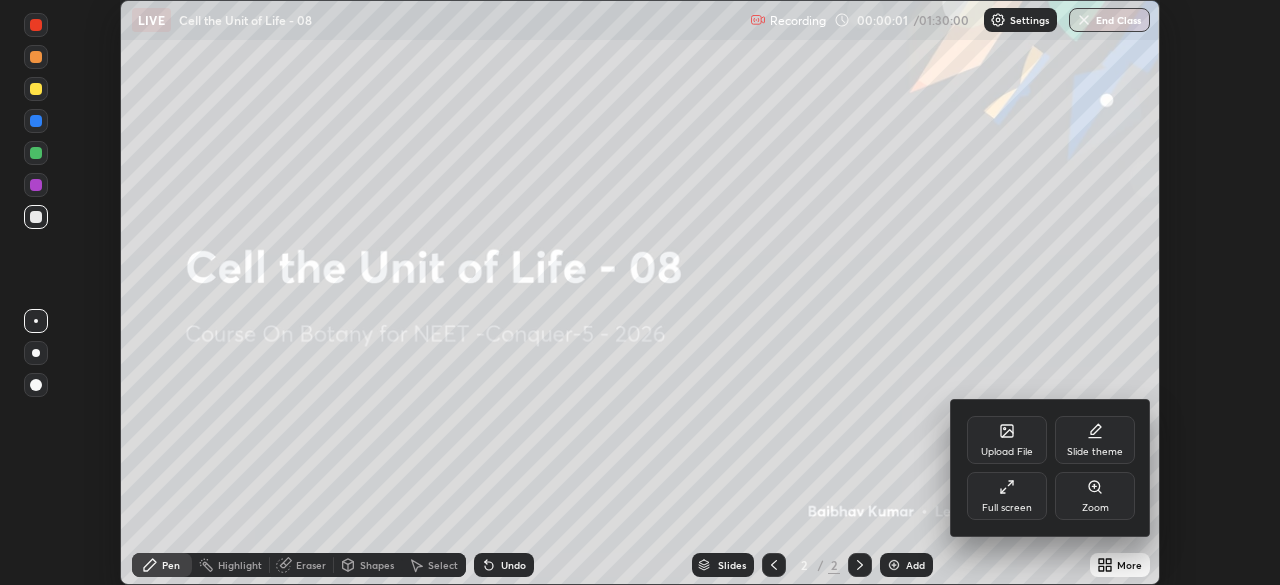 click 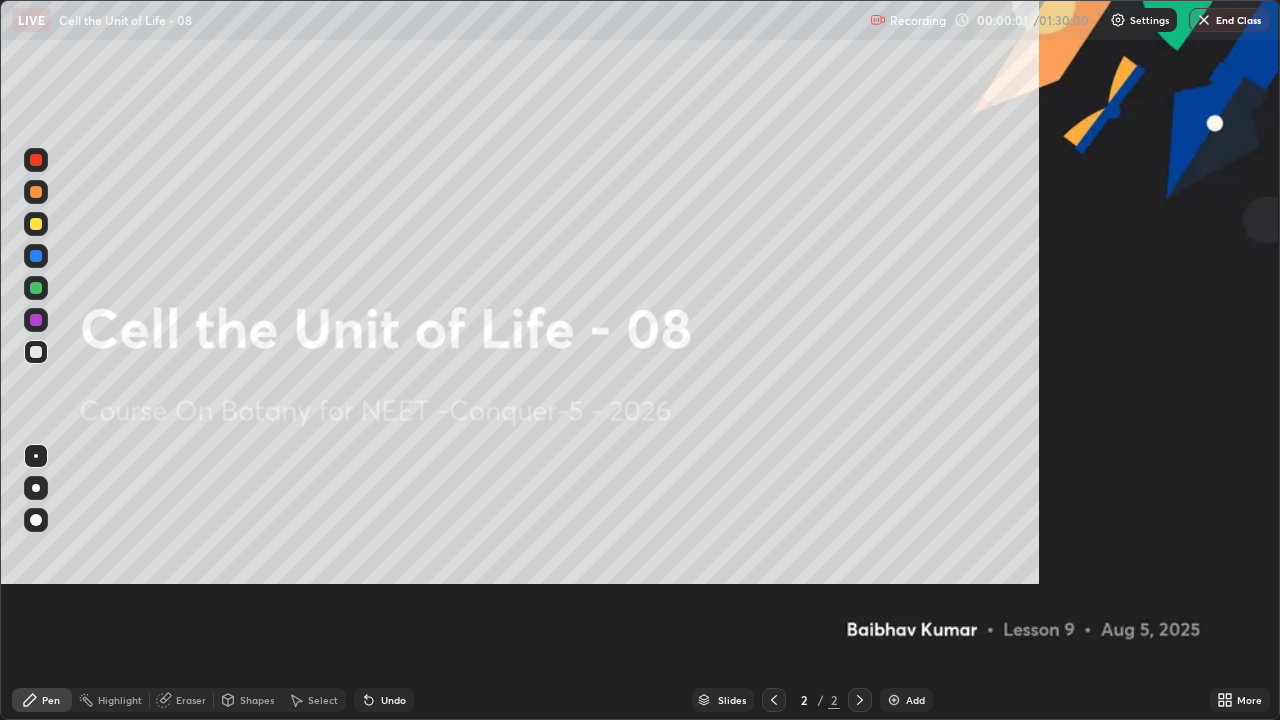 scroll, scrollTop: 99280, scrollLeft: 98720, axis: both 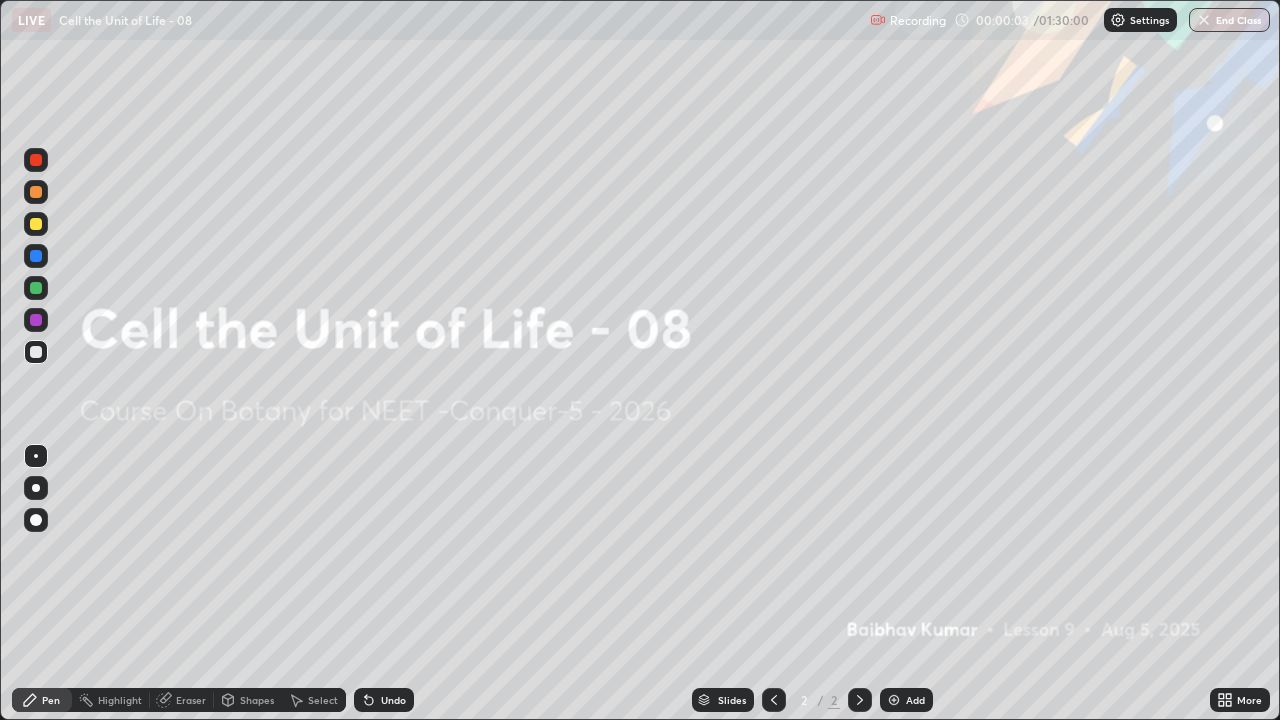 click at bounding box center (36, 488) 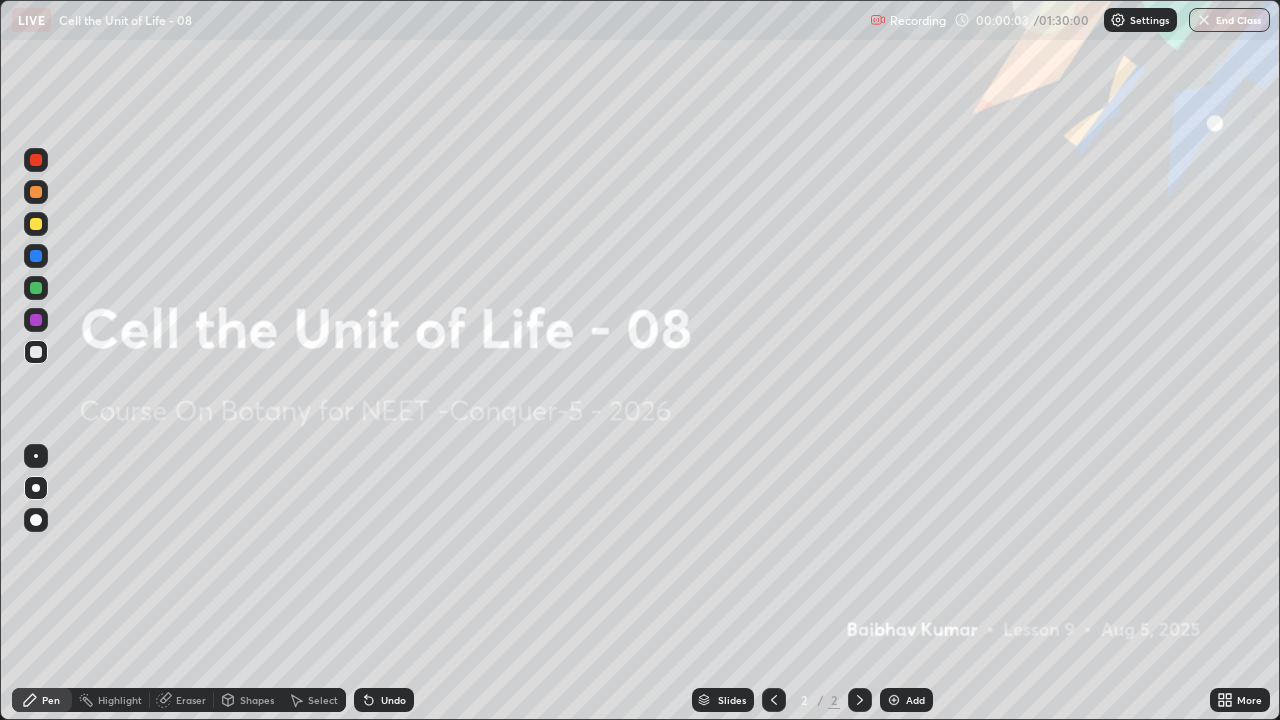 click on "Pen" at bounding box center [51, 700] 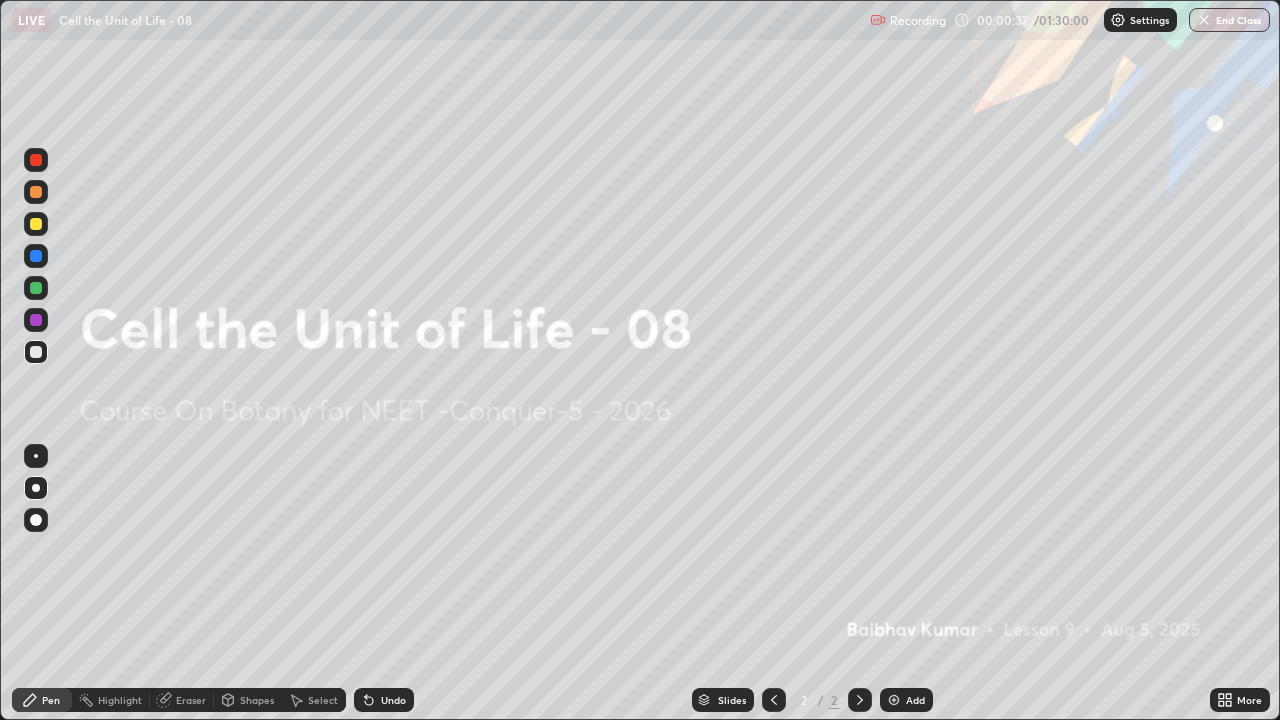 click on "Settings" at bounding box center (1140, 20) 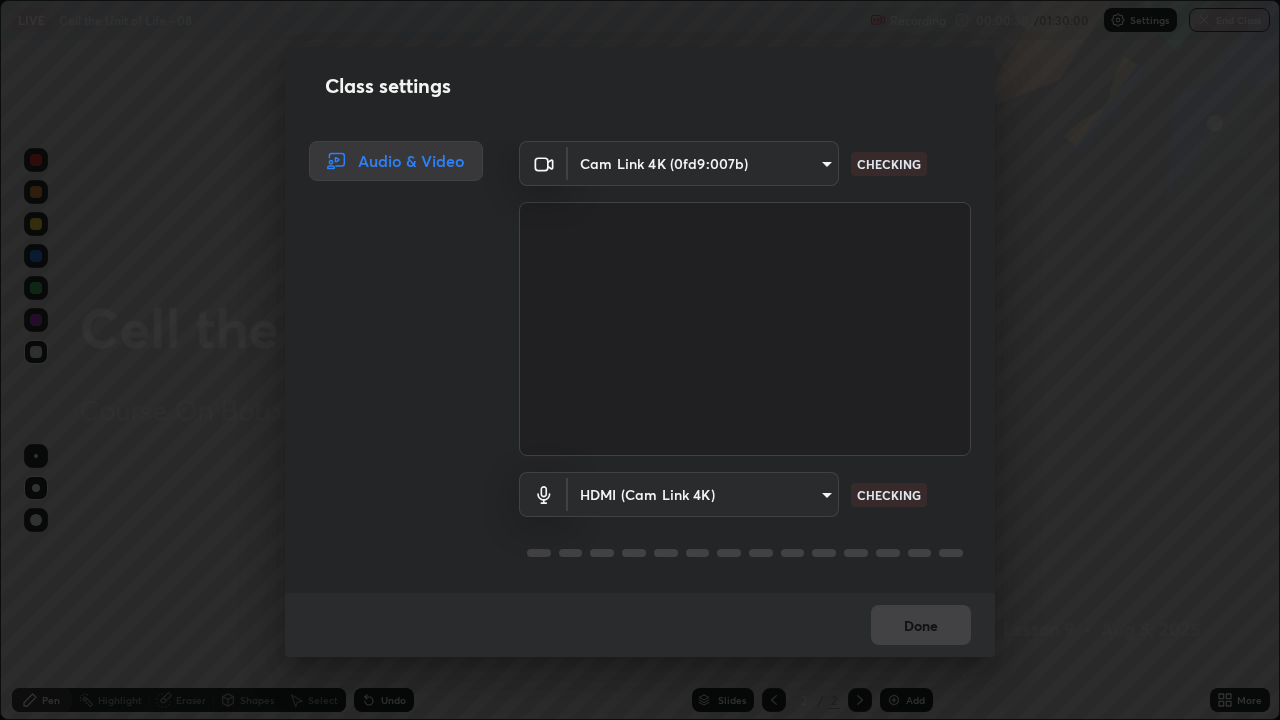 scroll, scrollTop: 2, scrollLeft: 0, axis: vertical 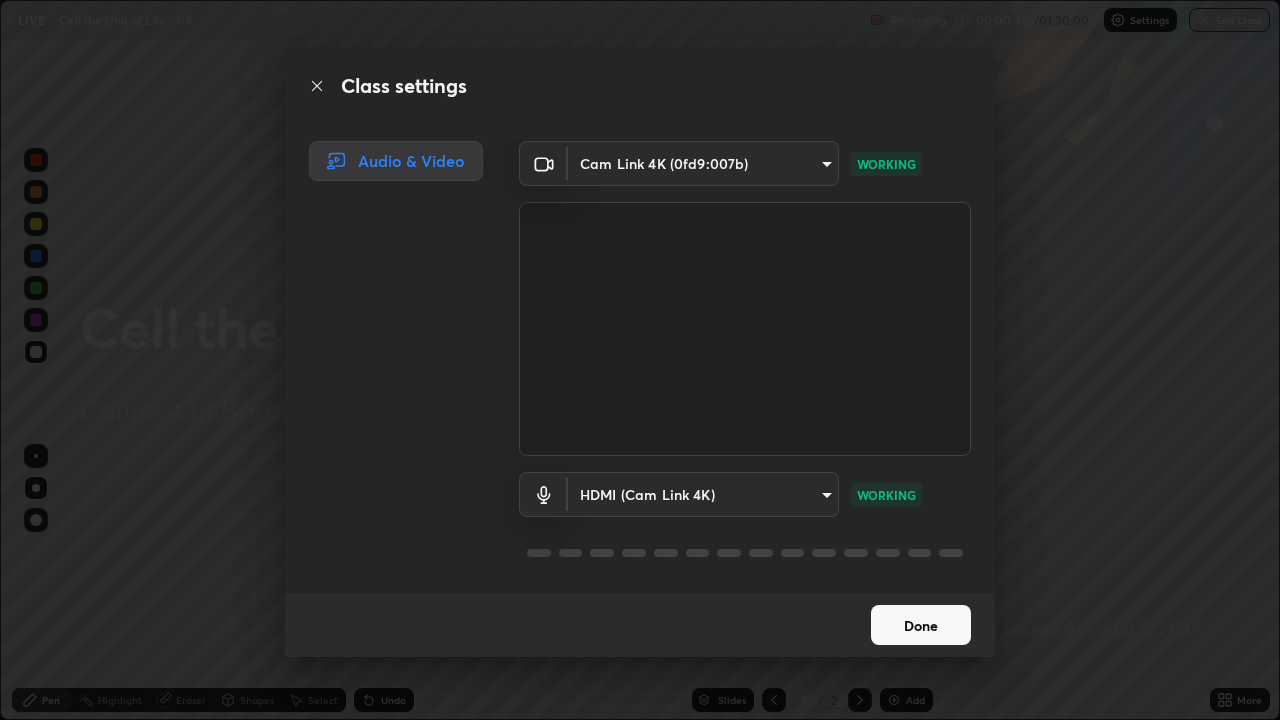 click on "Done" at bounding box center [921, 625] 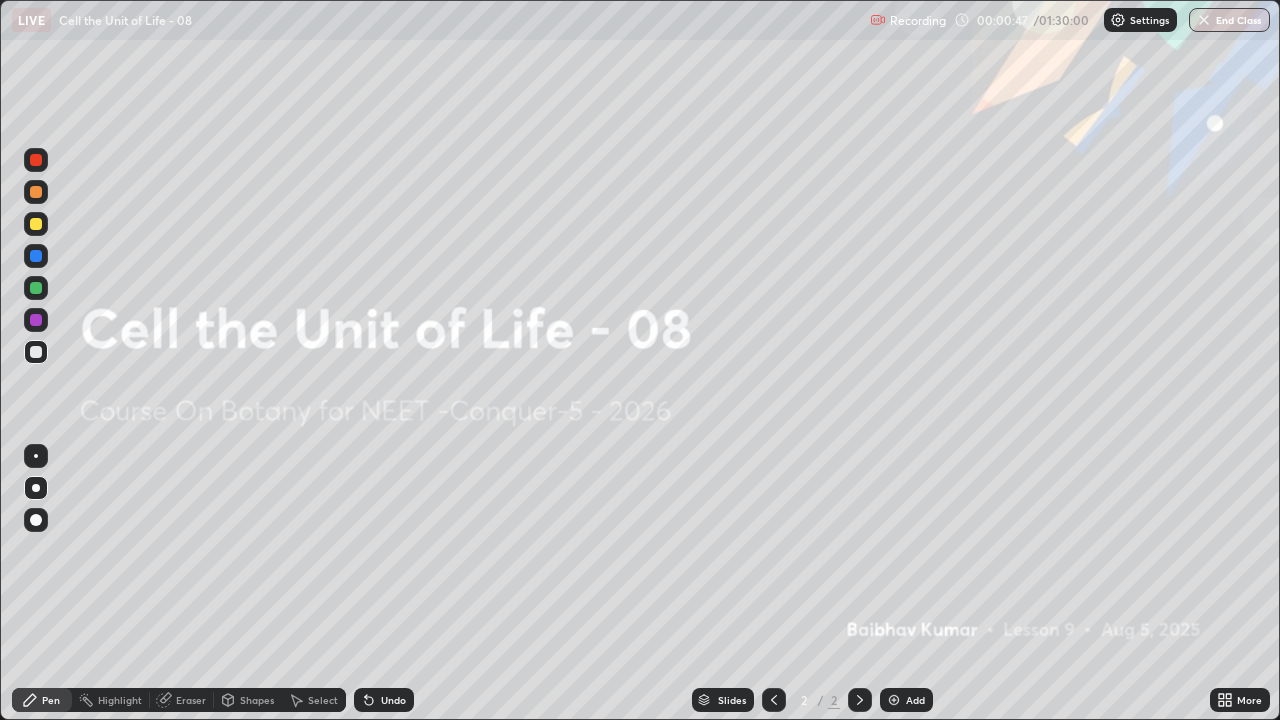click 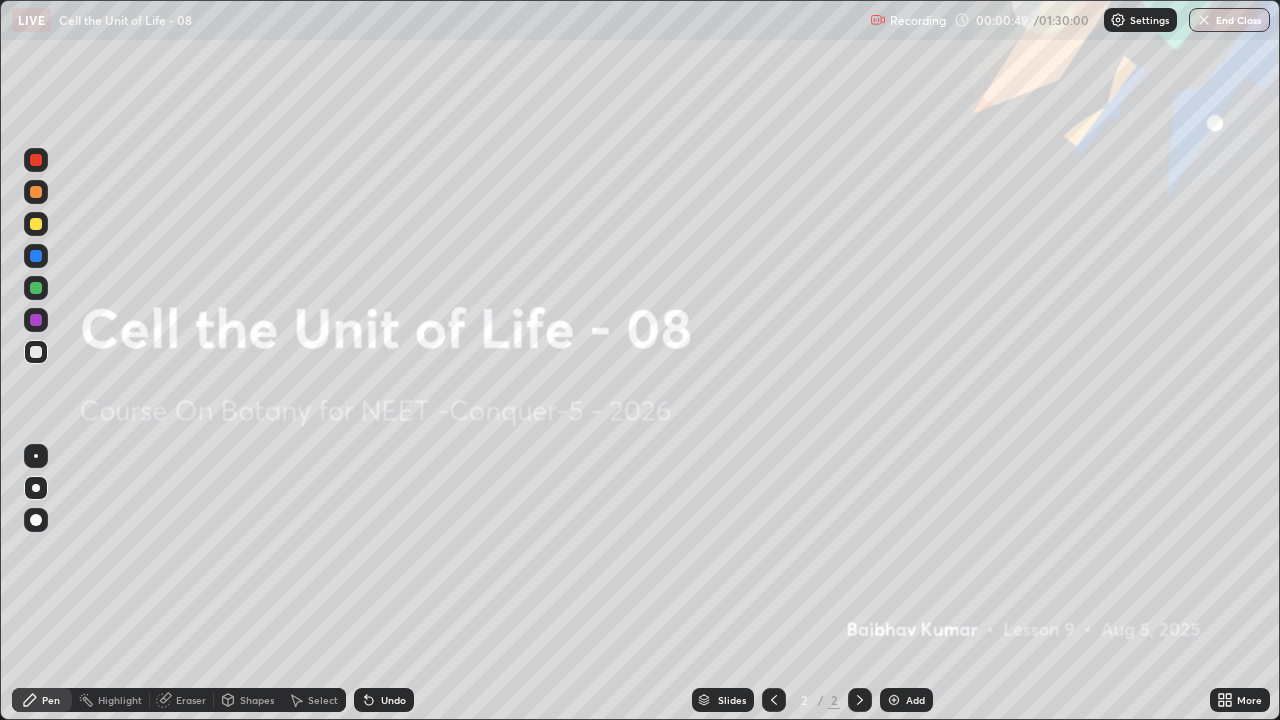 click 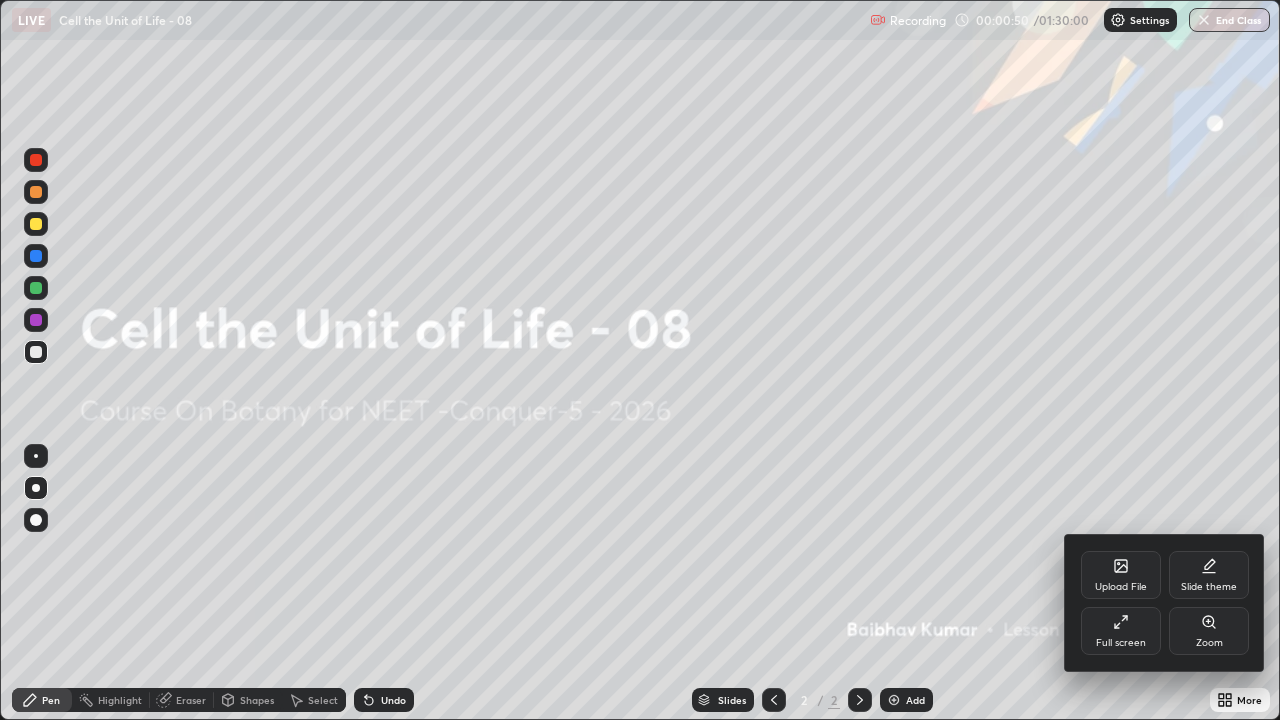 click on "Upload File" at bounding box center [1121, 575] 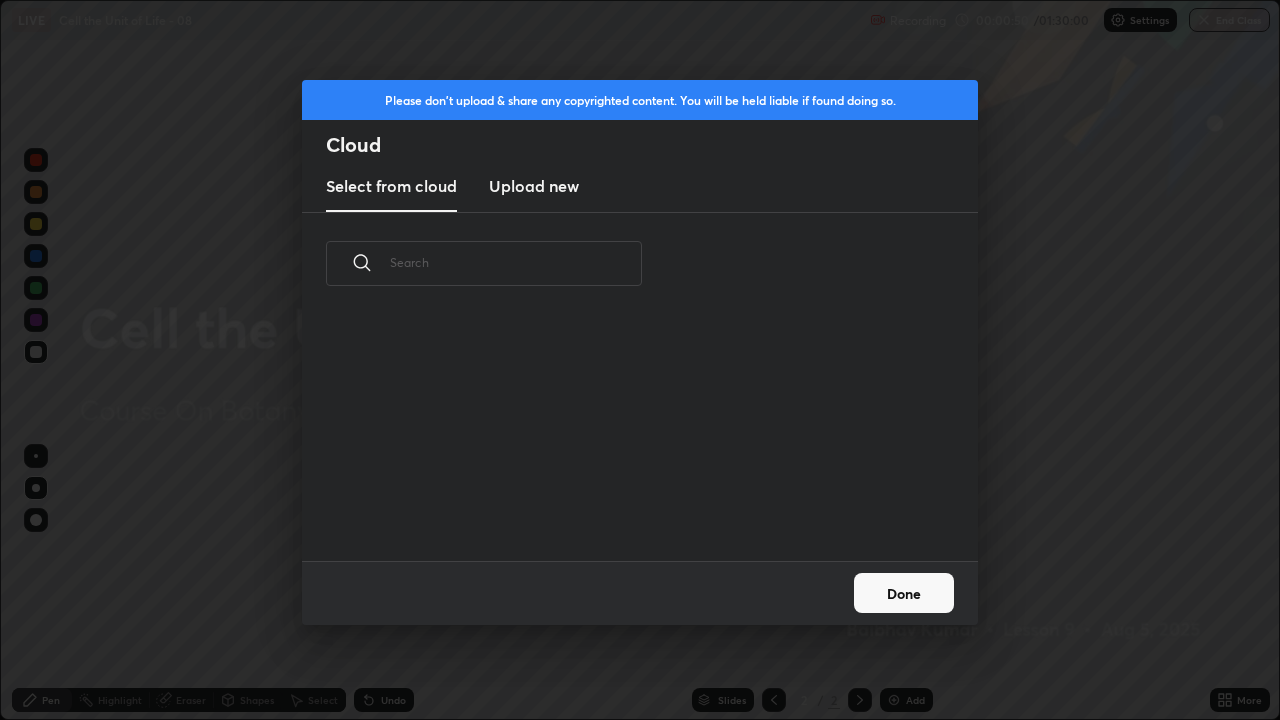 scroll, scrollTop: 7, scrollLeft: 11, axis: both 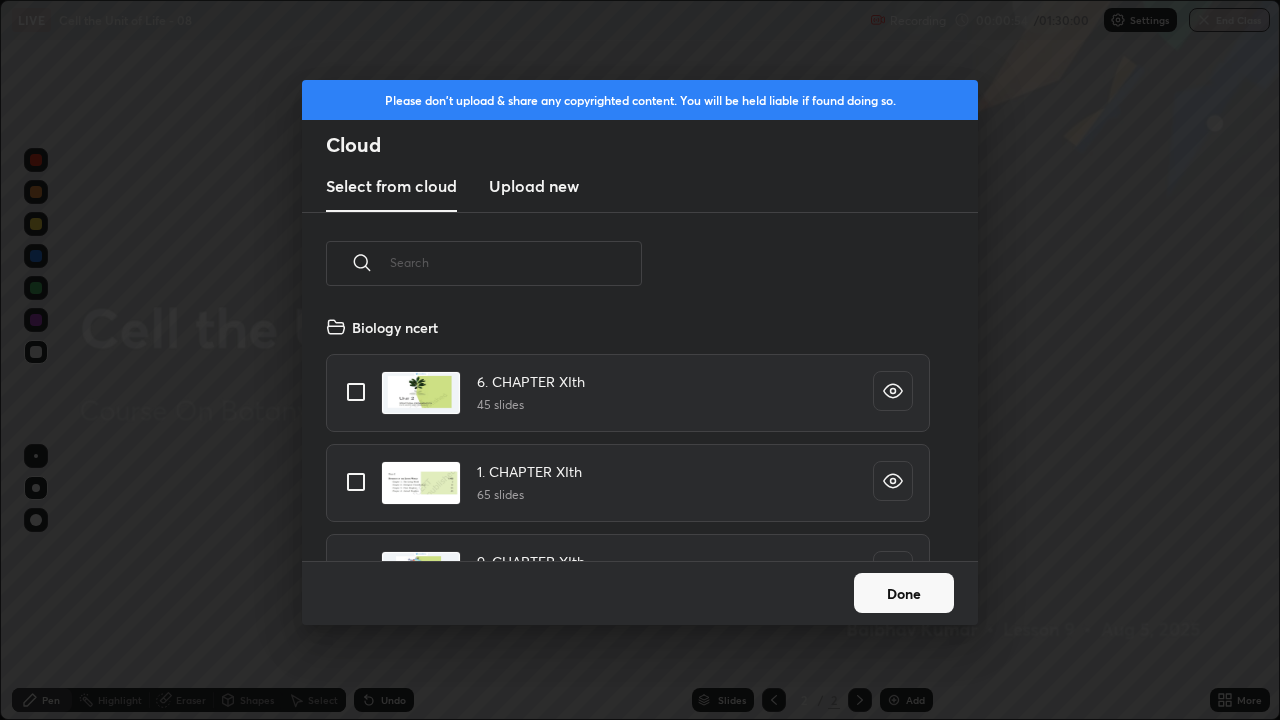 click at bounding box center (516, 262) 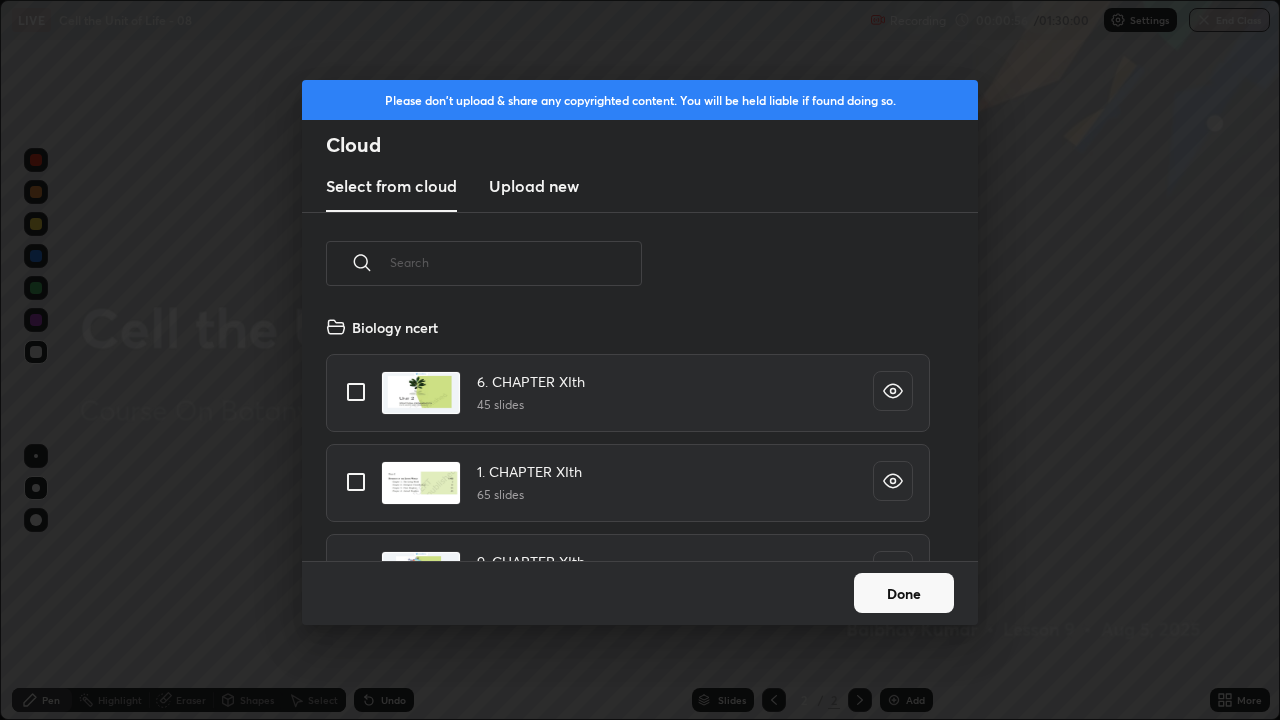 click on "Done" at bounding box center [904, 593] 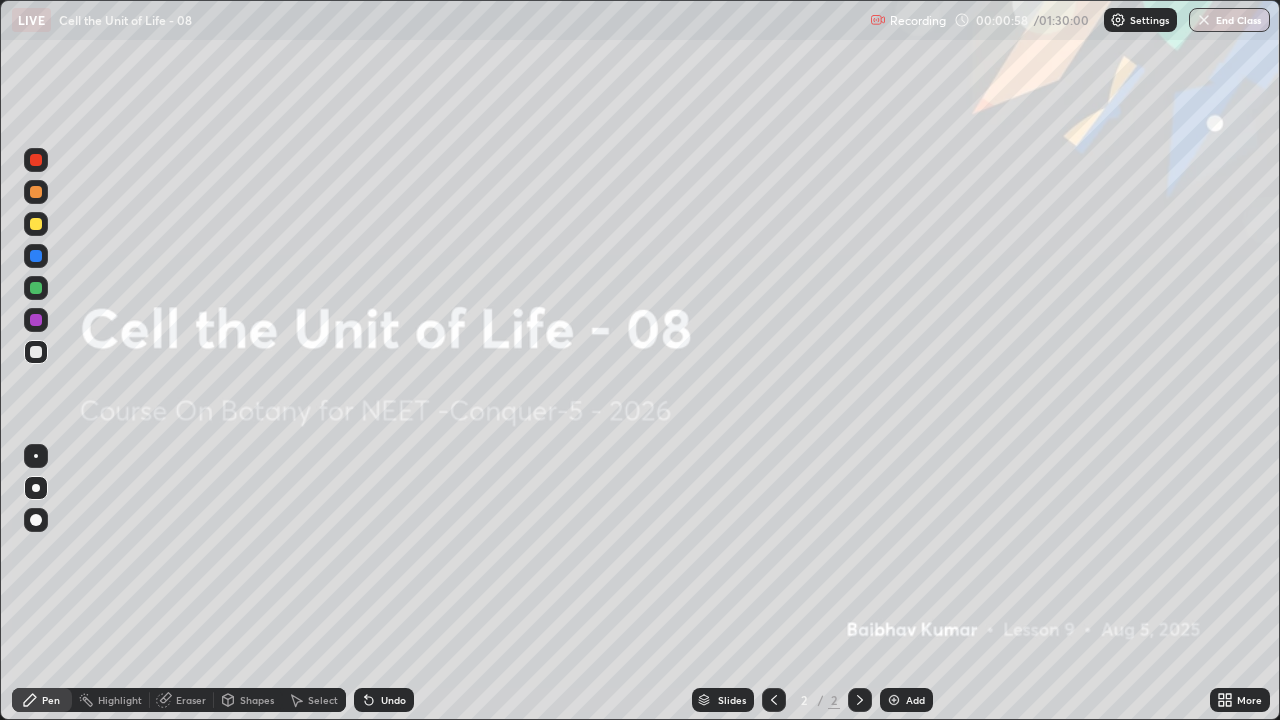 click on "Add" at bounding box center (906, 700) 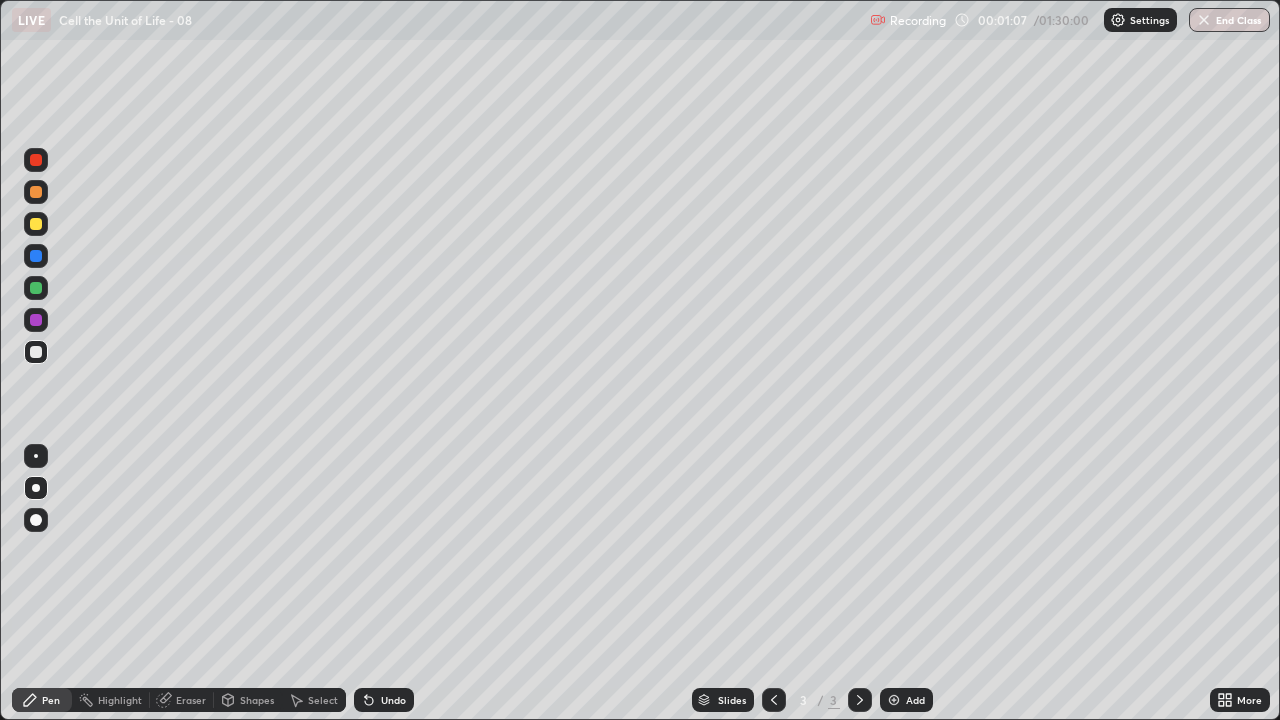 click 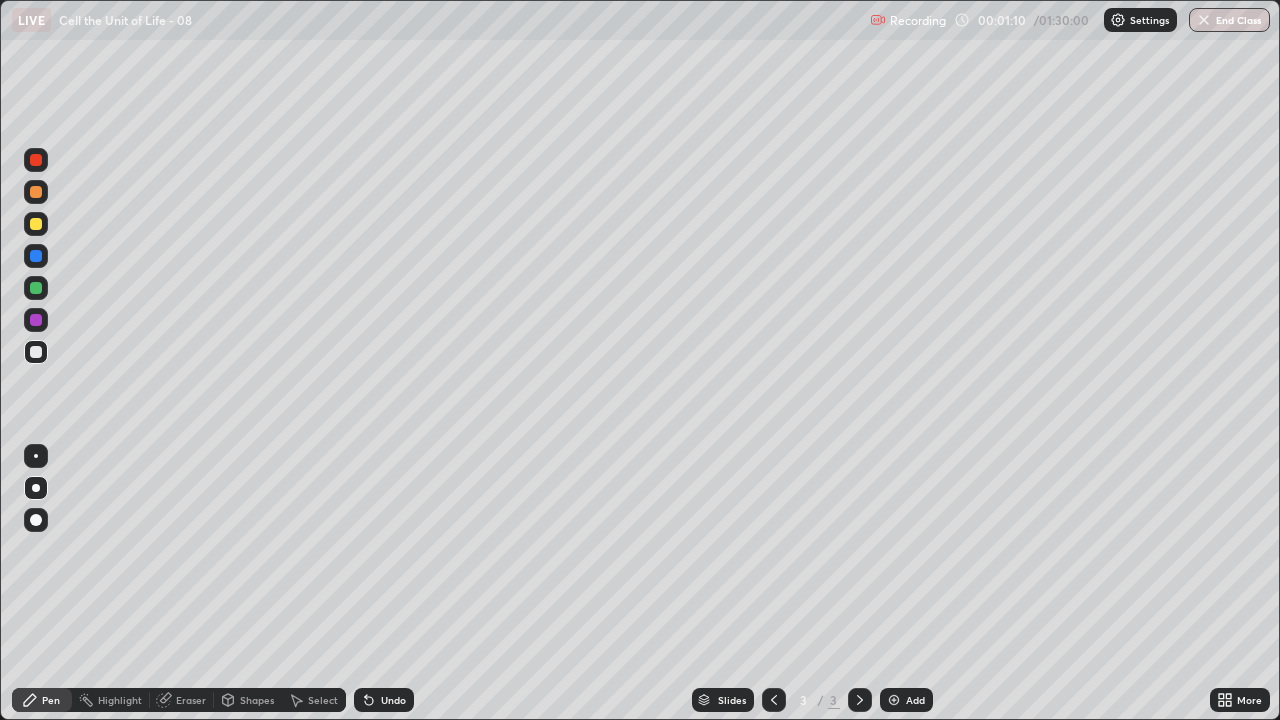 click on "Shapes" at bounding box center [257, 700] 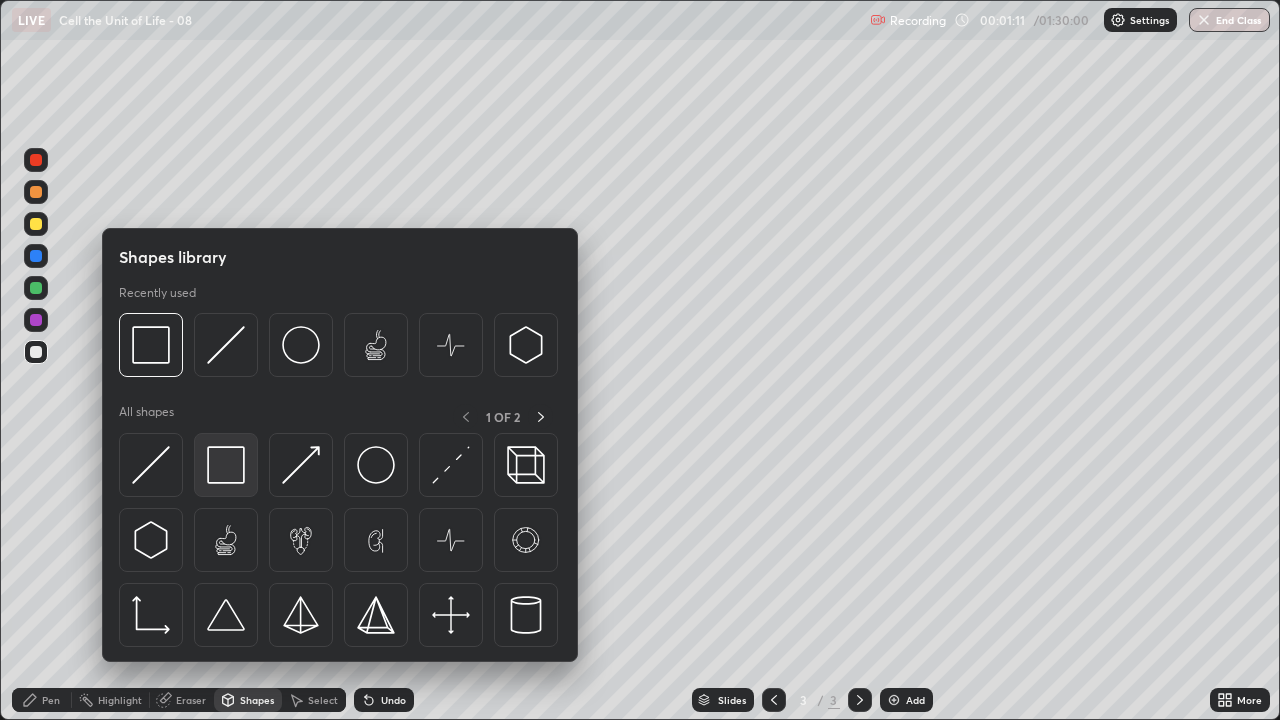 click at bounding box center (226, 465) 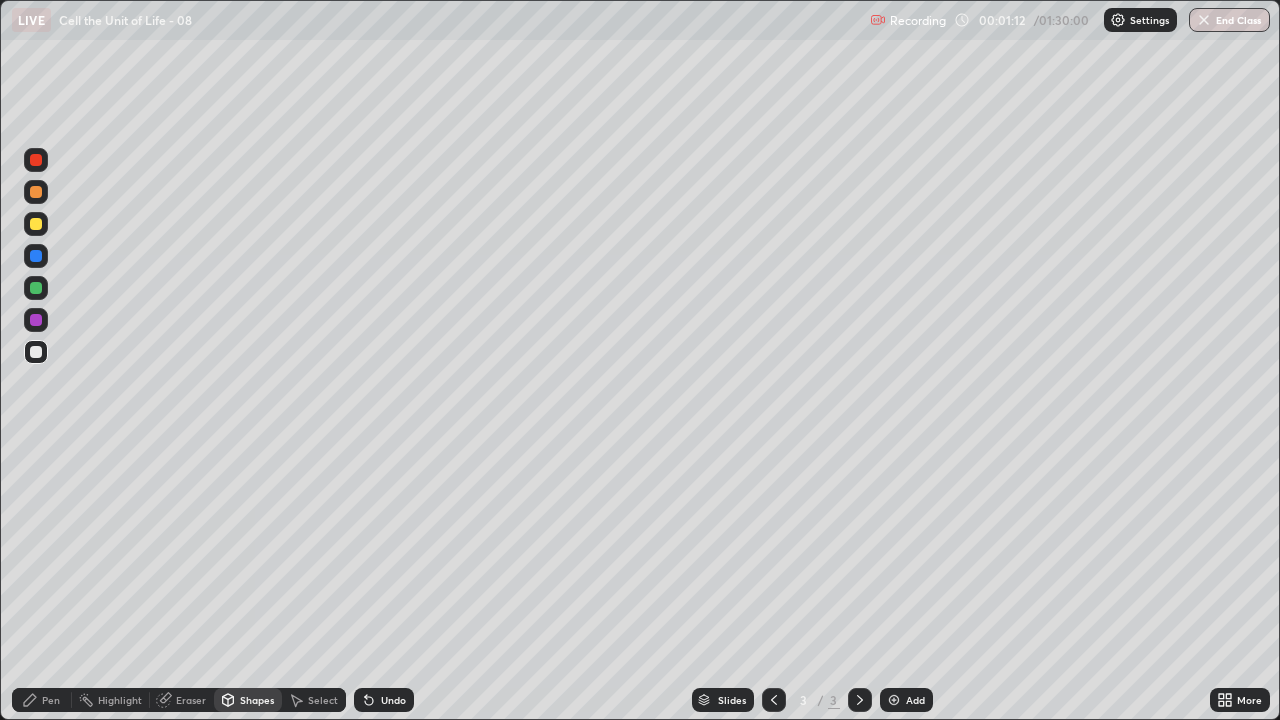 click on "Shapes" at bounding box center [248, 700] 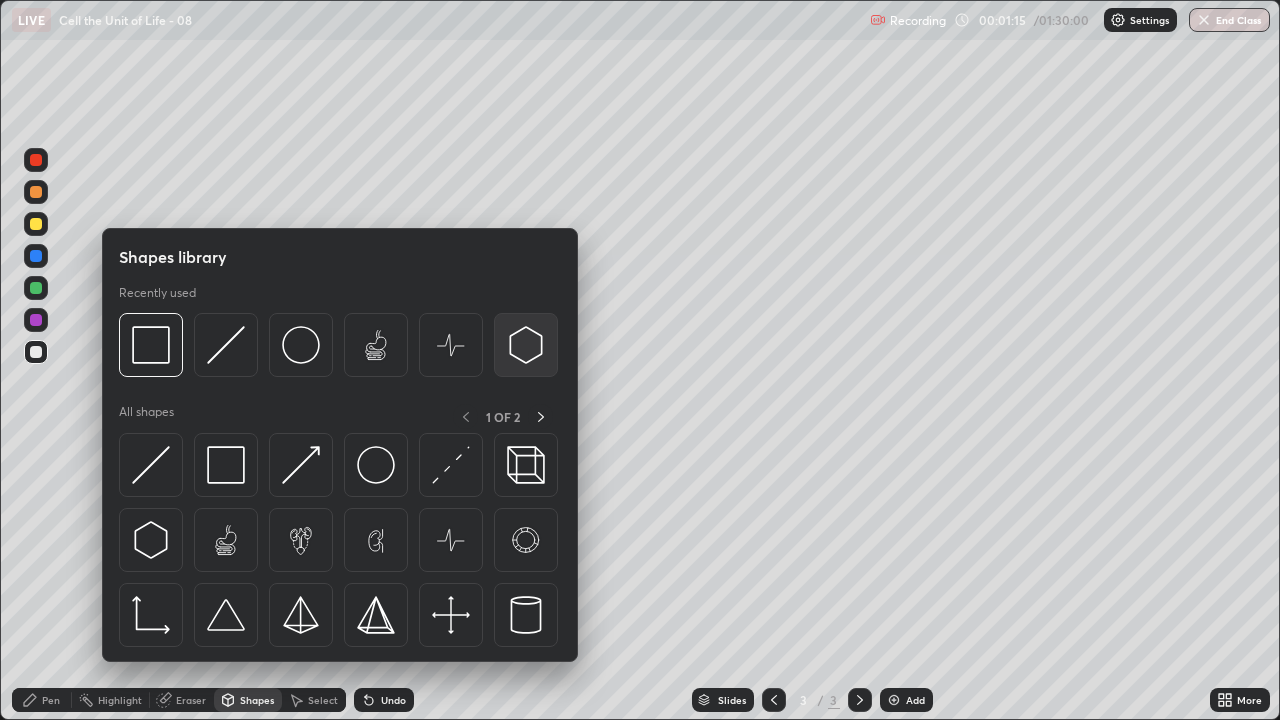 click at bounding box center (526, 345) 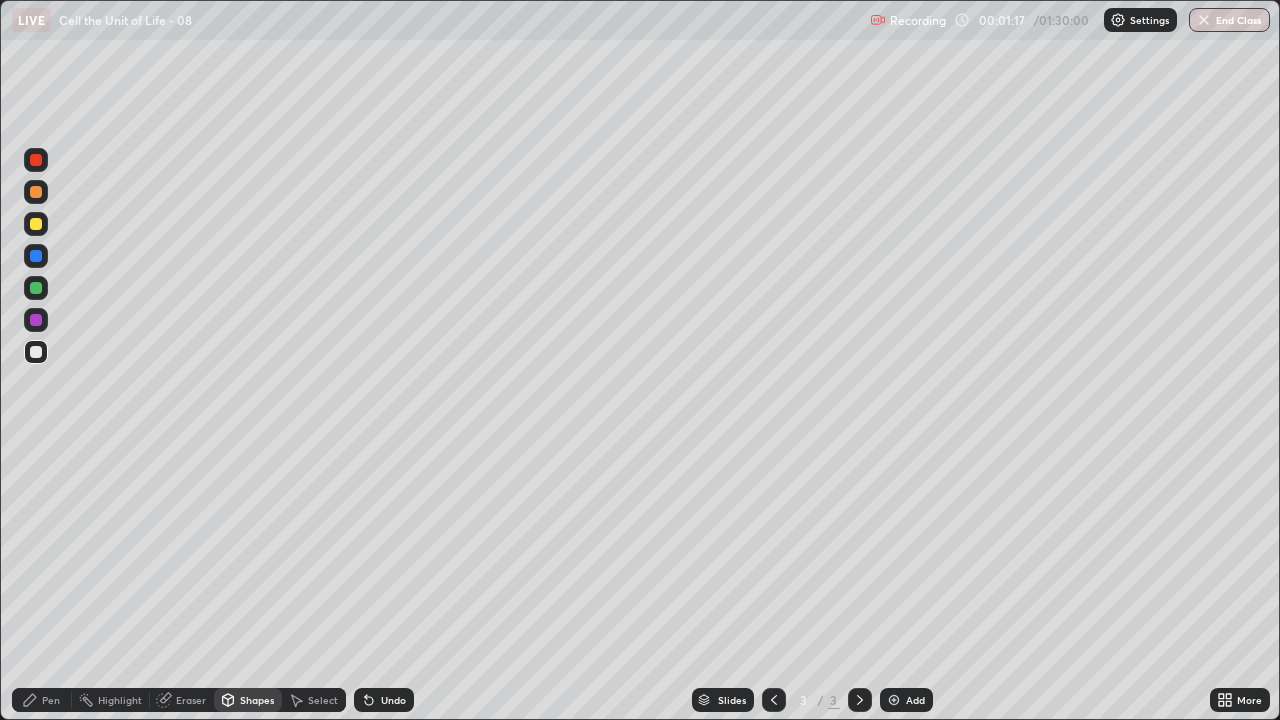 click at bounding box center [36, 224] 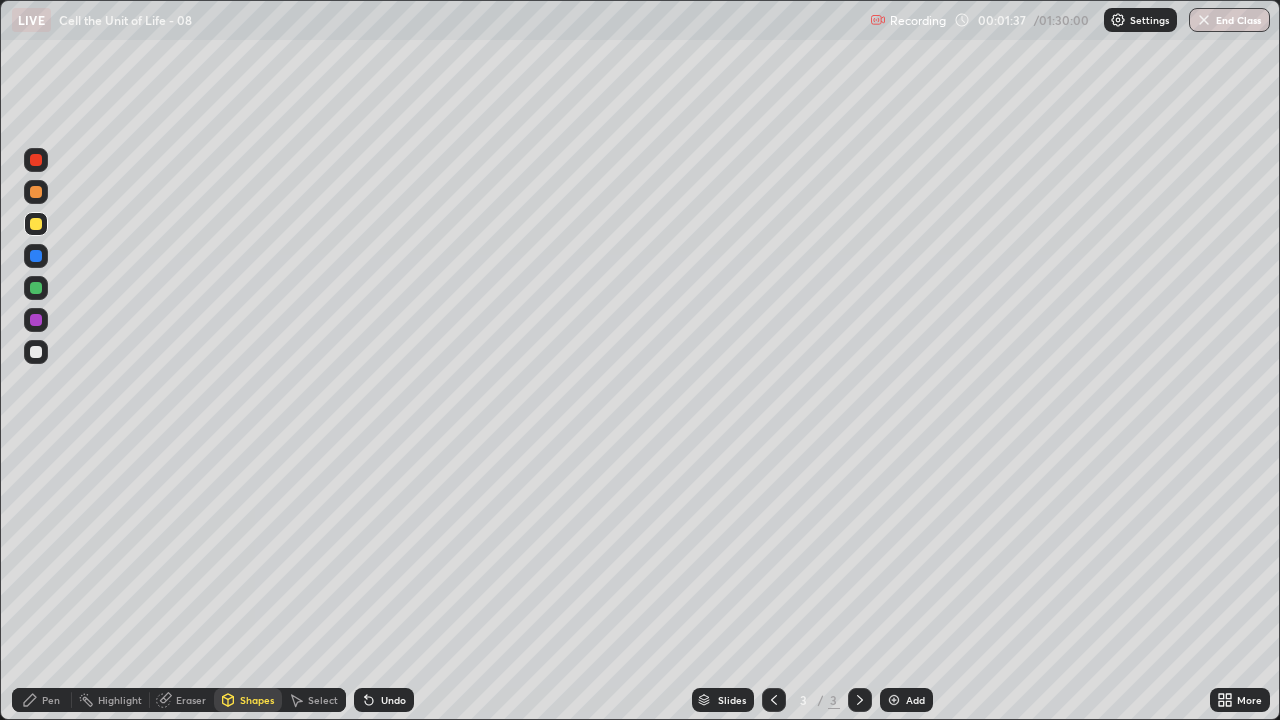 click on "Pen" at bounding box center (42, 700) 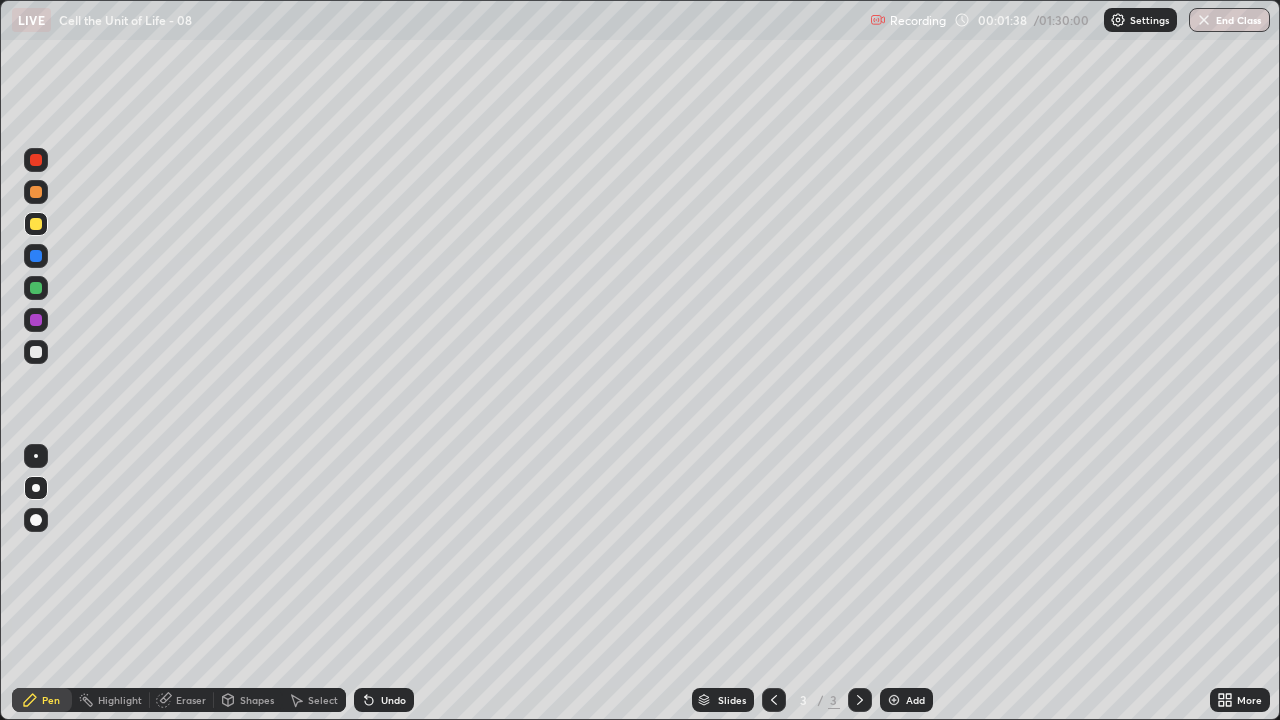 click at bounding box center [36, 352] 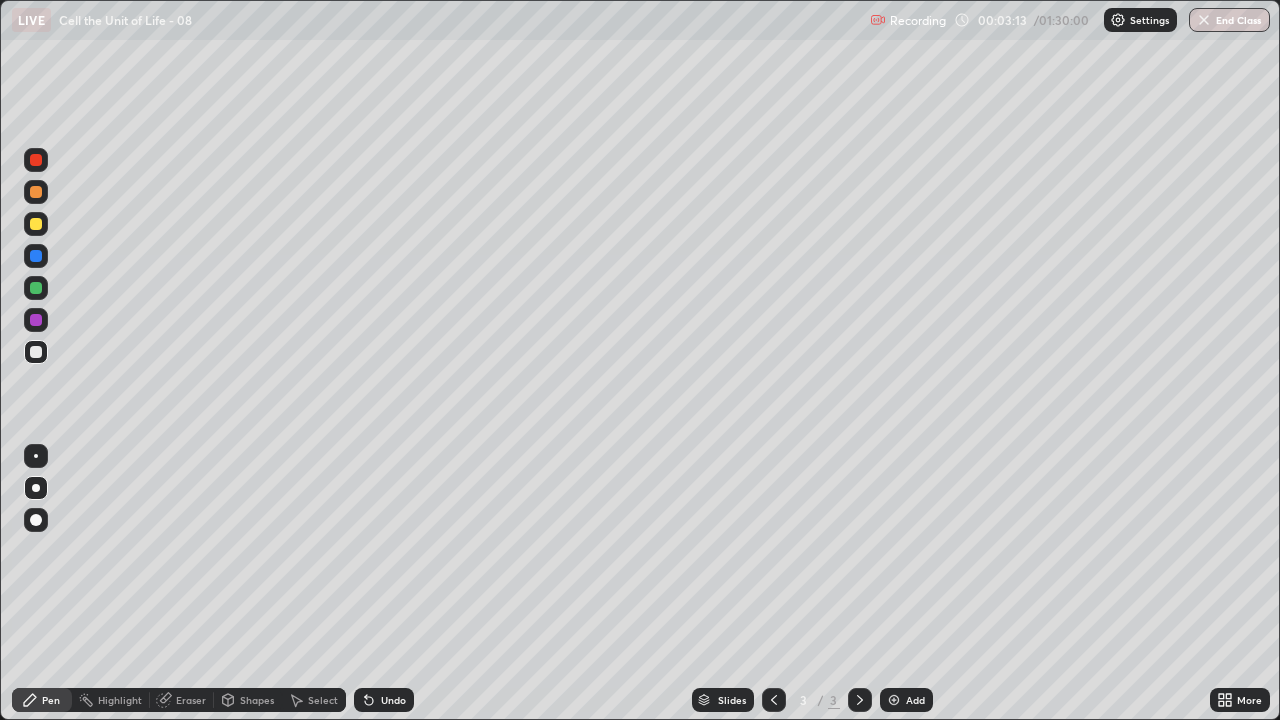 click at bounding box center [36, 352] 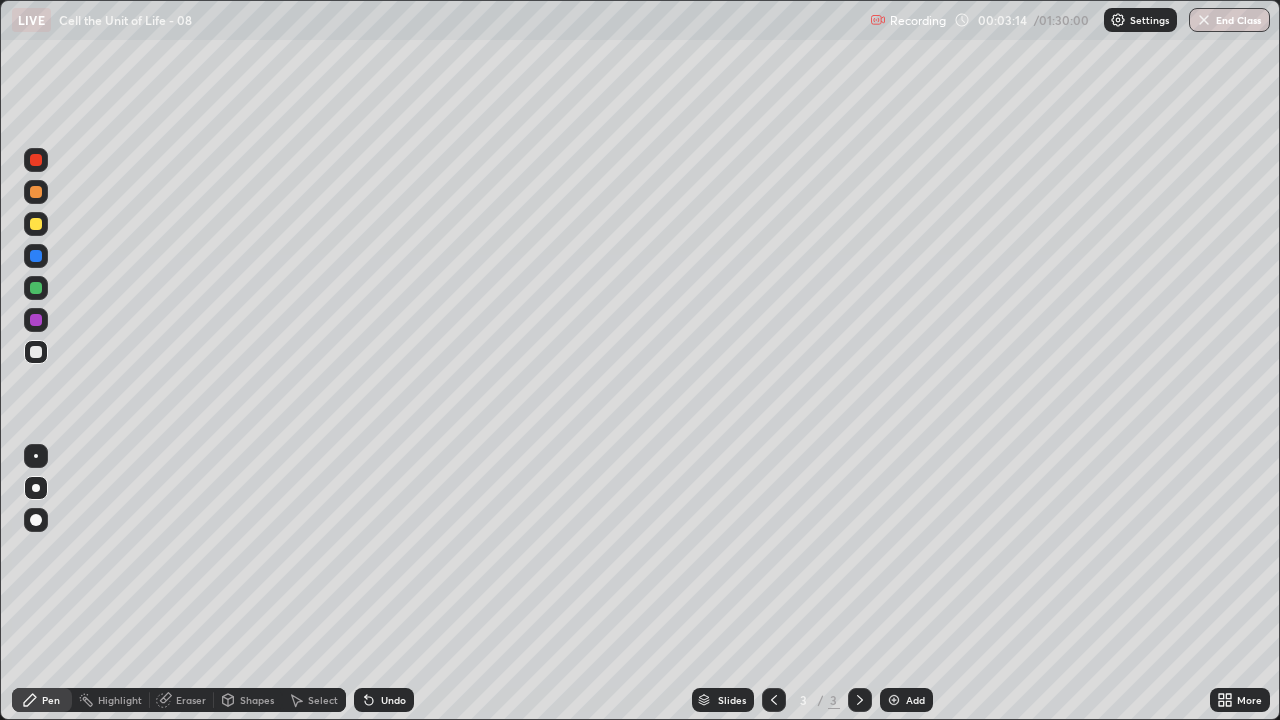click at bounding box center (36, 288) 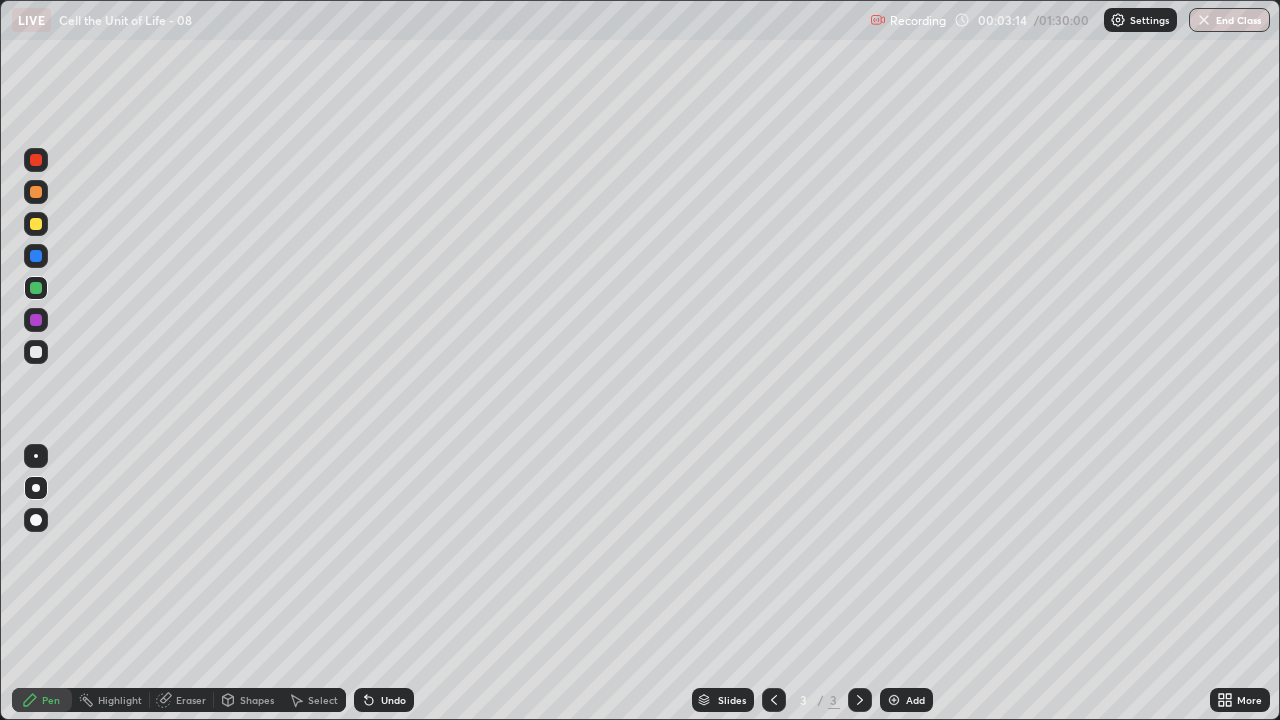 click at bounding box center (36, 488) 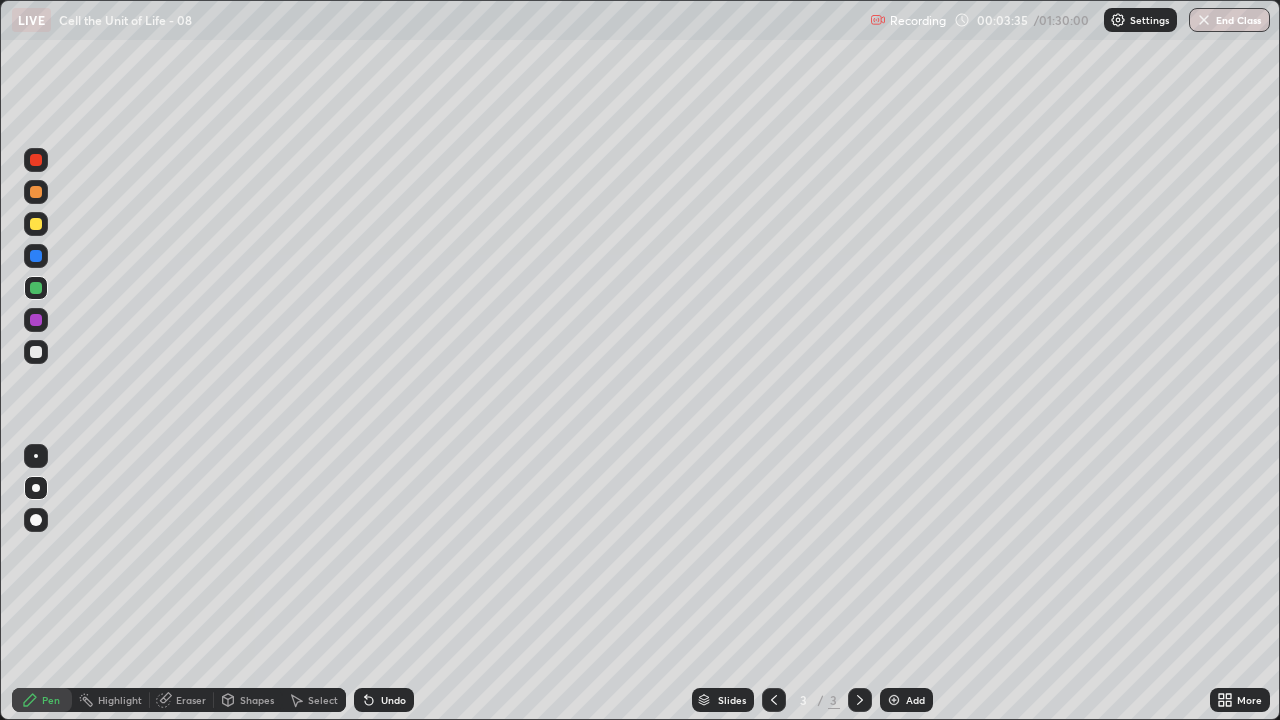 click on "Shapes" at bounding box center (257, 700) 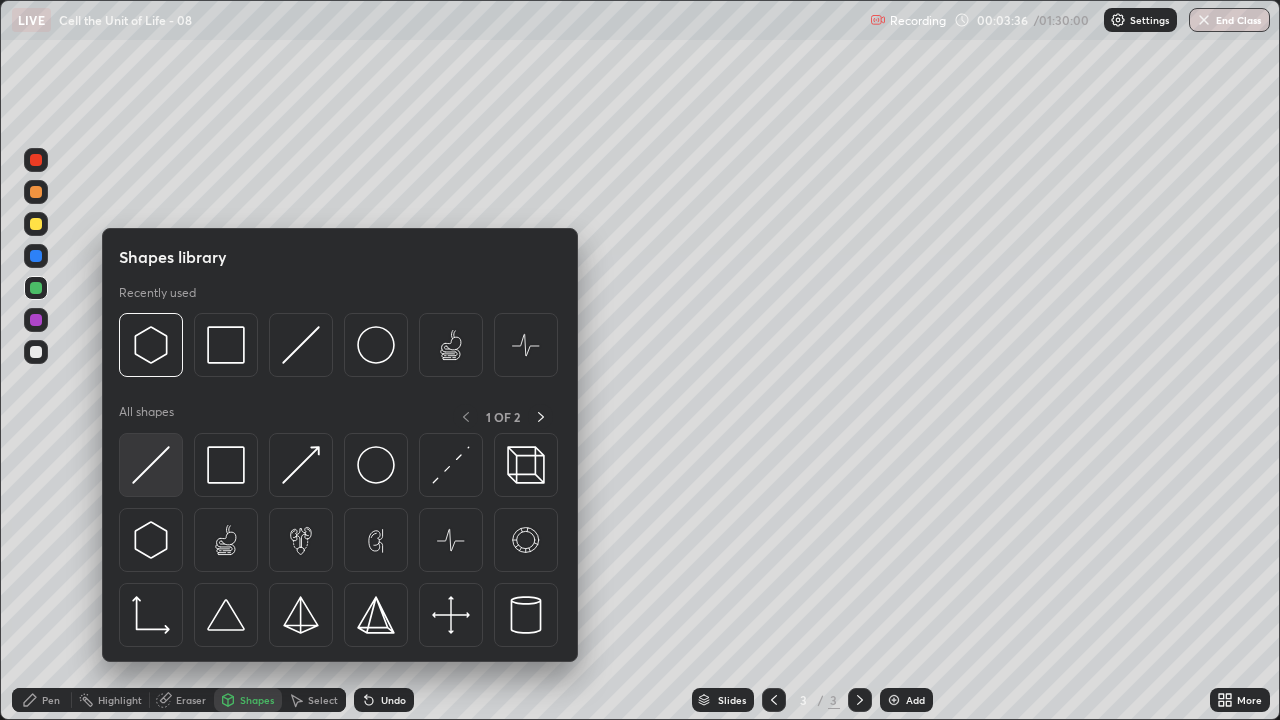 click at bounding box center (151, 465) 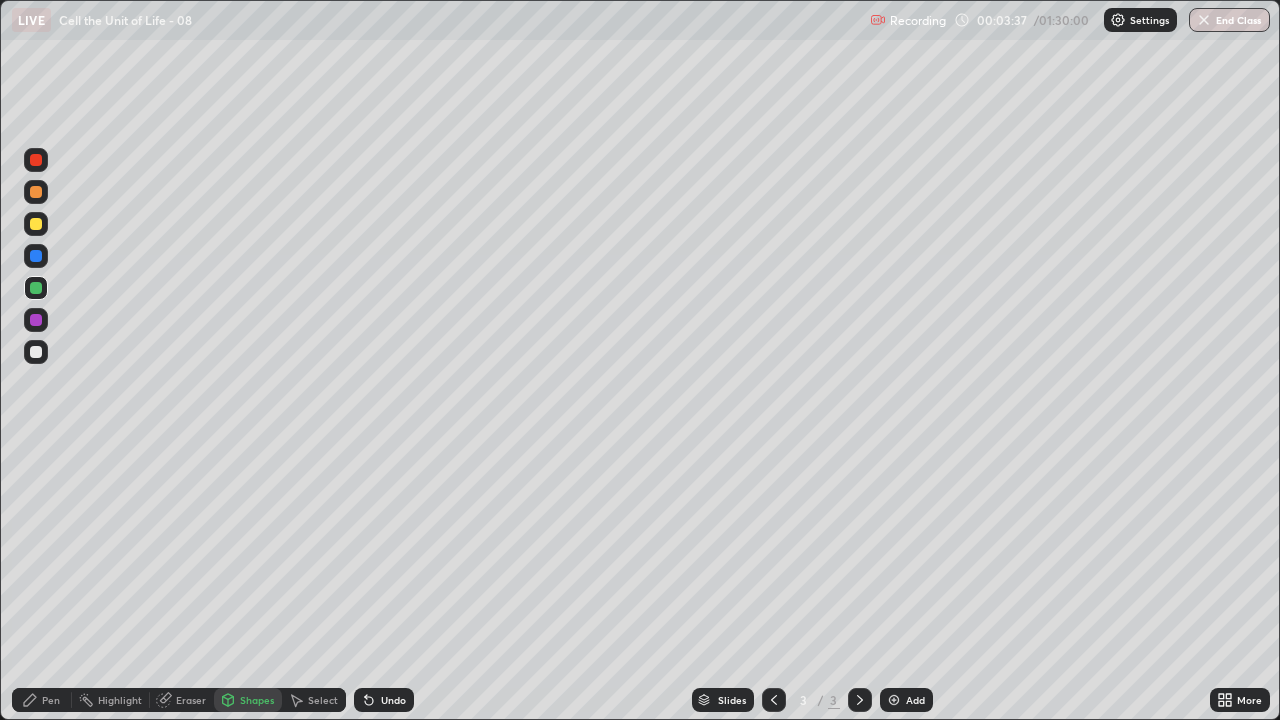 click at bounding box center [36, 352] 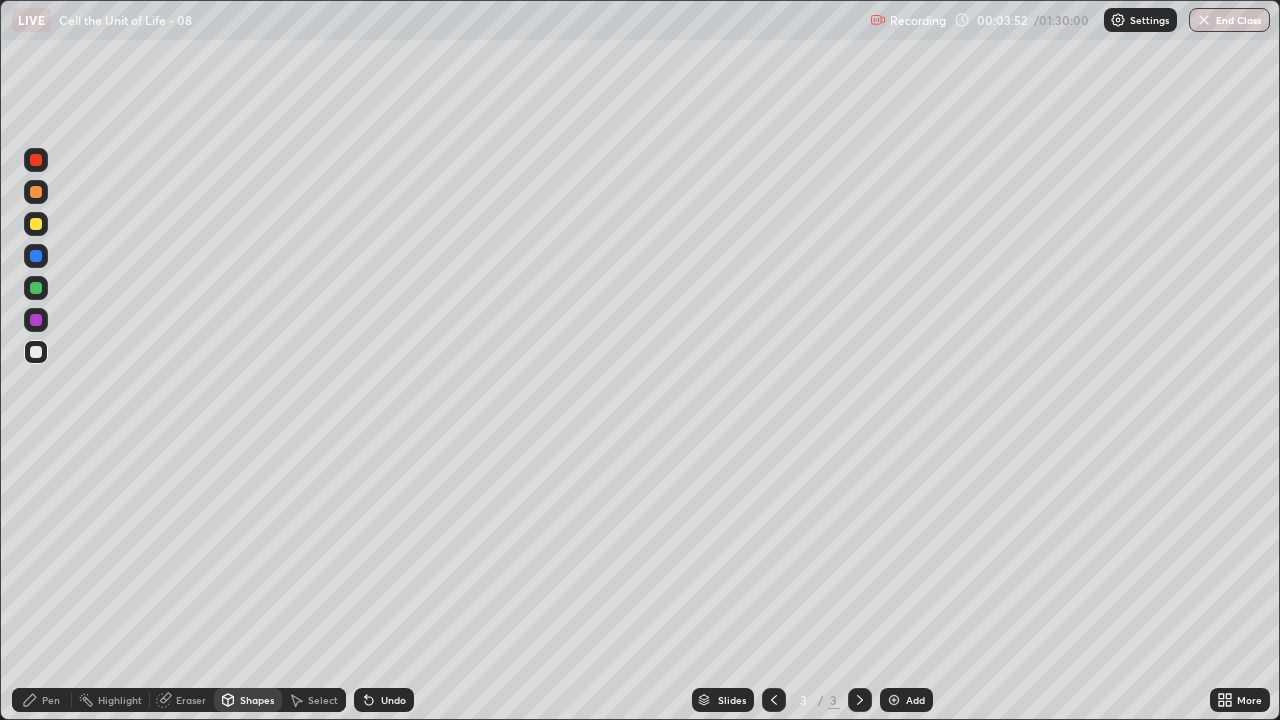 click at bounding box center (36, 256) 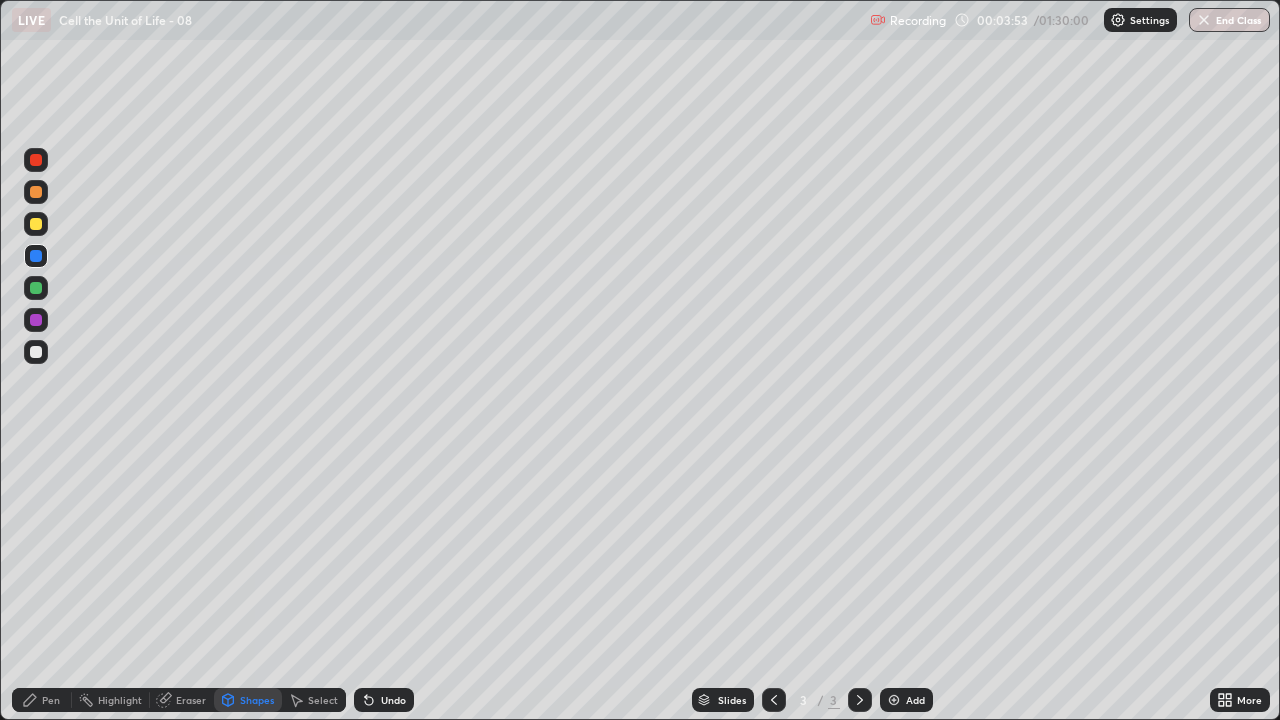 click on "Pen" at bounding box center (51, 700) 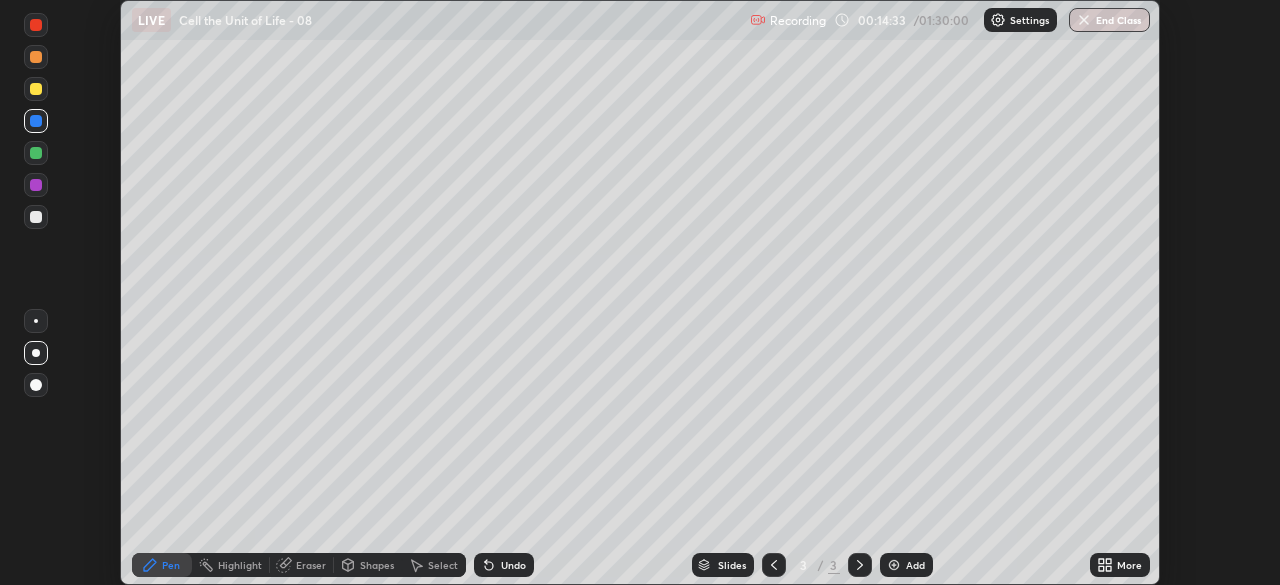 scroll, scrollTop: 0, scrollLeft: 0, axis: both 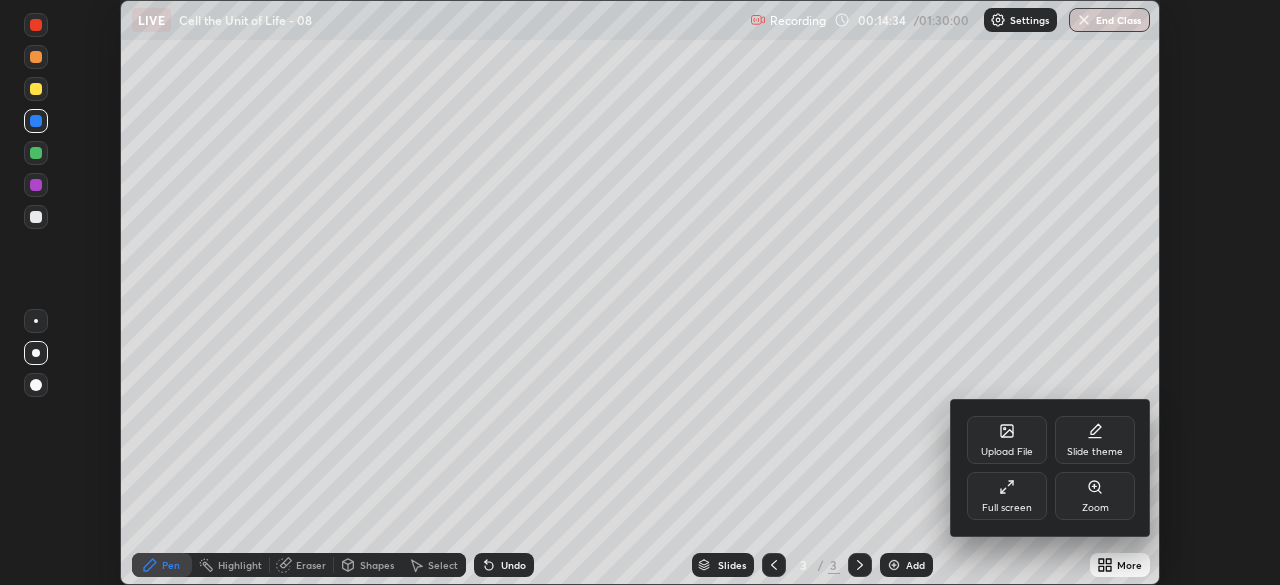 click on "Full screen" at bounding box center [1007, 496] 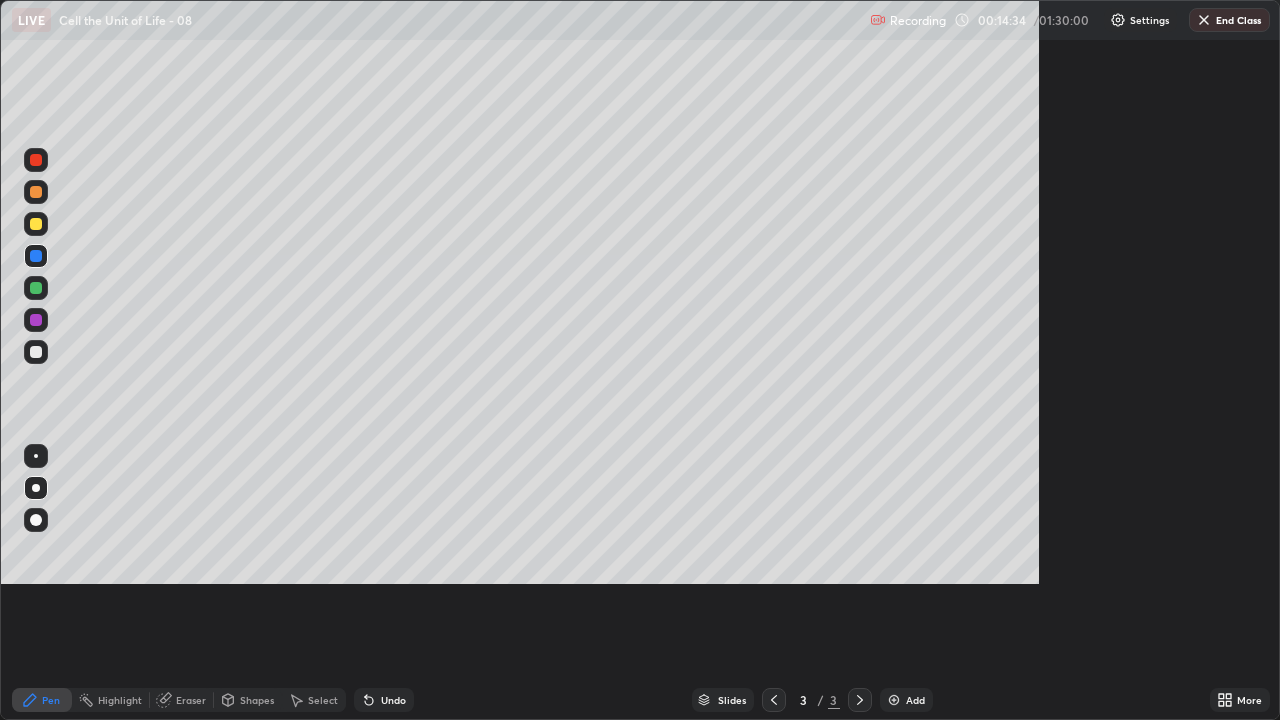 scroll, scrollTop: 99280, scrollLeft: 98720, axis: both 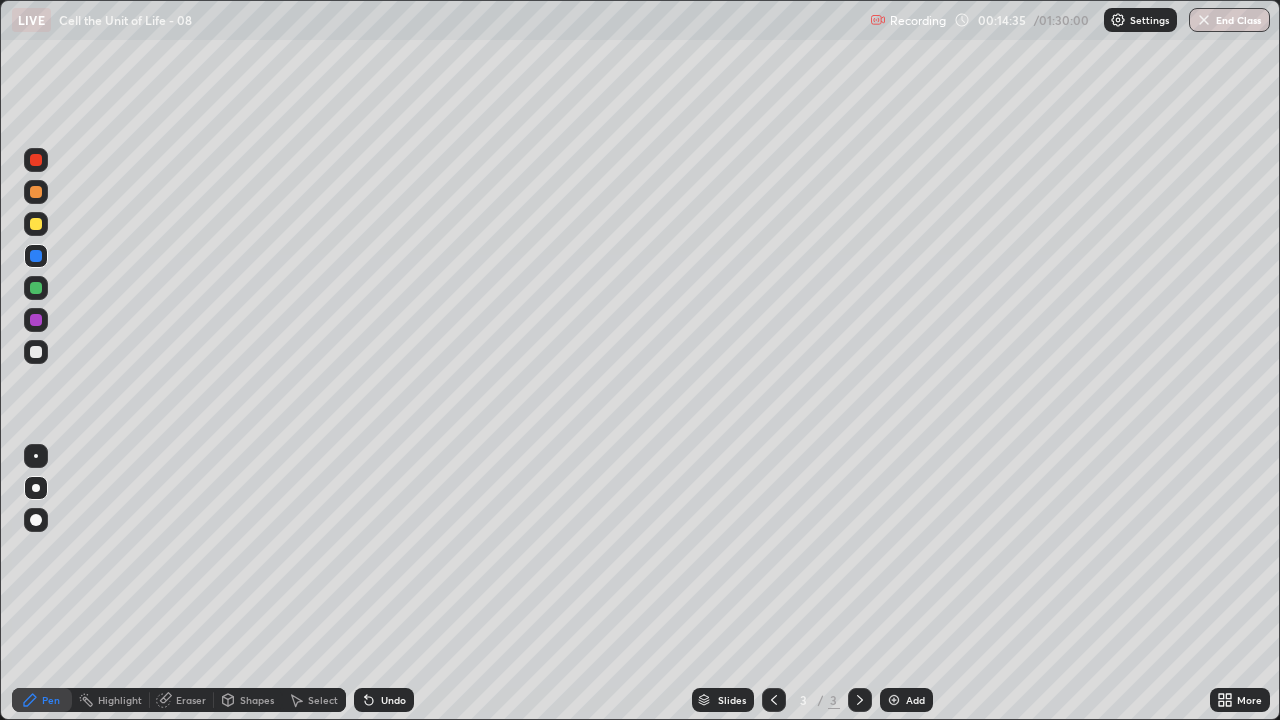 click on "Settings" at bounding box center (1140, 20) 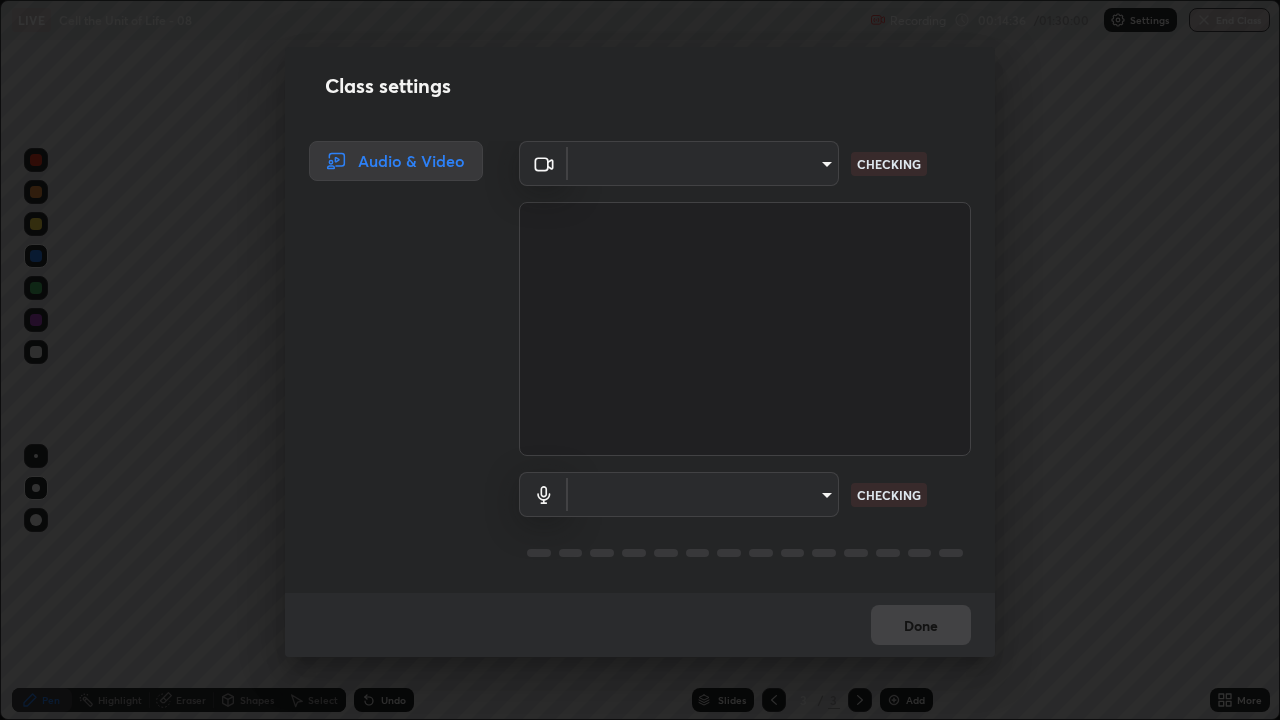 click on "Erase all LIVE Cell the Unit of Life - 08 Recording 00:14:36 /  01:30:00 Settings End Class Setting up your live class Cell the Unit of Life - 08 • L9 of Course On Botany for NEET -Conquer-5 - 2026 Baibhav Kumar Pen Highlight Eraser Shapes Select Undo Slides 3 / 3 Add More No doubts shared Encourage your learners to ask a doubt for better clarity Report an issue Reason for reporting Buffering Chat not working Audio - Video sync issue Educator video quality low ​ Attach an image Report Class settings Audio & Video ​ CHECKING ​ CHECKING Done" at bounding box center [640, 360] 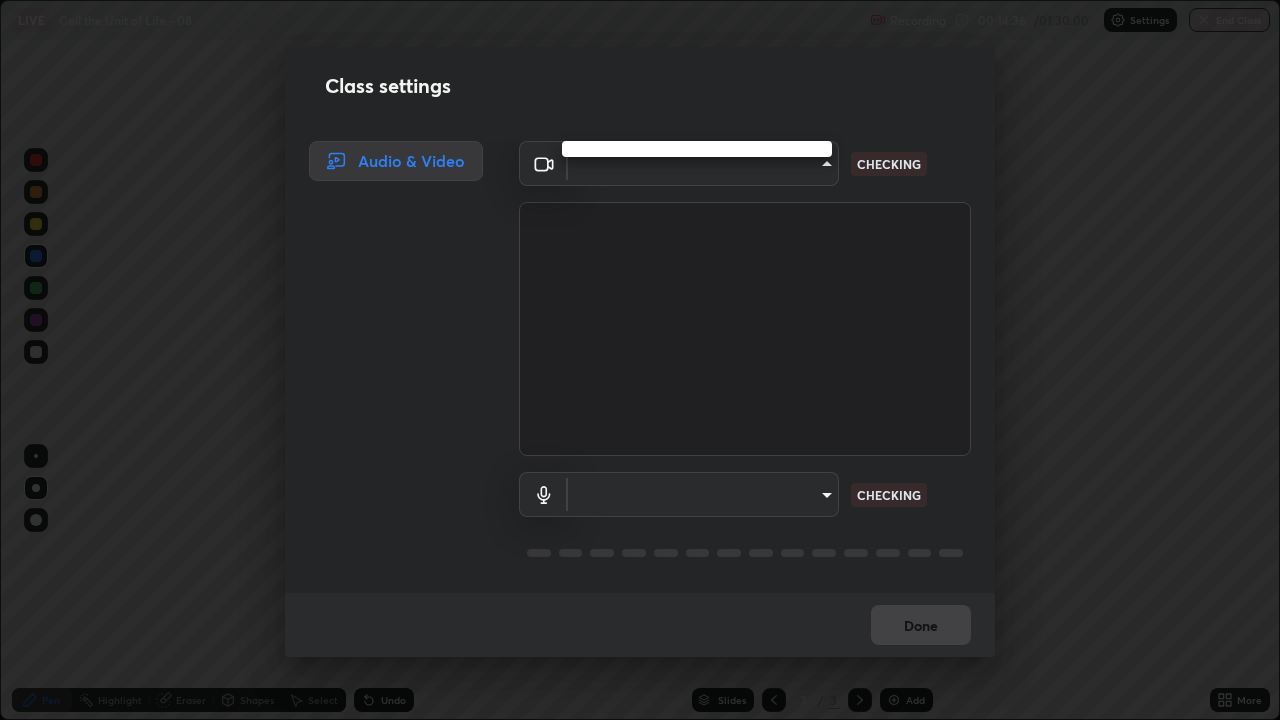 click at bounding box center [640, 360] 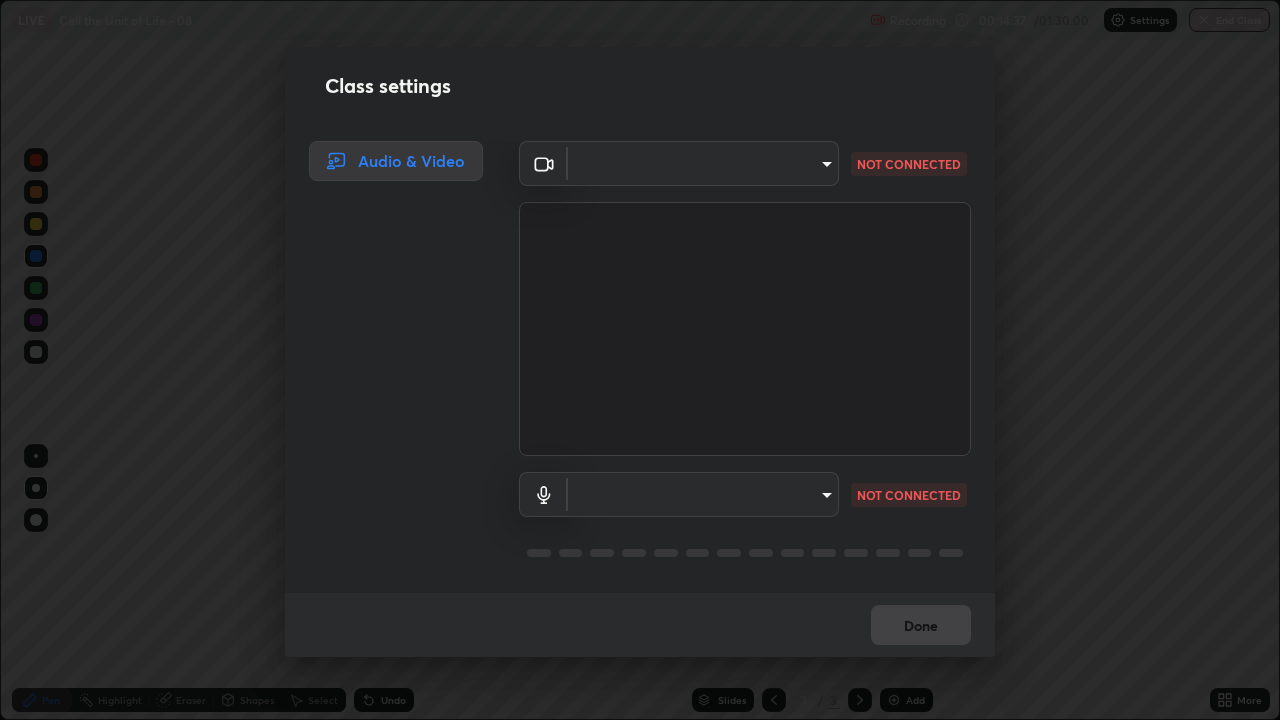 scroll, scrollTop: 2, scrollLeft: 0, axis: vertical 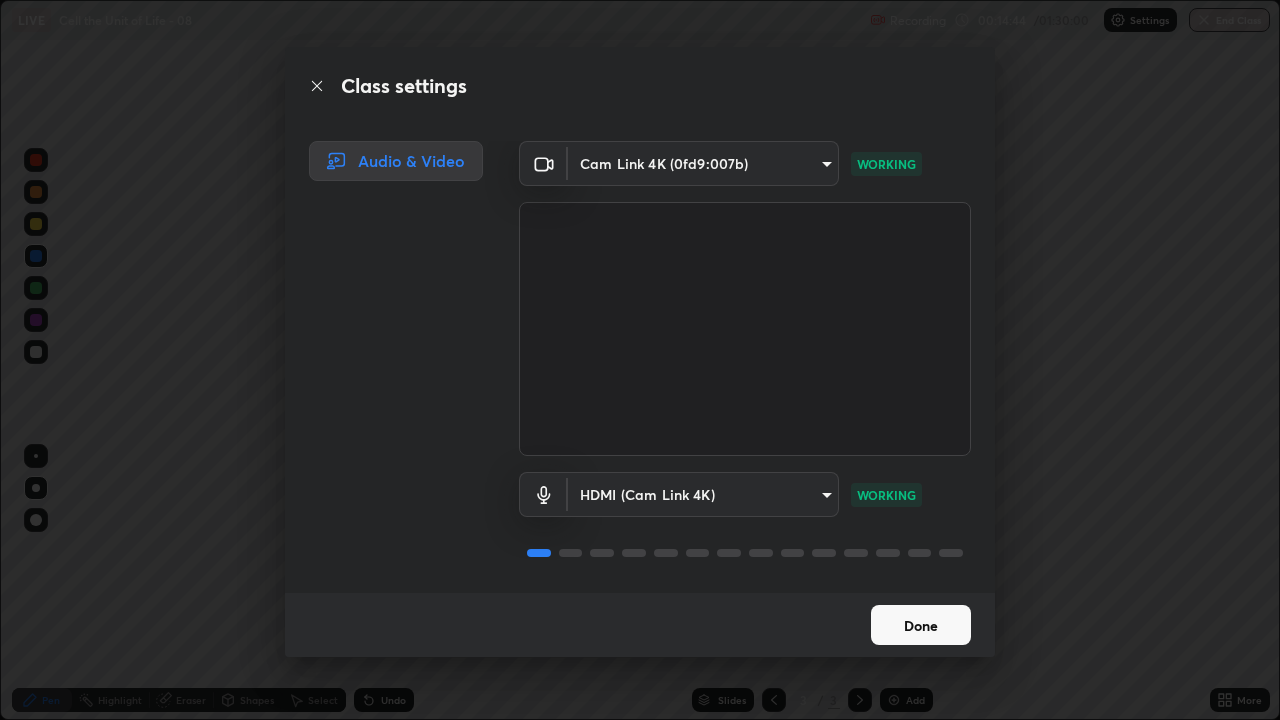 click on "Done" at bounding box center [921, 625] 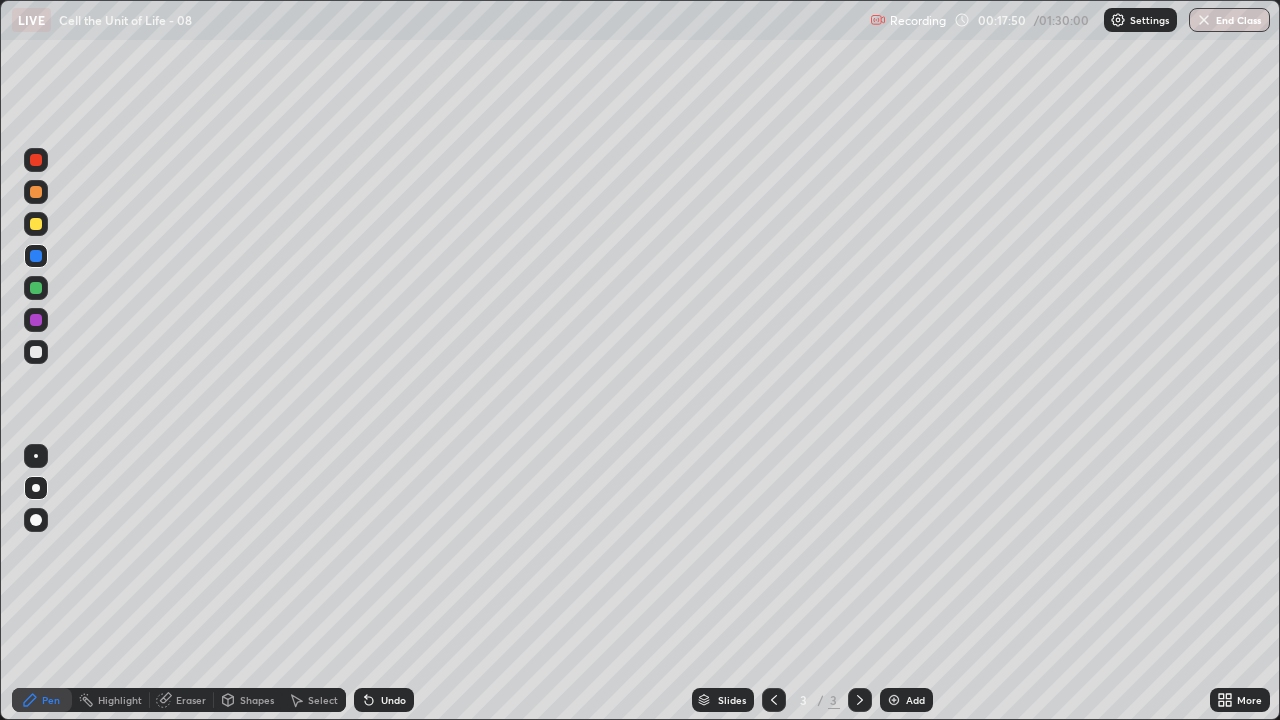 click at bounding box center (36, 160) 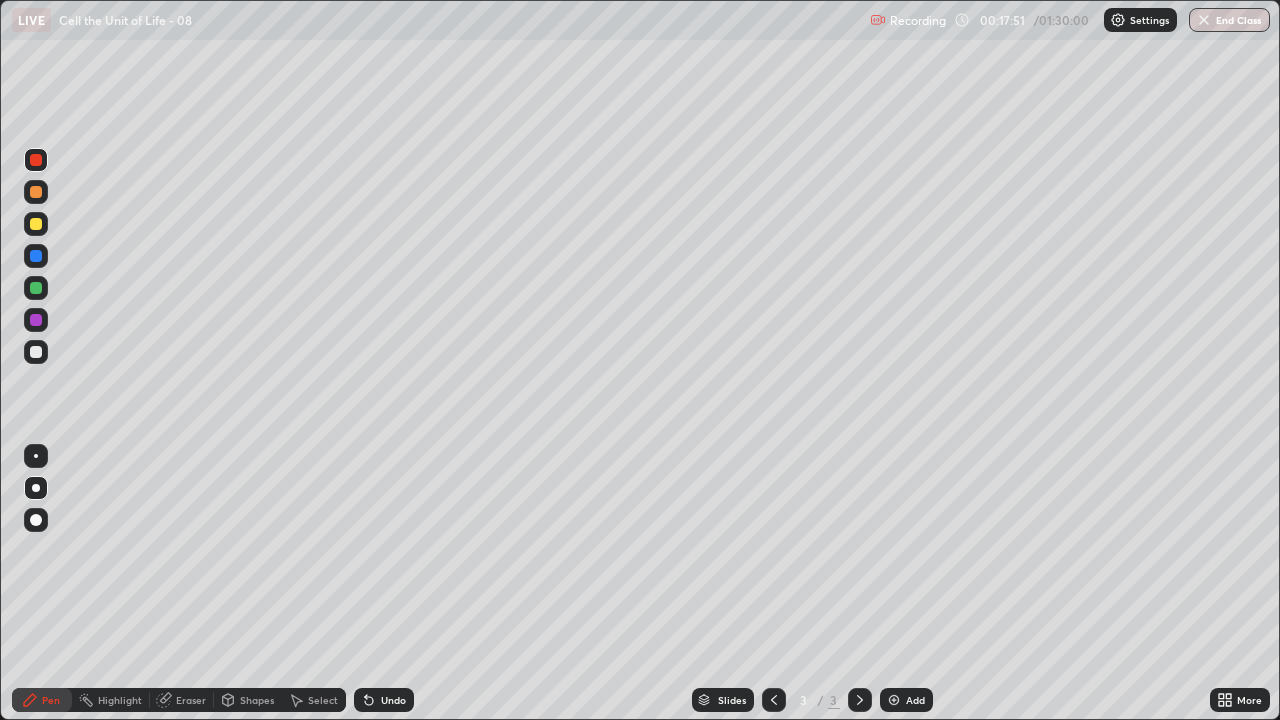click at bounding box center [36, 488] 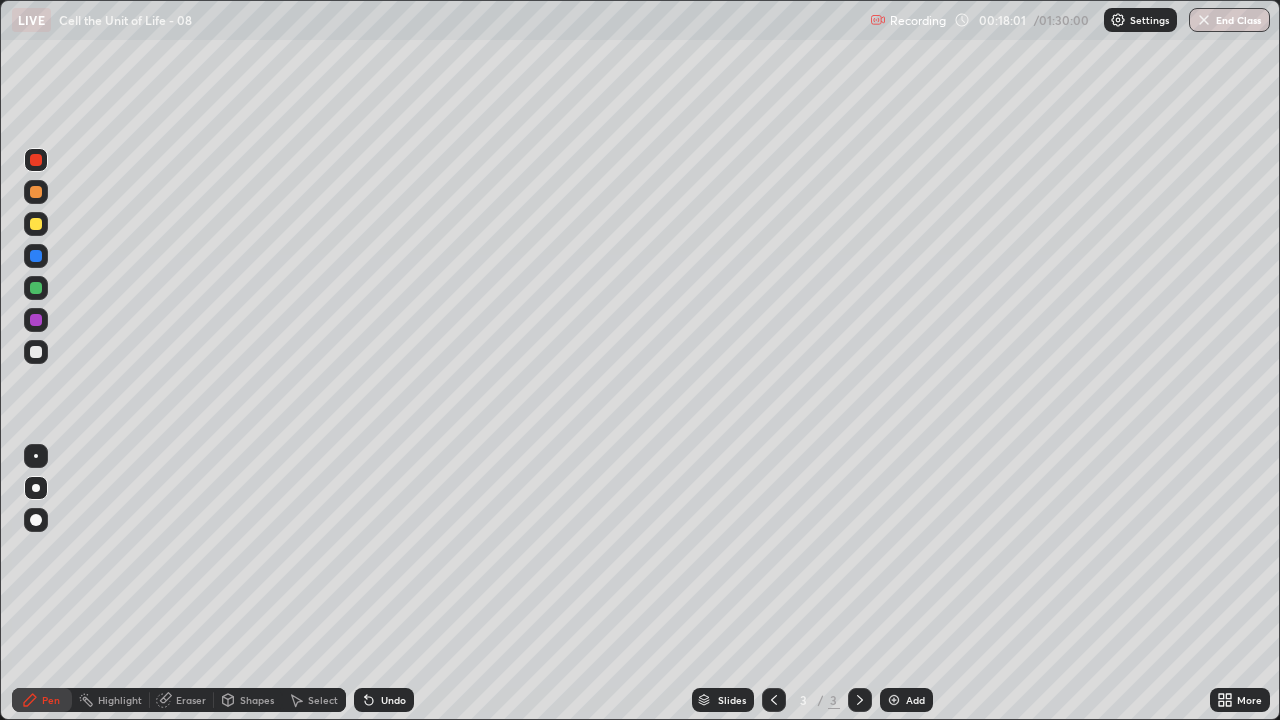 click at bounding box center (36, 256) 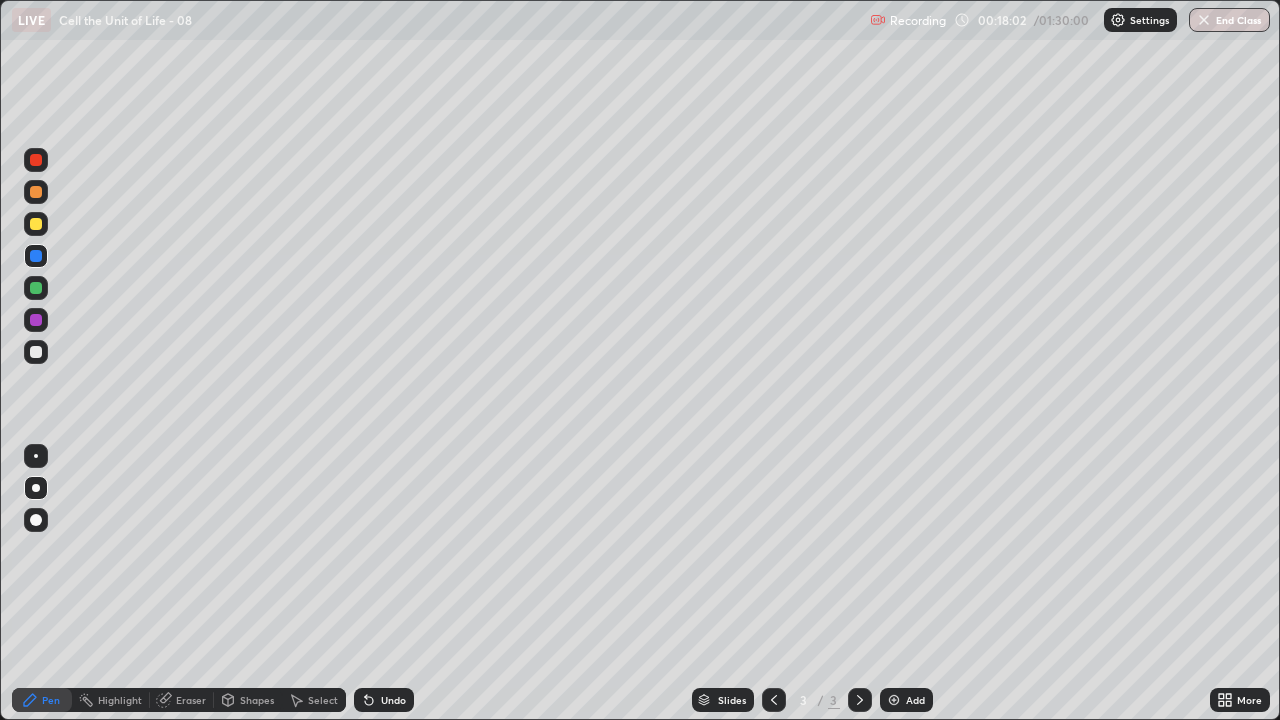 click at bounding box center (36, 488) 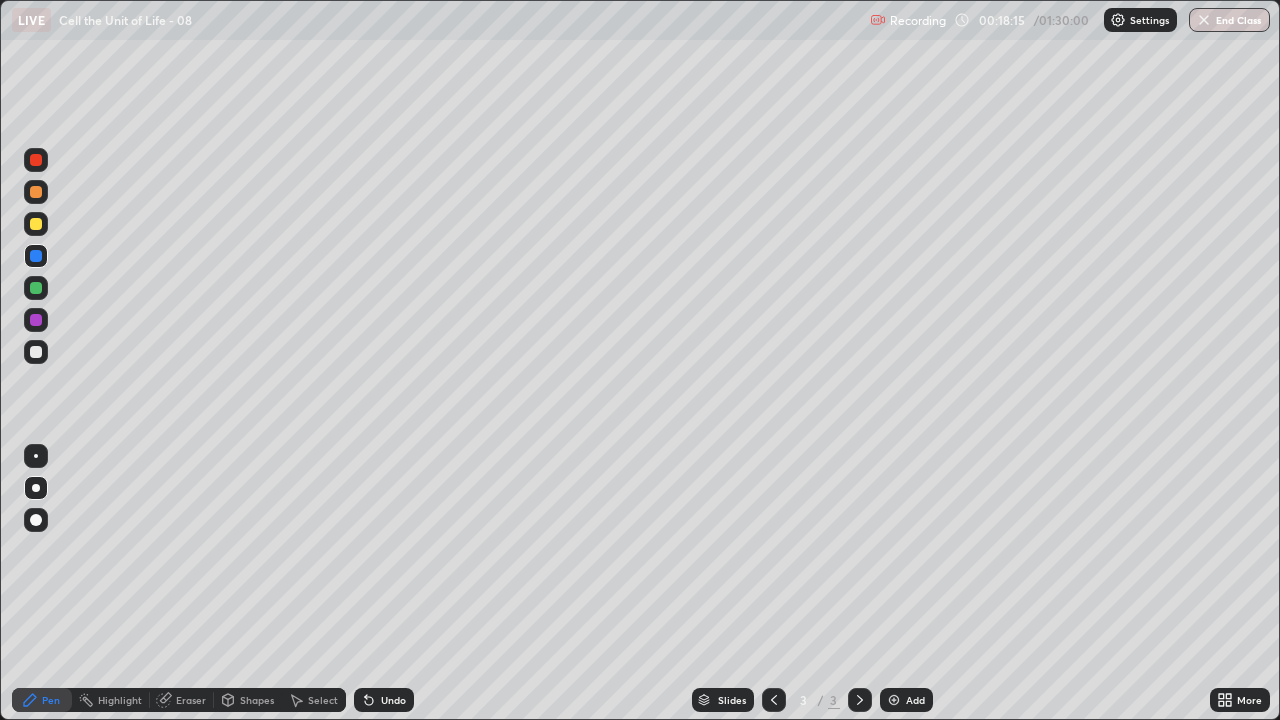 click at bounding box center [36, 224] 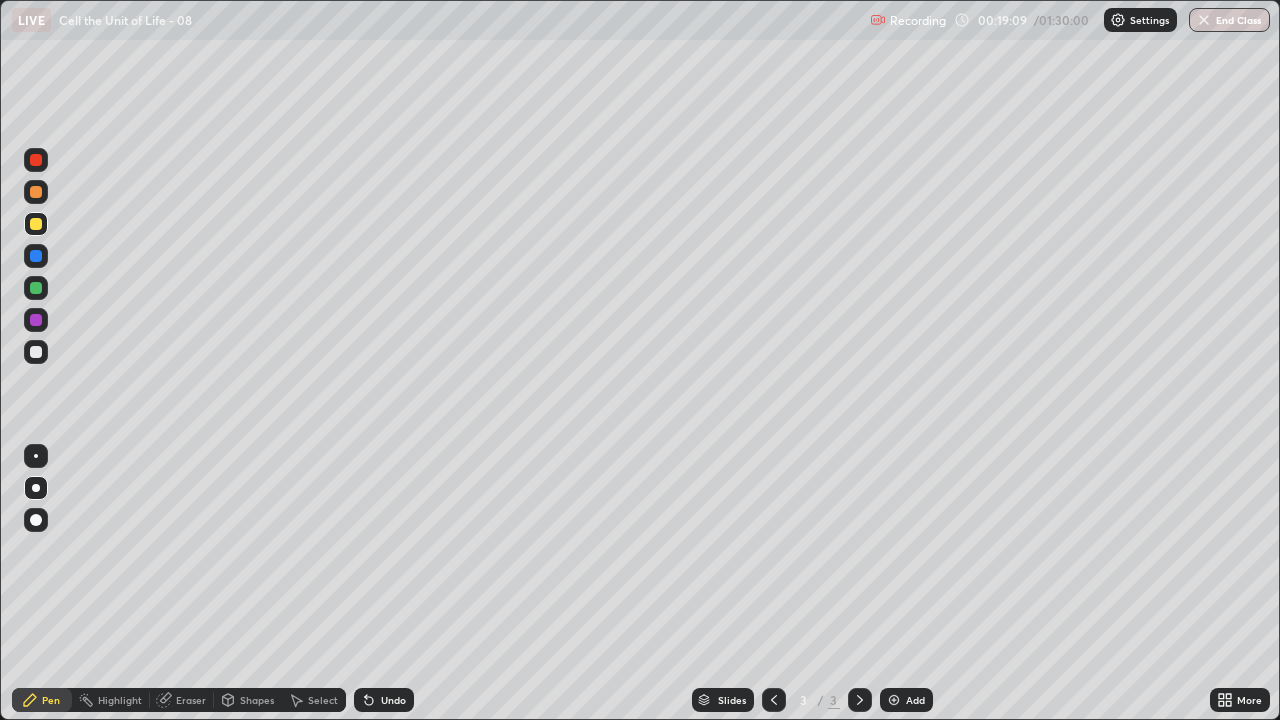 click on "Eraser" at bounding box center [191, 700] 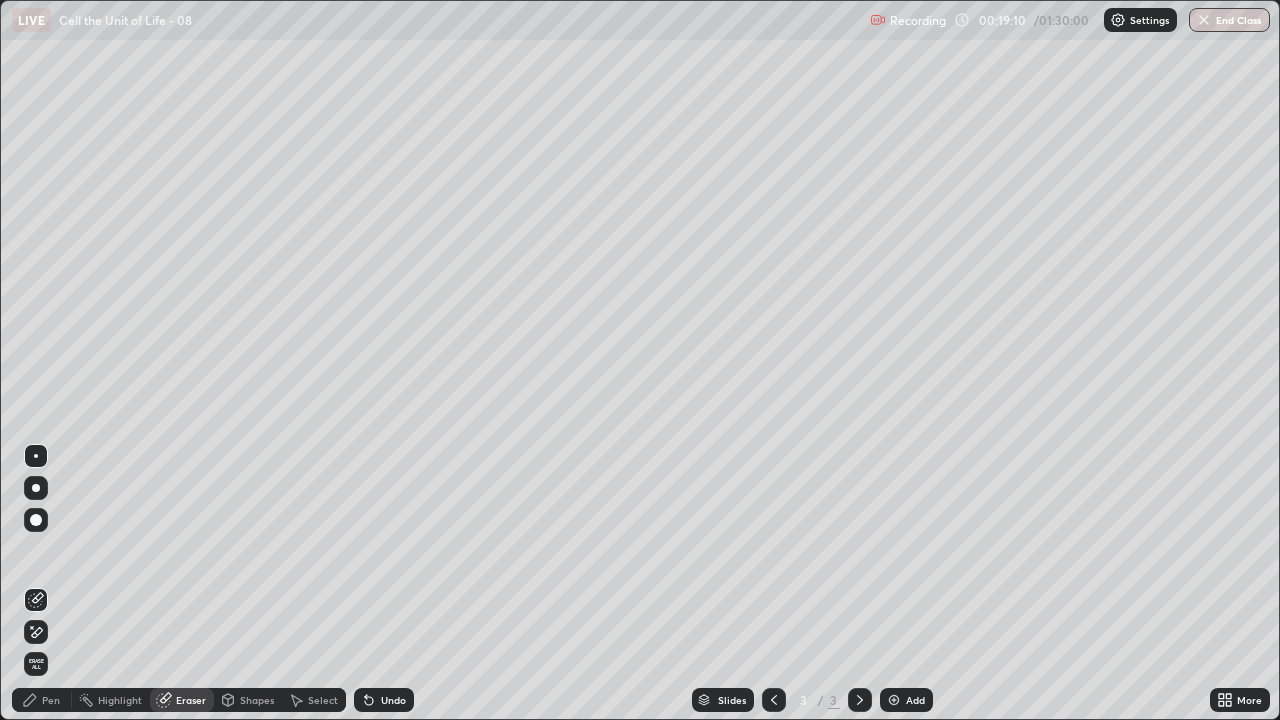 click 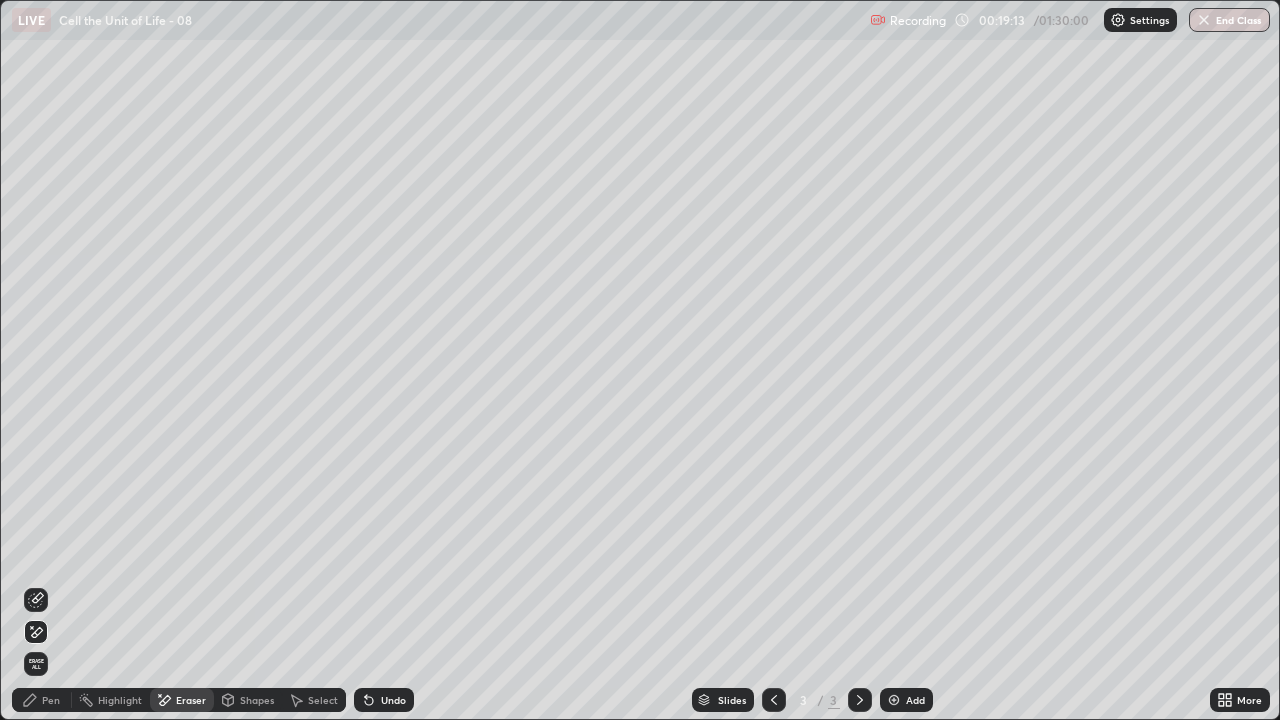 click on "Pen" at bounding box center (42, 700) 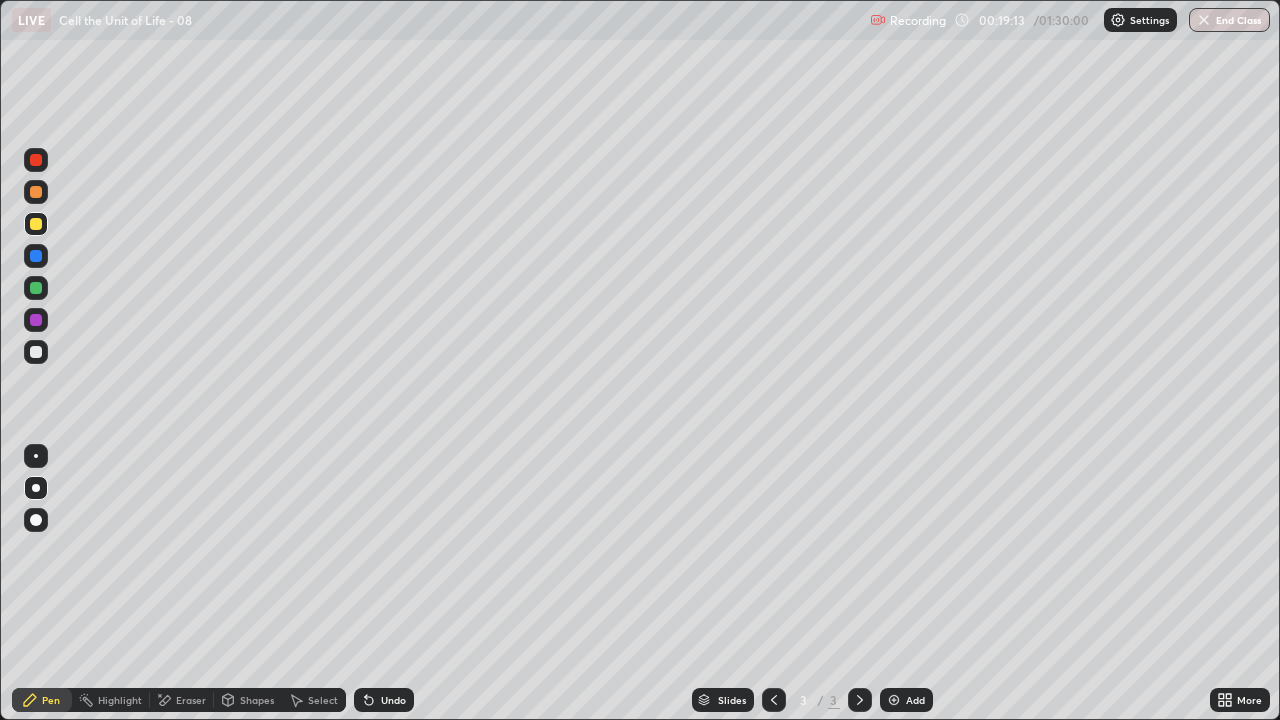 click 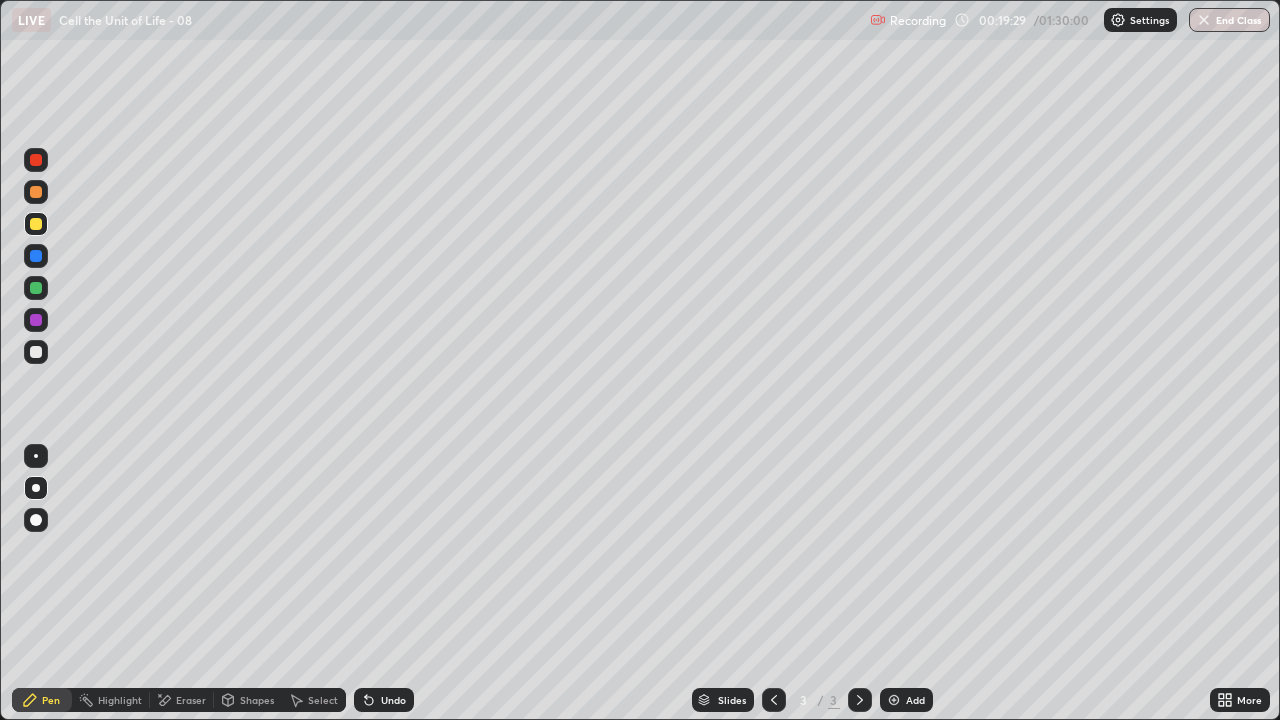click at bounding box center (36, 192) 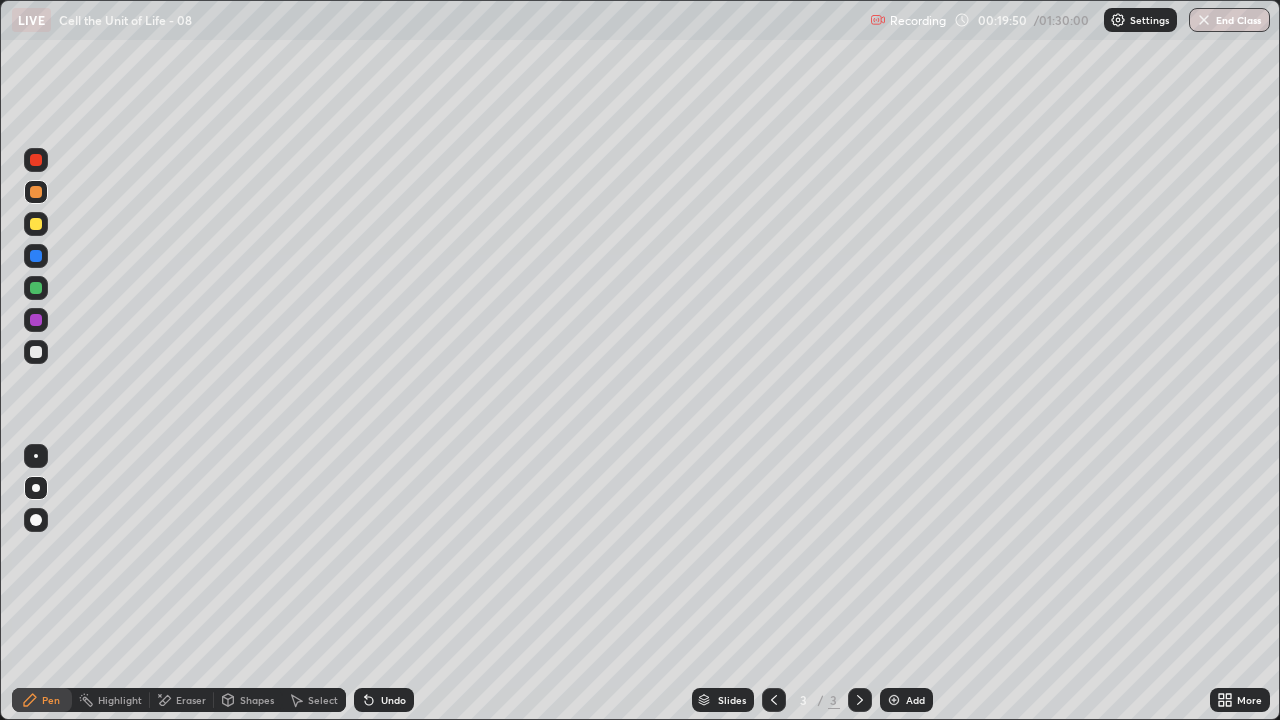 click on "Pen" at bounding box center [42, 700] 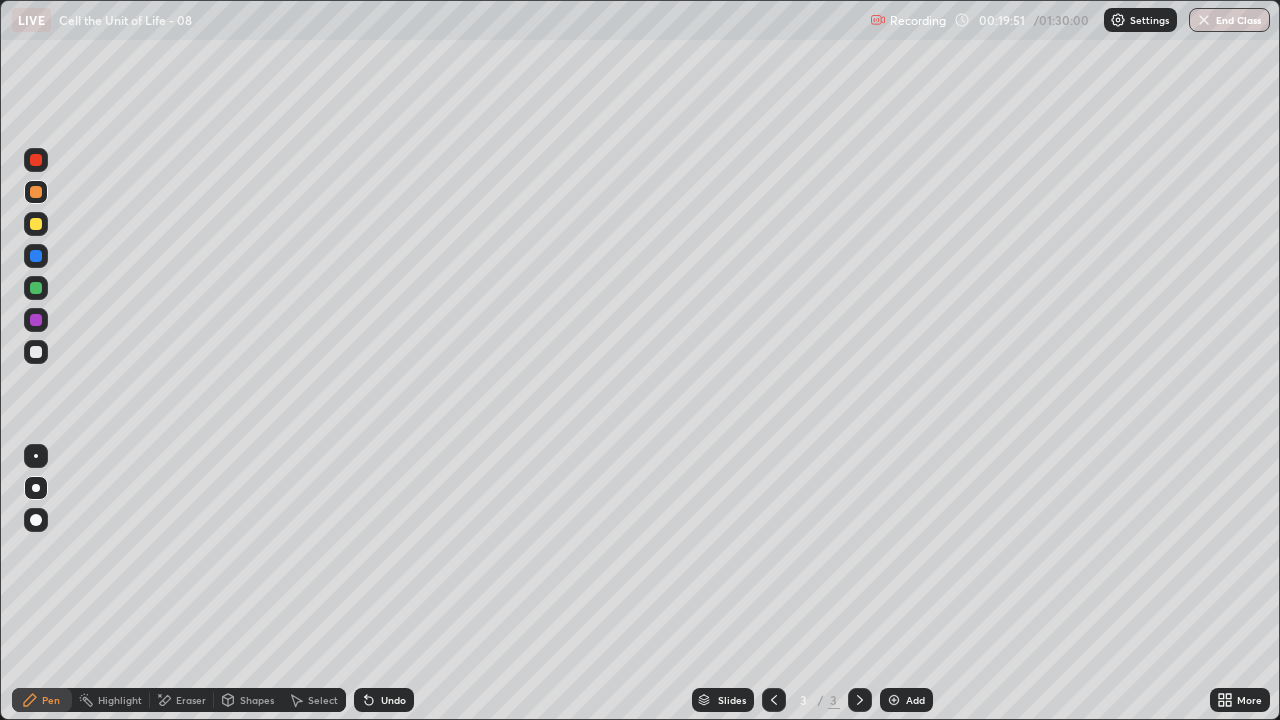 click at bounding box center [36, 352] 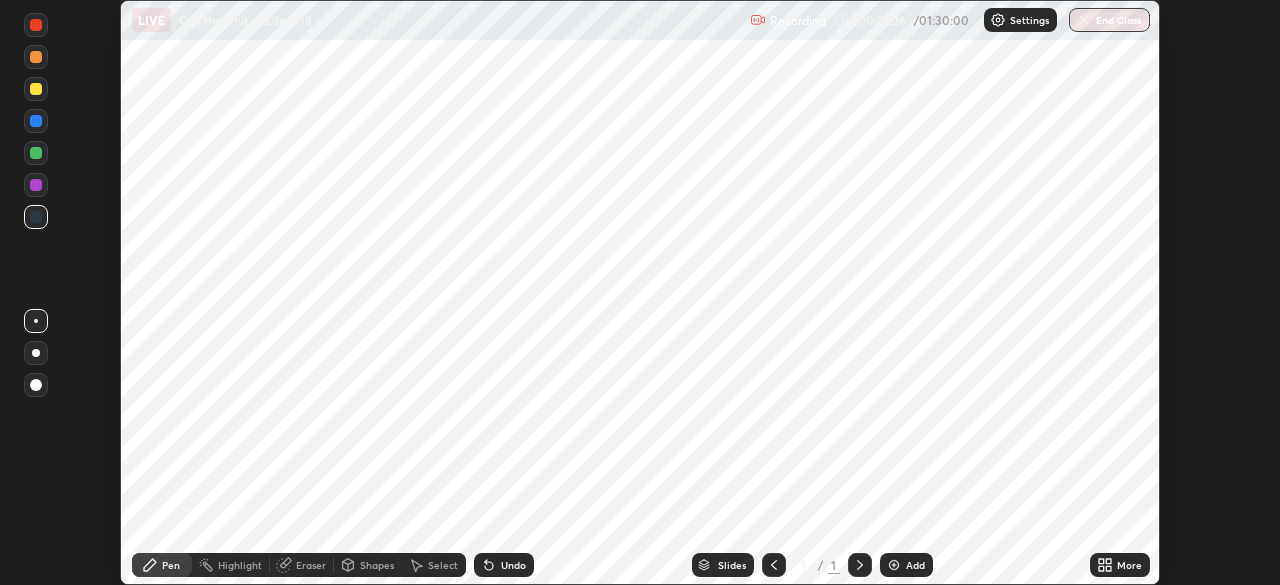 scroll, scrollTop: 0, scrollLeft: 0, axis: both 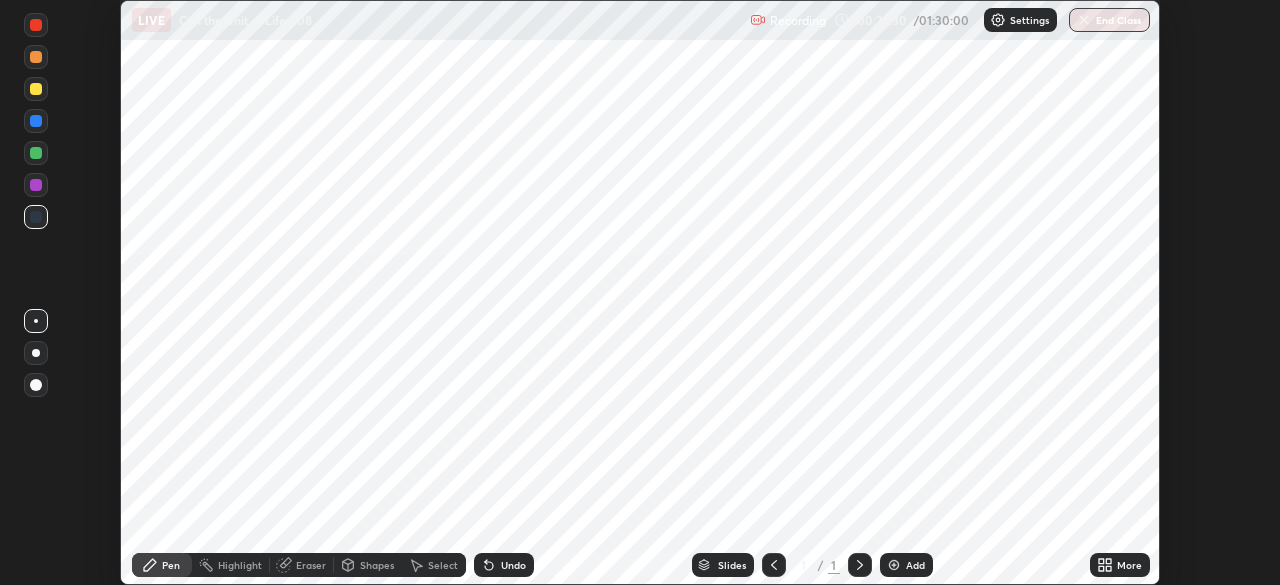 click at bounding box center (36, 353) 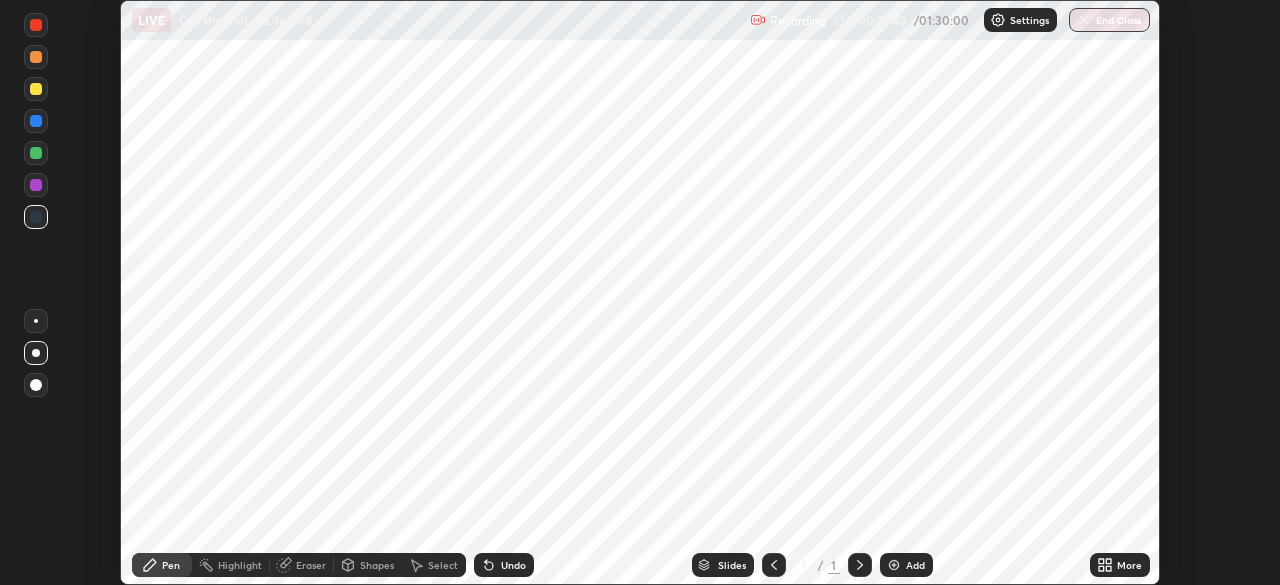 click 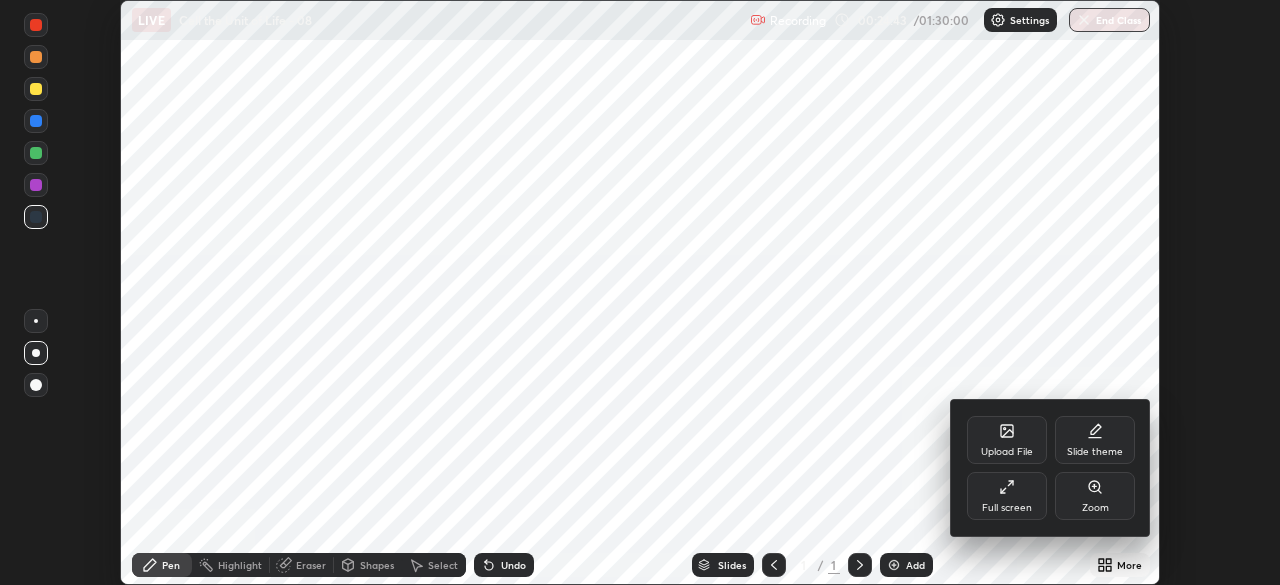 click 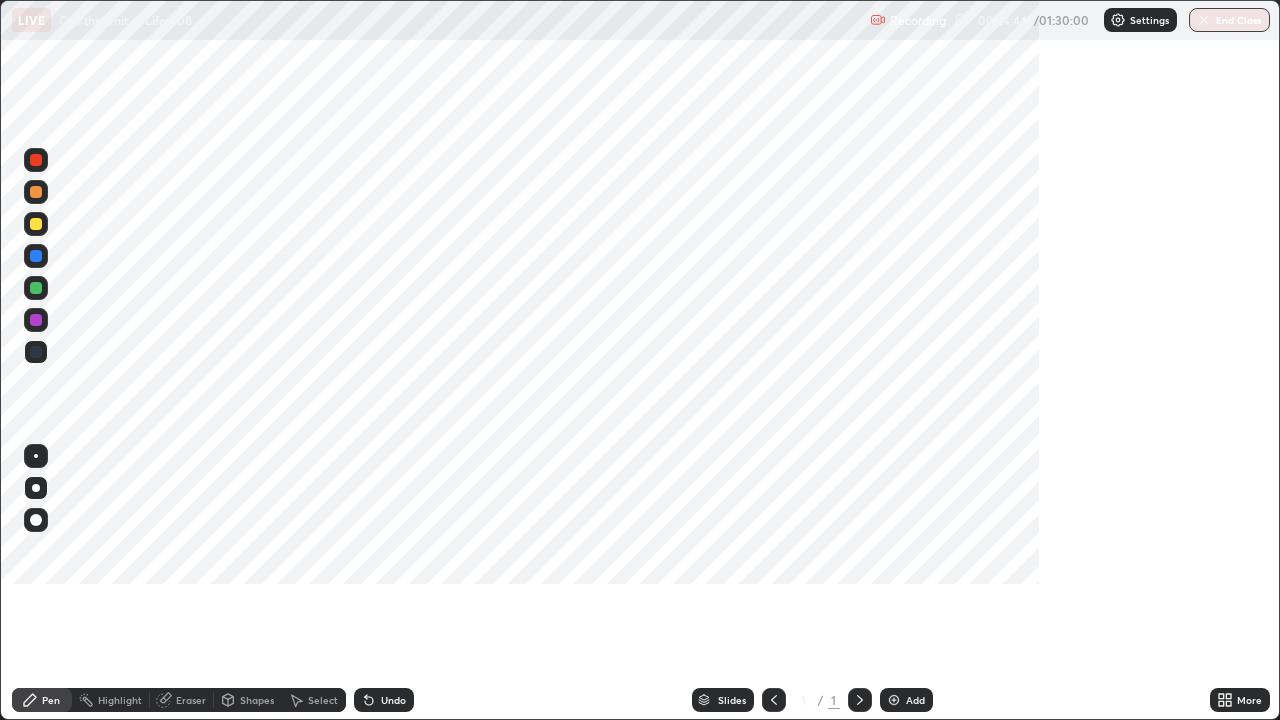 scroll, scrollTop: 99280, scrollLeft: 98720, axis: both 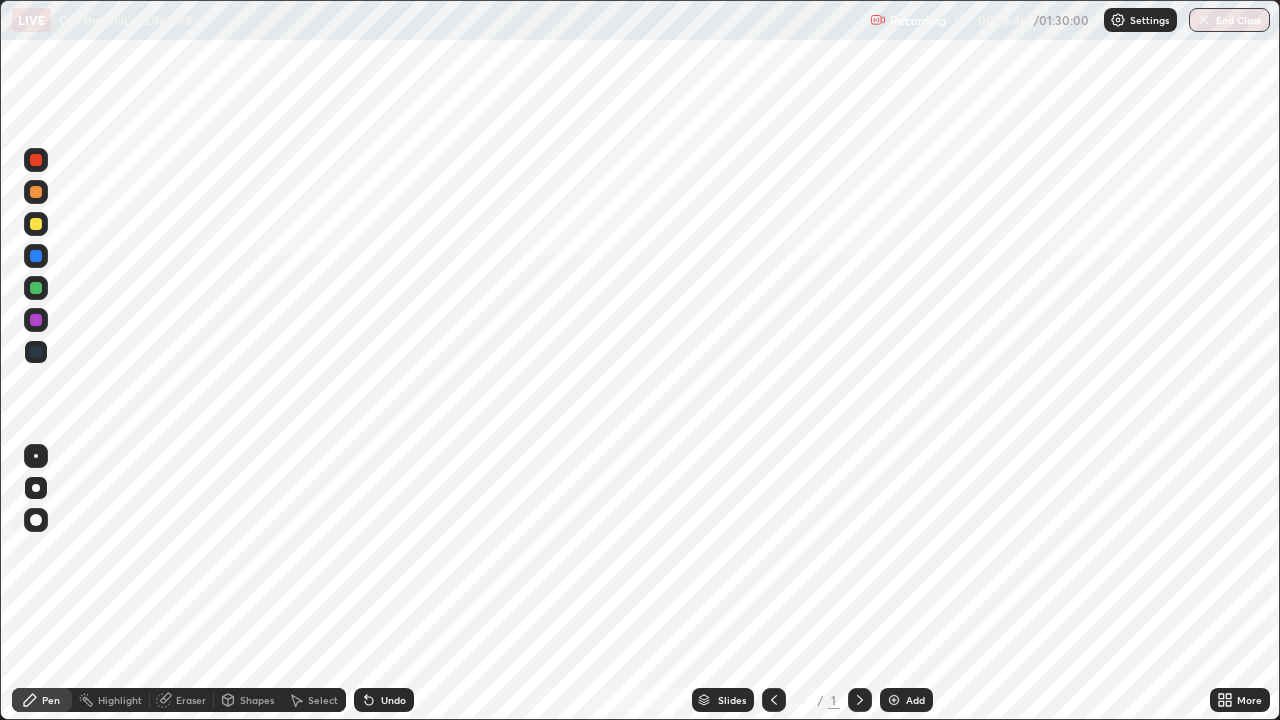 click 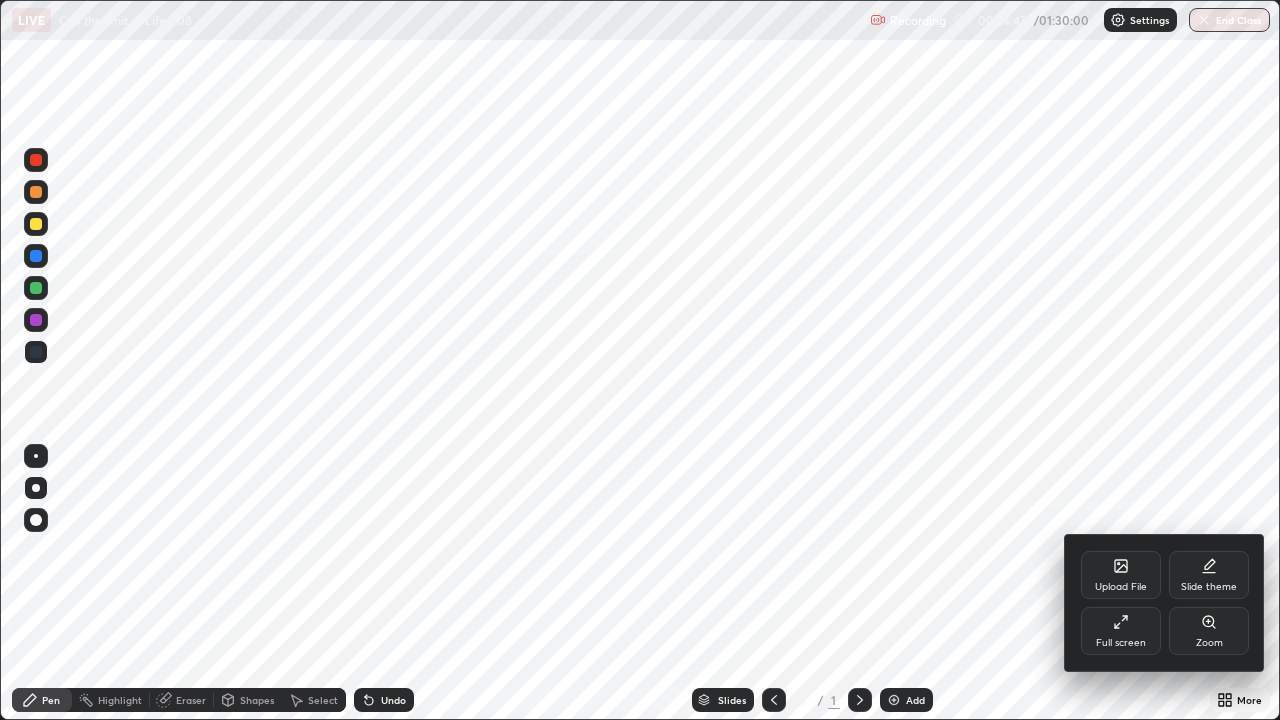 click on "Full screen" at bounding box center (1121, 631) 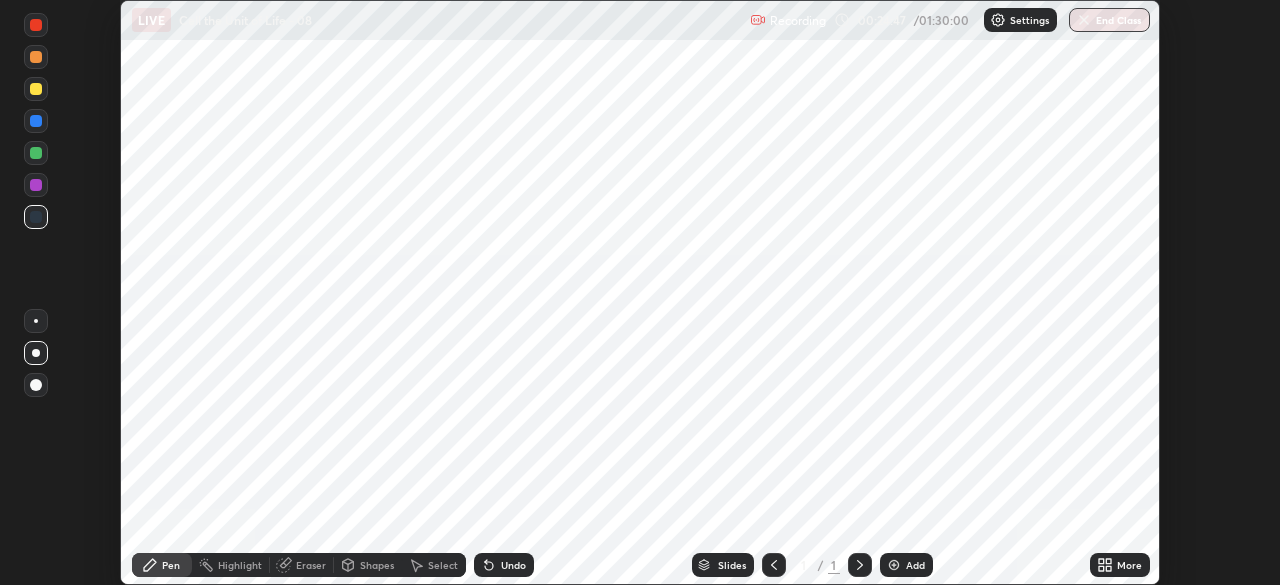 scroll, scrollTop: 585, scrollLeft: 1280, axis: both 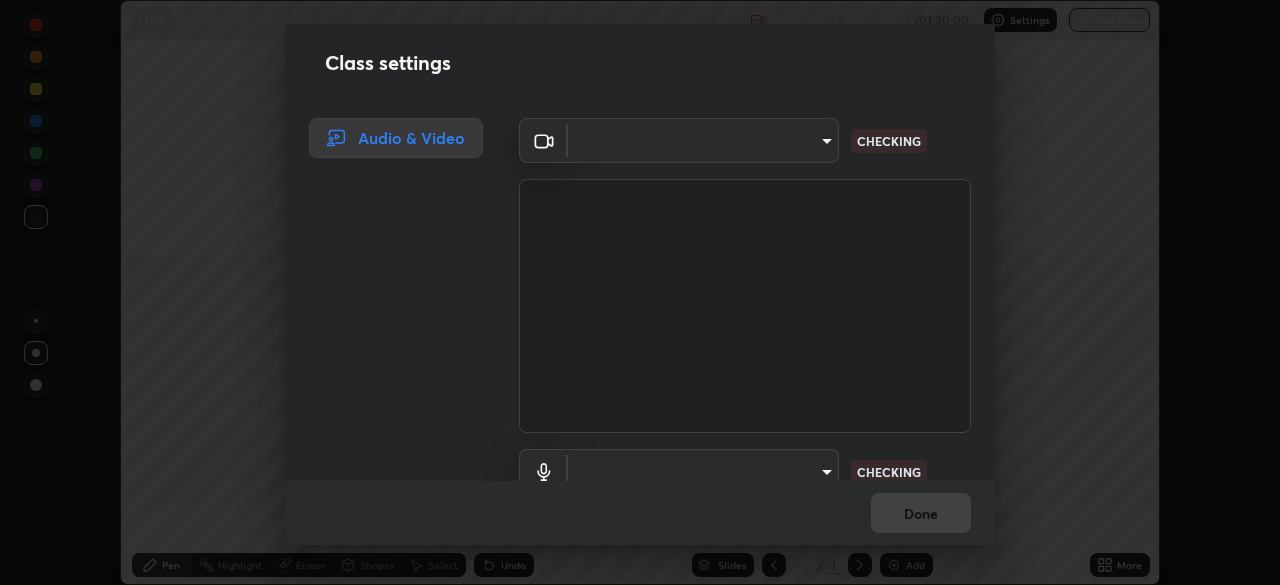 type on "bfa13ec11e3806c3eb92bf3b7126344263004e7e0ebf3fc0325b0f534c832c89" 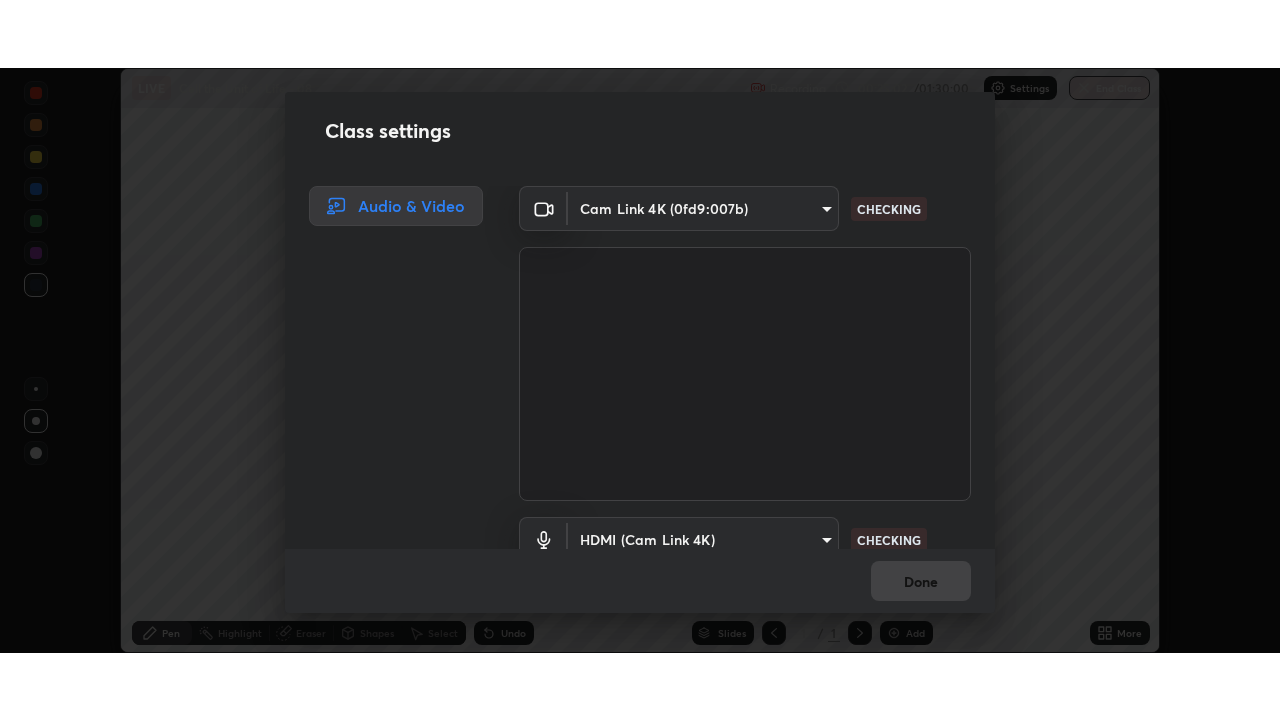 scroll, scrollTop: 91, scrollLeft: 0, axis: vertical 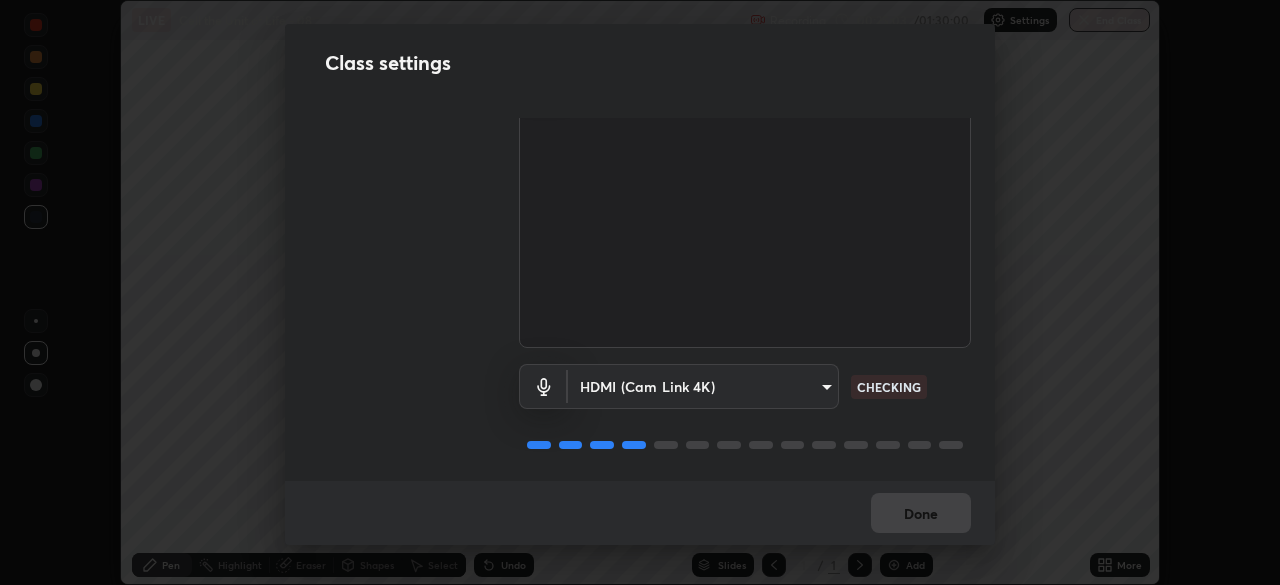 click on "Erase all LIVE Cell the Unit of Life - 08 Recording 00:25:03 /  01:30:00 Settings End Class Setting up your live class Cell the Unit of Life - 08 • L9 of Course On Botany for NEET -Conquer-5 - 2026 [FIRST] [LAST] Pen Highlight Eraser Shapes Select Undo Slides 1 / 1 Add More No doubts shared Encourage your learners to ask a doubt for better clarity Report an issue Reason for reporting Buffering Chat not working Audio - Video sync issue Educator video quality low ​ Attach an image Report Class settings Audio & Video Cam Link 4K (0fd9:007b) [HASH] CHECKING HDMI (Cam Link 4K) [HASH] CHECKING Done" at bounding box center (640, 292) 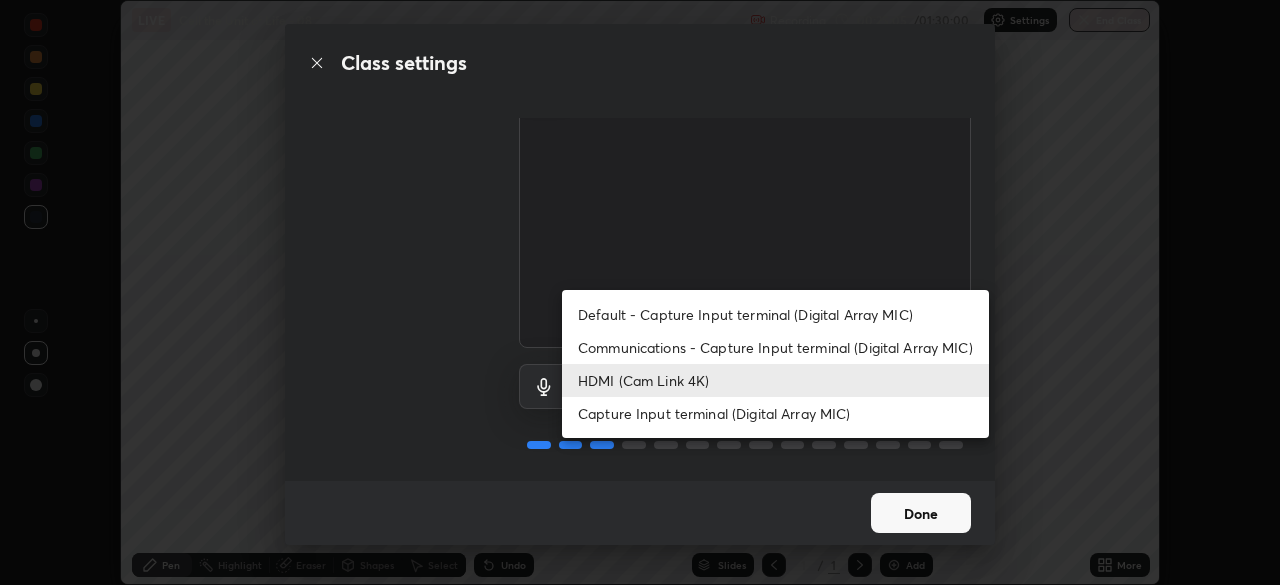 click at bounding box center [640, 292] 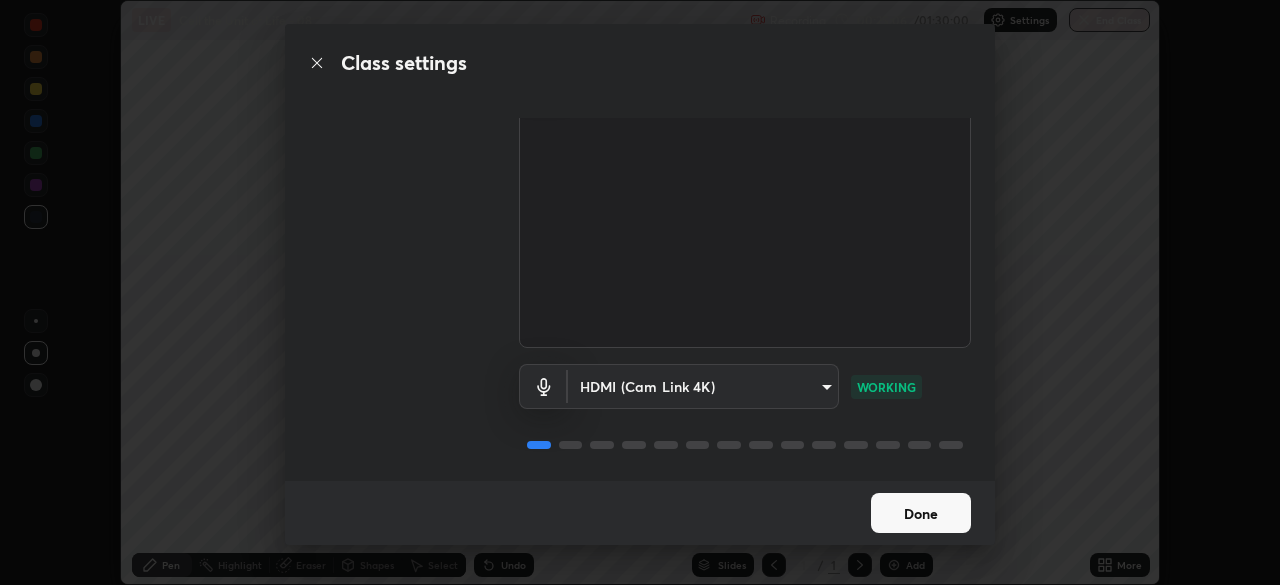 click on "Done" at bounding box center (921, 513) 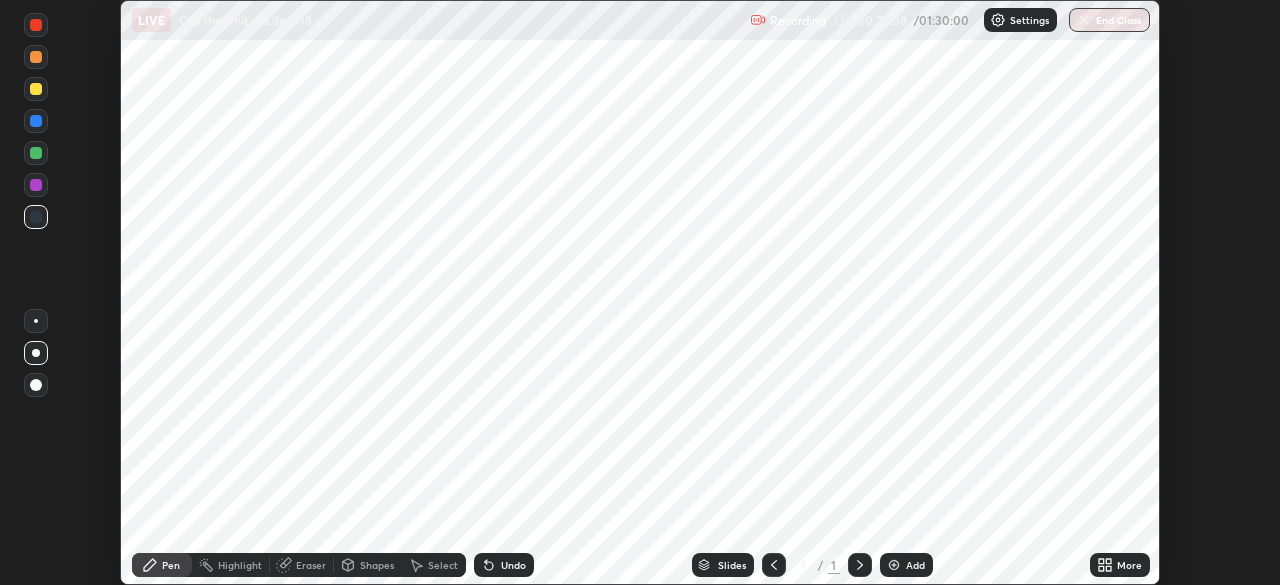 click 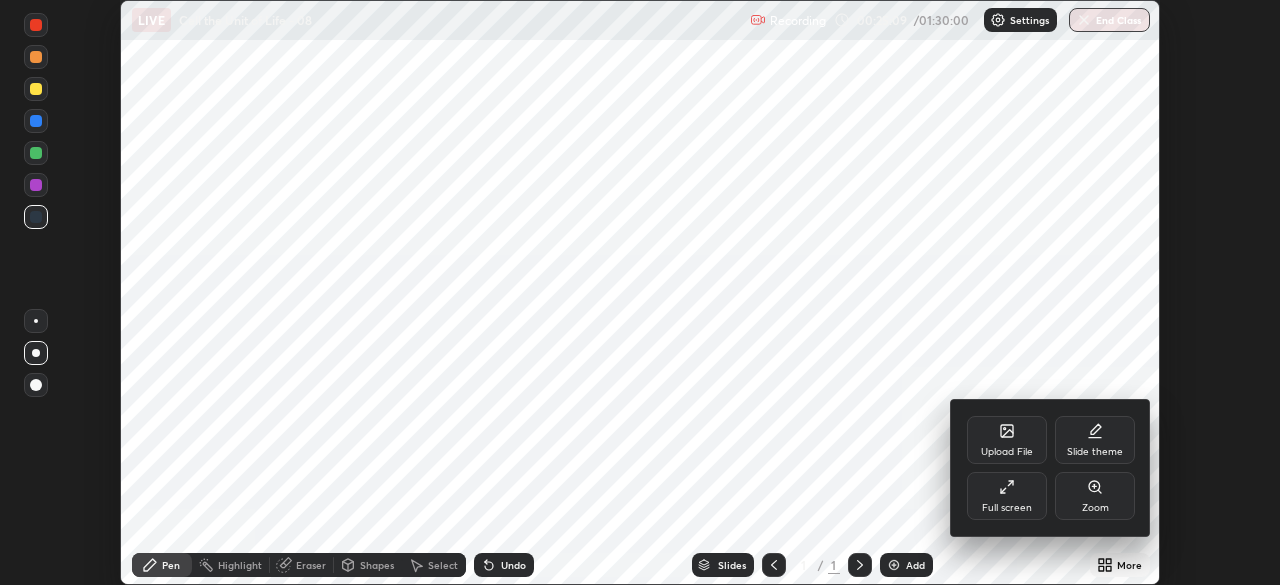 click on "Full screen" at bounding box center [1007, 496] 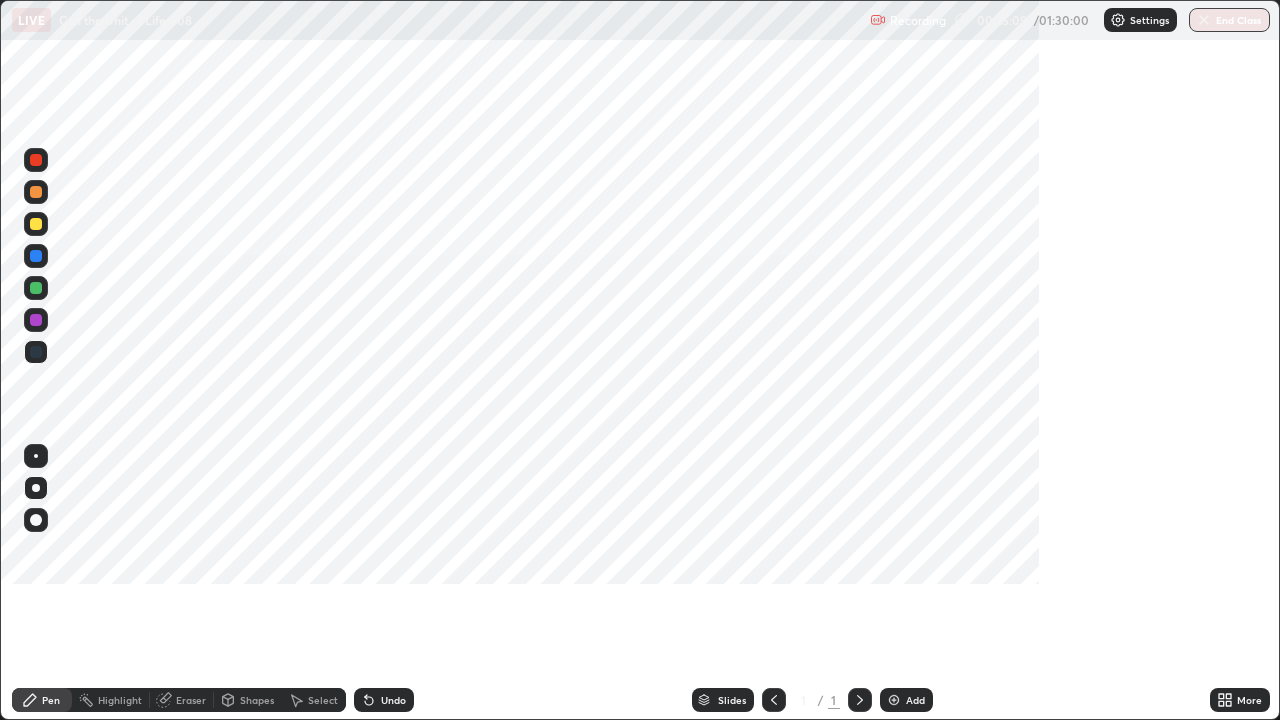 scroll, scrollTop: 99280, scrollLeft: 98720, axis: both 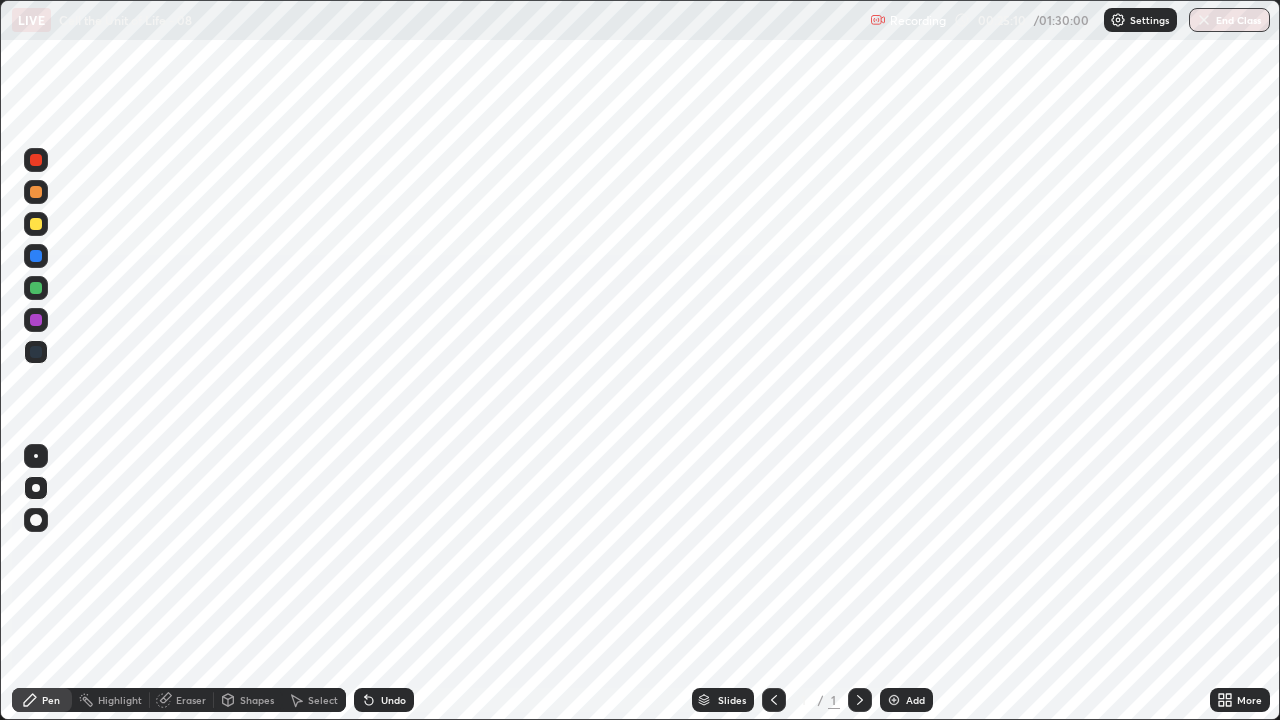 click 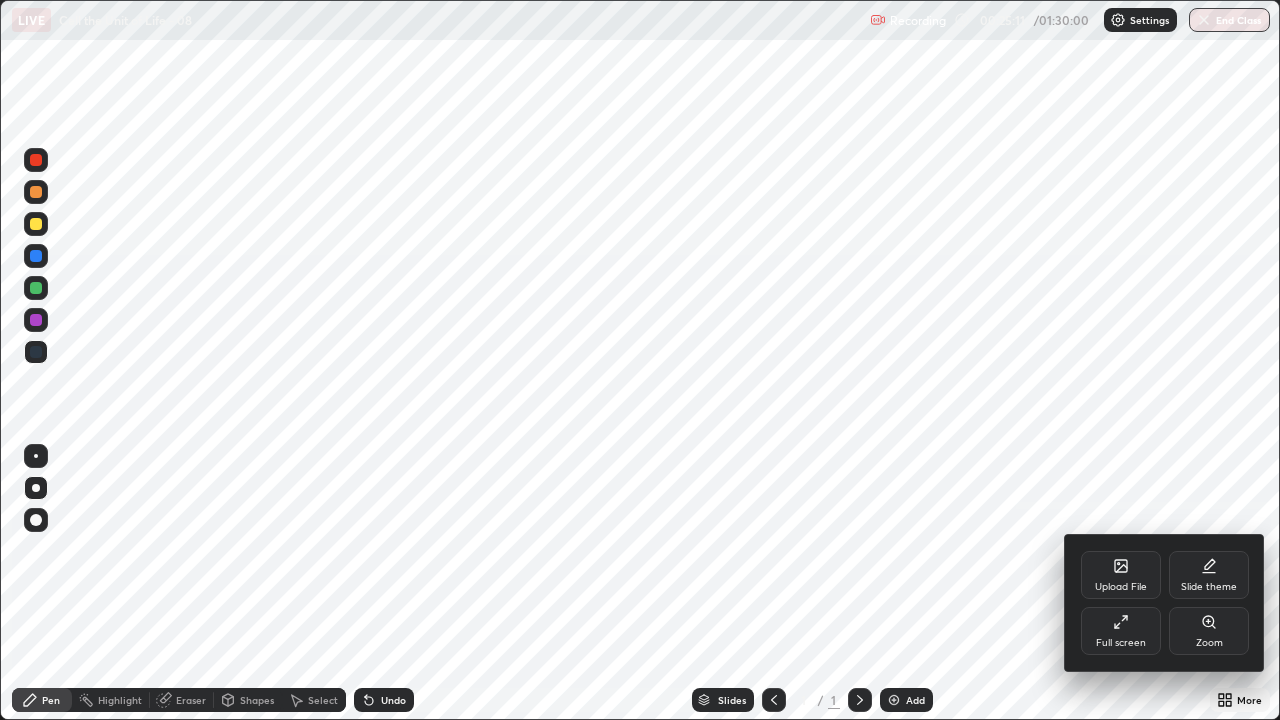 click on "Full screen" at bounding box center [1121, 643] 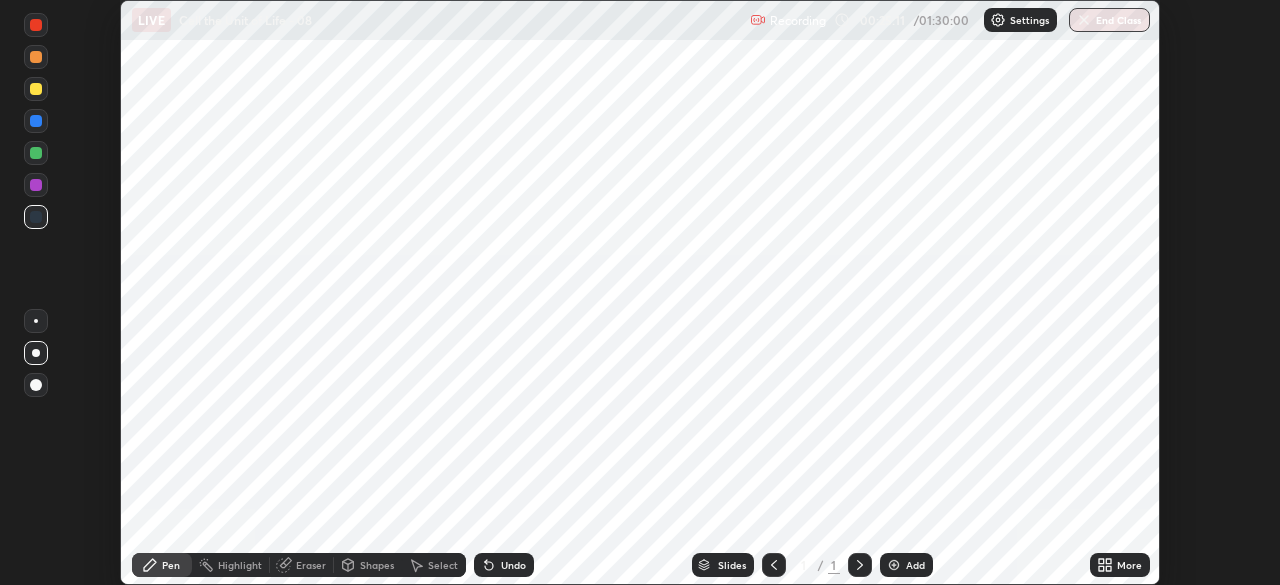 scroll, scrollTop: 585, scrollLeft: 1280, axis: both 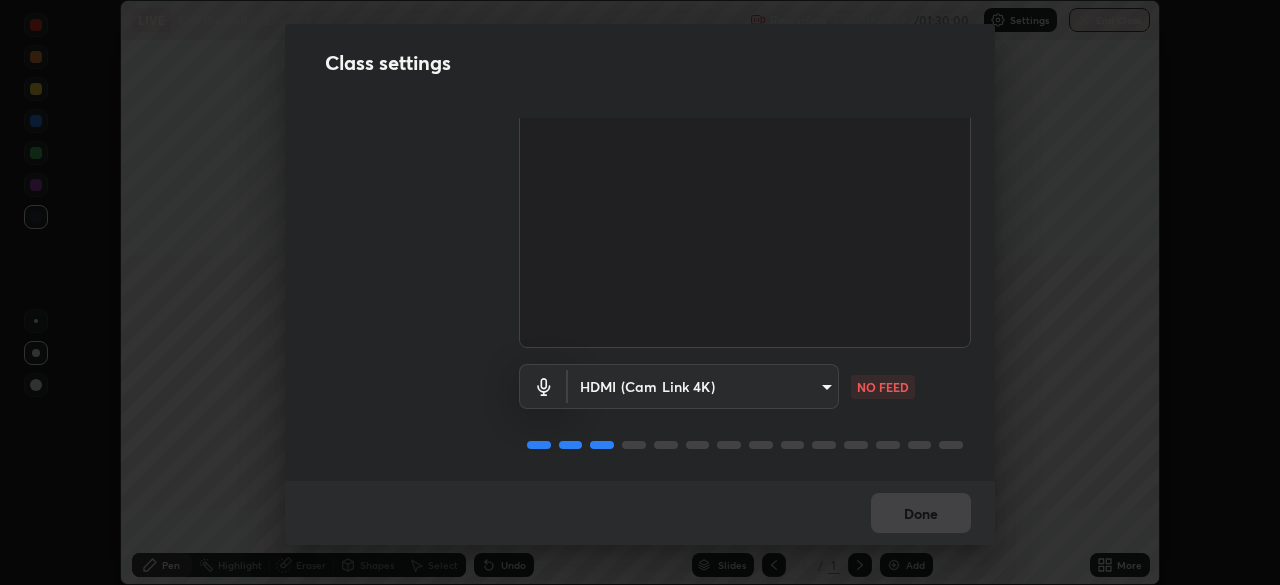 click on "Erase all LIVE Cell the Unit of Life - 08 Recording 00:25:32 /  01:30:00 Settings End Class Setting up your live class Cell the Unit of Life - 08 • L9 of Course On Botany for NEET -Conquer-5 - 2026 [FIRST] [LAST] Pen Highlight Eraser Shapes Select Undo Slides 1 / 1 Add More No doubts shared Encourage your learners to ask a doubt for better clarity Report an issue Reason for reporting Buffering Chat not working Audio - Video sync issue Educator video quality low ​ Attach an image Report Class settings Audio ​& Video Cam Link 4K (0fd9:007b) bfa13ec11e3806c3eb92bf3b7126344263004e7e0ebf3fc0325b0f534c832c89 WORKING HDMI (Cam Link 4K) 0386923fb9024cbaf178a4a2fd8e3b751ee26661207c8dbefa86137fe9378b42 NO FEED Done" at bounding box center [640, 292] 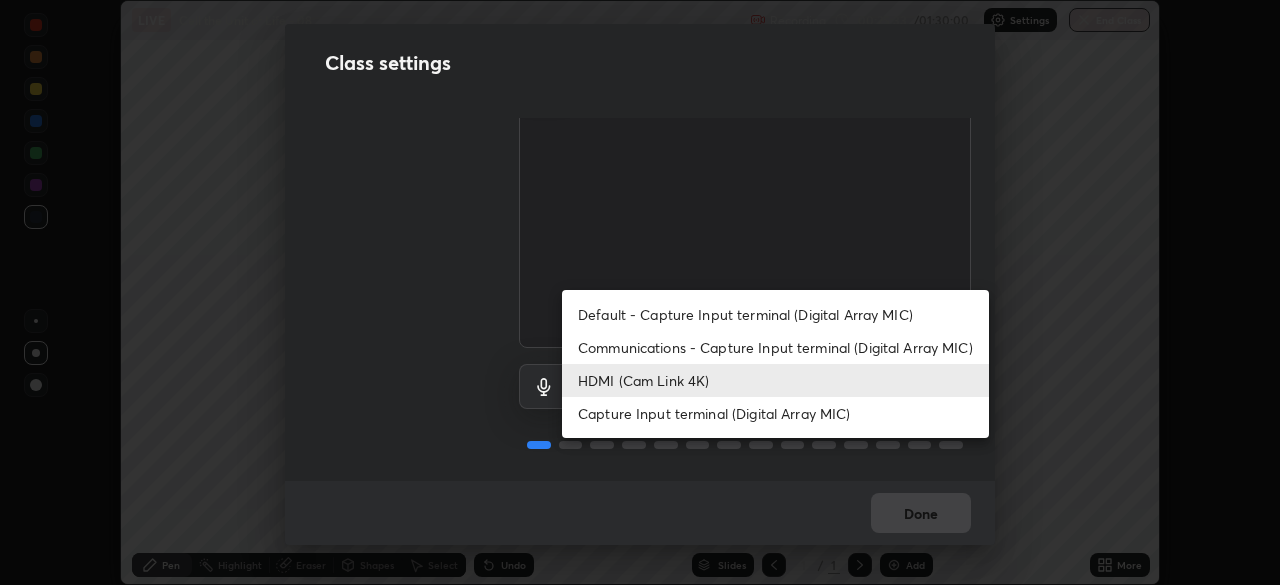 click on "HDMI (Cam Link 4K)" at bounding box center (775, 380) 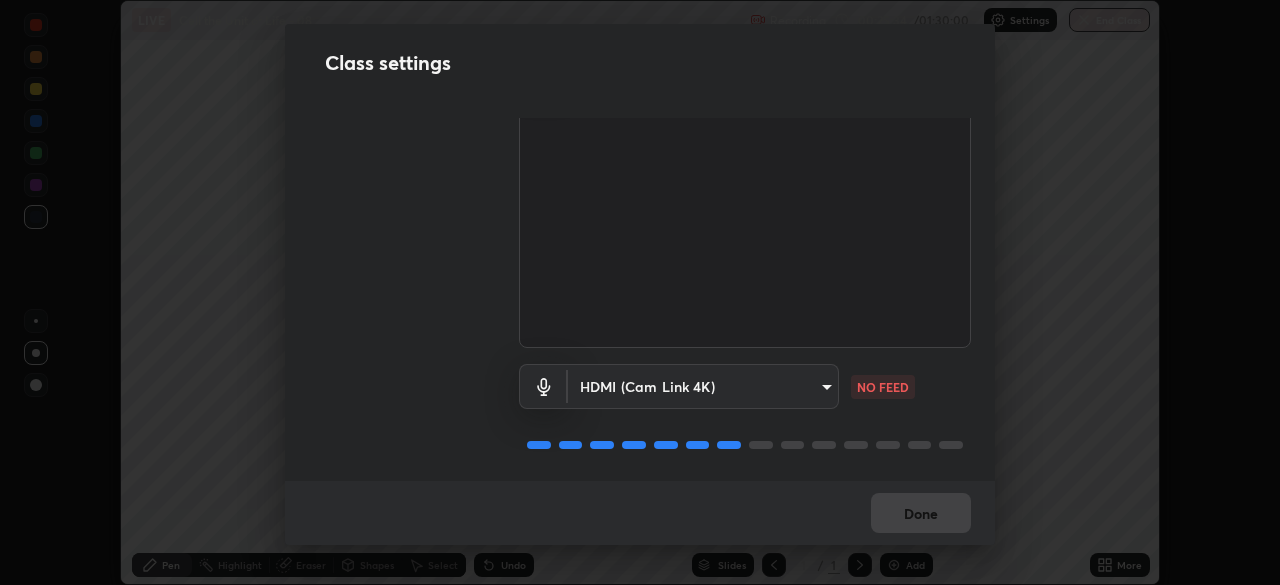 click on "Erase all LIVE Cell the Unit of Life - 08 Recording 00:25:34 /  01:30:00 Settings End Class Setting up your live class Cell the Unit of Life - 08 • L9 of Course On Botany for NEET -Conquer-5 - 2026 [FIRST] [LAST] Pen Highlight Eraser Shapes Select Undo Slides 1 / 1 Add More No doubts shared Encourage your learners to ask a doubt for better clarity Report an issue Reason for reporting Buffering Chat not working Audio - Video sync issue Educator video quality low ​ Attach an image Report Class settings Audio ​& Video Cam Link 4K (0fd9:007b) bfa13ec11e3806c3eb92bf3b7126344263004e7e0ebf3fc0325b0f534c832c89 WORKING HDMI (Cam Link 4K) 0386923fb9024cbaf178a4a2fd8e3b751ee26661207c8dbefa86137fe9378b42 NO FEED Done" at bounding box center (640, 292) 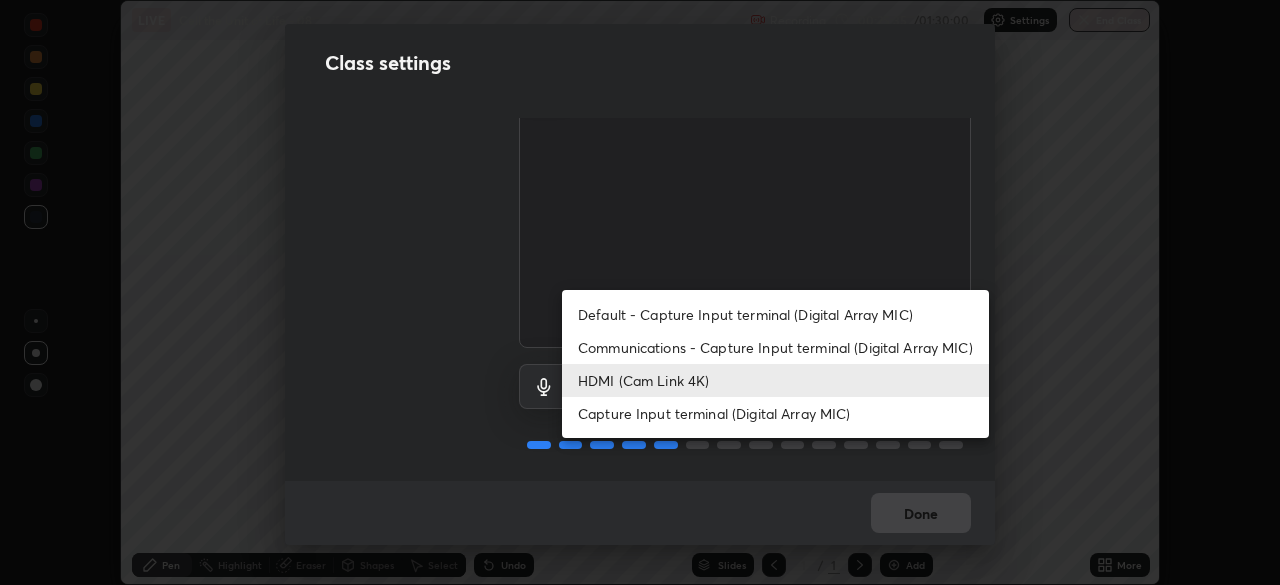 click on "Capture Input terminal (Digital Array MIC)" at bounding box center [775, 413] 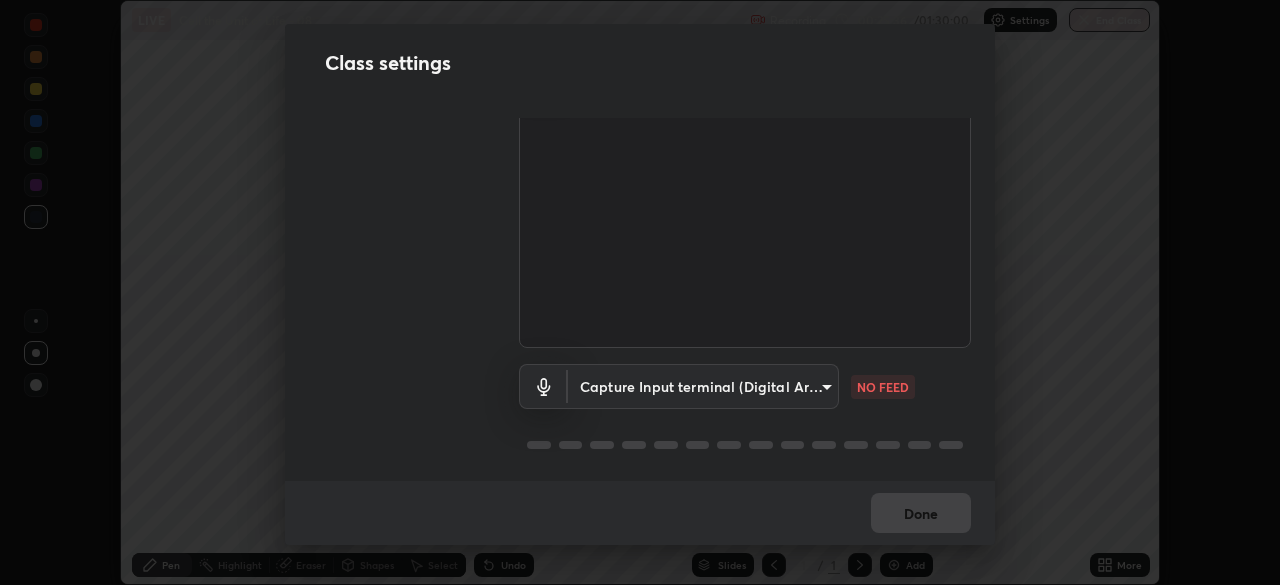 click on "Erase all LIVE Cell the Unit of Life - 08 Recording 00:25:36 /  01:30:00 Settings End Class Setting up your live class Cell the Unit of Life - 08 • L9 of Course On Botany for NEET -Conquer-5 - 2026 [FIRST] [LAST] Pen Highlight Eraser Shapes Select Undo Slides 1 / 1 Add More No doubts shared Encourage your learners to ask a doubt for better clarity Report an issue Reason for reporting Buffering Chat not working Audio - Video sync issue Educator video quality low ​ Attach an image Report Class settings Audio ​& Video Cam Link 4K (0fd9:007b) bfa13ec11e3806c3eb92bf3b7126344263004e7e0ebf3fc0325b0f534c832c89 WORKING Capture Input terminal (Digital Array MIC) d1db8ae12e0699fad4f5e759f923c61c543ba1d065fe41f3cf0d143c5bba6c4b NO FEED Done" at bounding box center (640, 292) 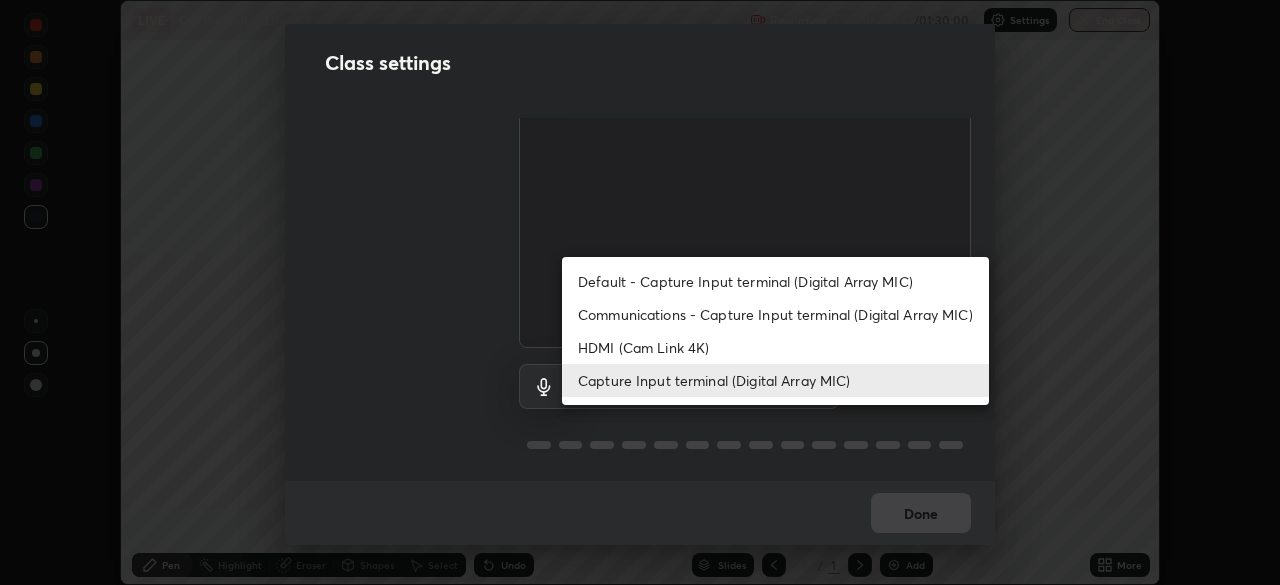 click on "HDMI (Cam Link 4K)" at bounding box center [775, 347] 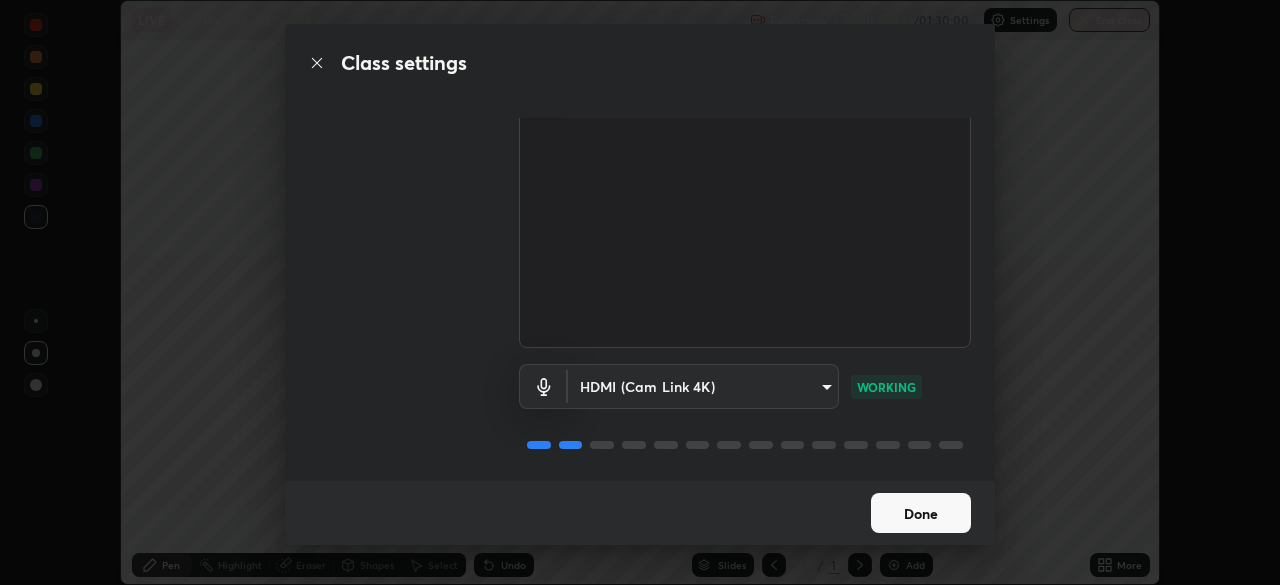 click on "Done" at bounding box center [921, 513] 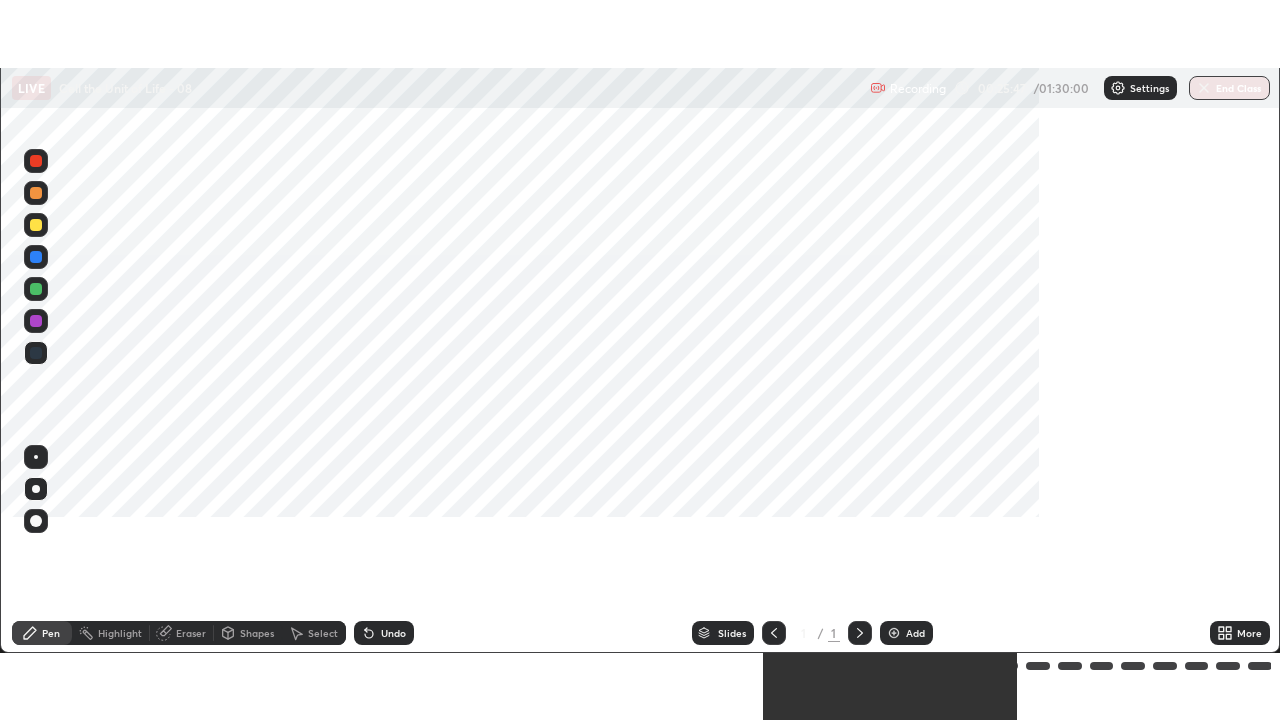 scroll, scrollTop: 99280, scrollLeft: 98720, axis: both 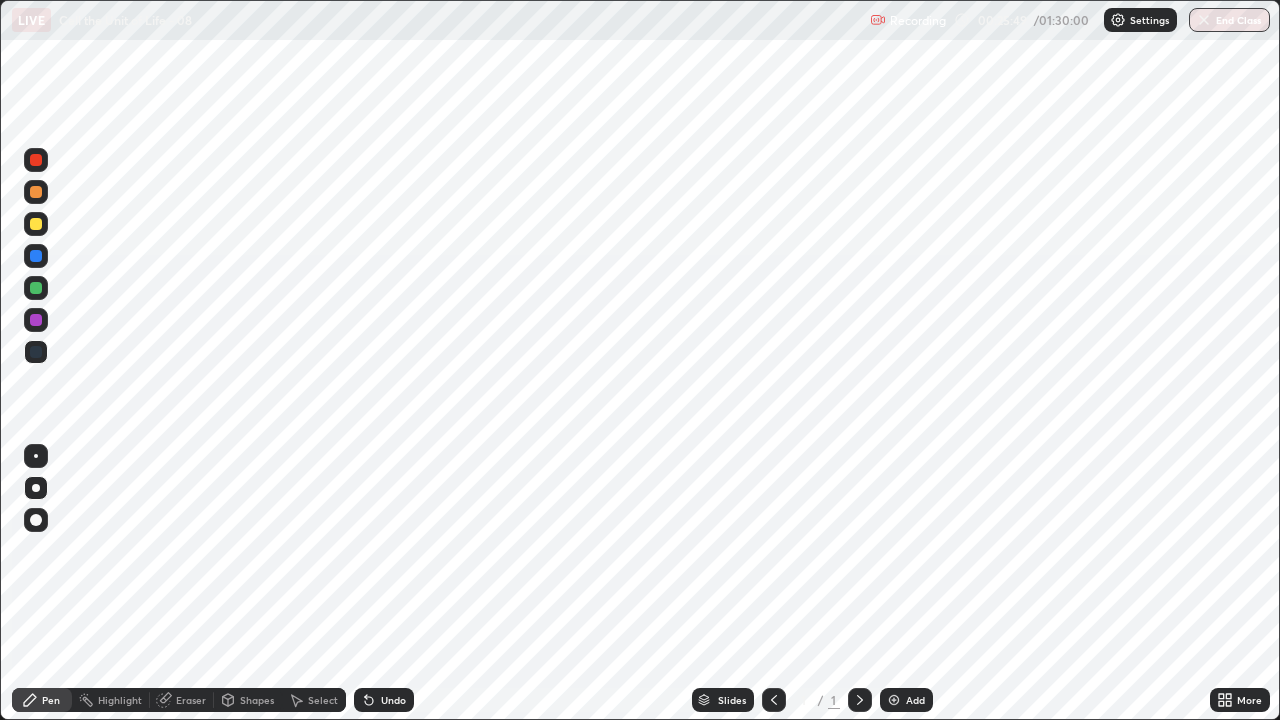 click on "Undo" at bounding box center (393, 700) 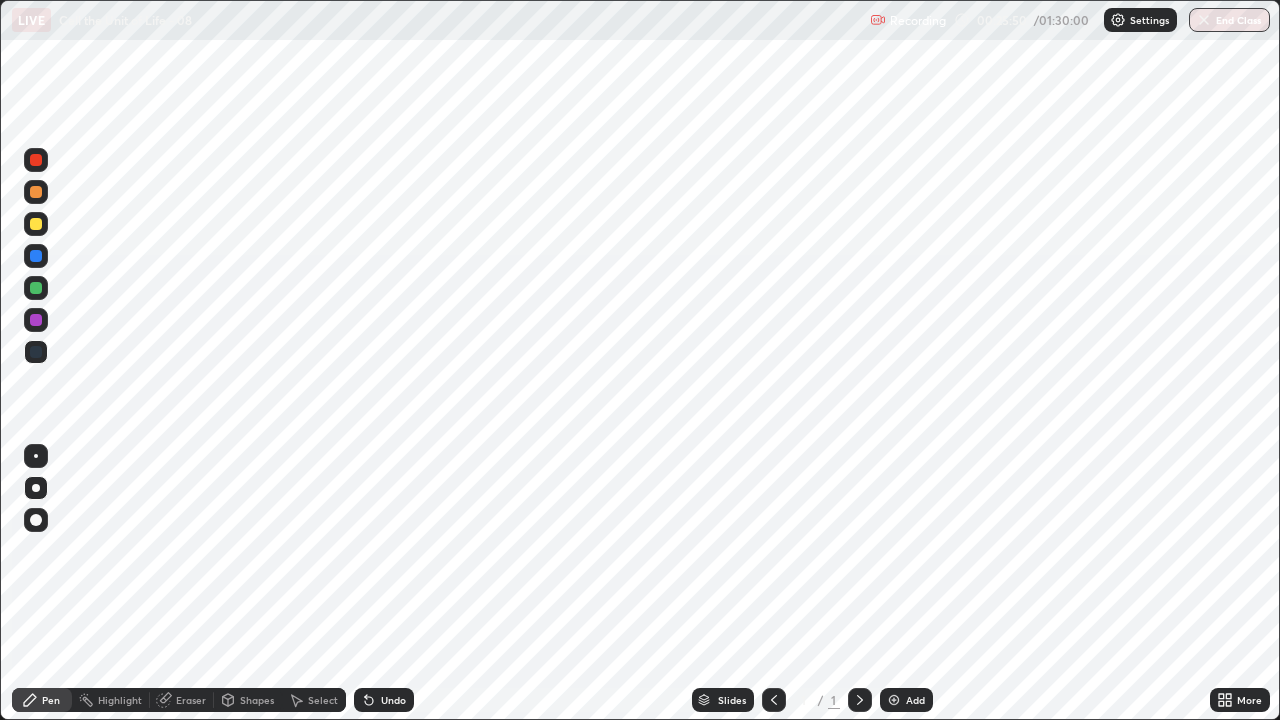 click on "Shapes" at bounding box center [257, 700] 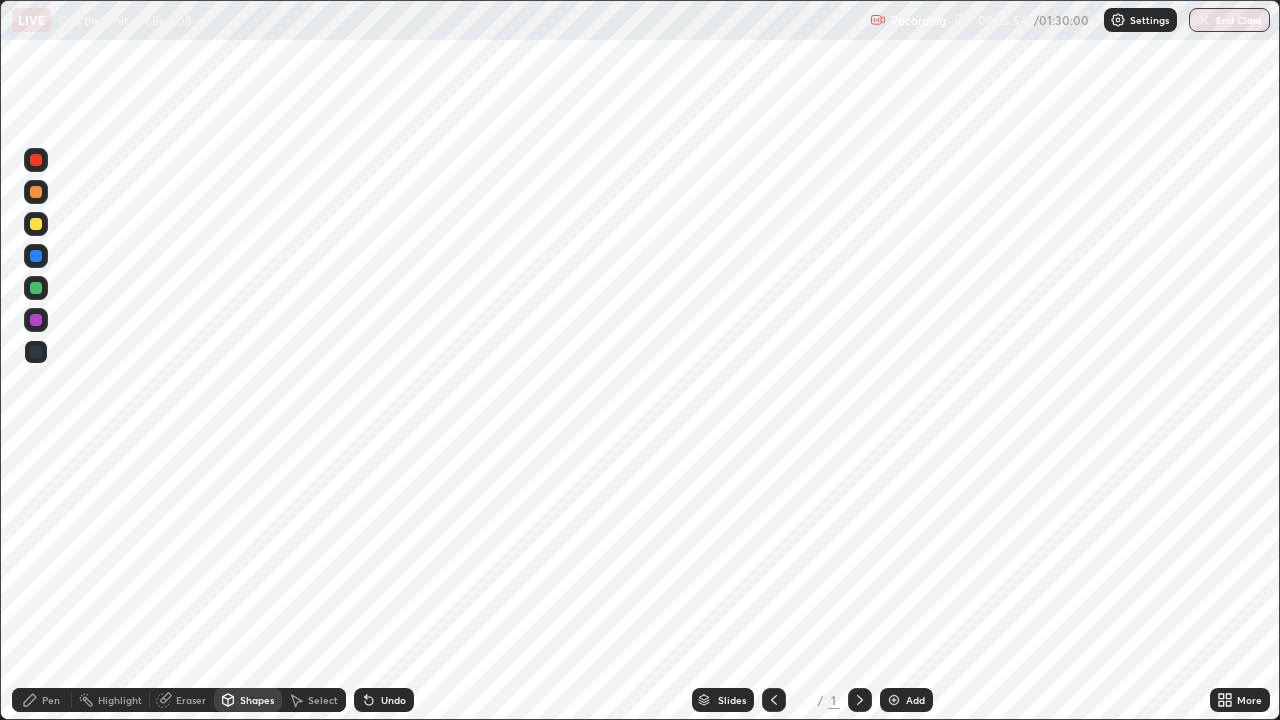 click 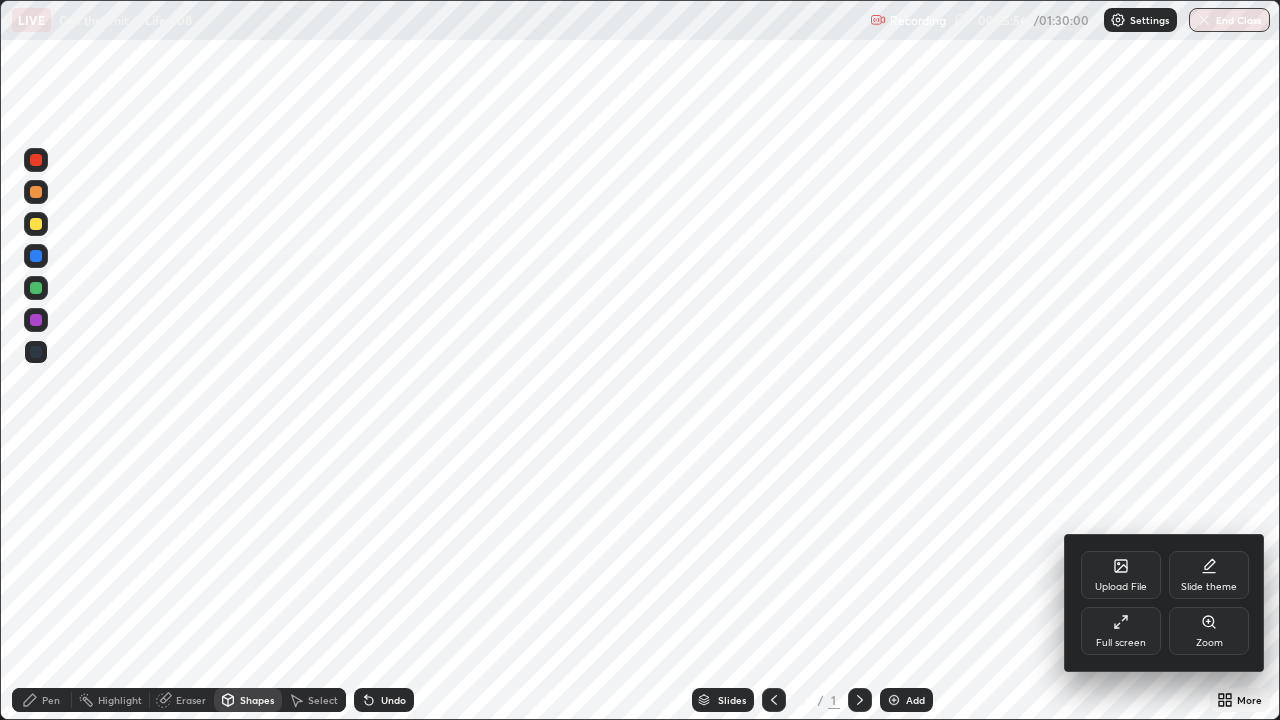 click on "Slide theme" at bounding box center [1209, 587] 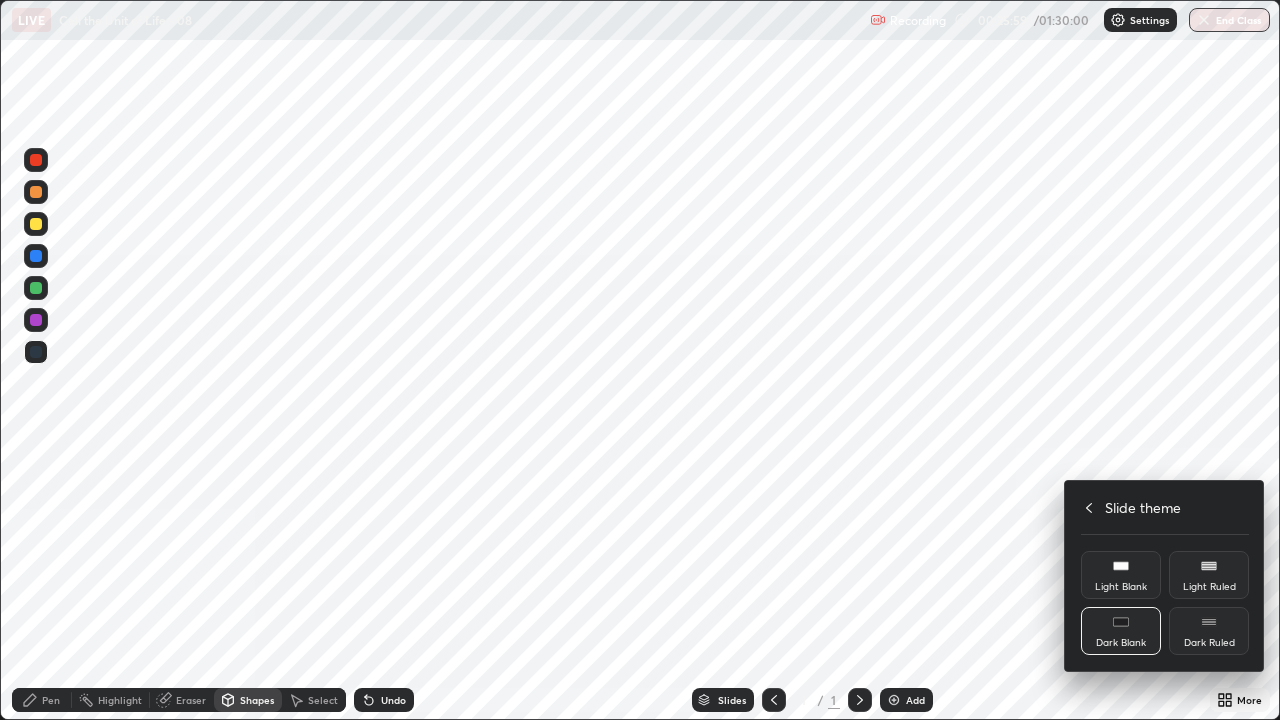 click on "Dark Blank" at bounding box center [1121, 631] 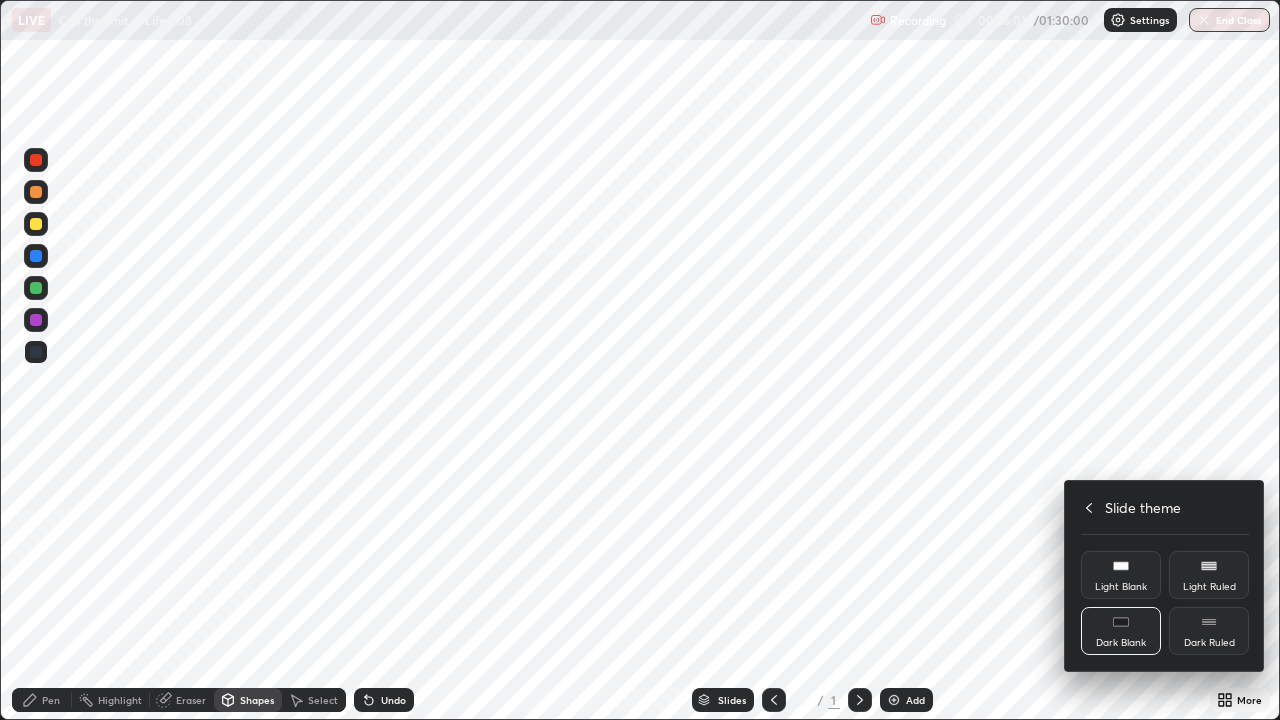 click on "Light Ruled" at bounding box center (1209, 575) 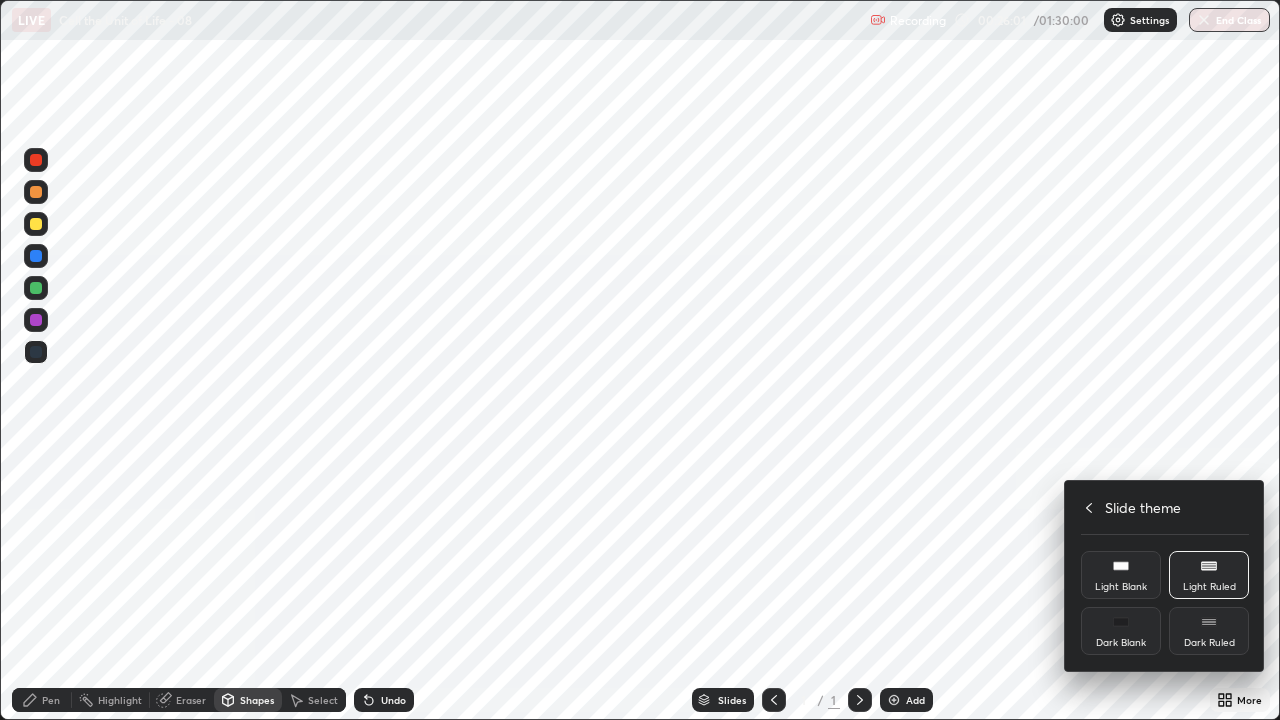 click on "Dark Blank" at bounding box center (1121, 643) 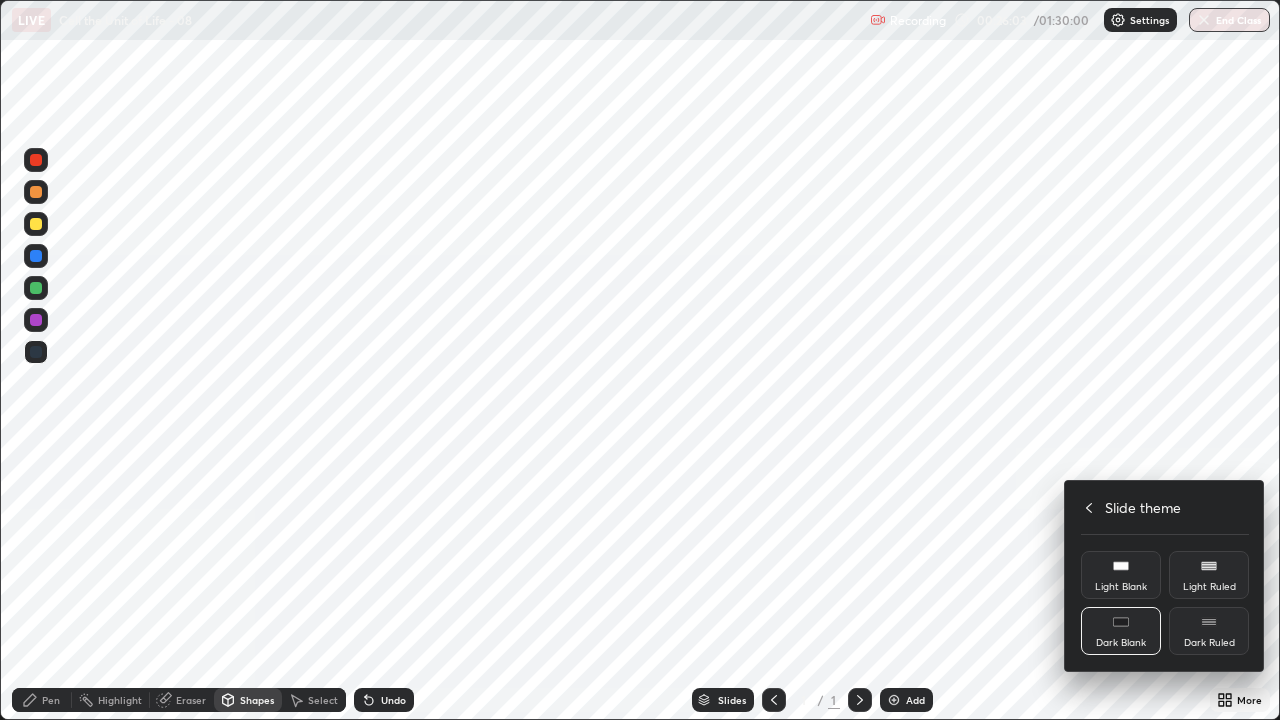 click at bounding box center [640, 360] 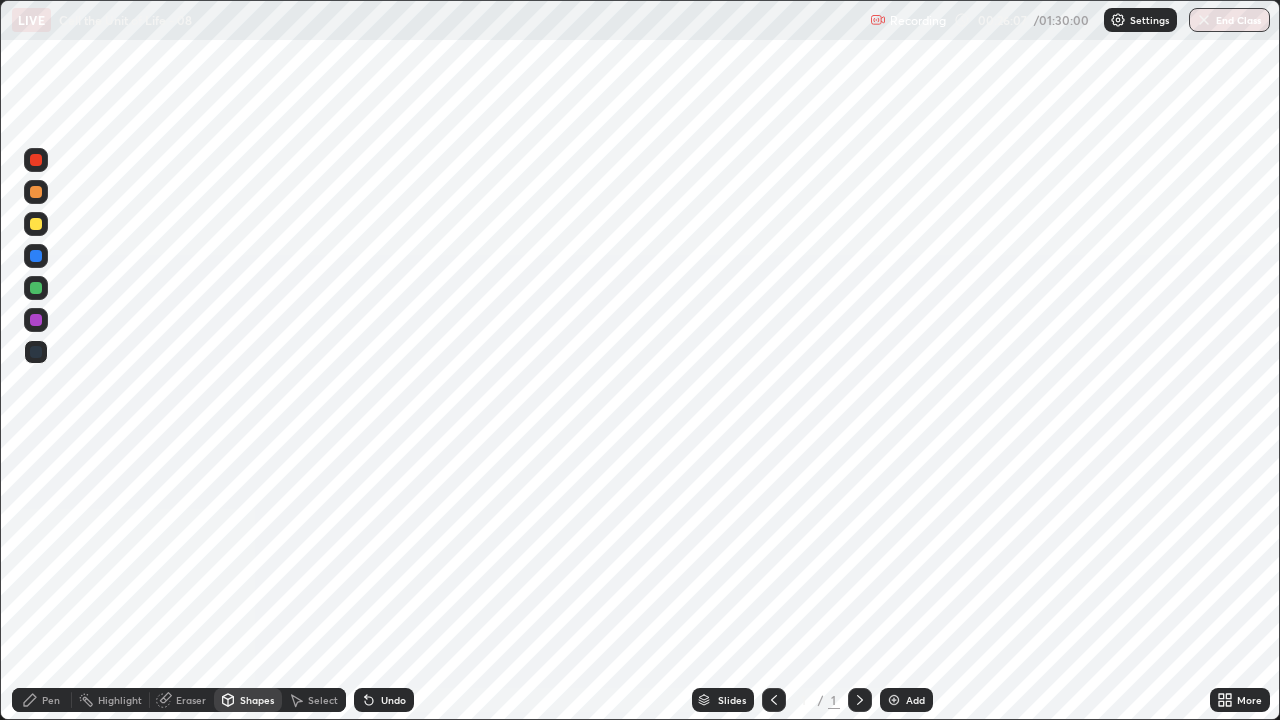 click on "Shapes" at bounding box center (257, 700) 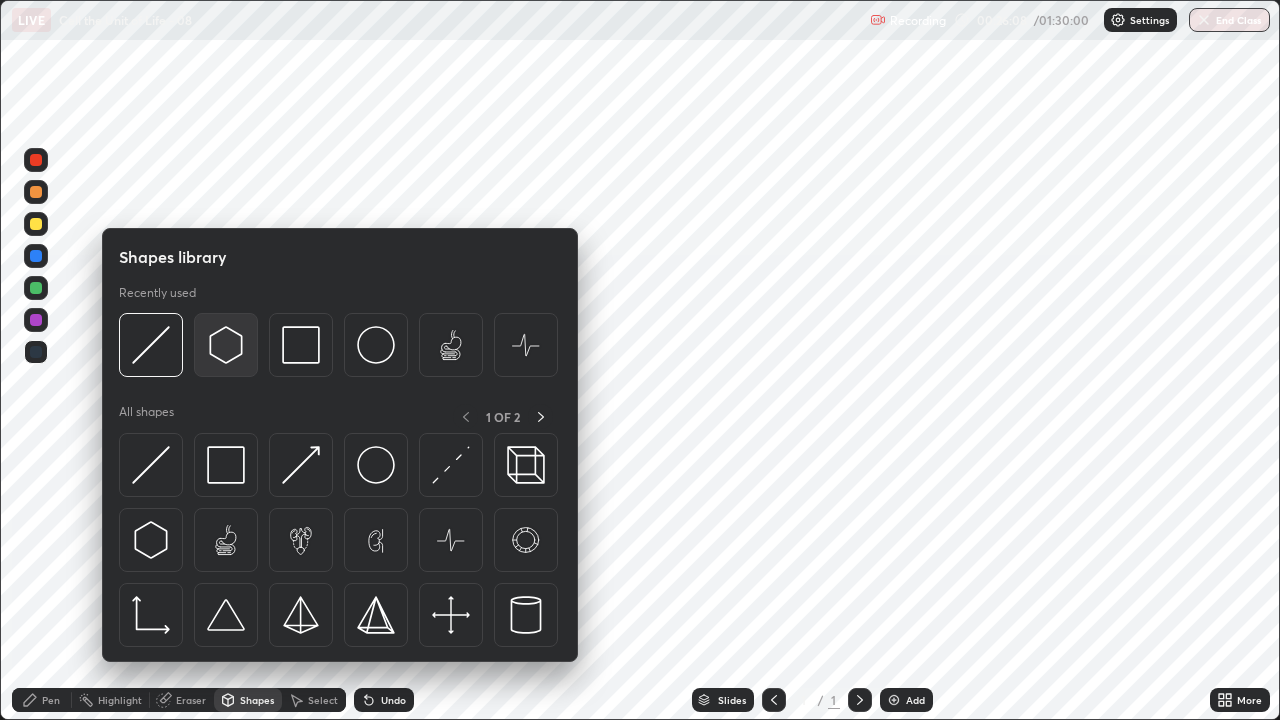 click at bounding box center (226, 345) 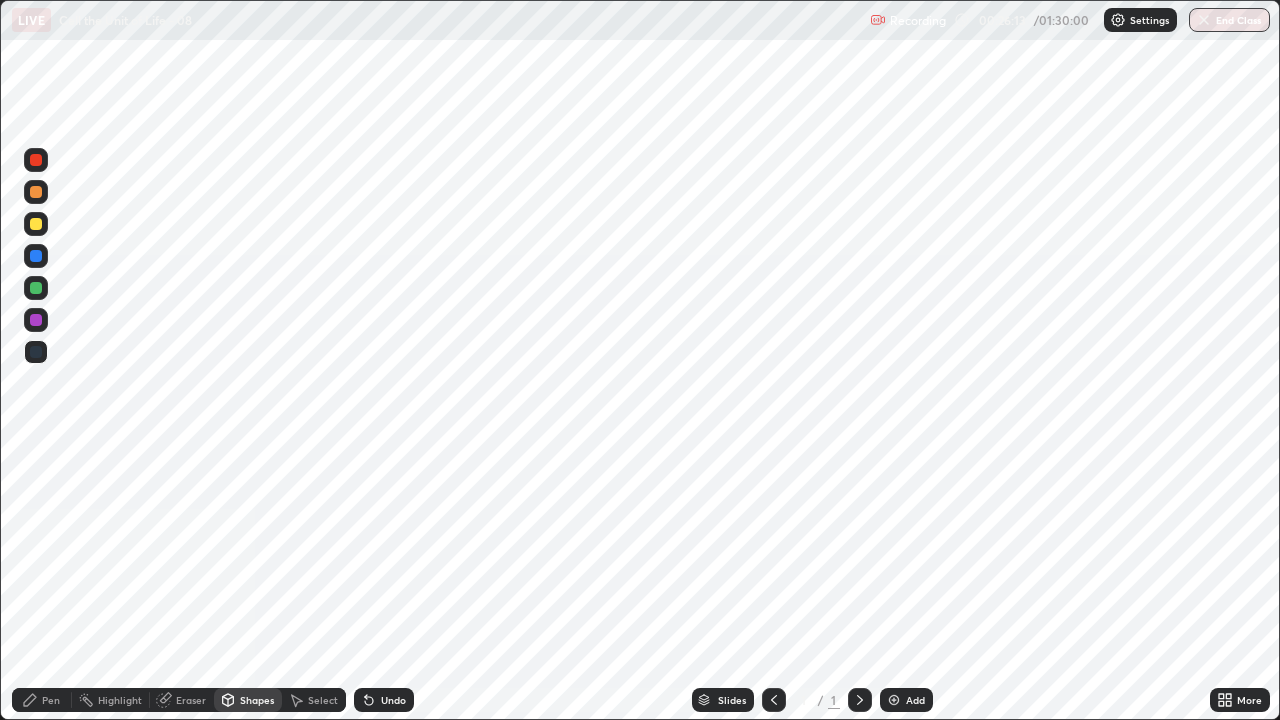 click on "Pen" at bounding box center [42, 700] 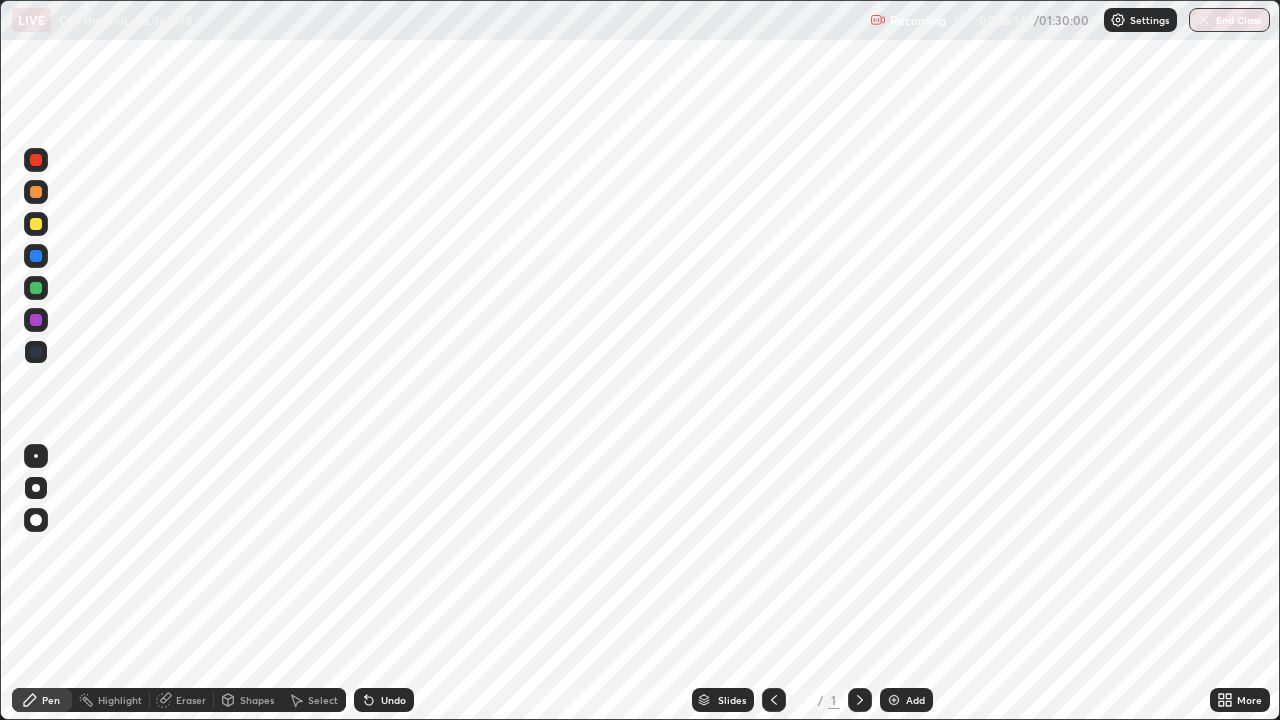 click at bounding box center [36, 488] 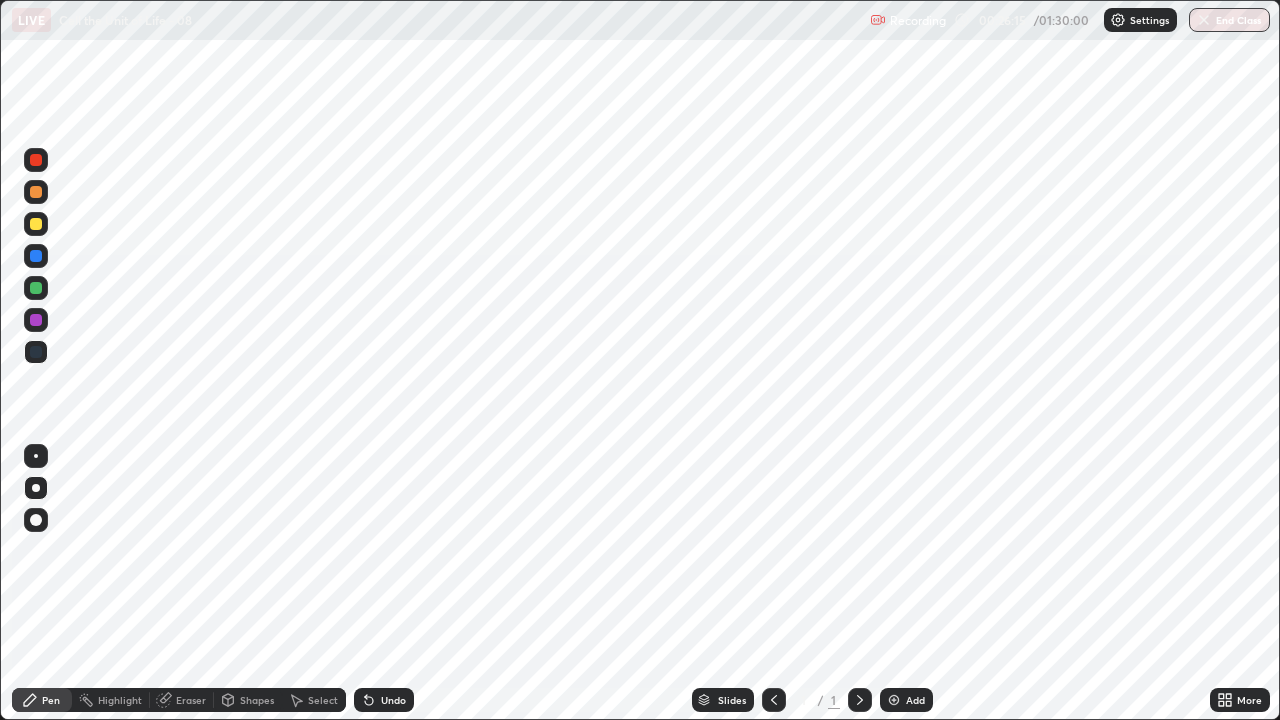 click at bounding box center (36, 160) 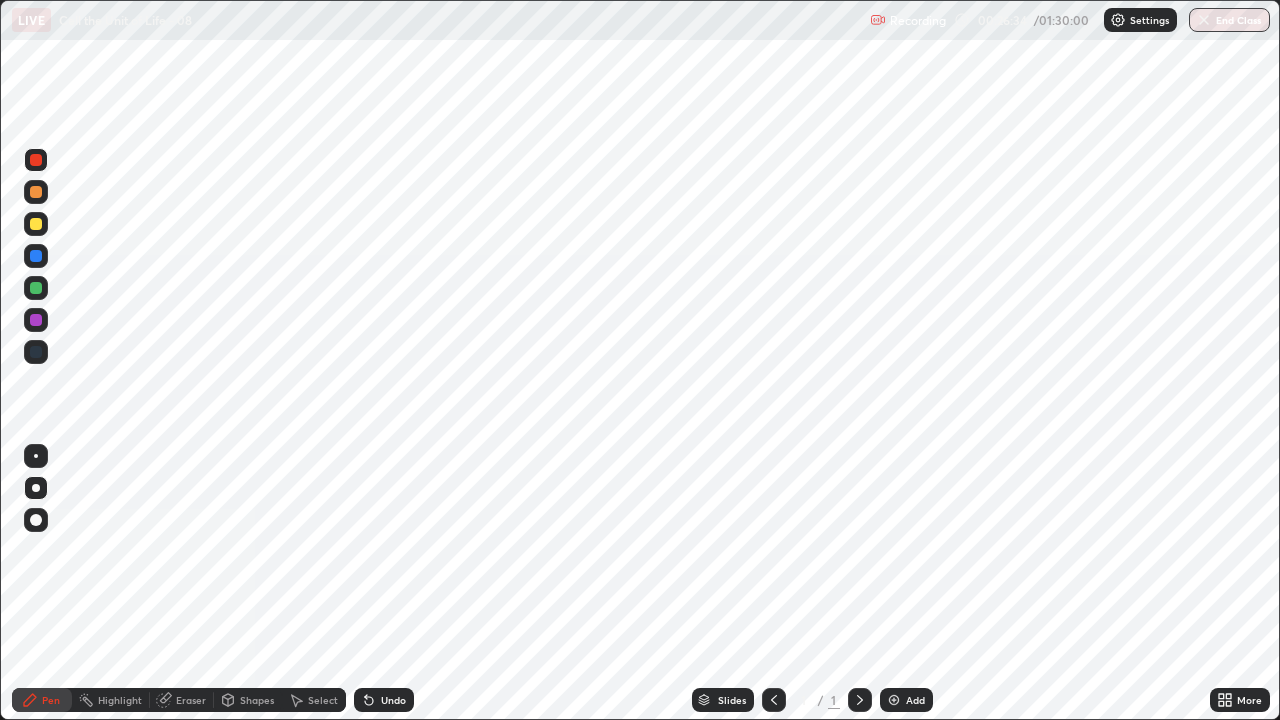 click on "Undo" at bounding box center (393, 700) 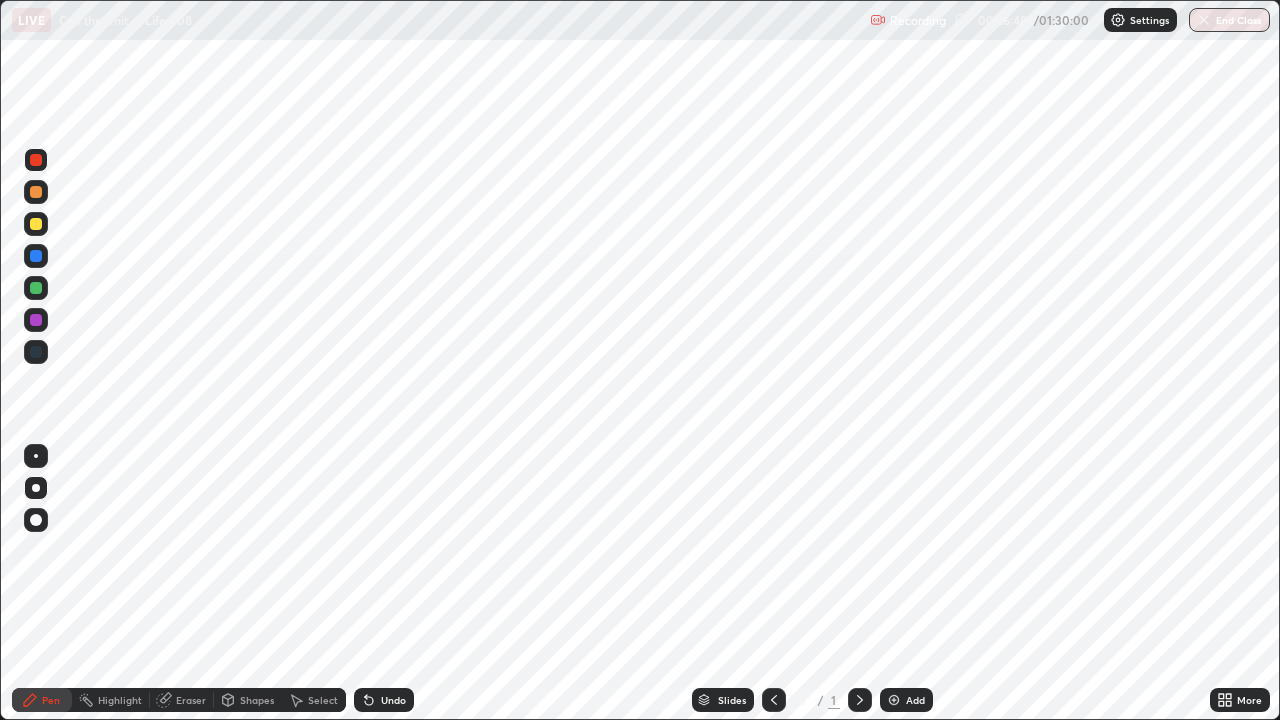 click at bounding box center [36, 352] 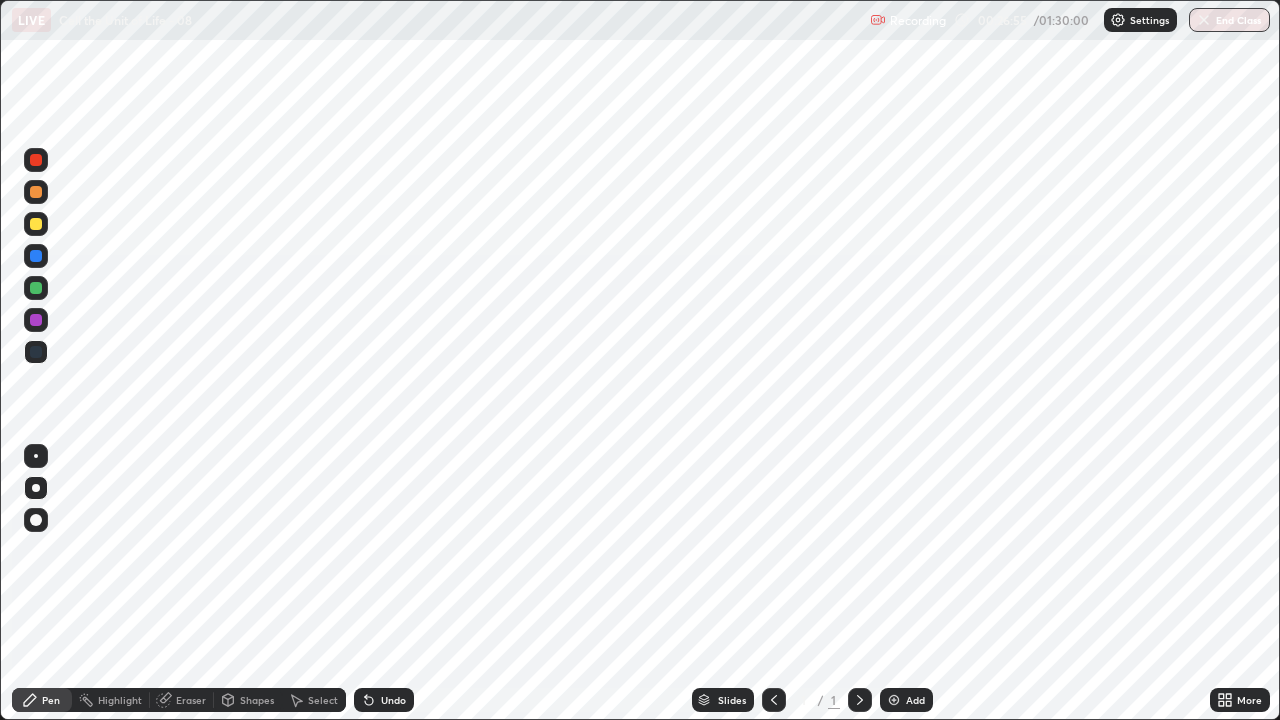 click at bounding box center [36, 160] 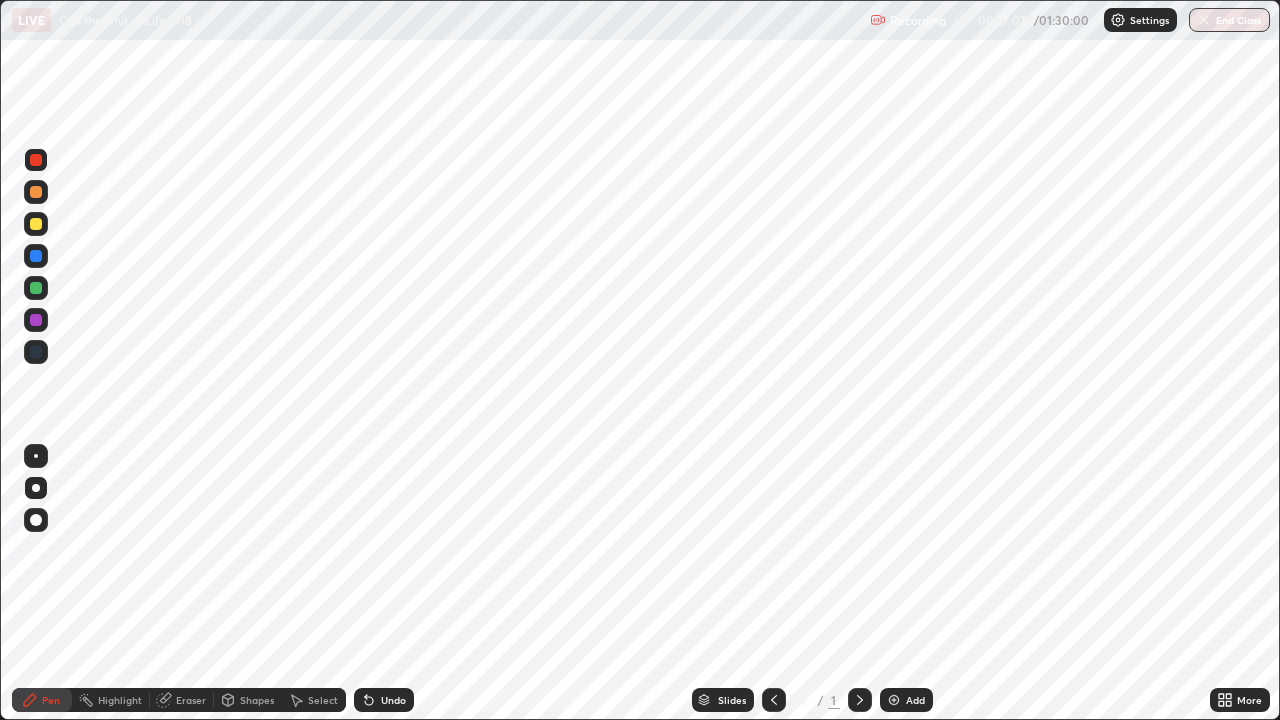 click at bounding box center (36, 192) 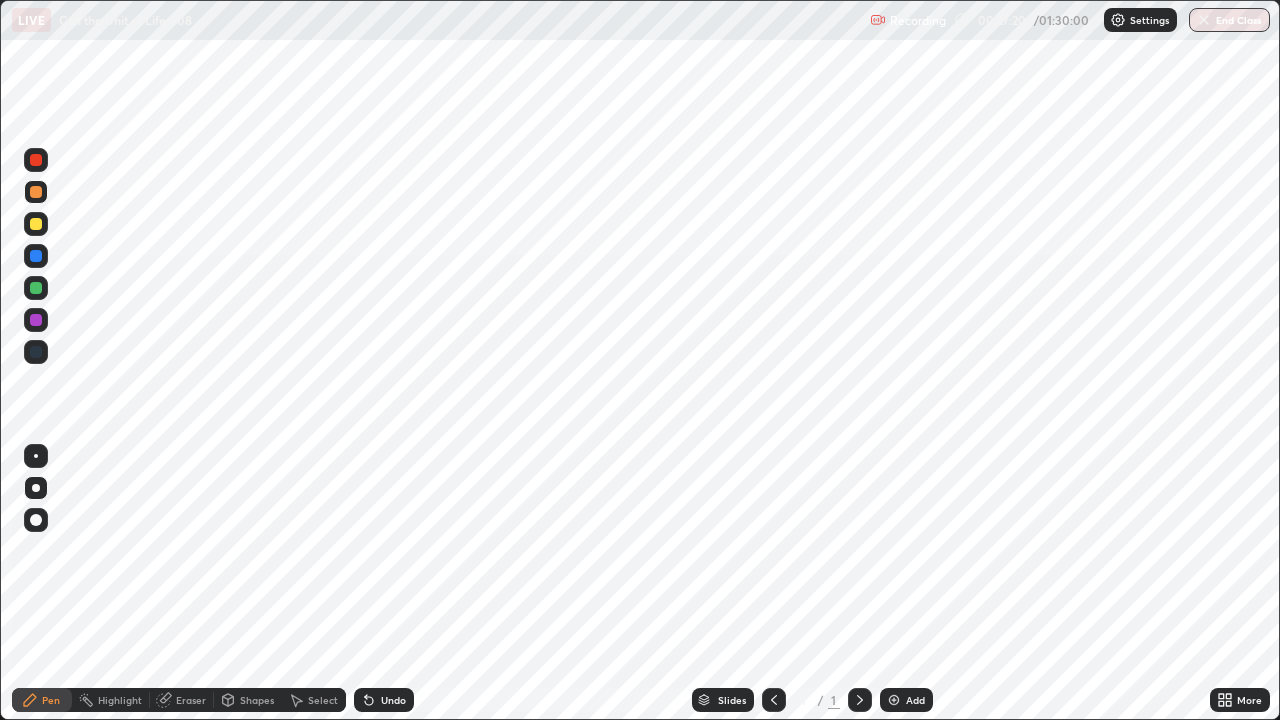 click at bounding box center (36, 256) 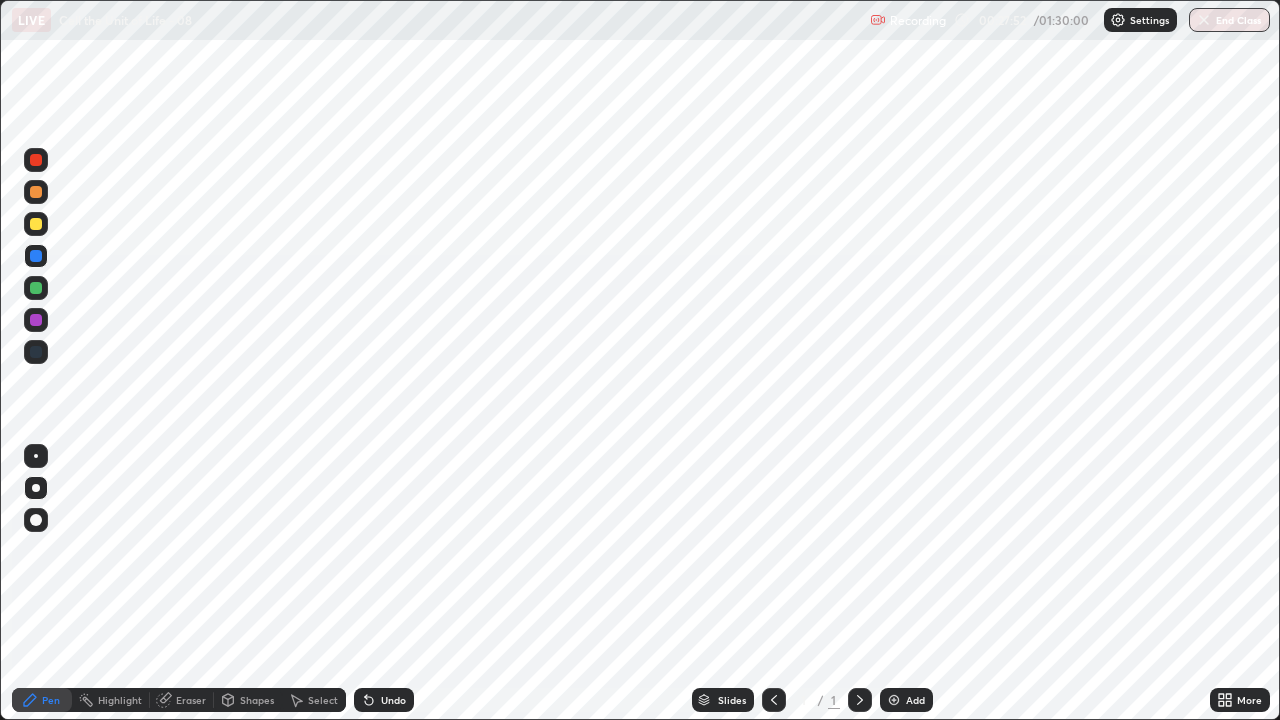 click on "Eraser" at bounding box center [191, 700] 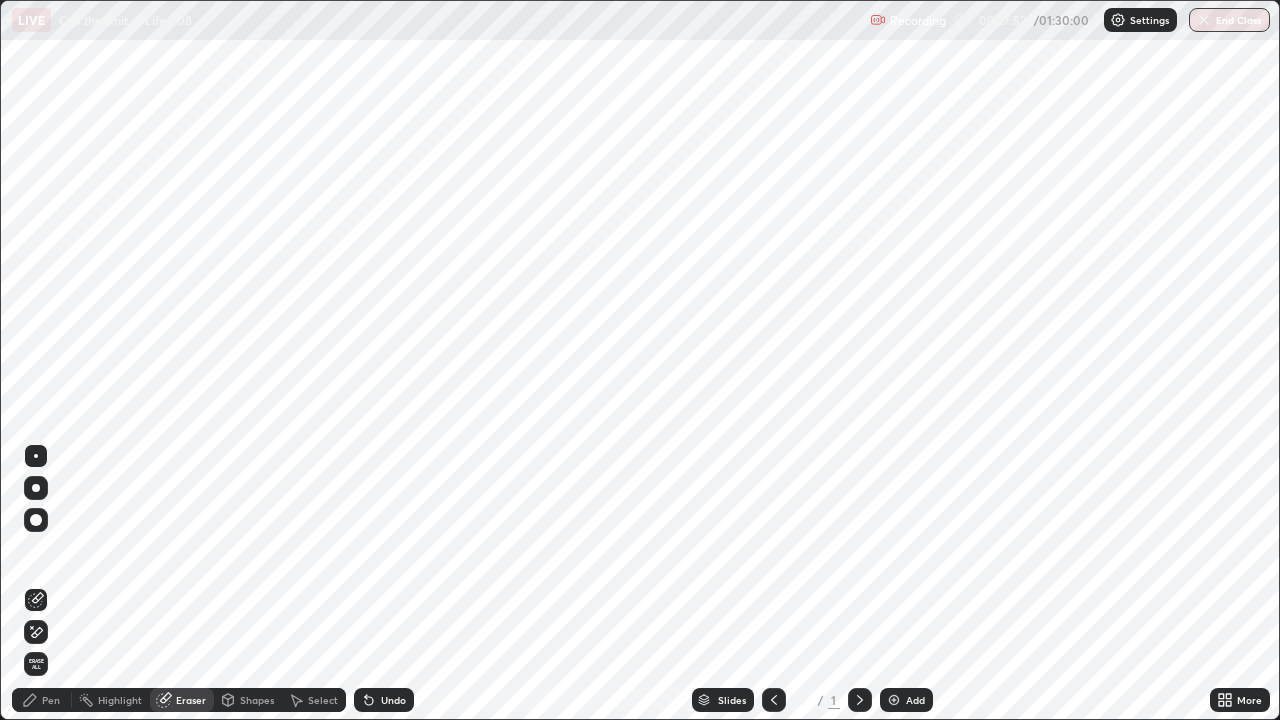 click 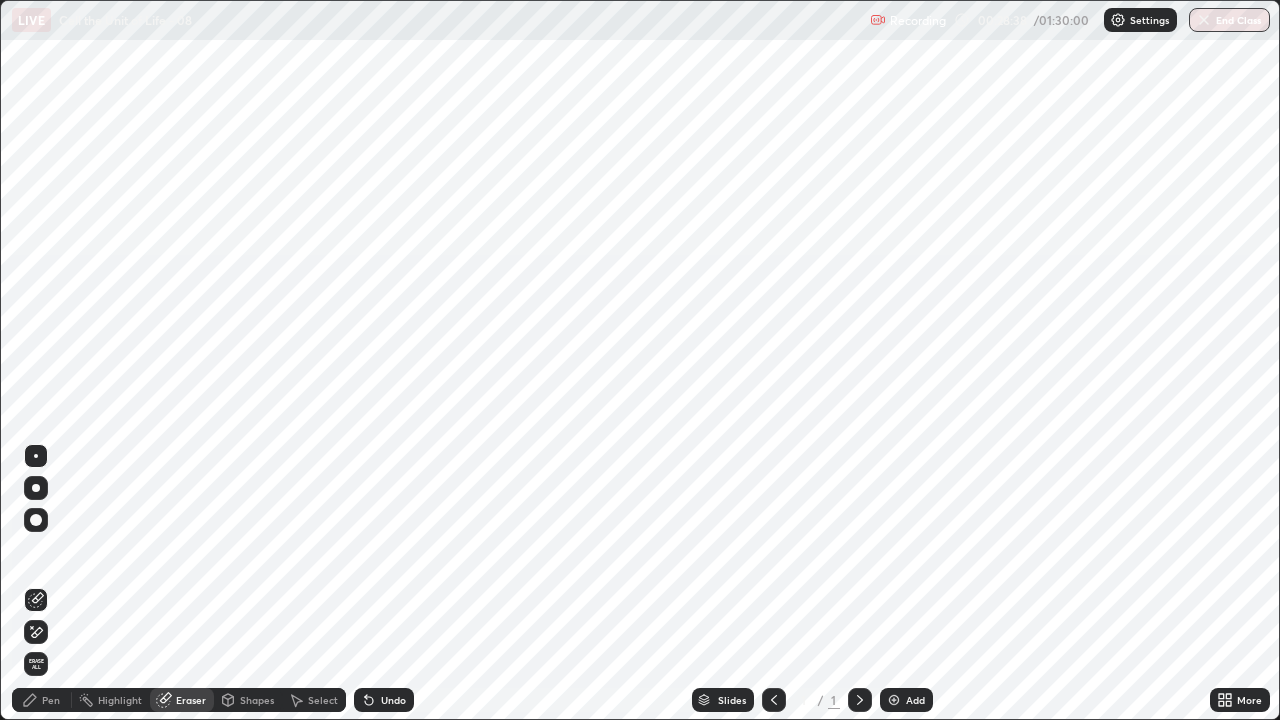 click on "Pen" at bounding box center (51, 700) 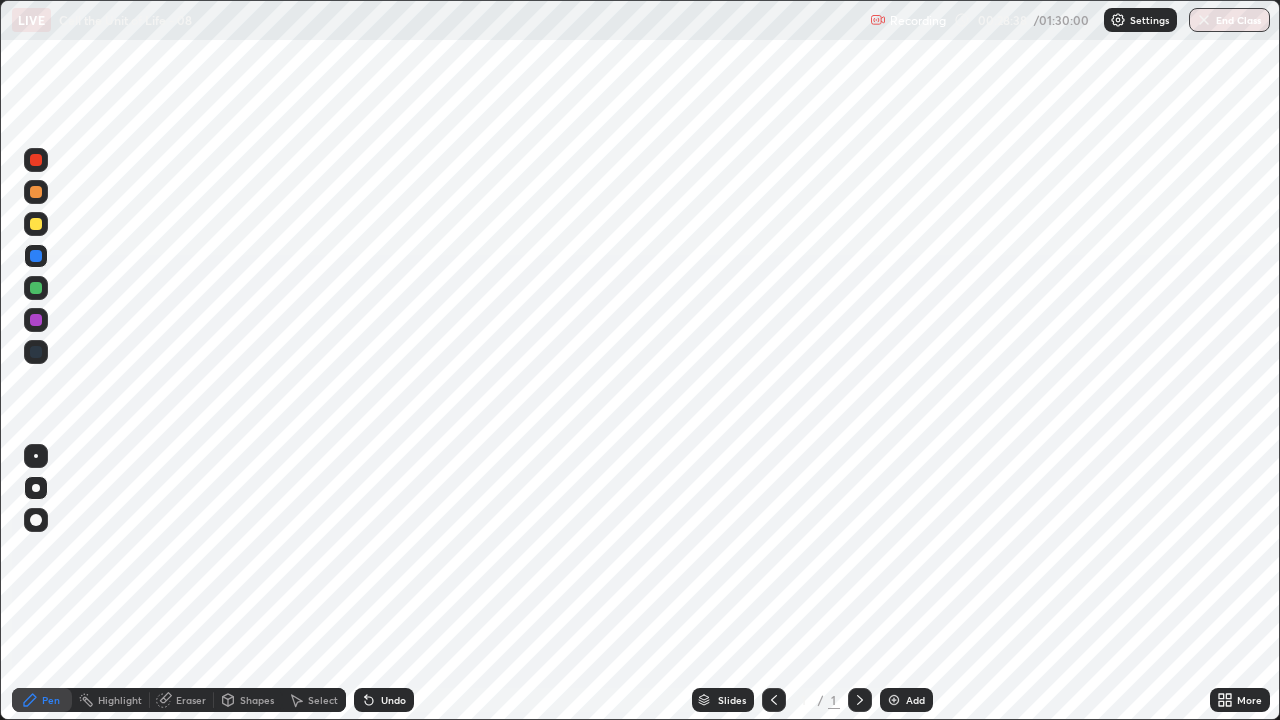 click at bounding box center (36, 352) 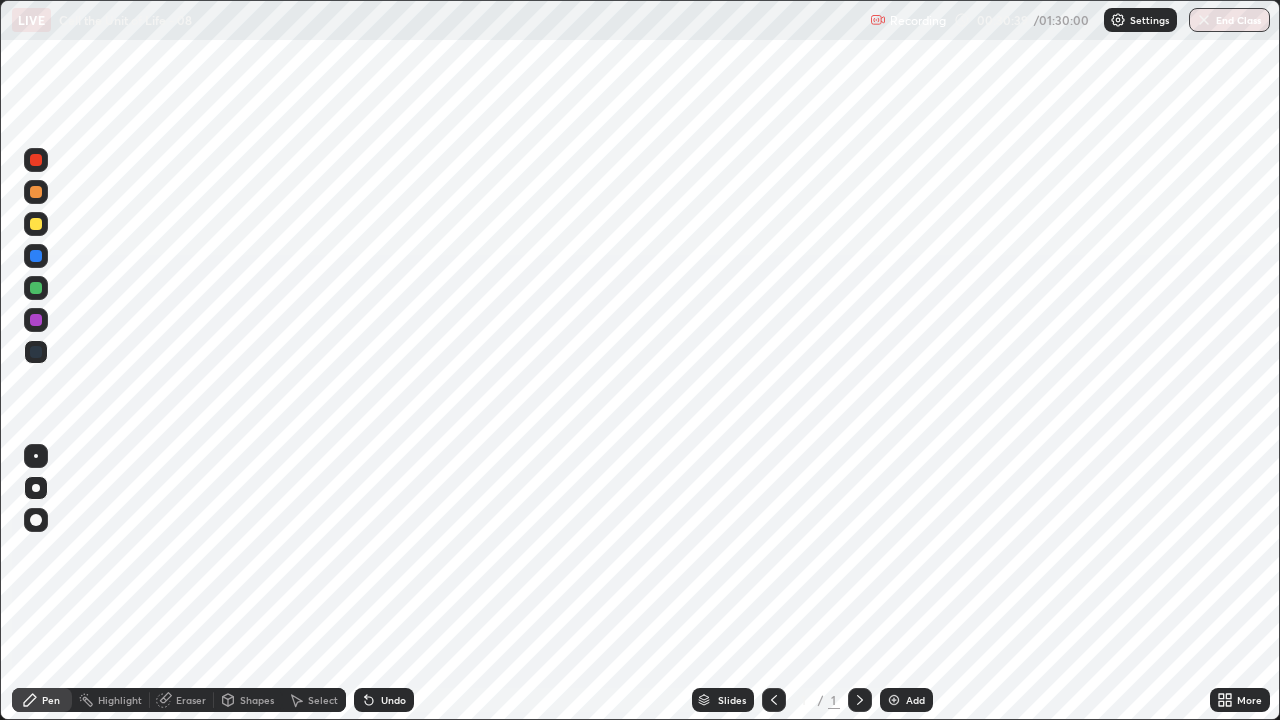 click on "Pen" at bounding box center [51, 700] 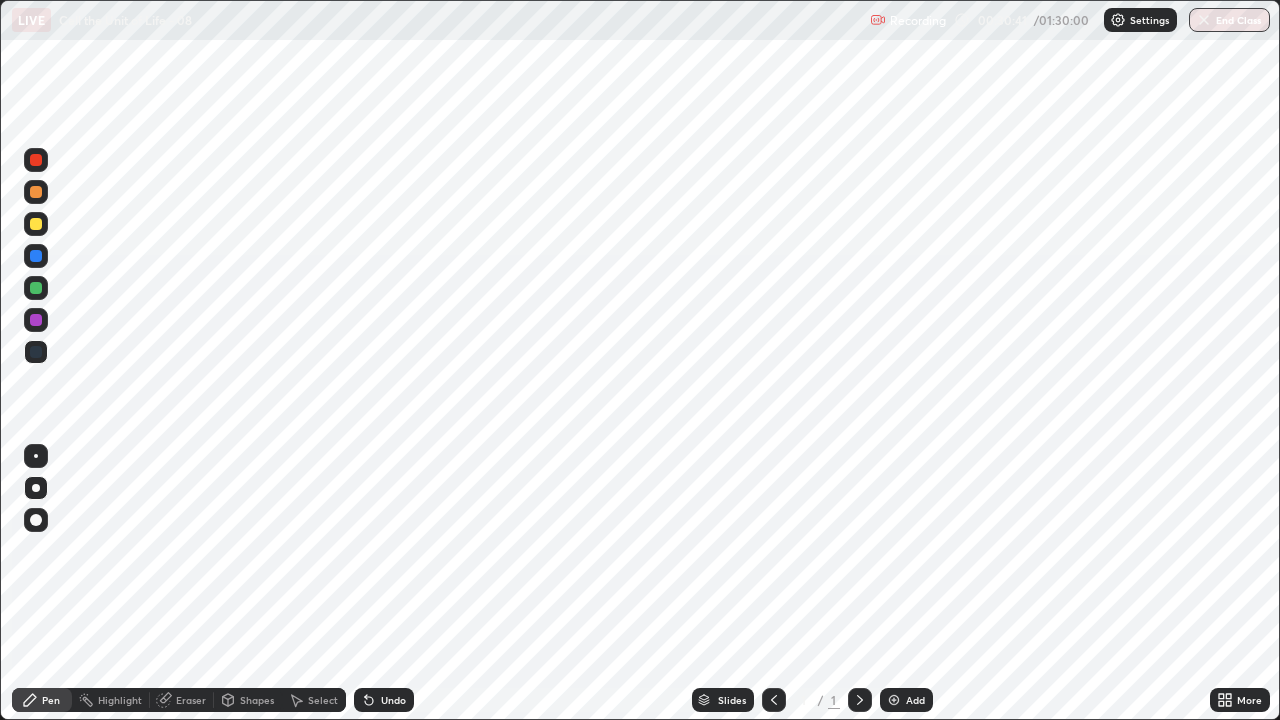 click on "Add" at bounding box center (915, 700) 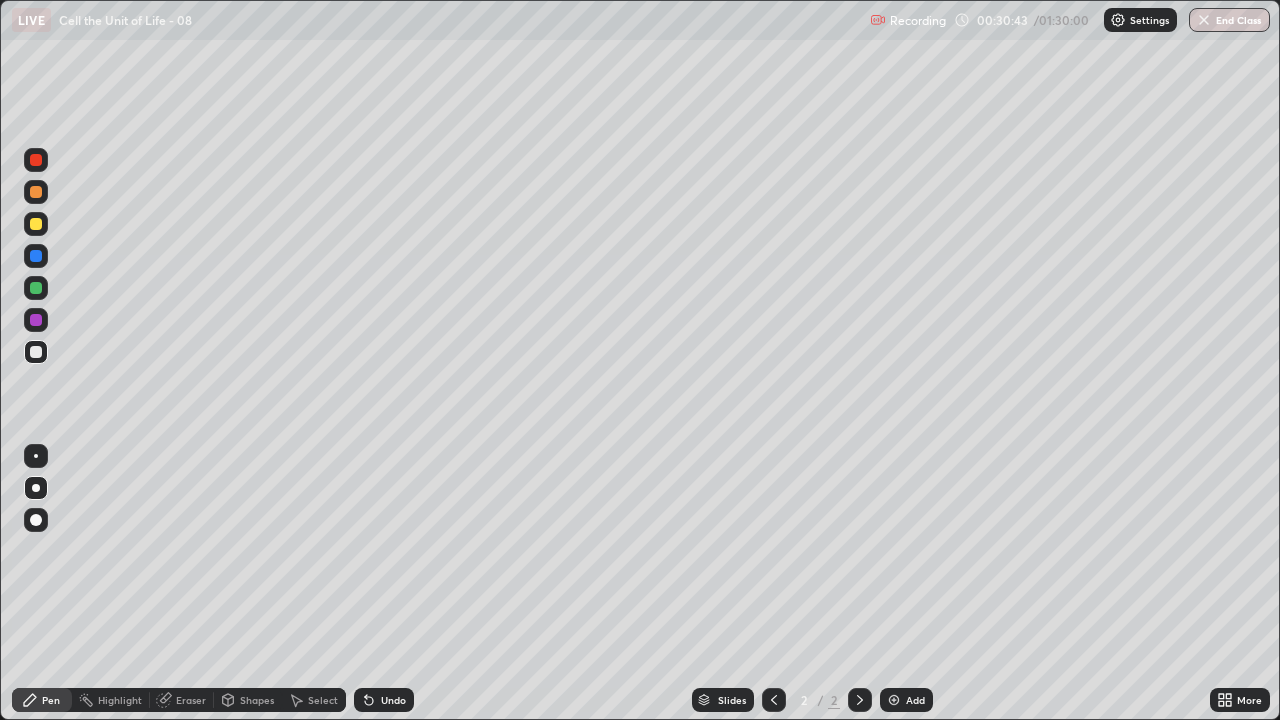 click on "Pen" at bounding box center (51, 700) 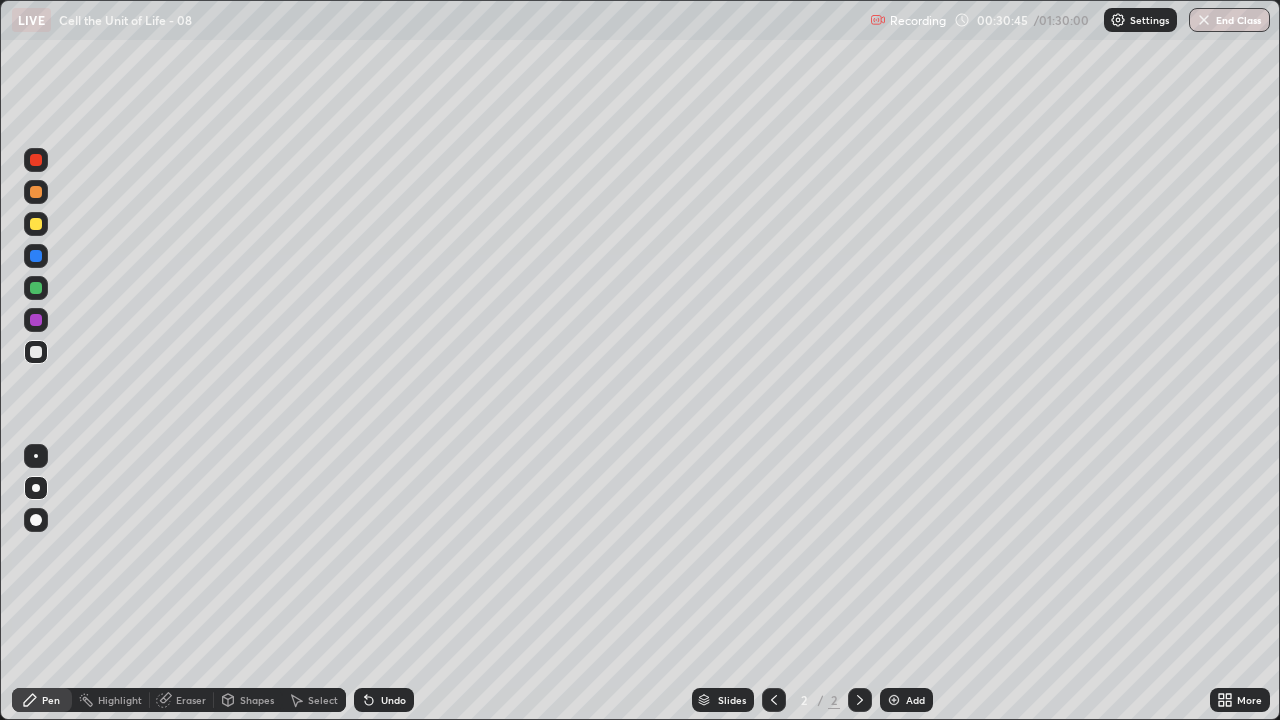 click on "Shapes" at bounding box center [257, 700] 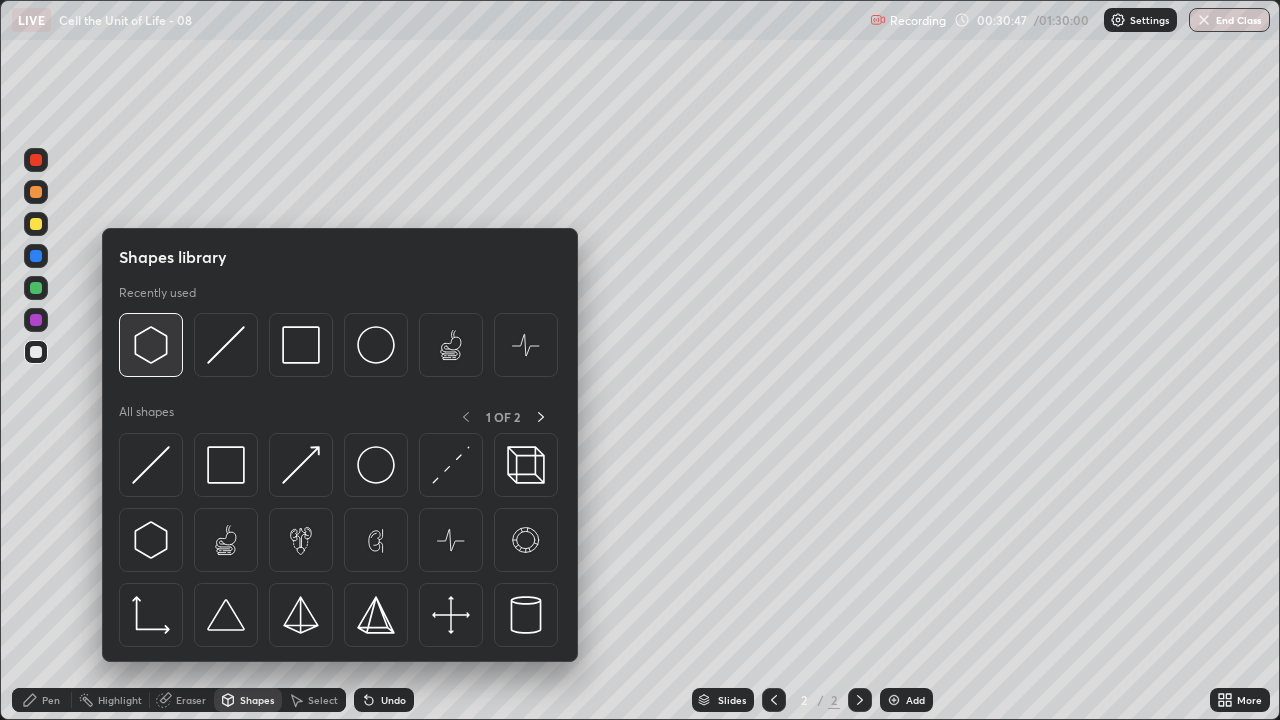 click at bounding box center [151, 345] 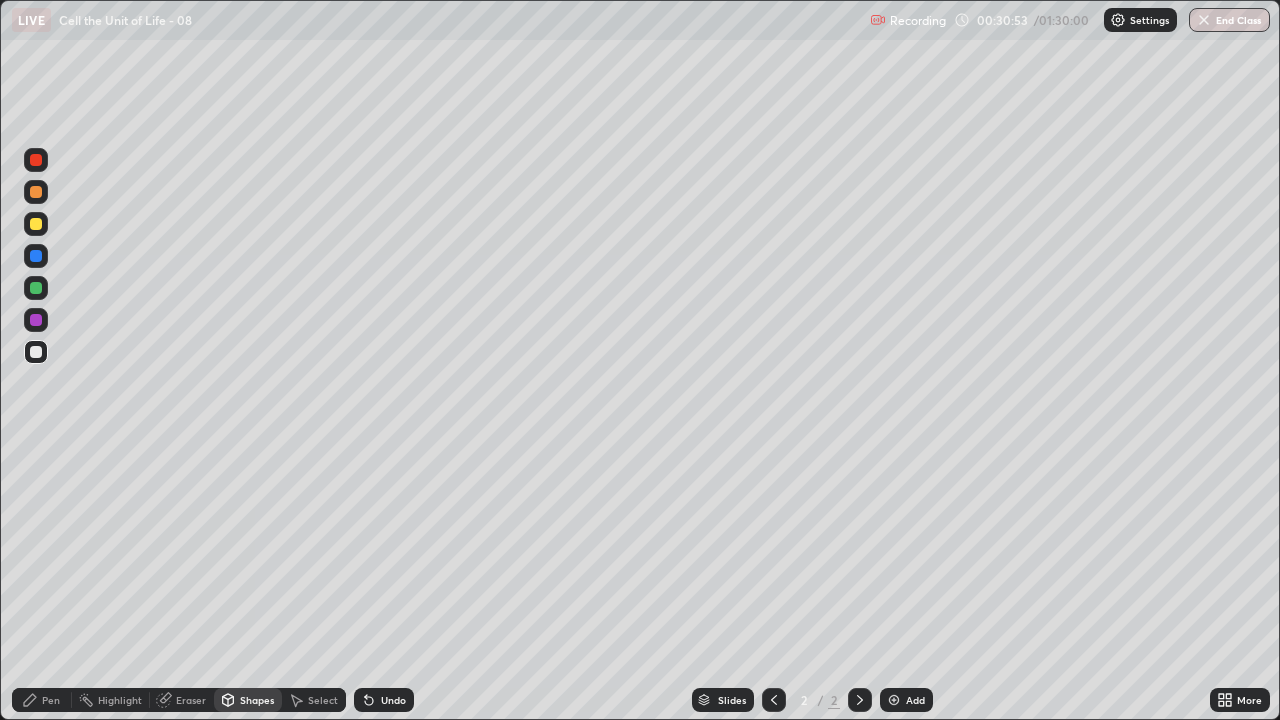 click on "Pen" at bounding box center (42, 700) 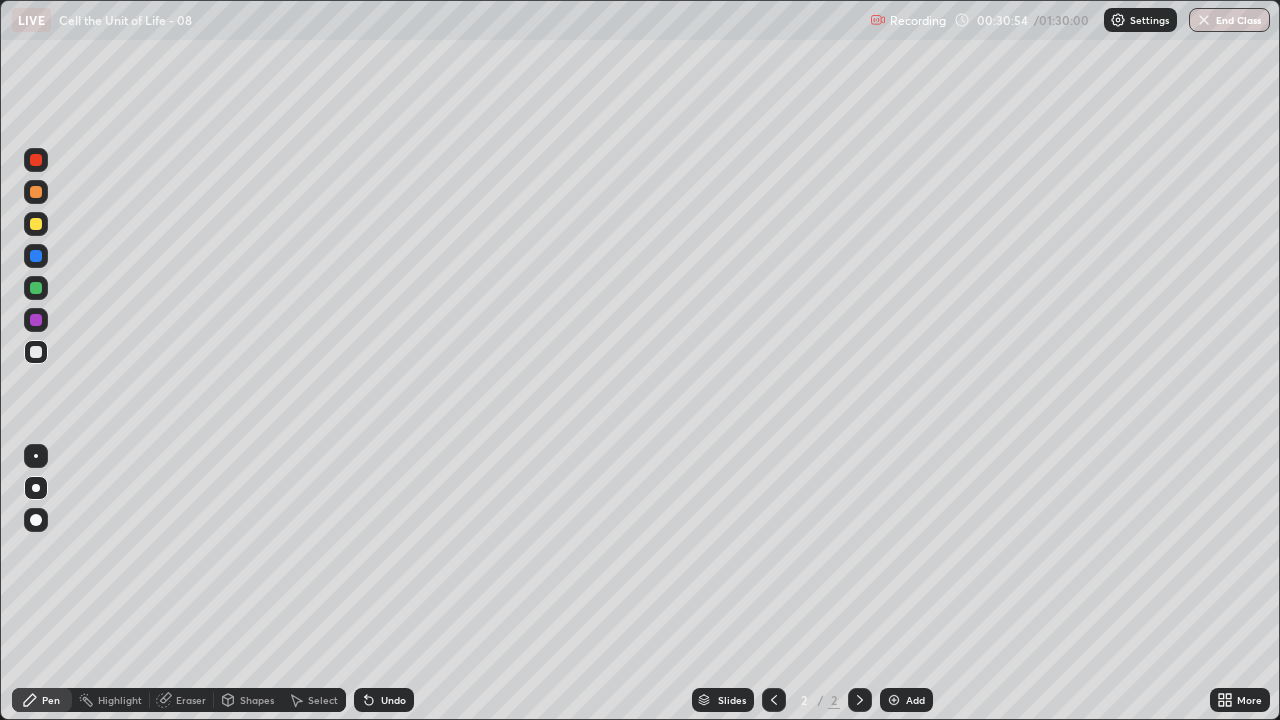 click at bounding box center [36, 320] 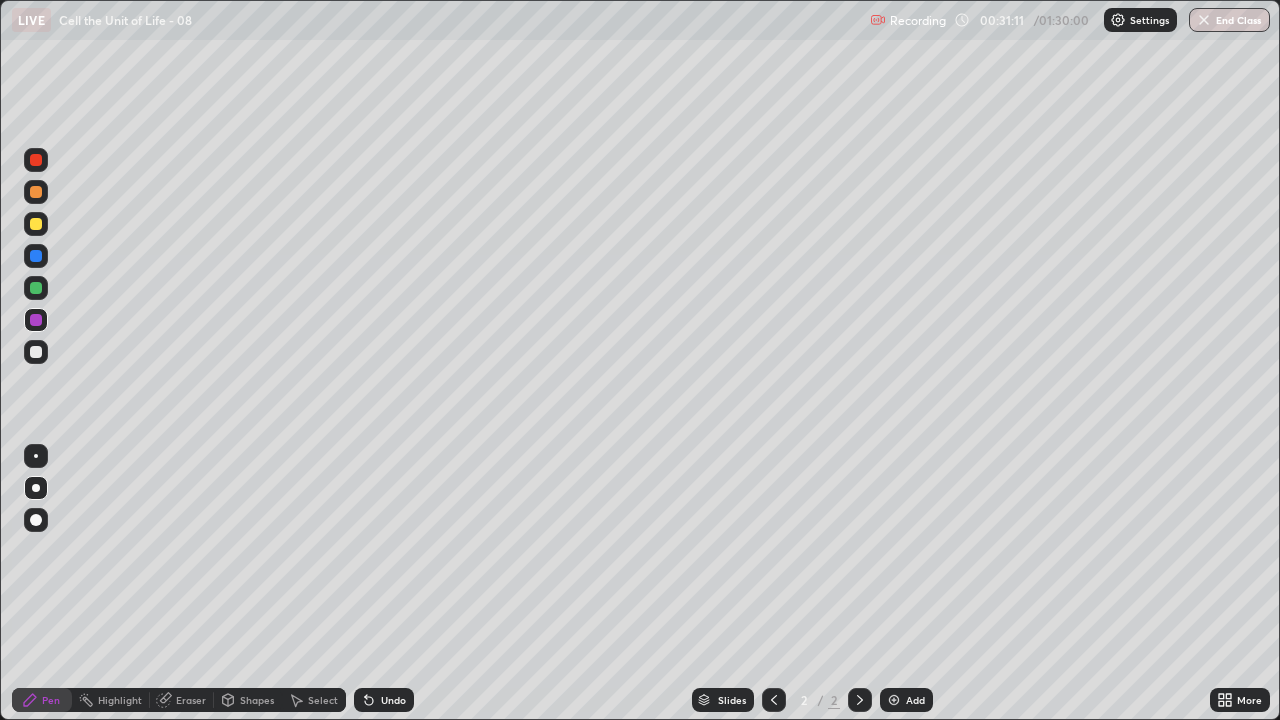click at bounding box center (36, 352) 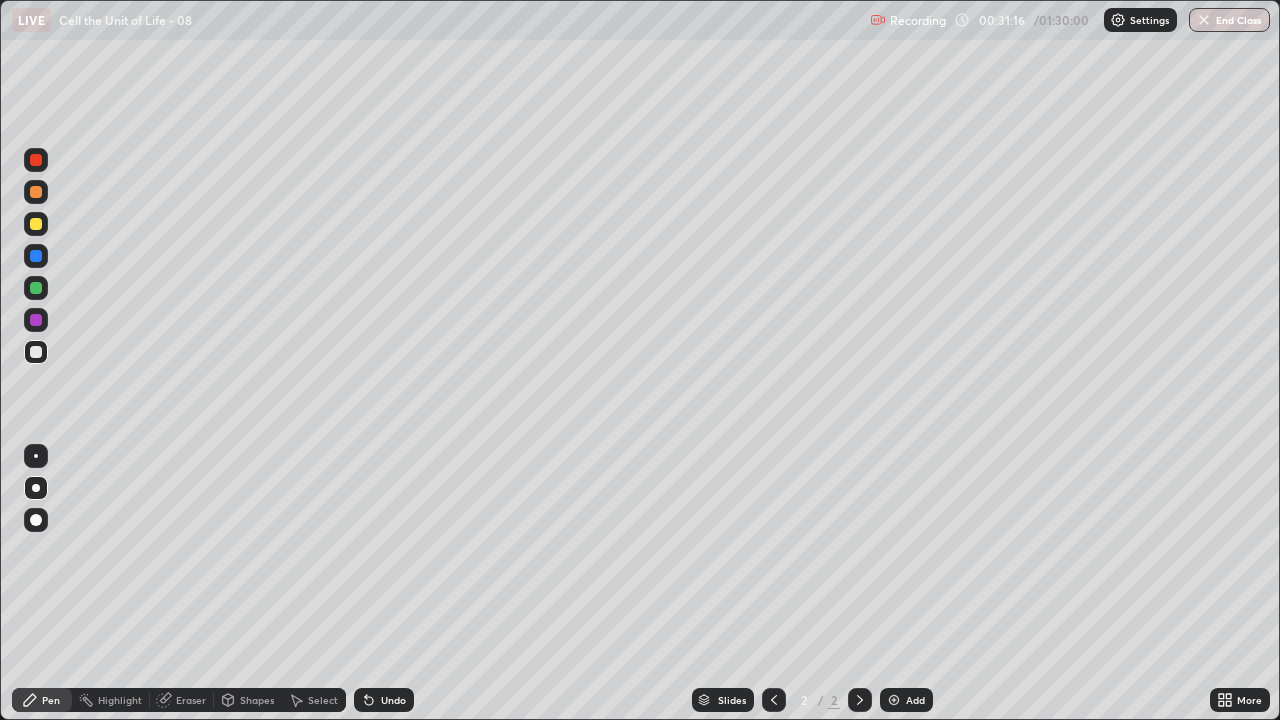 click on "Shapes" at bounding box center [257, 700] 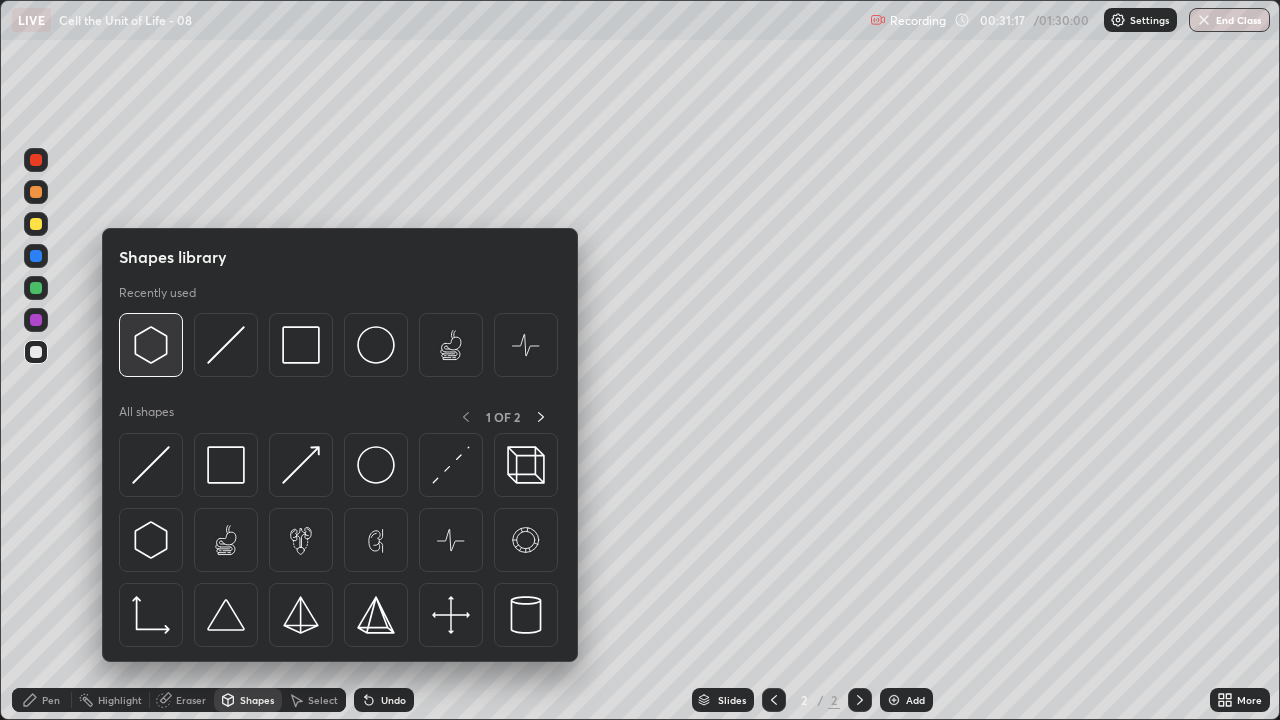 click at bounding box center [151, 345] 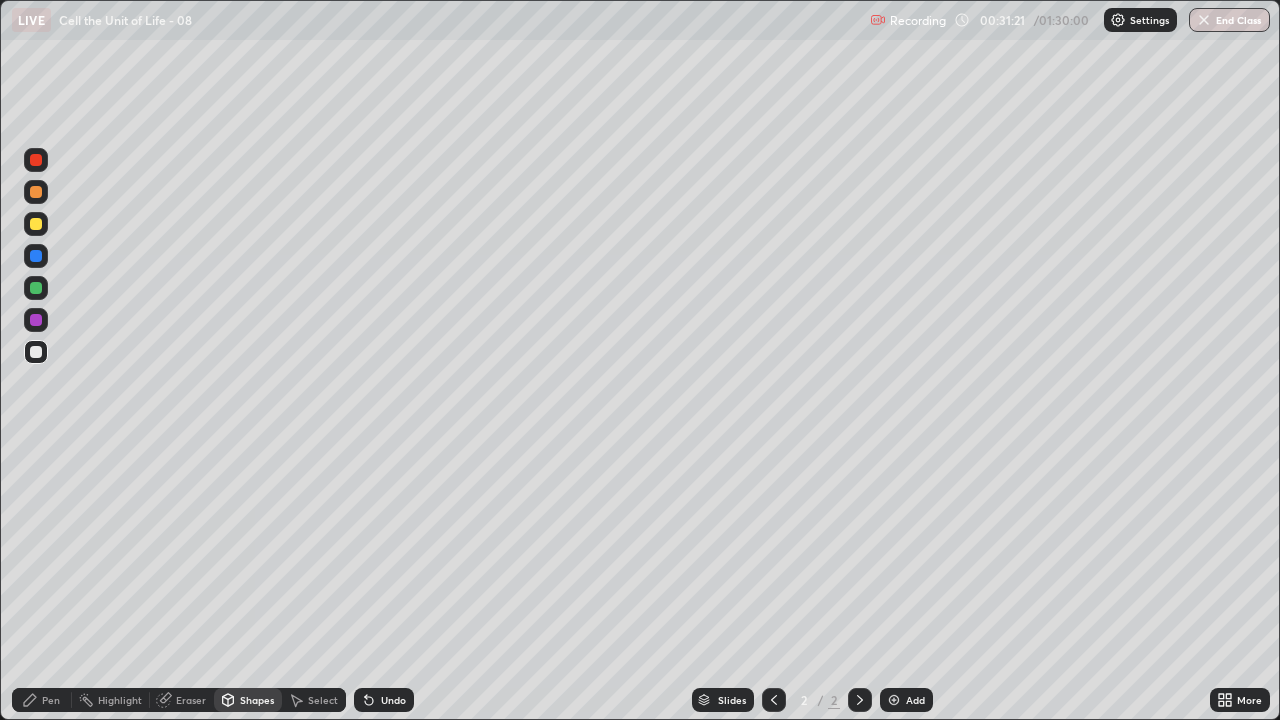 click at bounding box center (36, 160) 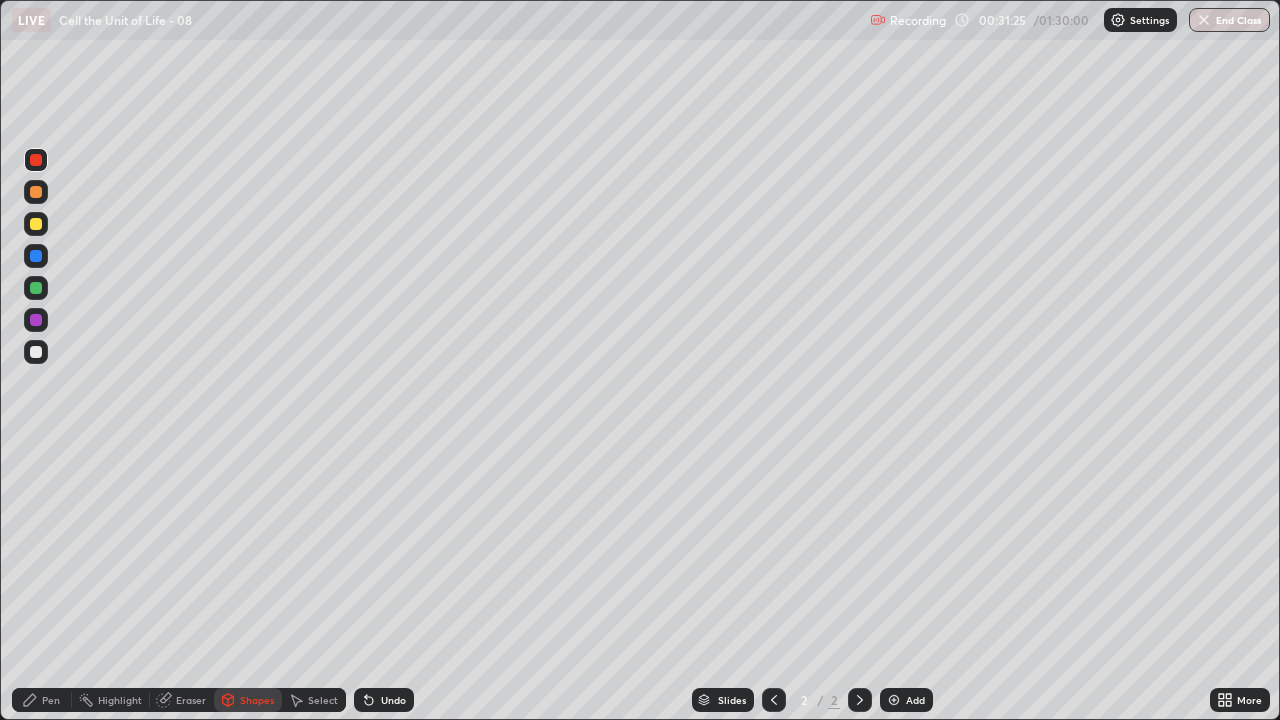 click on "Undo" at bounding box center [393, 700] 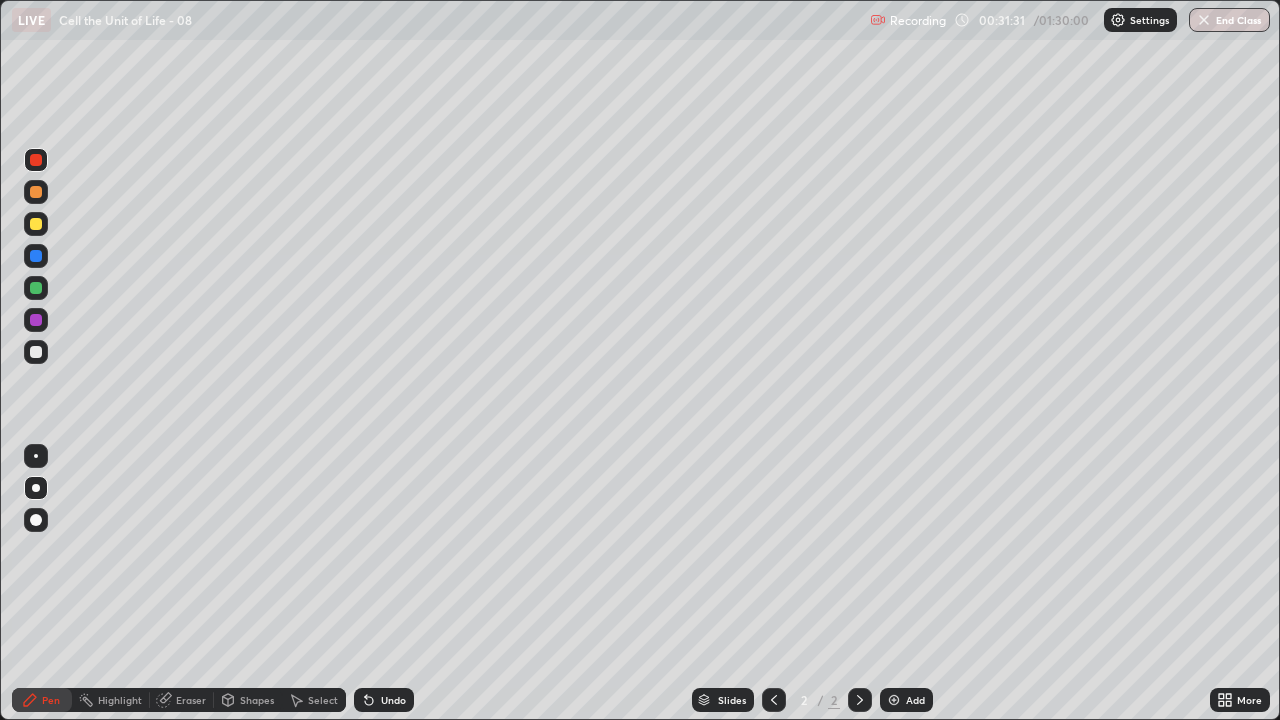 click at bounding box center (36, 224) 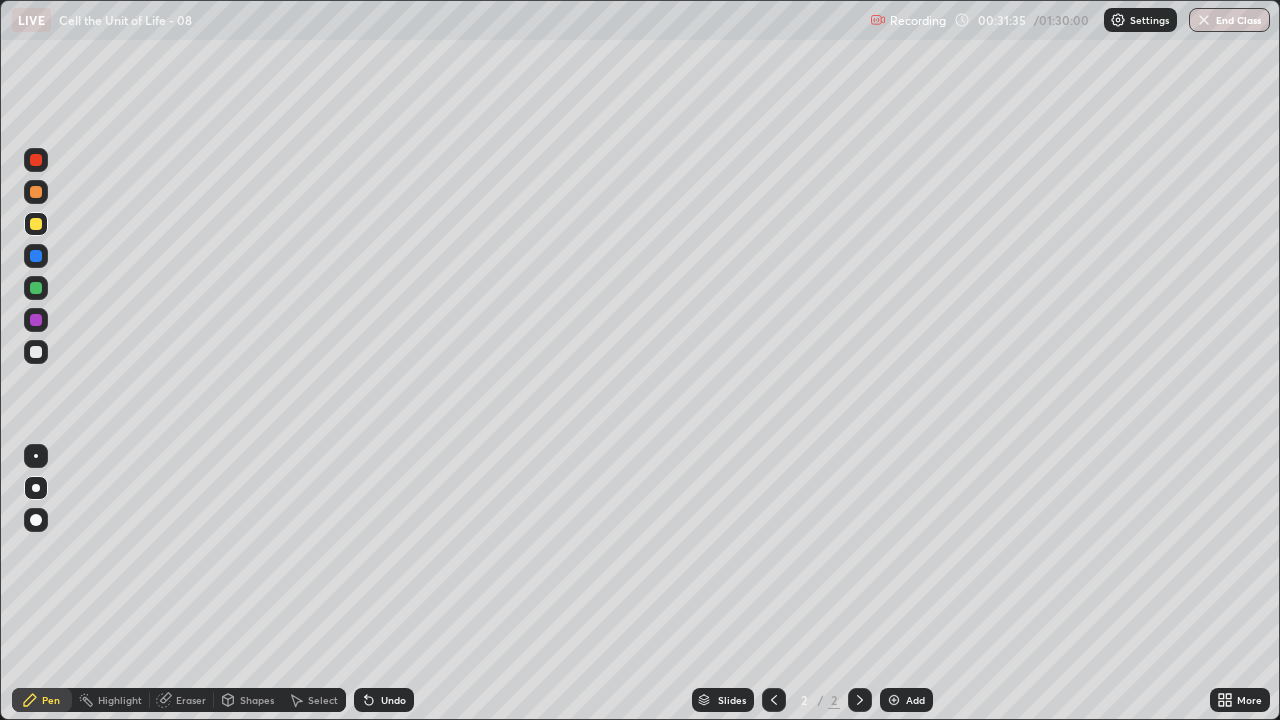 click at bounding box center (36, 256) 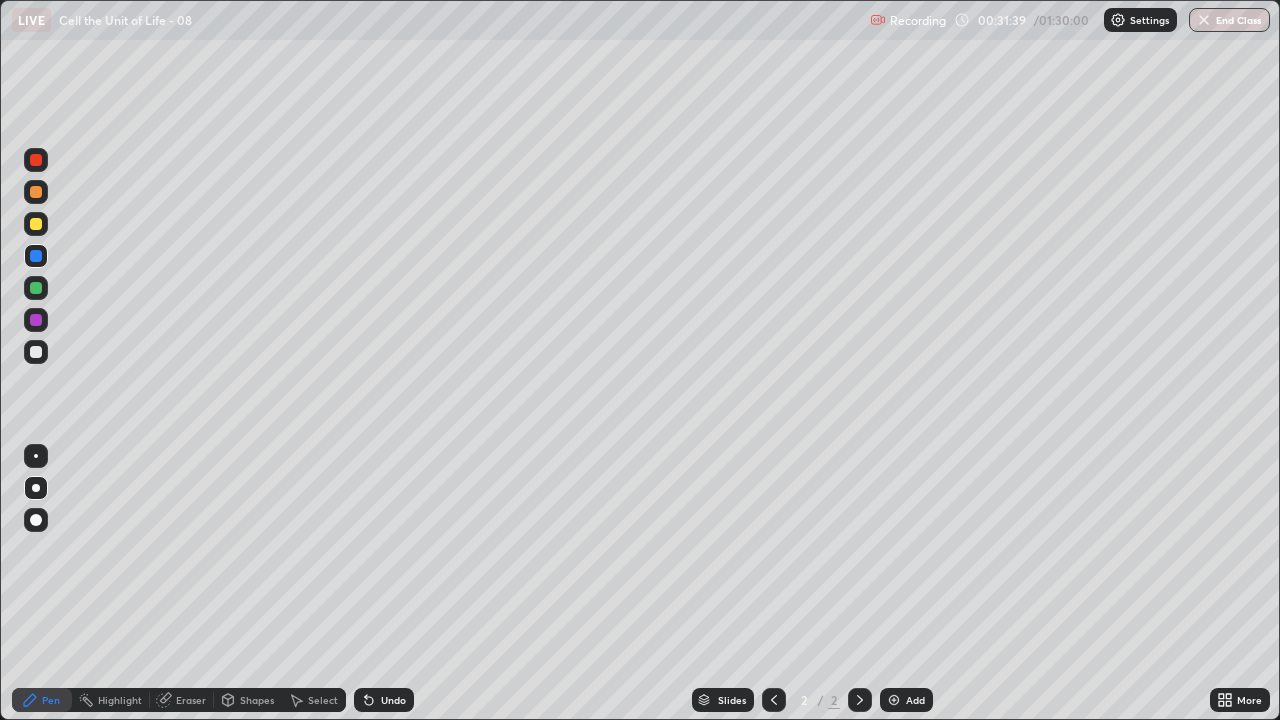 click at bounding box center (36, 288) 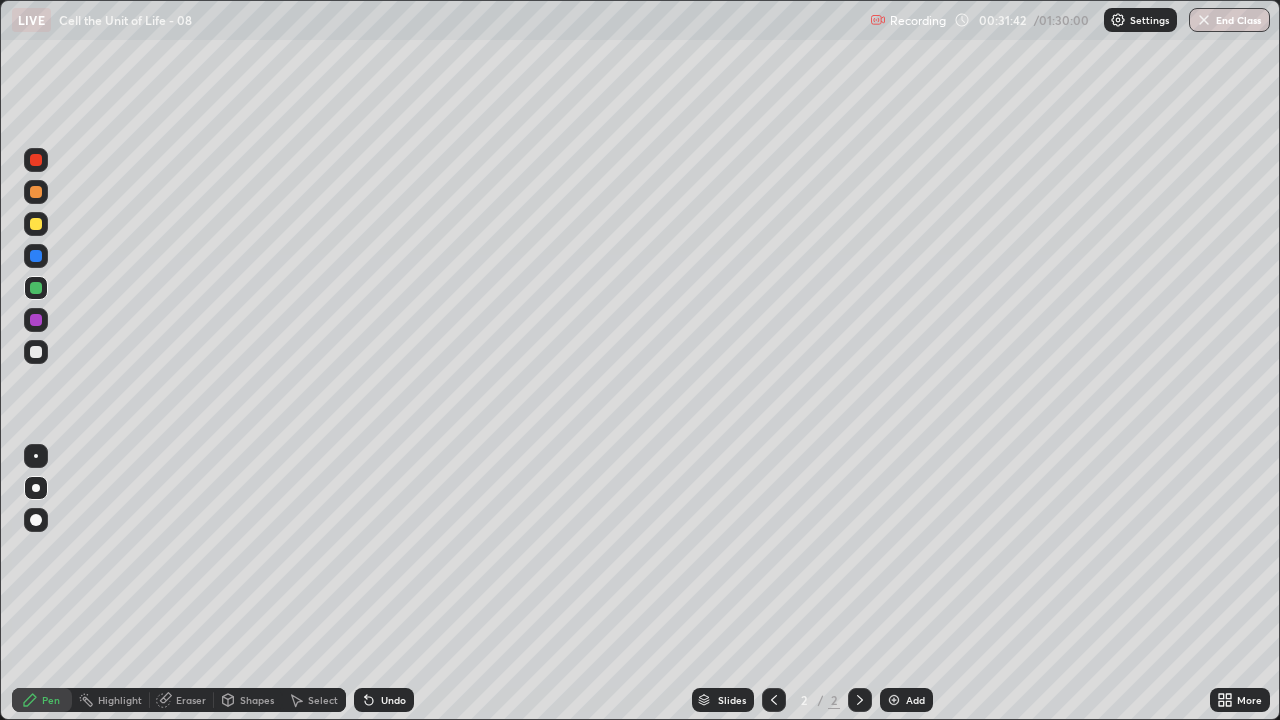 click on "Pen" at bounding box center [51, 700] 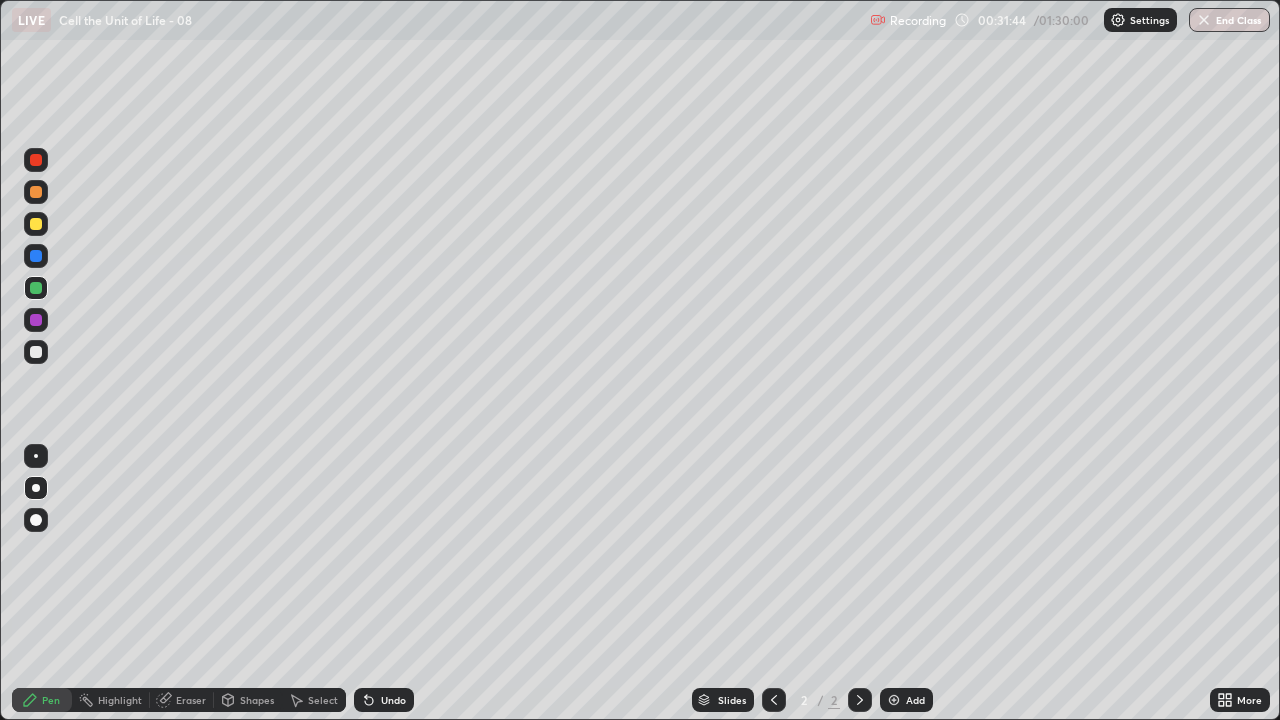 click at bounding box center (36, 256) 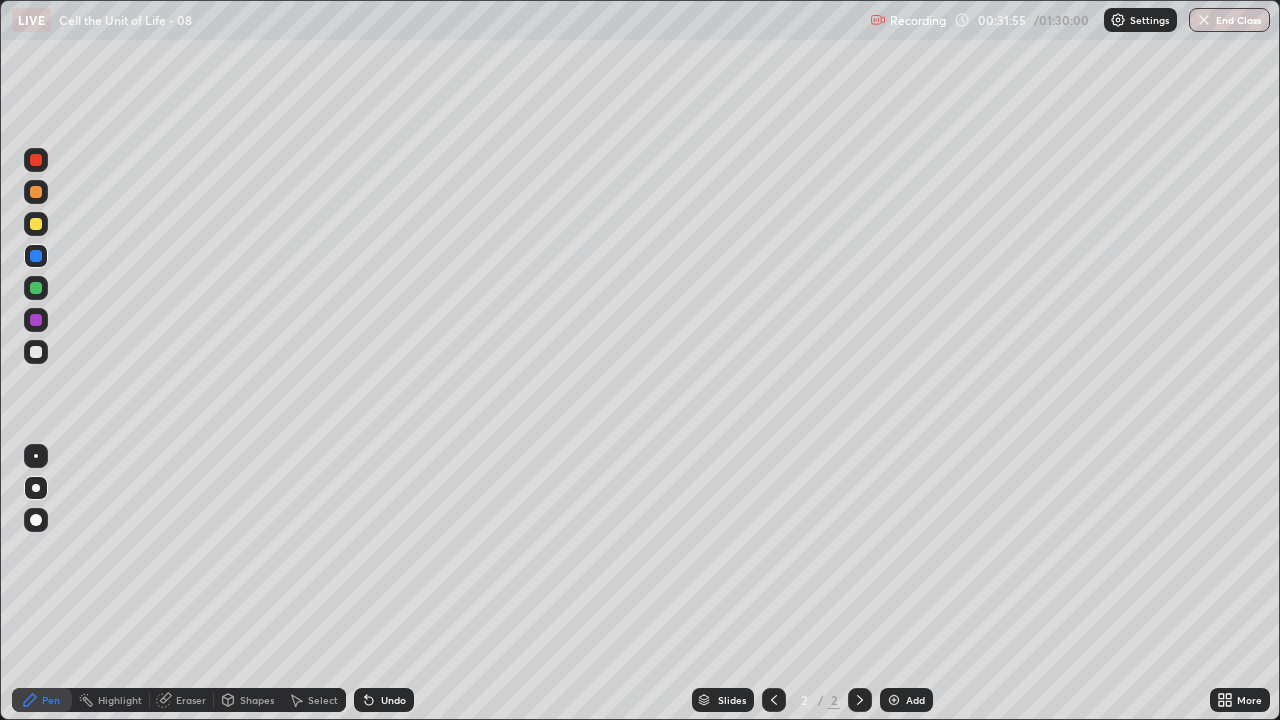 click on "Eraser" at bounding box center (191, 700) 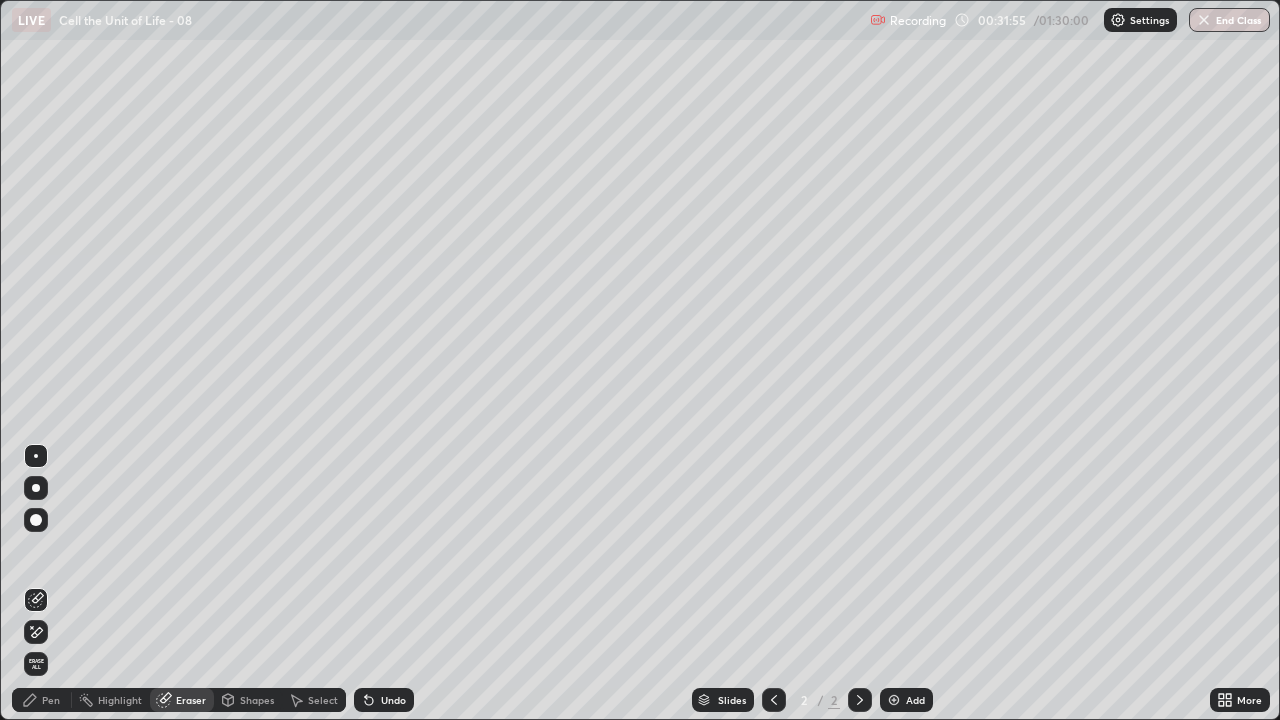 click 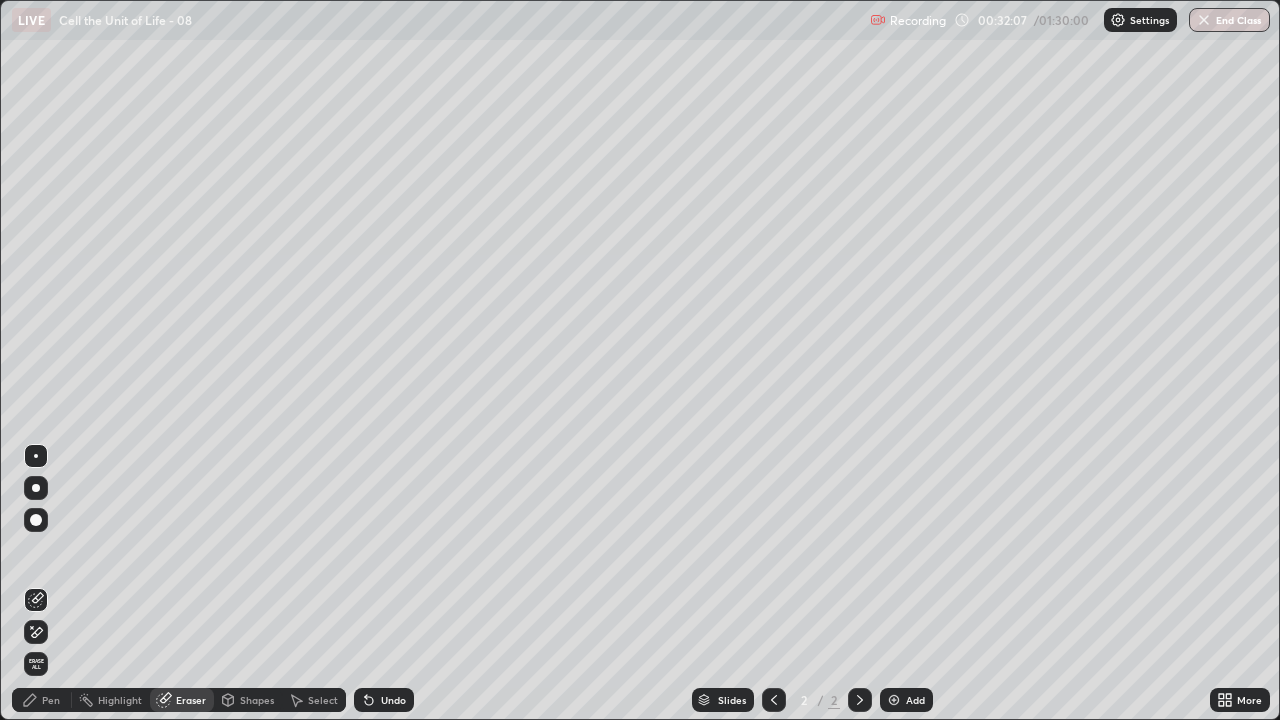 click on "Pen" at bounding box center (42, 700) 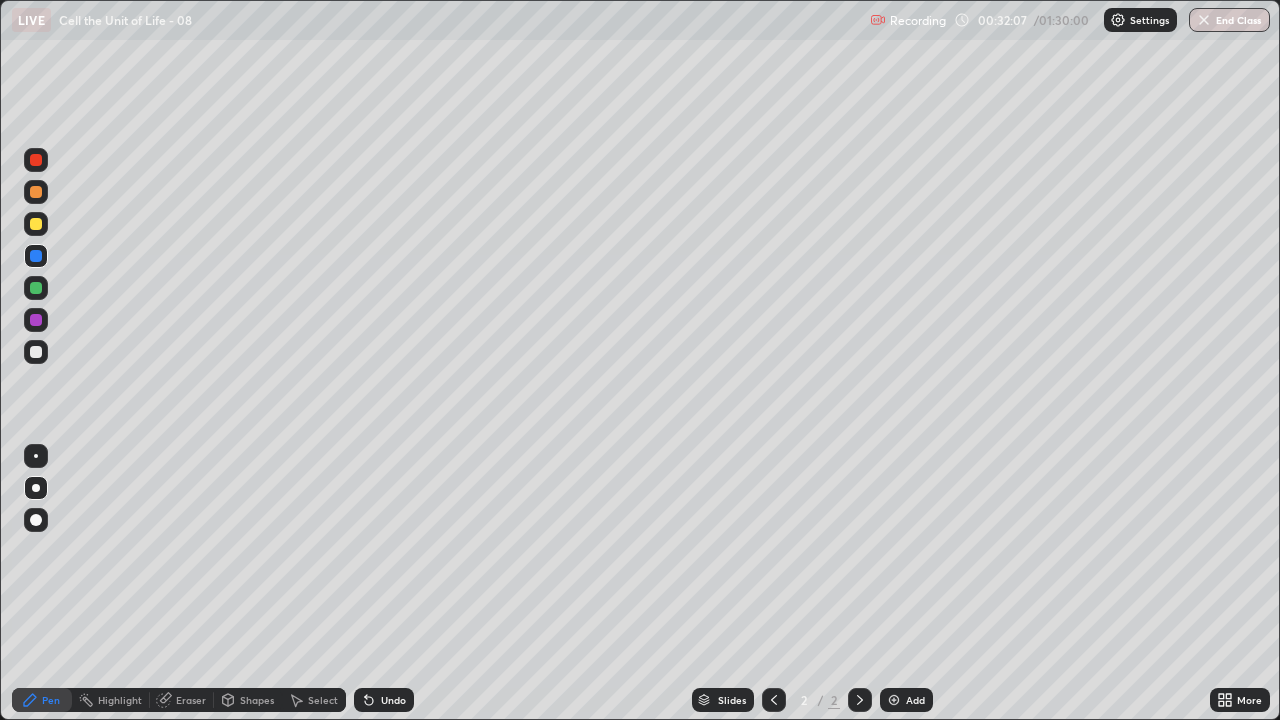 click at bounding box center [36, 320] 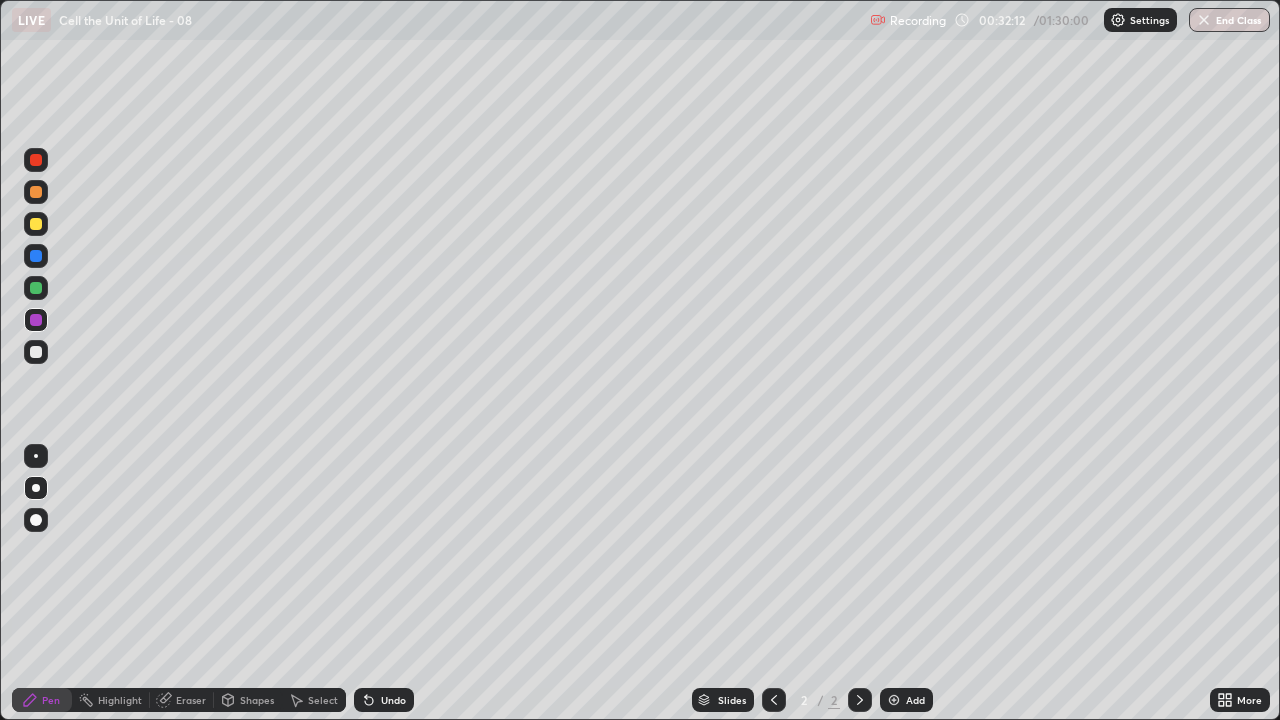 click at bounding box center [36, 288] 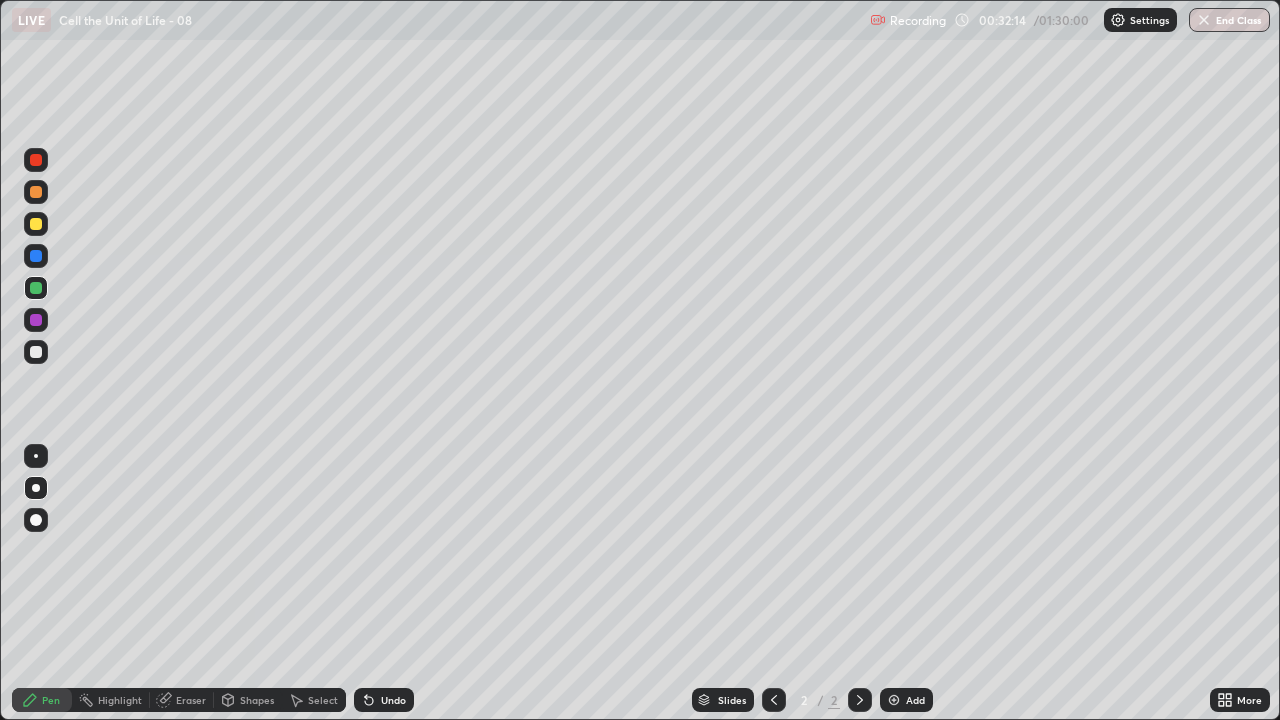click at bounding box center [36, 352] 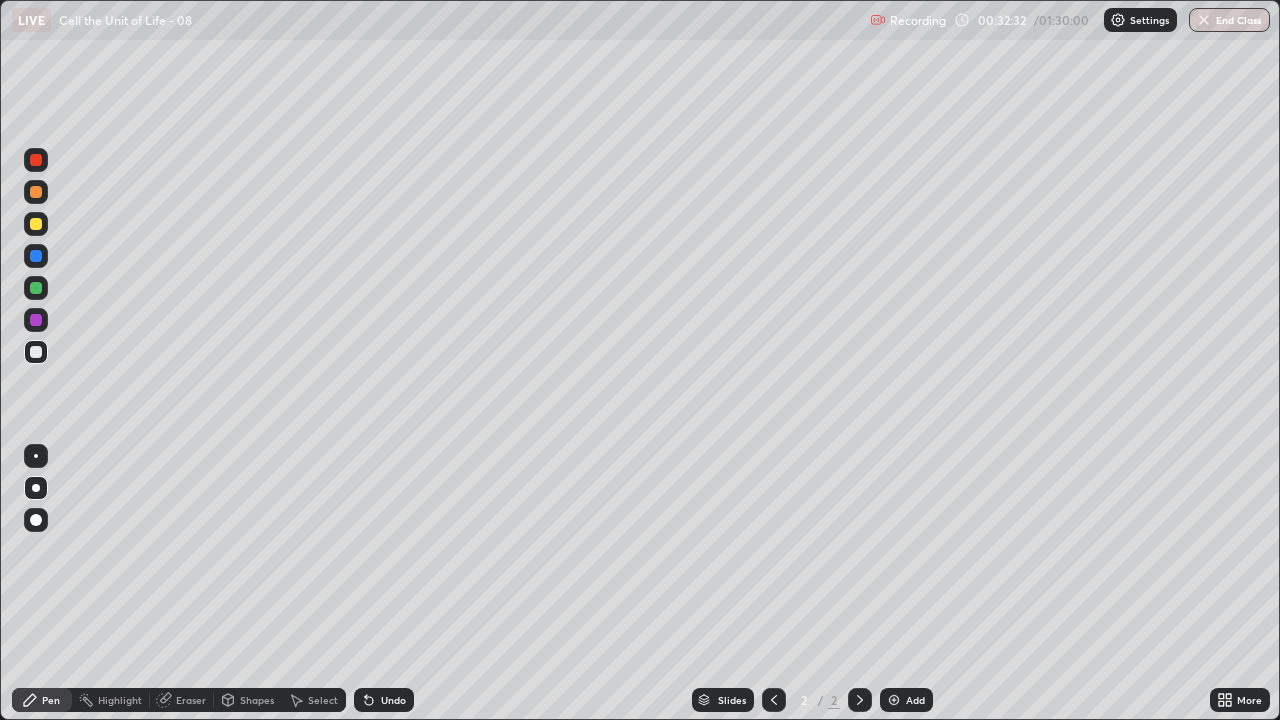 click on "Pen" at bounding box center [51, 700] 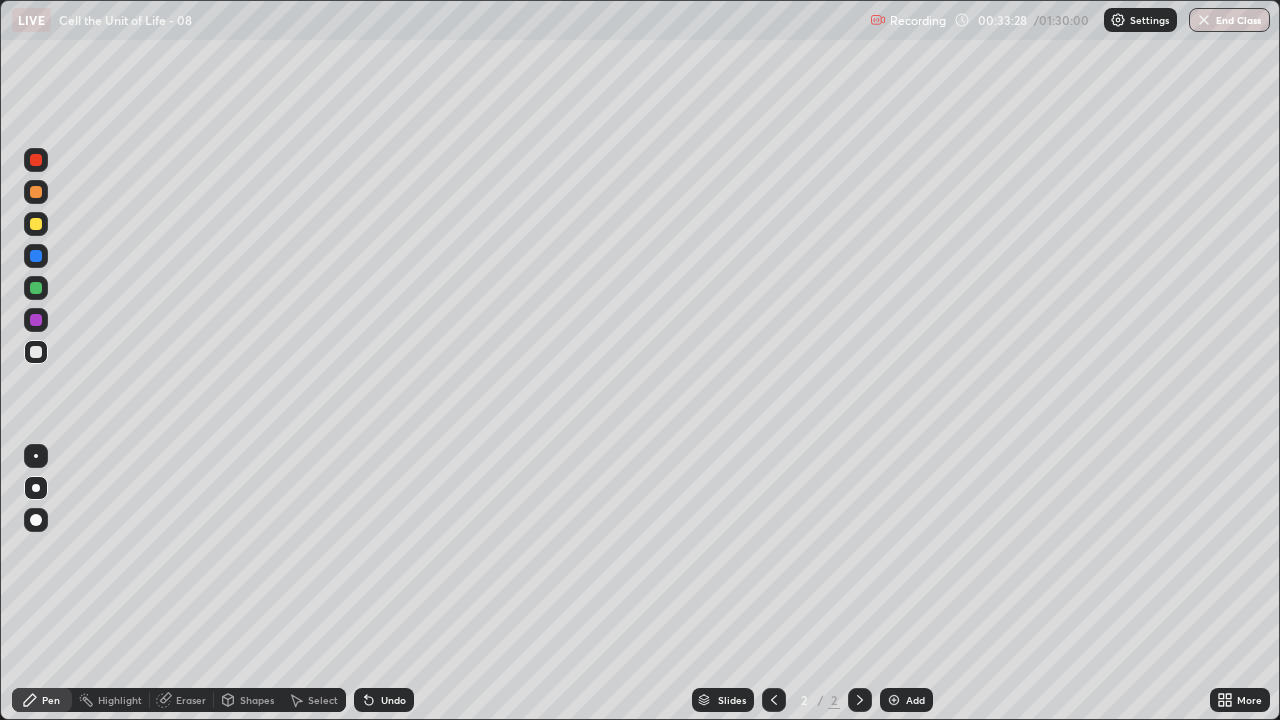 click at bounding box center (36, 352) 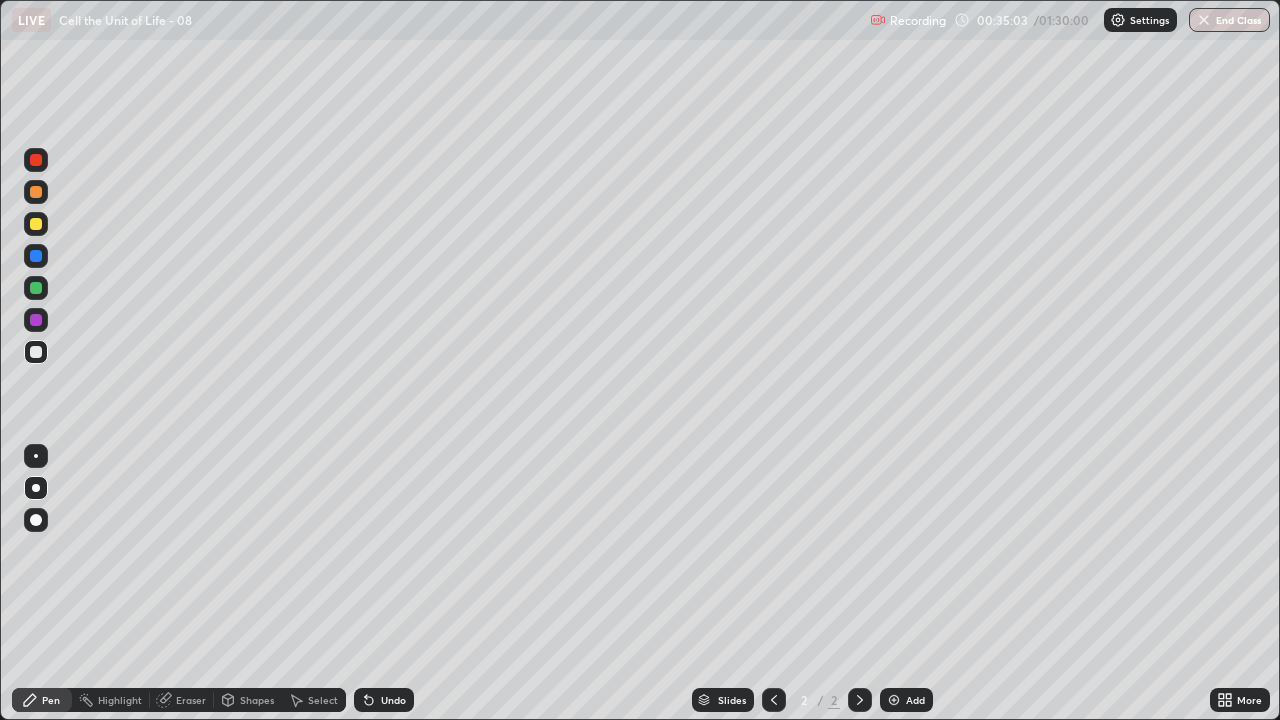 click 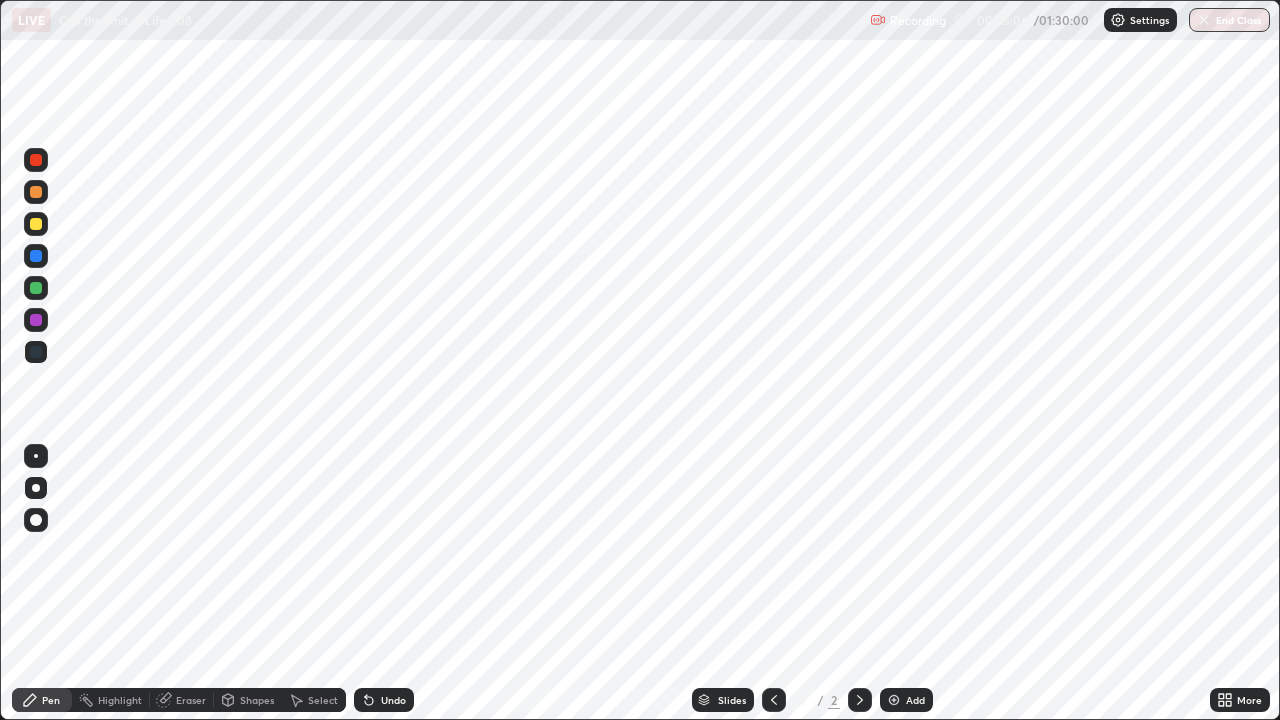 click 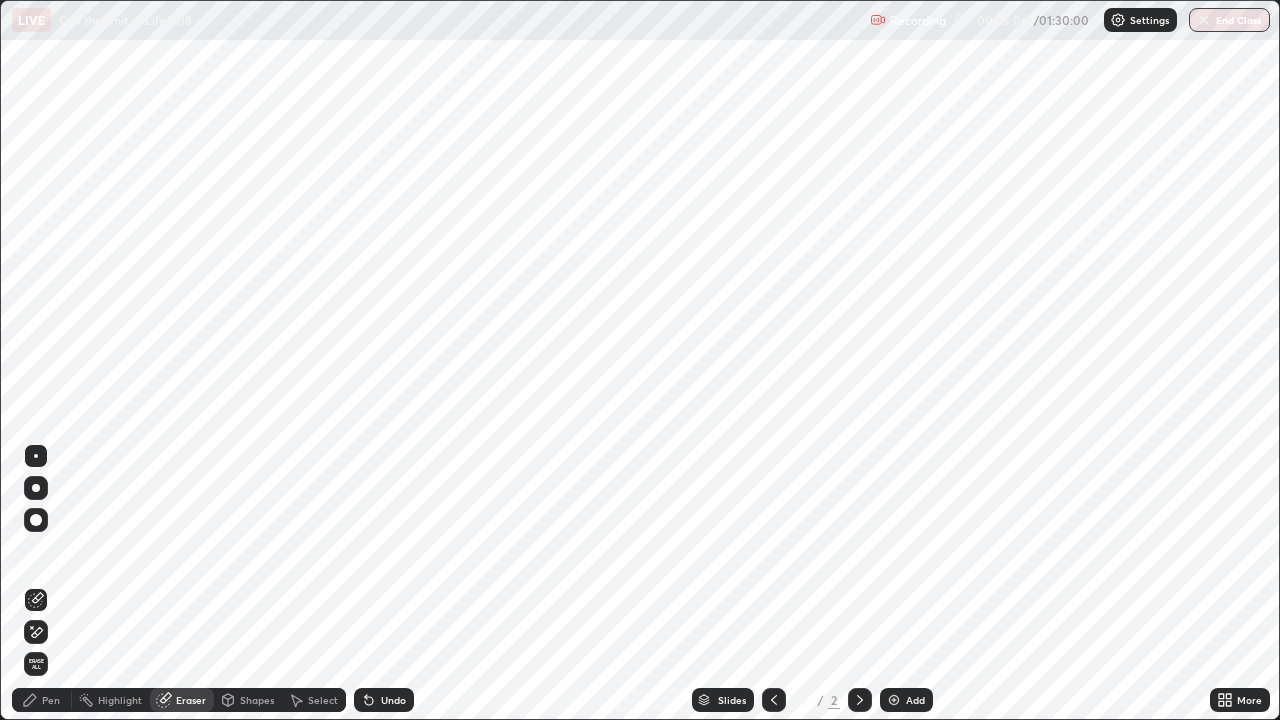 click 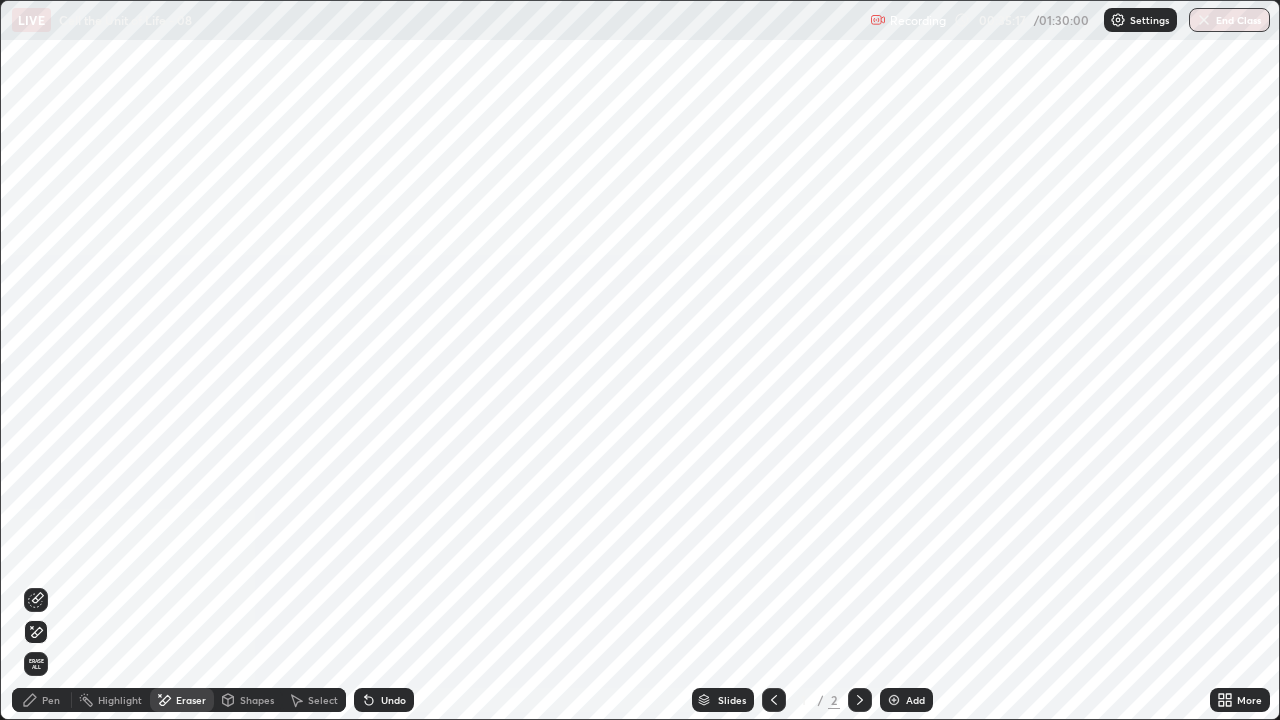 click 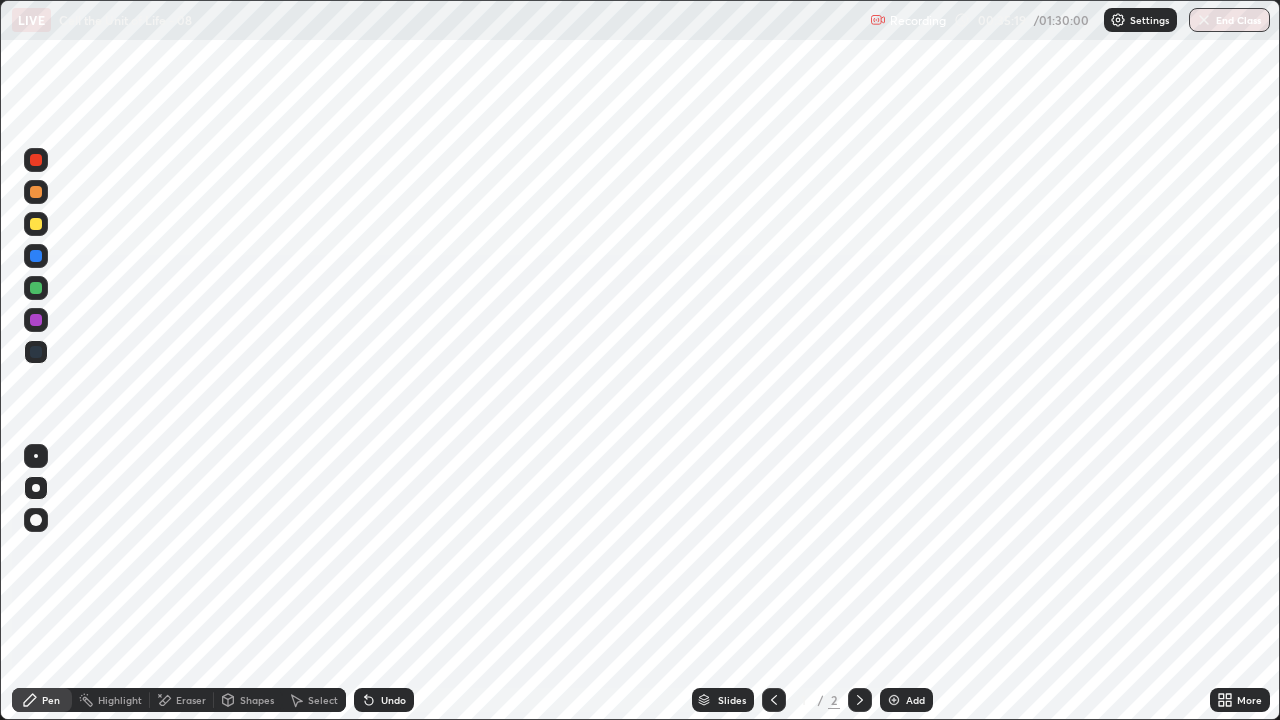 click on "Shapes" at bounding box center [257, 700] 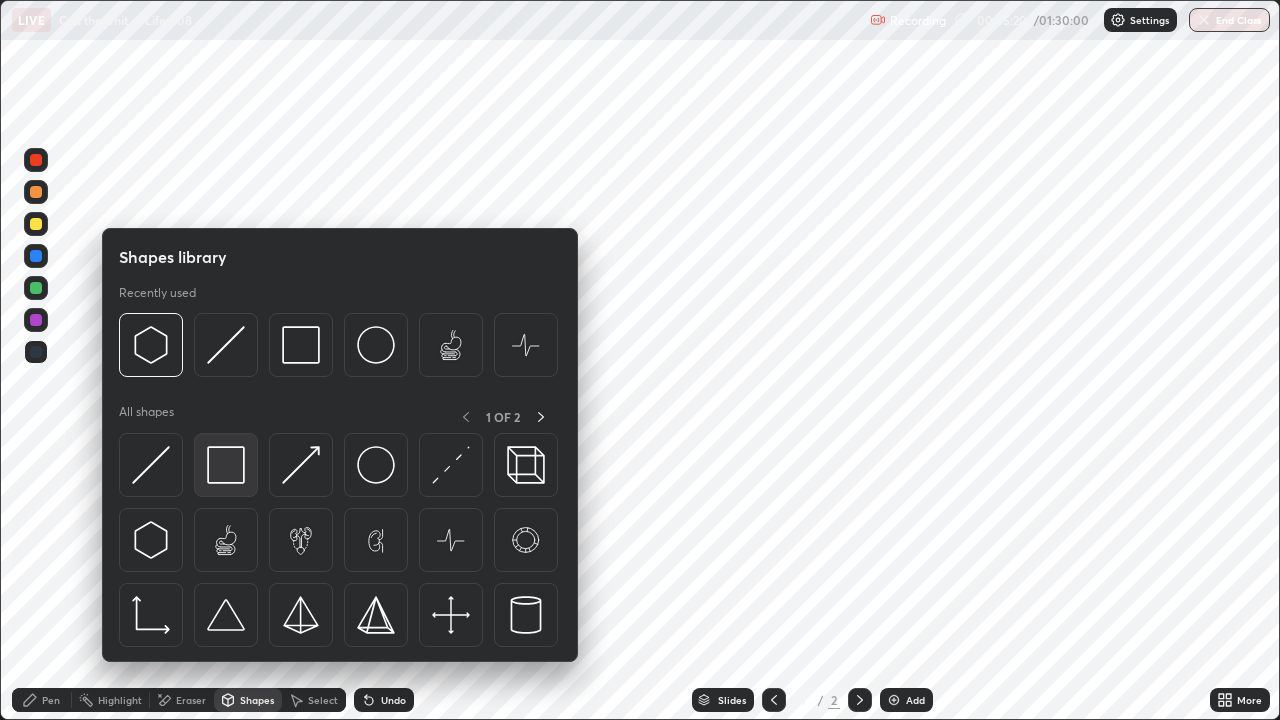 click at bounding box center (226, 465) 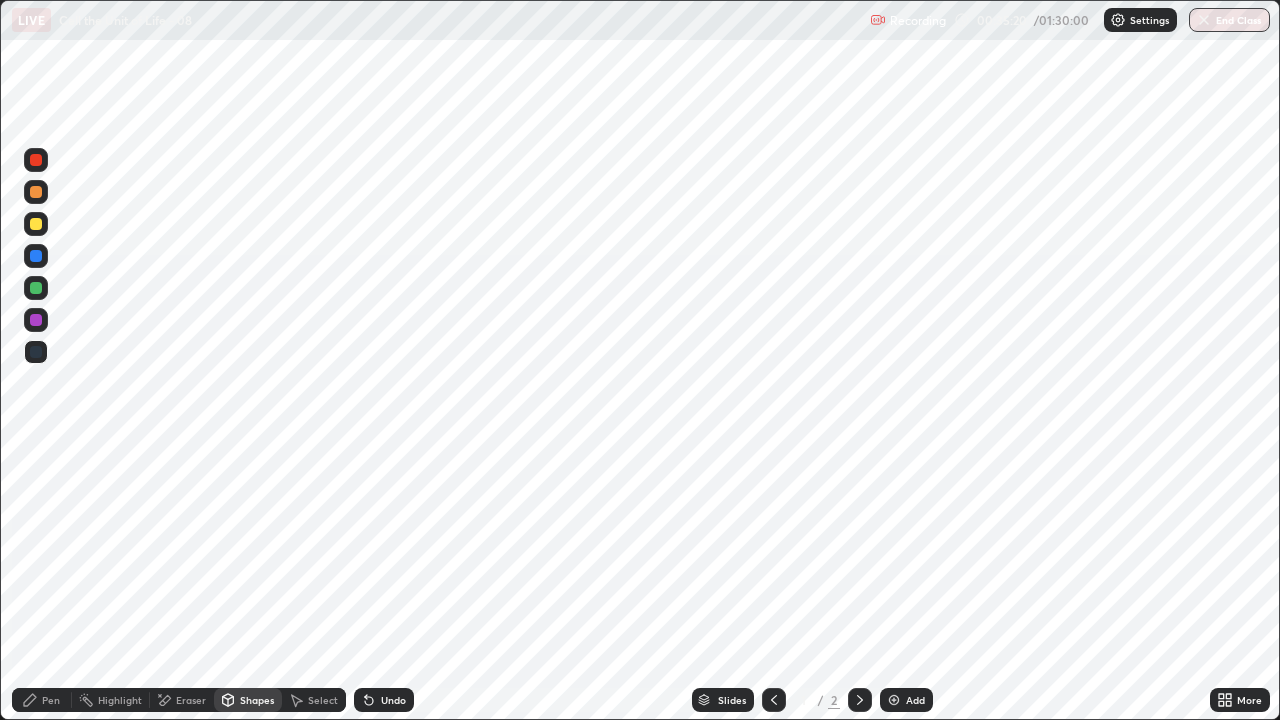 click at bounding box center [36, 256] 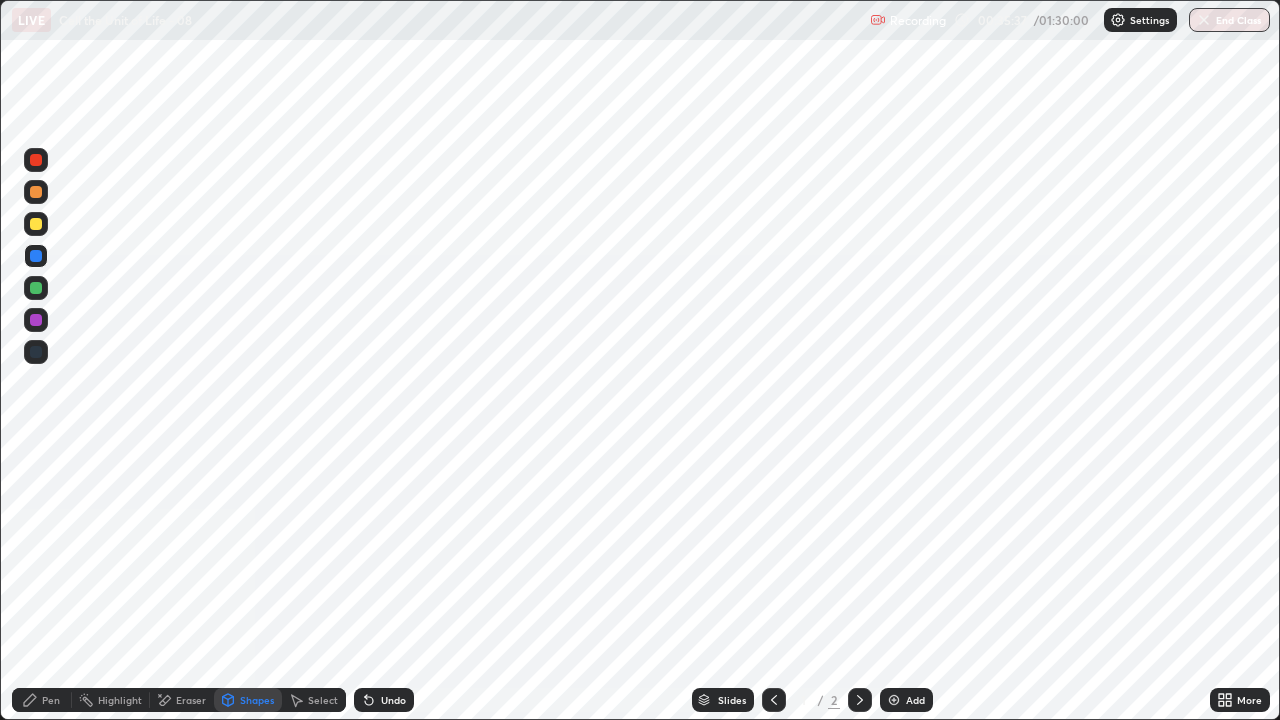 click at bounding box center [36, 288] 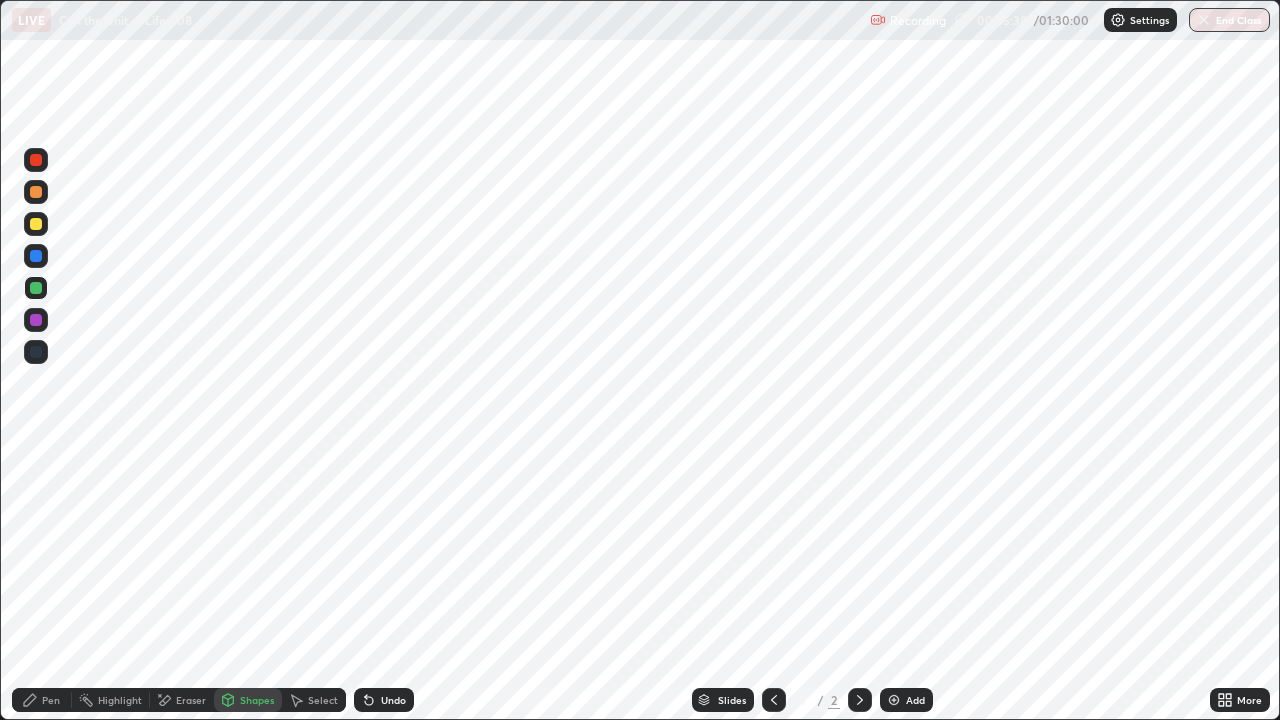 click on "Pen" at bounding box center [51, 700] 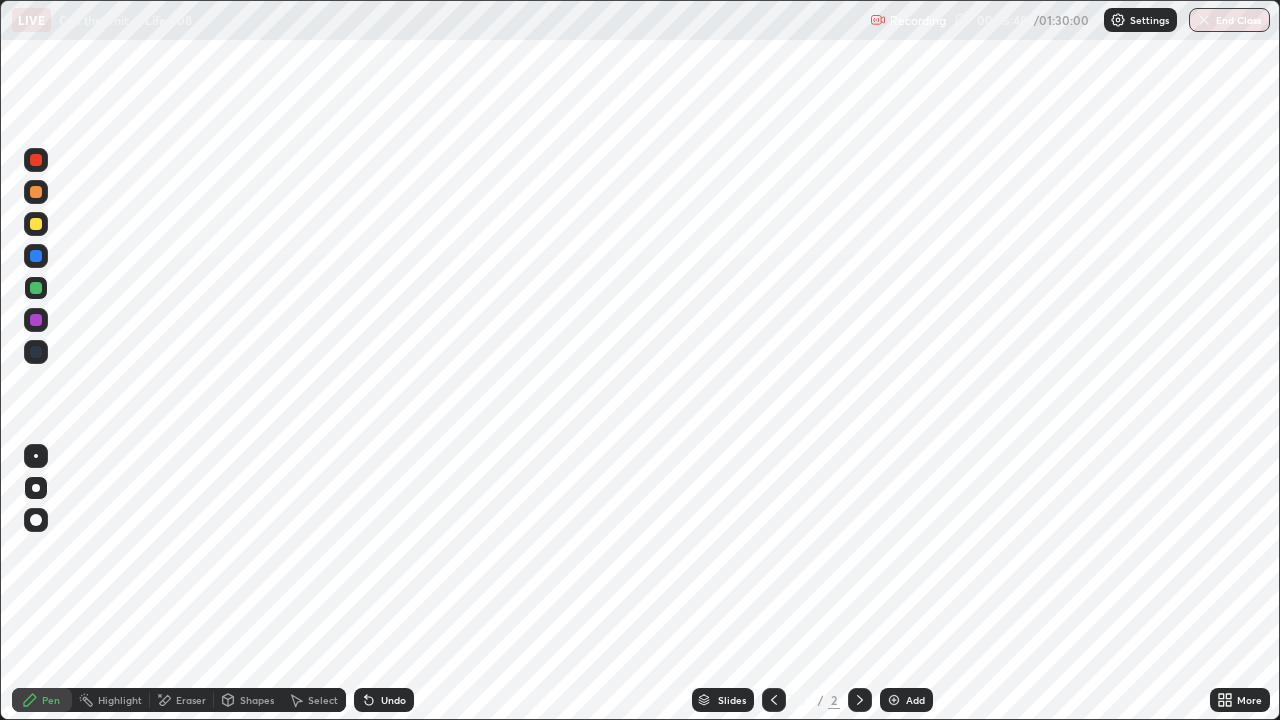 click on "Eraser" at bounding box center (191, 700) 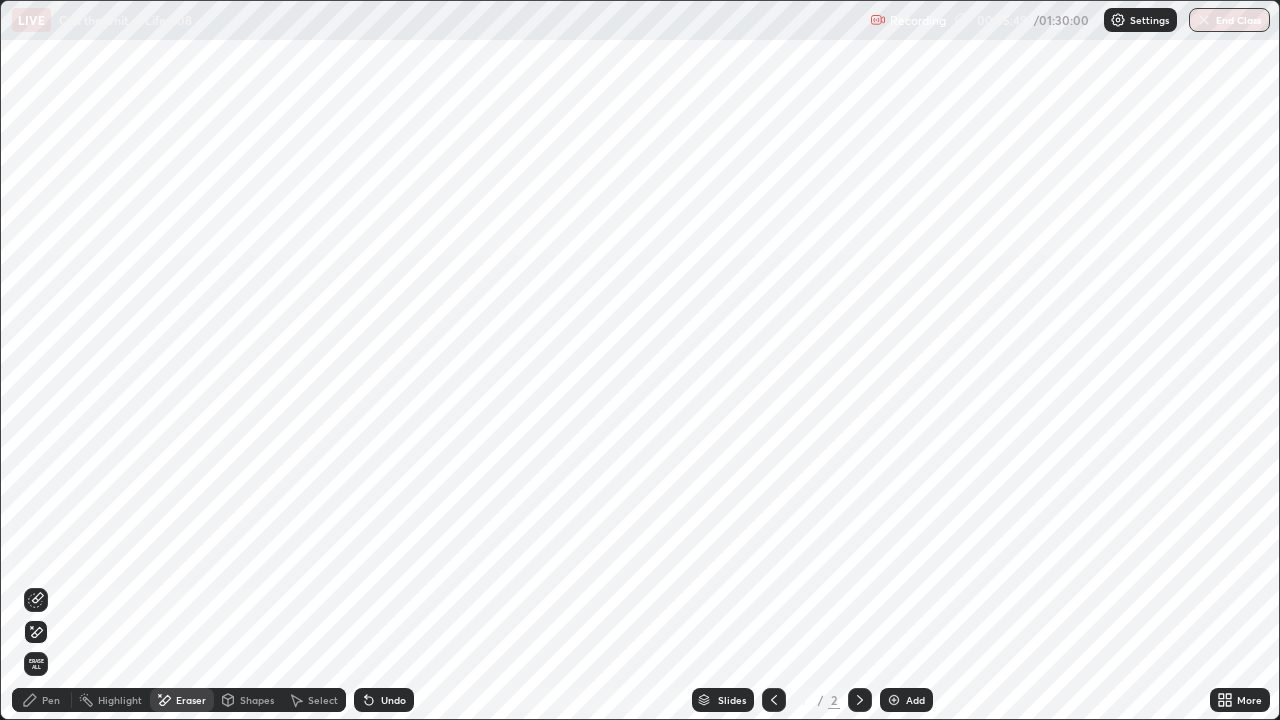 click 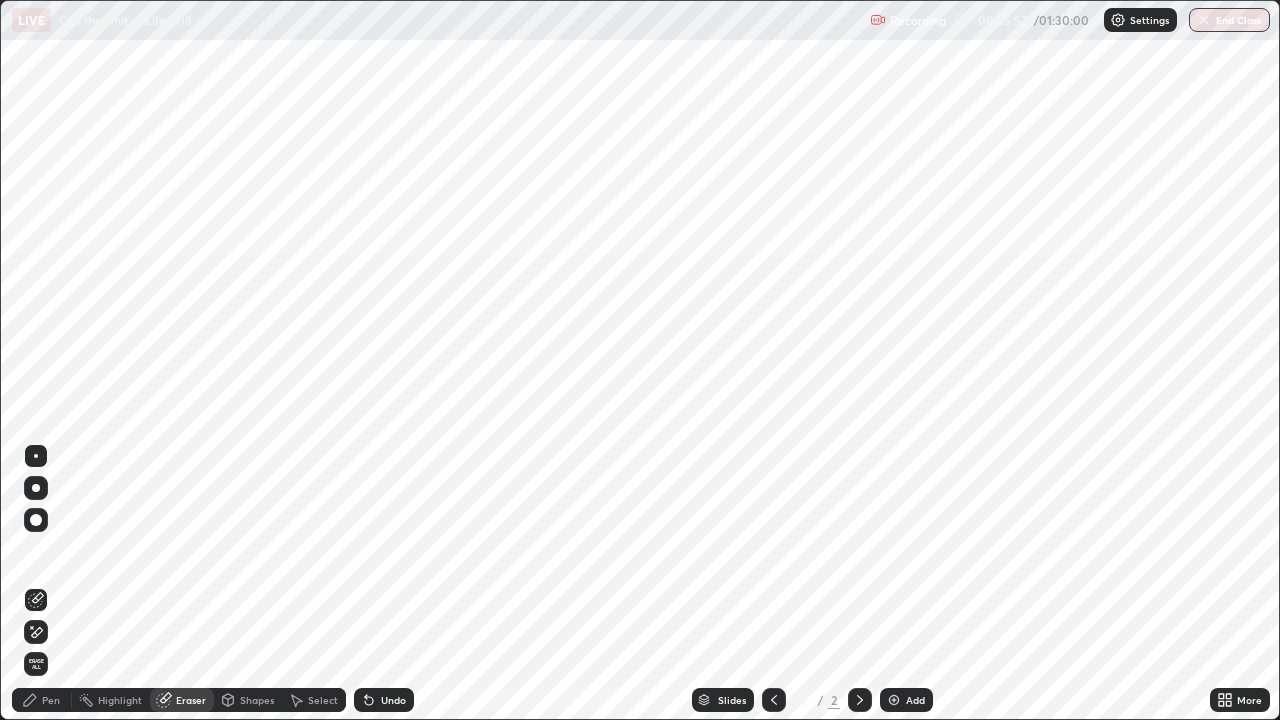 click on "Pen" at bounding box center (51, 700) 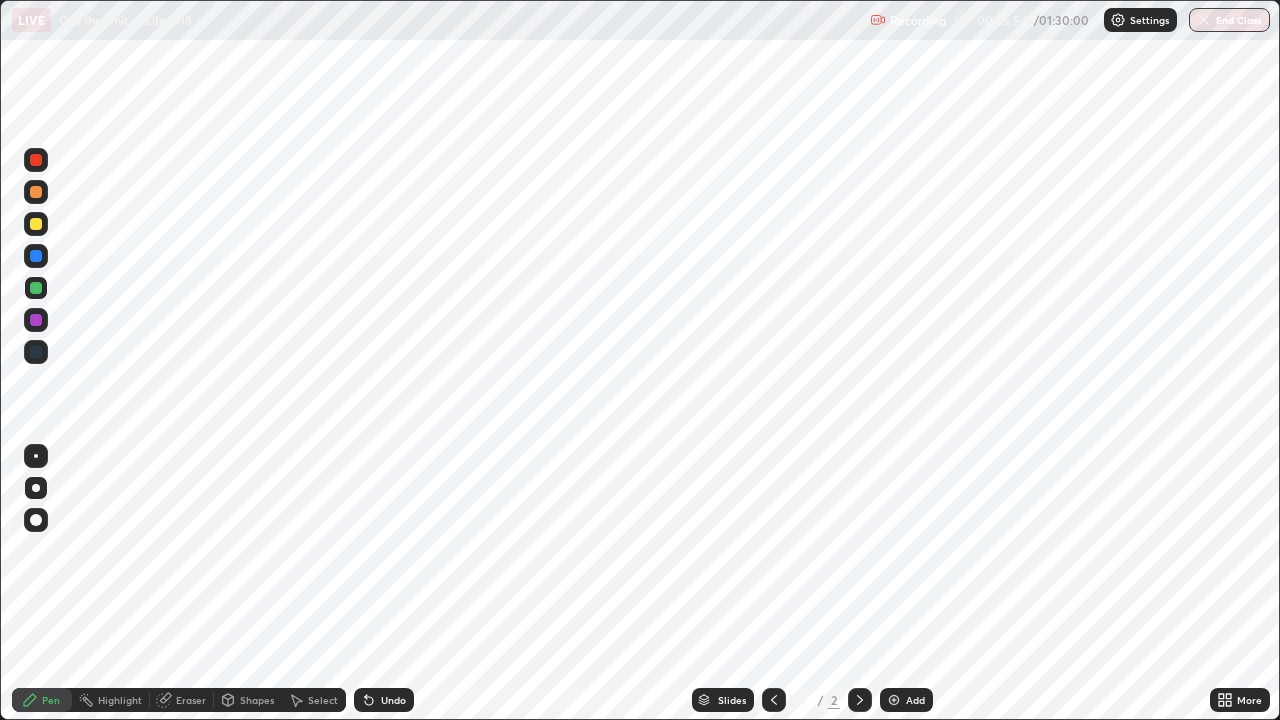 click at bounding box center [36, 256] 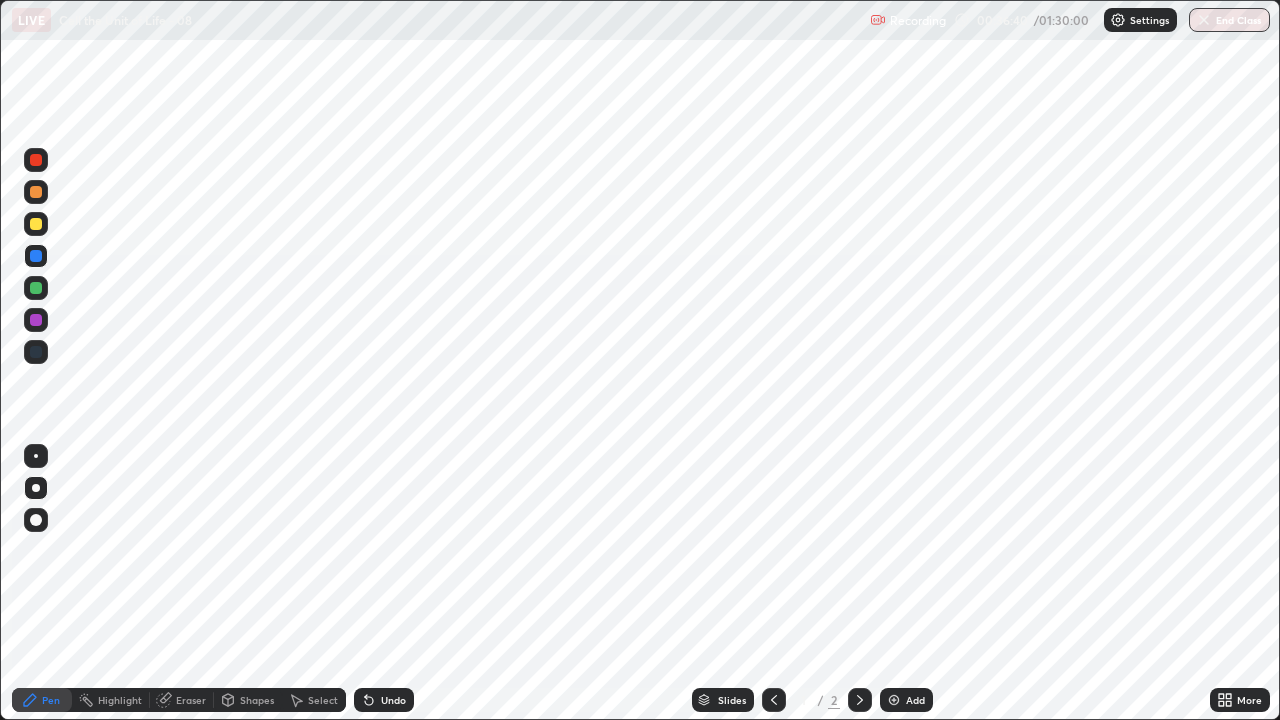 click on "Pen" at bounding box center (42, 700) 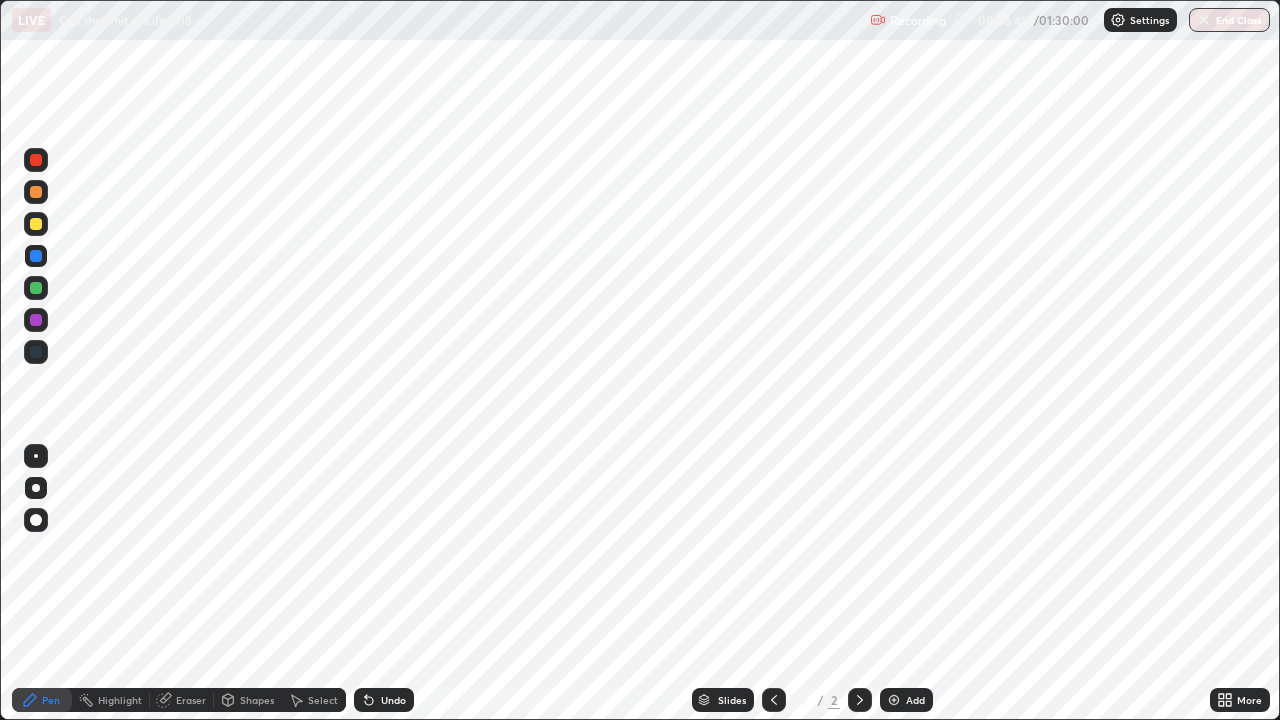 click at bounding box center (36, 488) 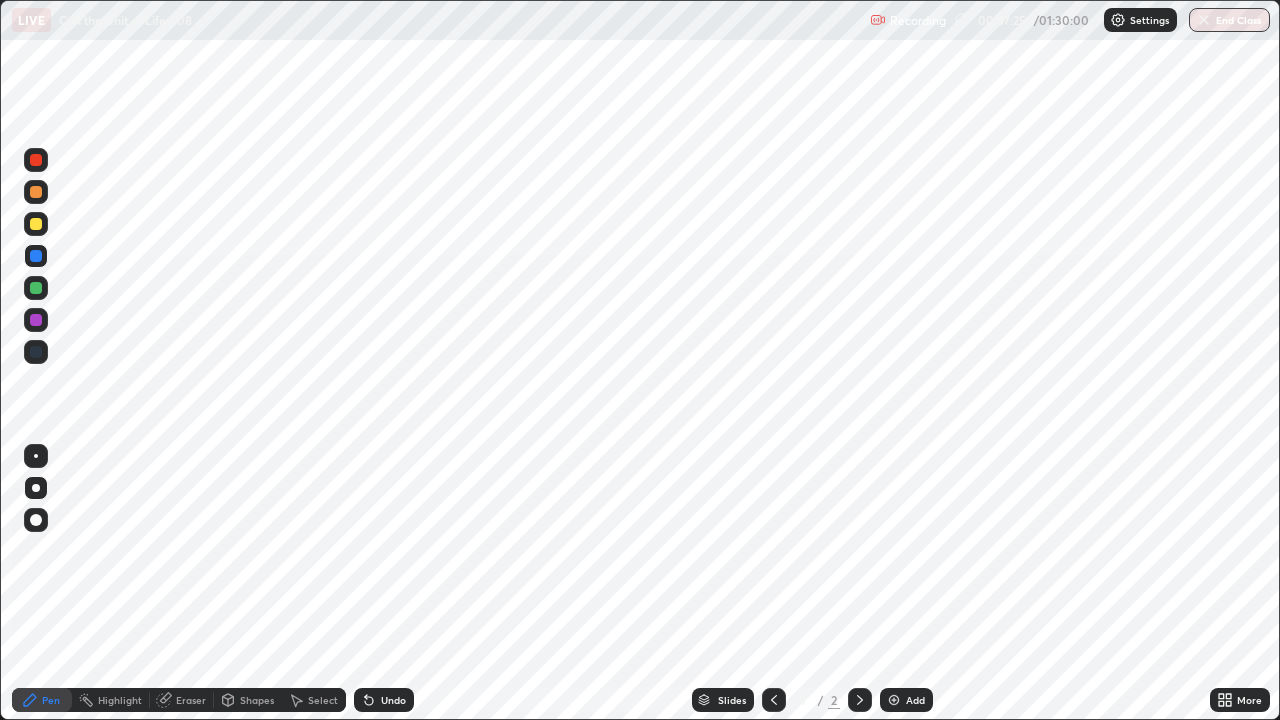 click on "Highlight" at bounding box center (120, 700) 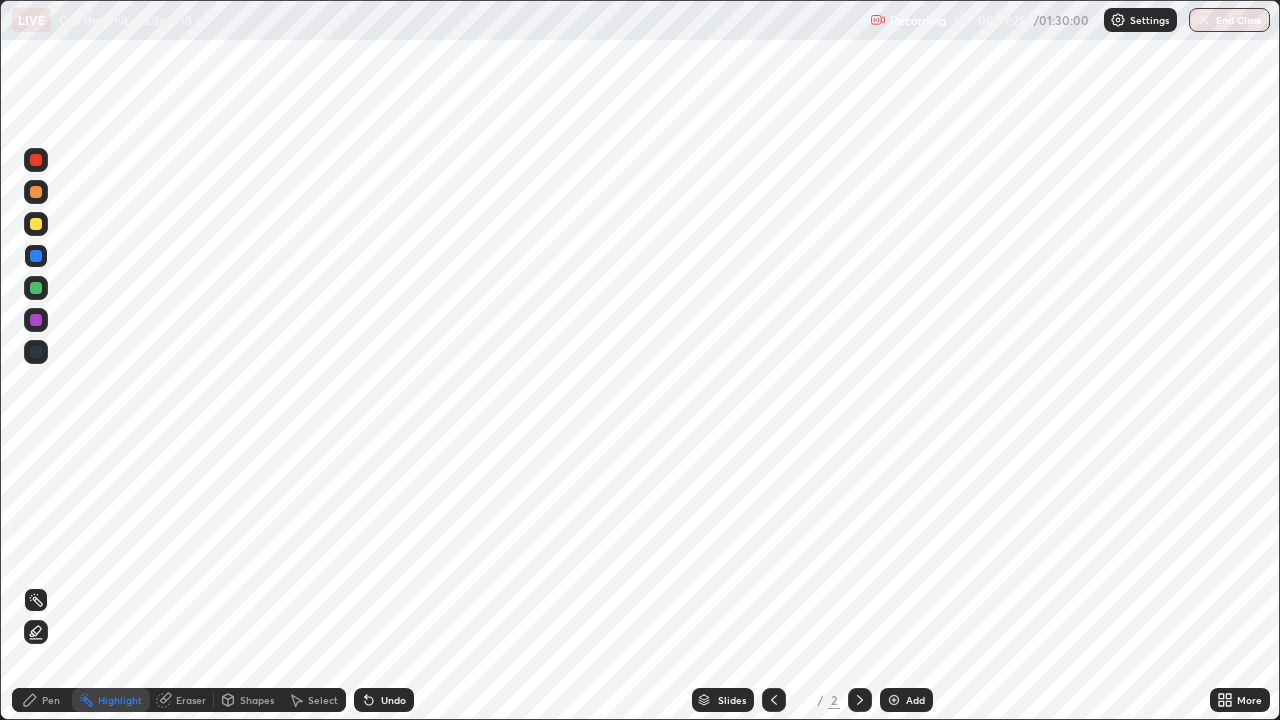 click 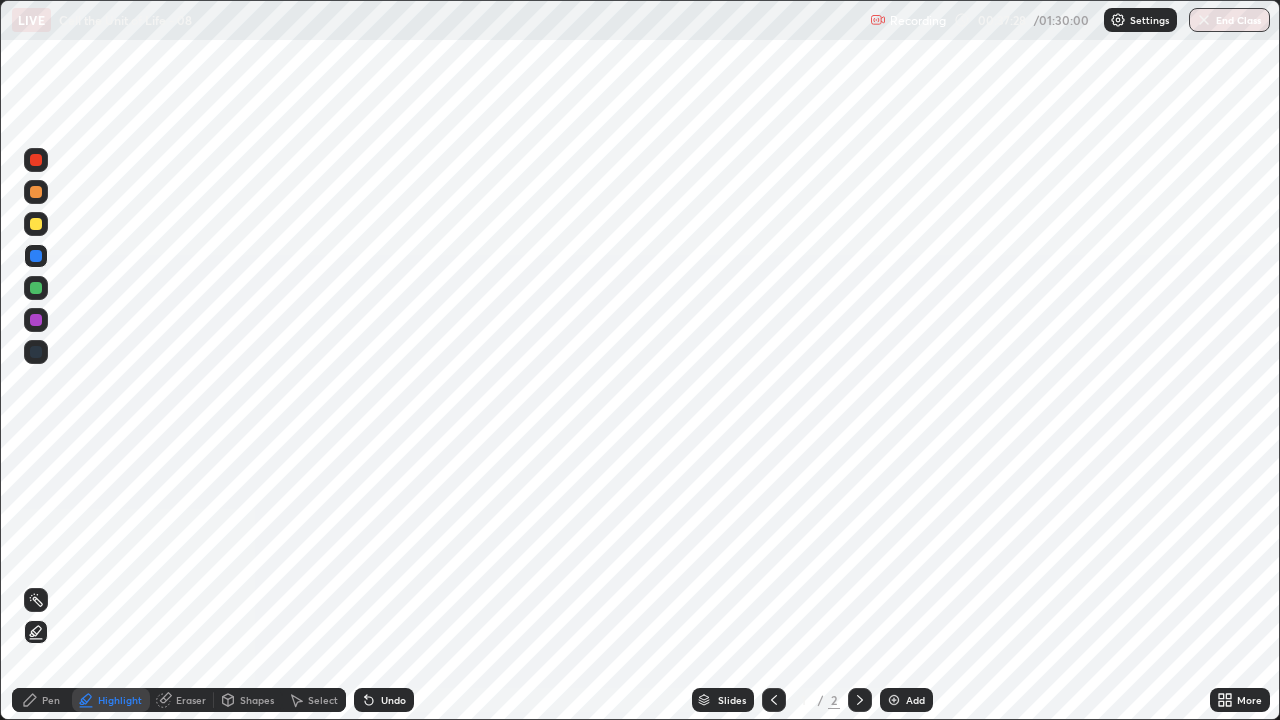 click on "Undo" at bounding box center [393, 700] 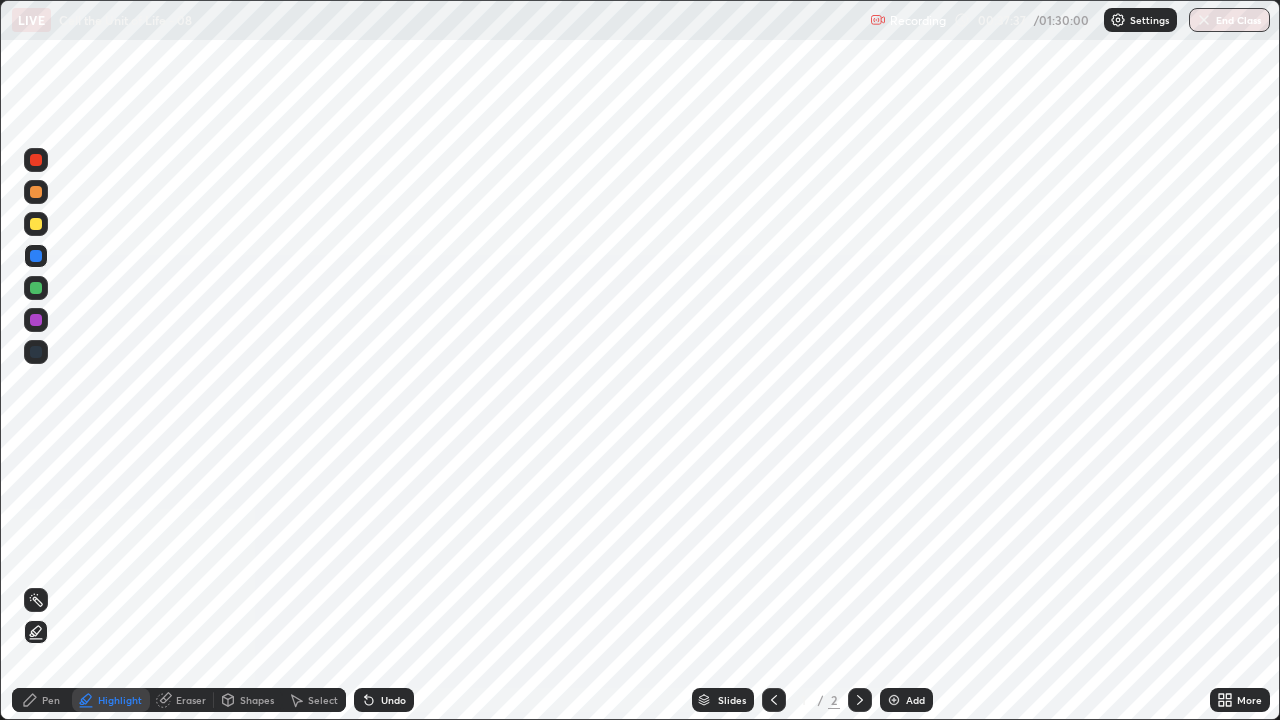 click on "Pen" at bounding box center (51, 700) 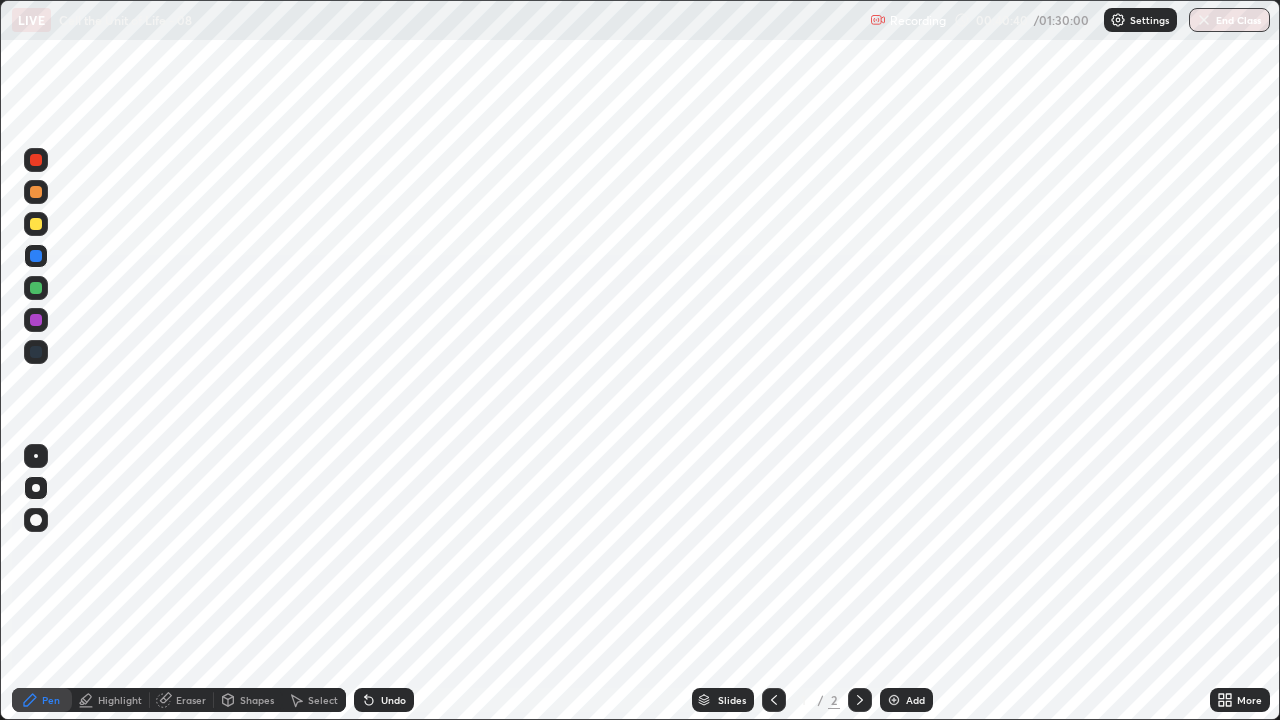 click on "Add" at bounding box center (915, 700) 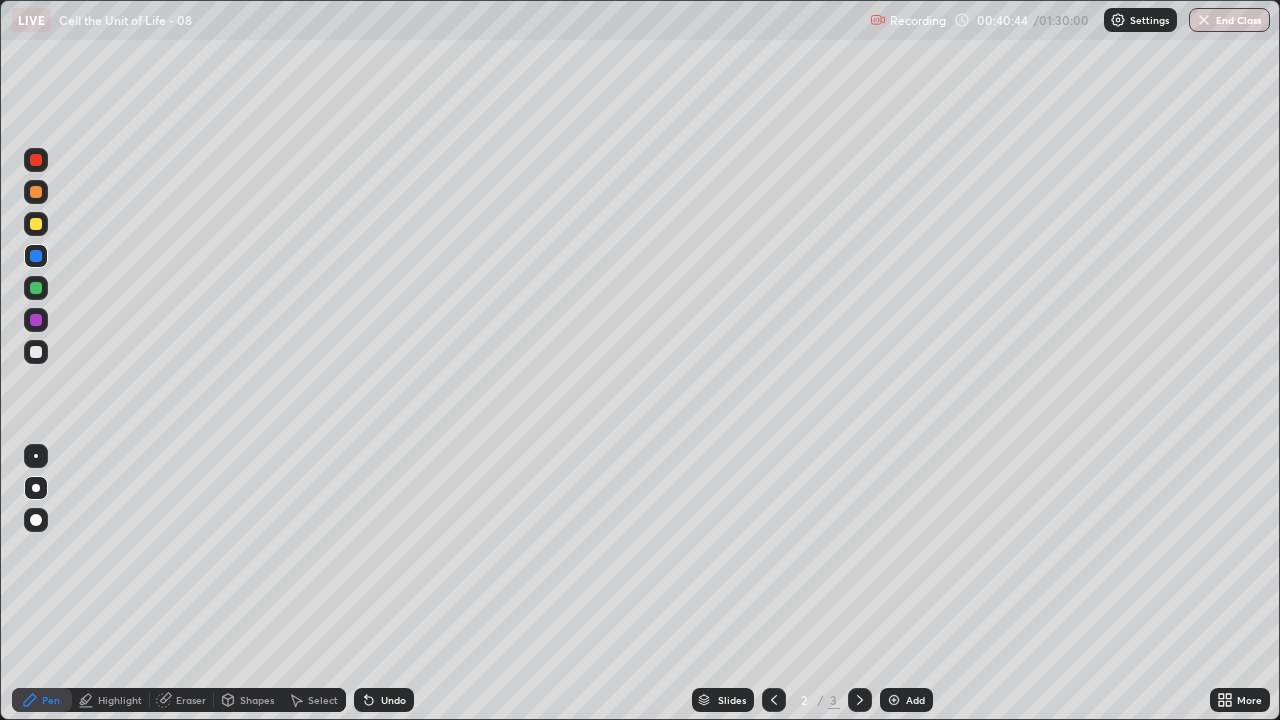 click at bounding box center (36, 288) 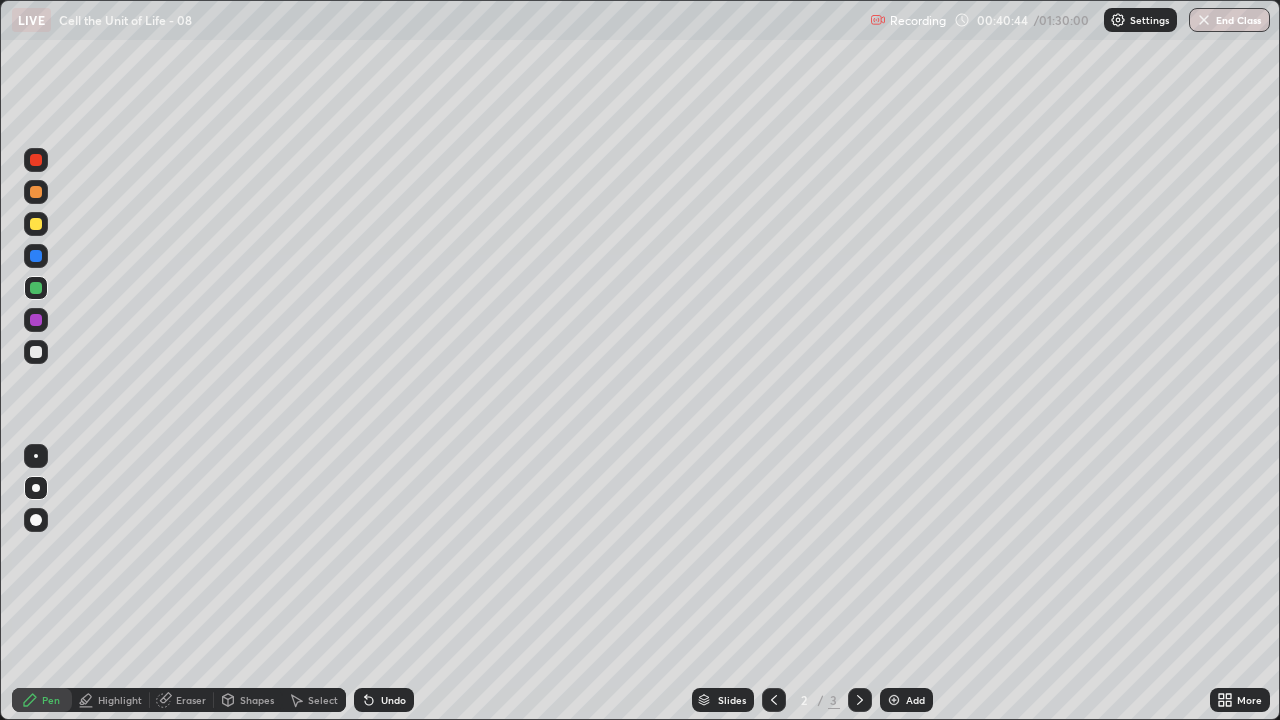 click at bounding box center [36, 488] 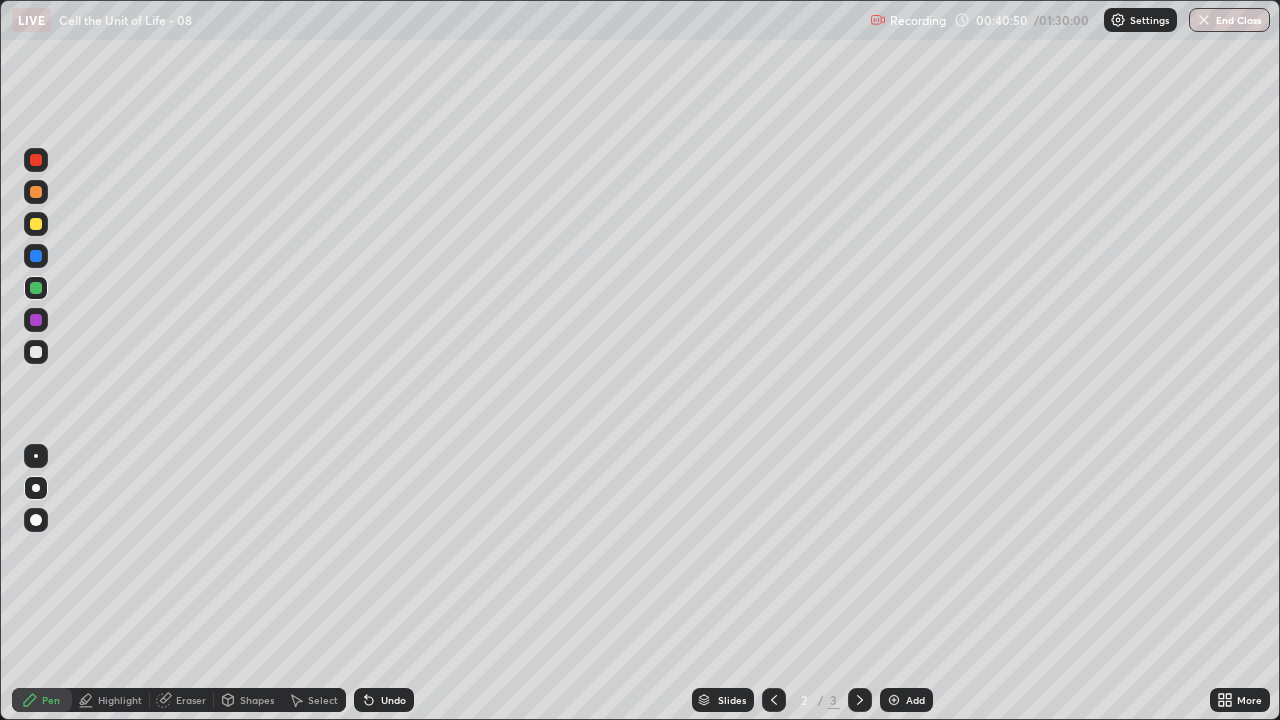 click 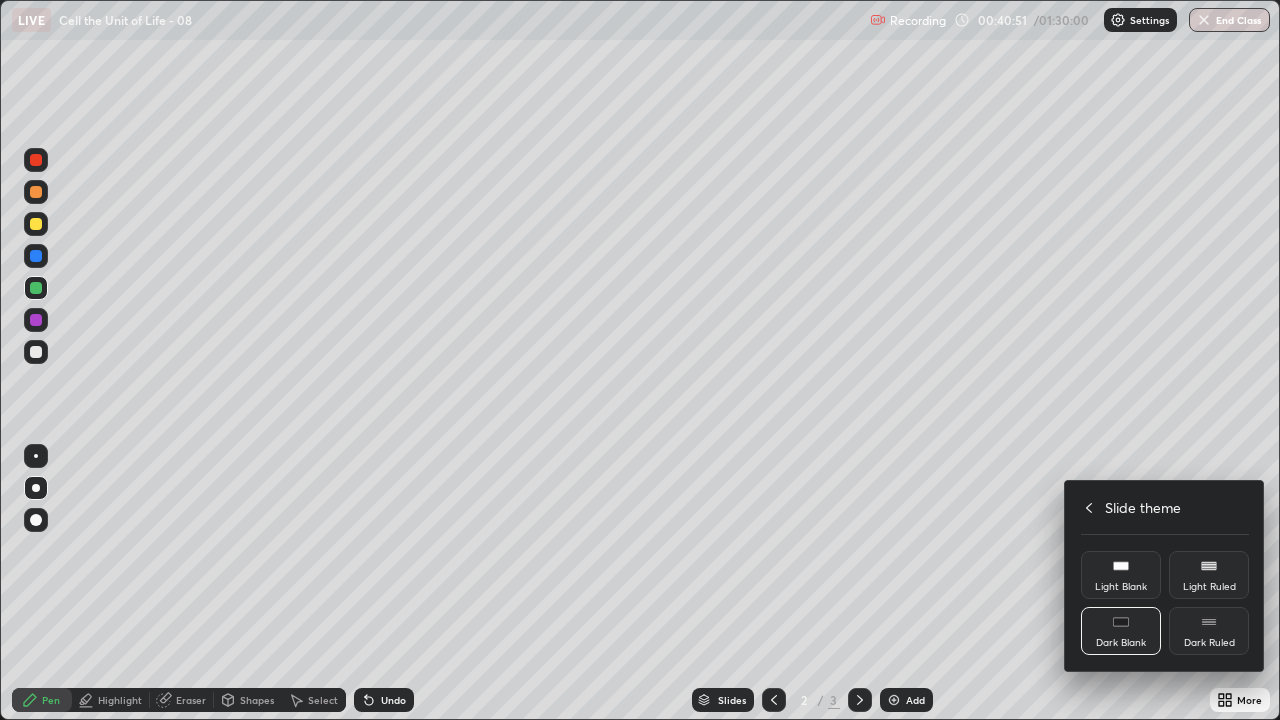 click on "Light Blank" at bounding box center (1121, 575) 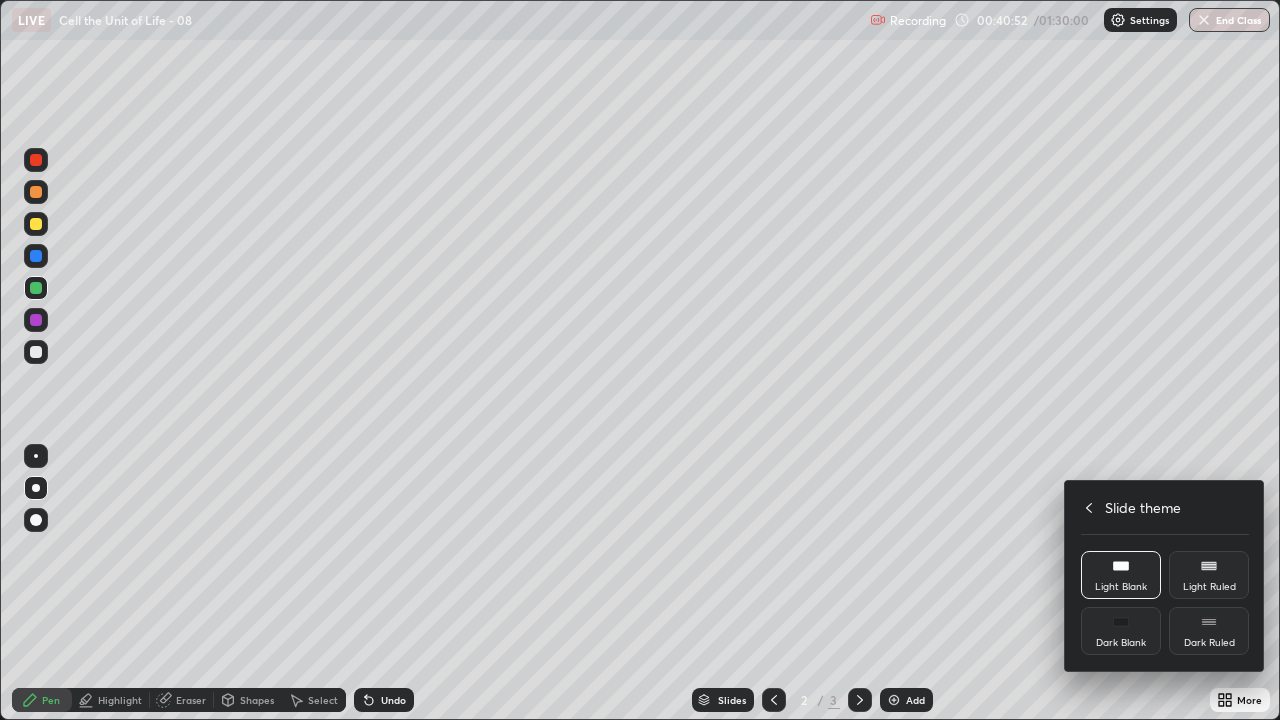click on "Slide theme" at bounding box center (1165, 507) 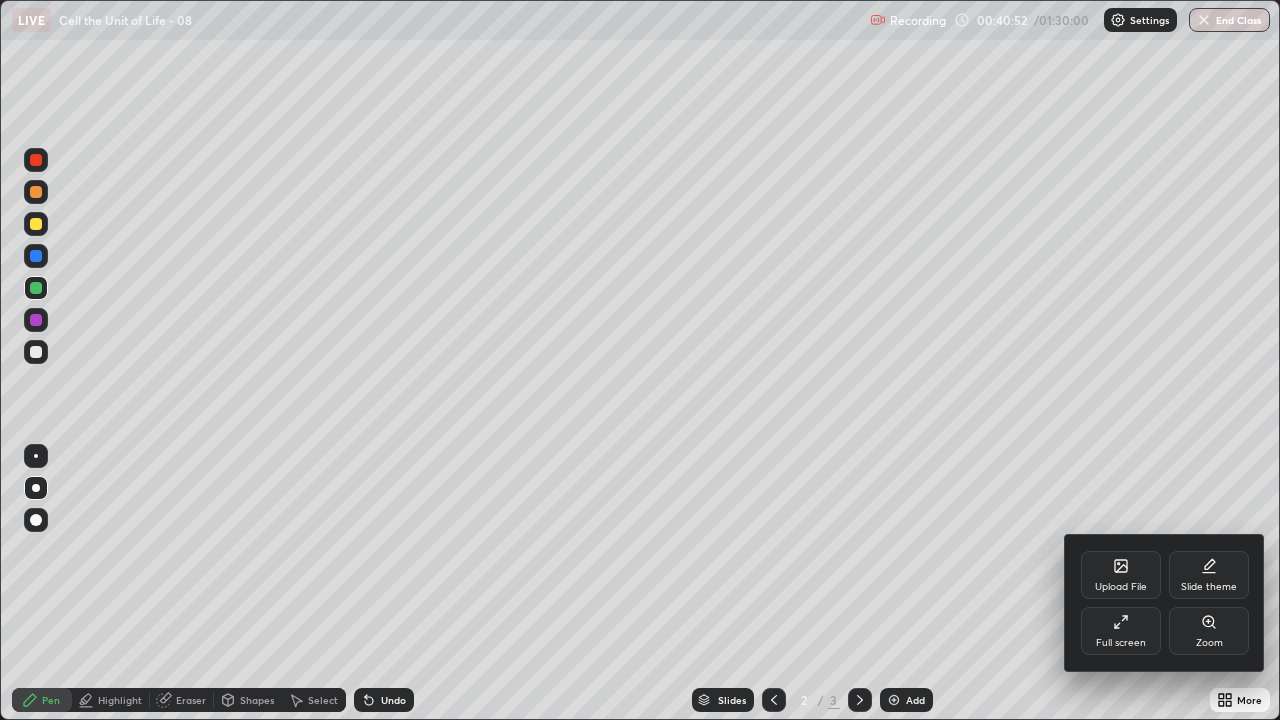 click 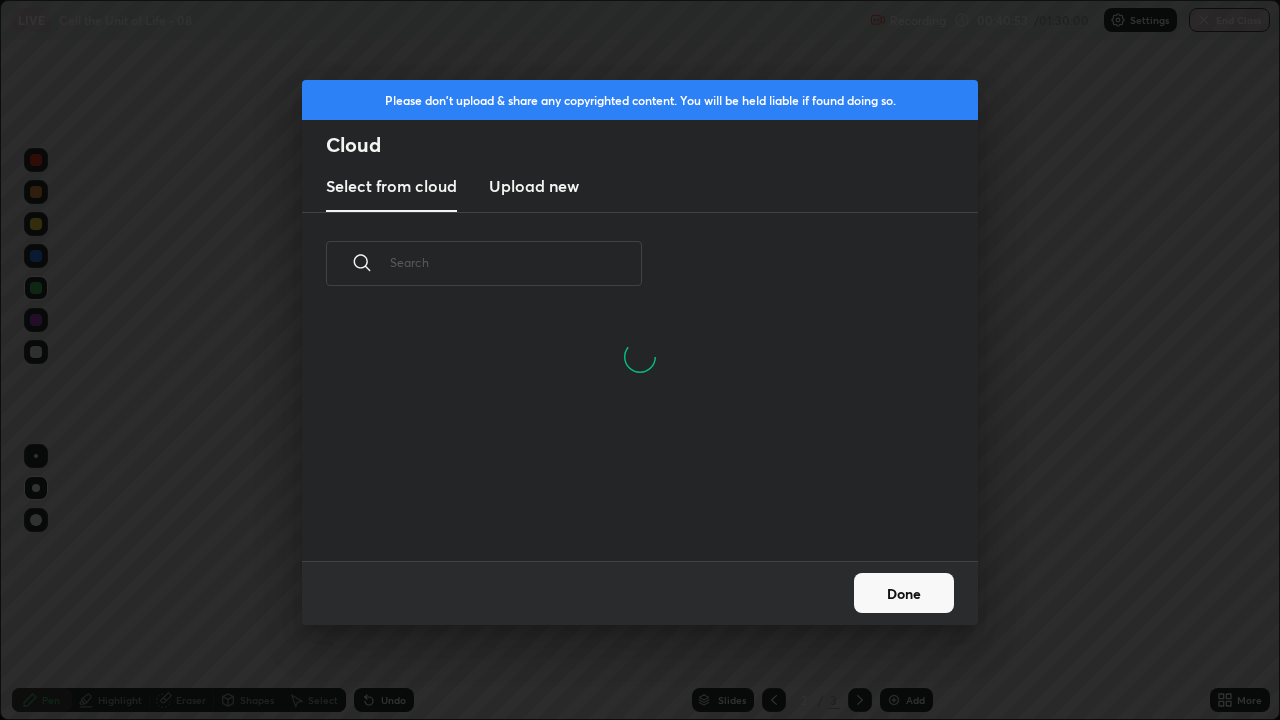 click at bounding box center [516, 262] 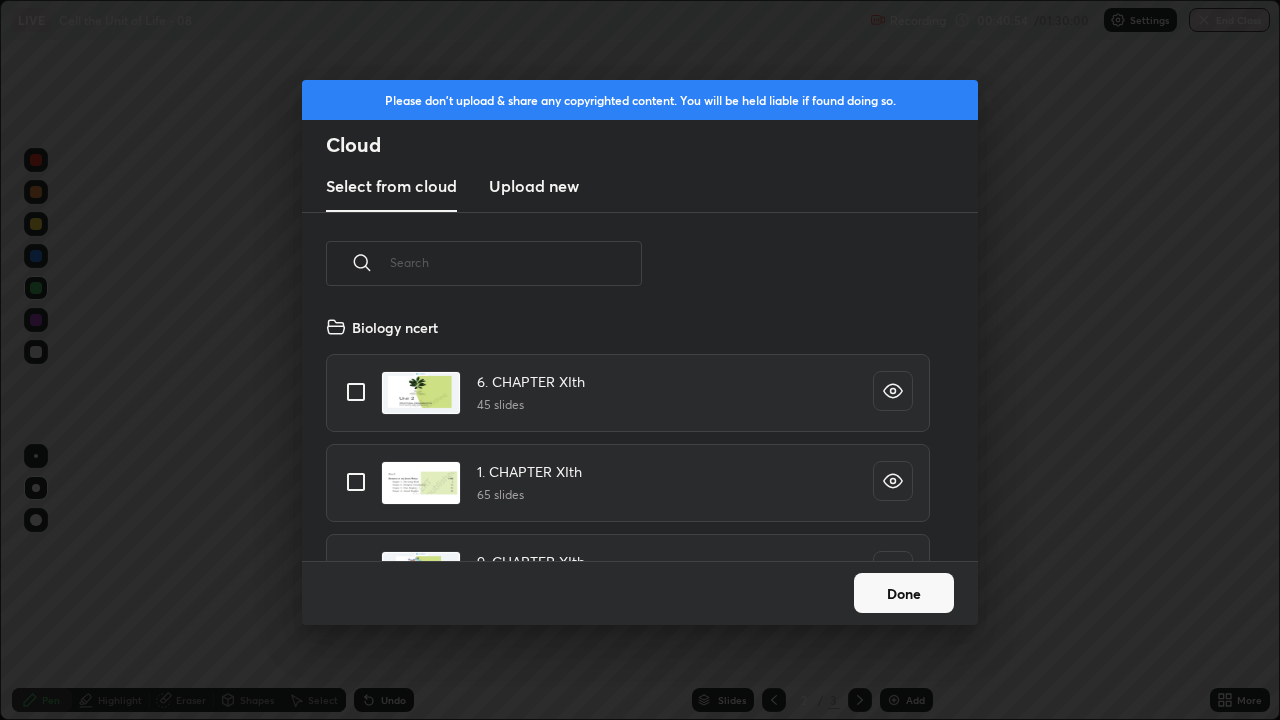 scroll, scrollTop: 7, scrollLeft: 11, axis: both 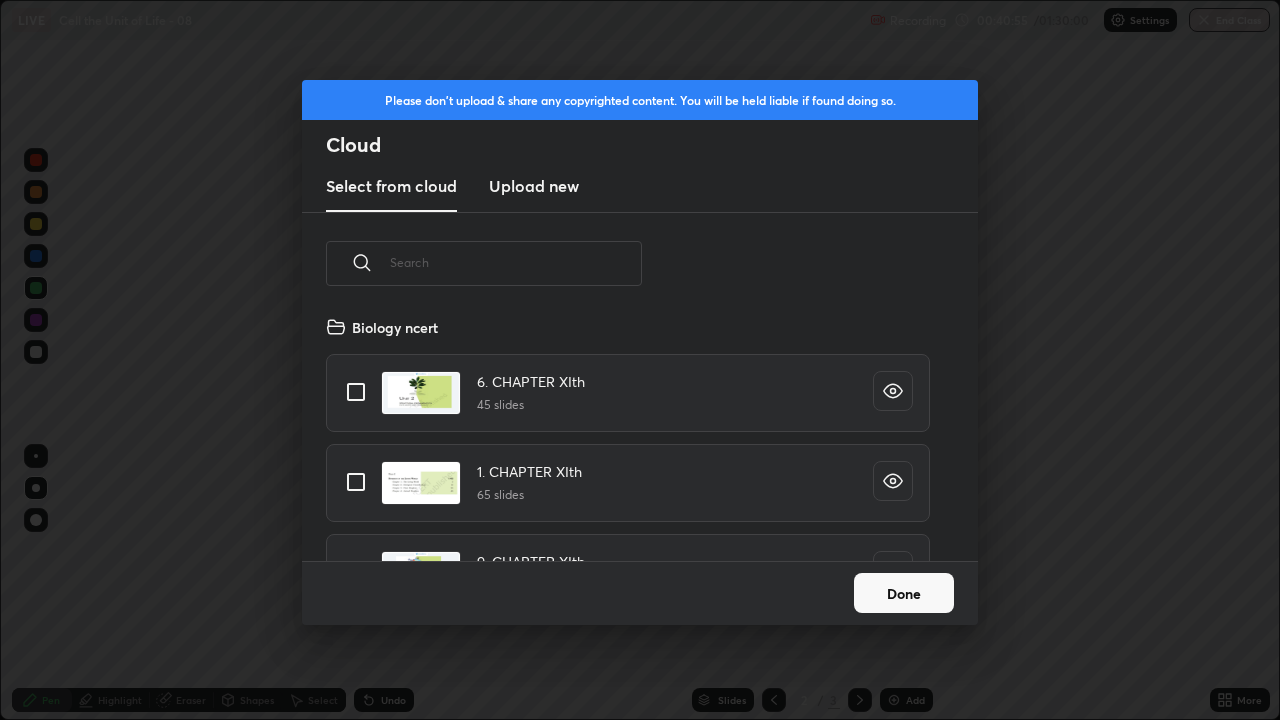 click at bounding box center (516, 262) 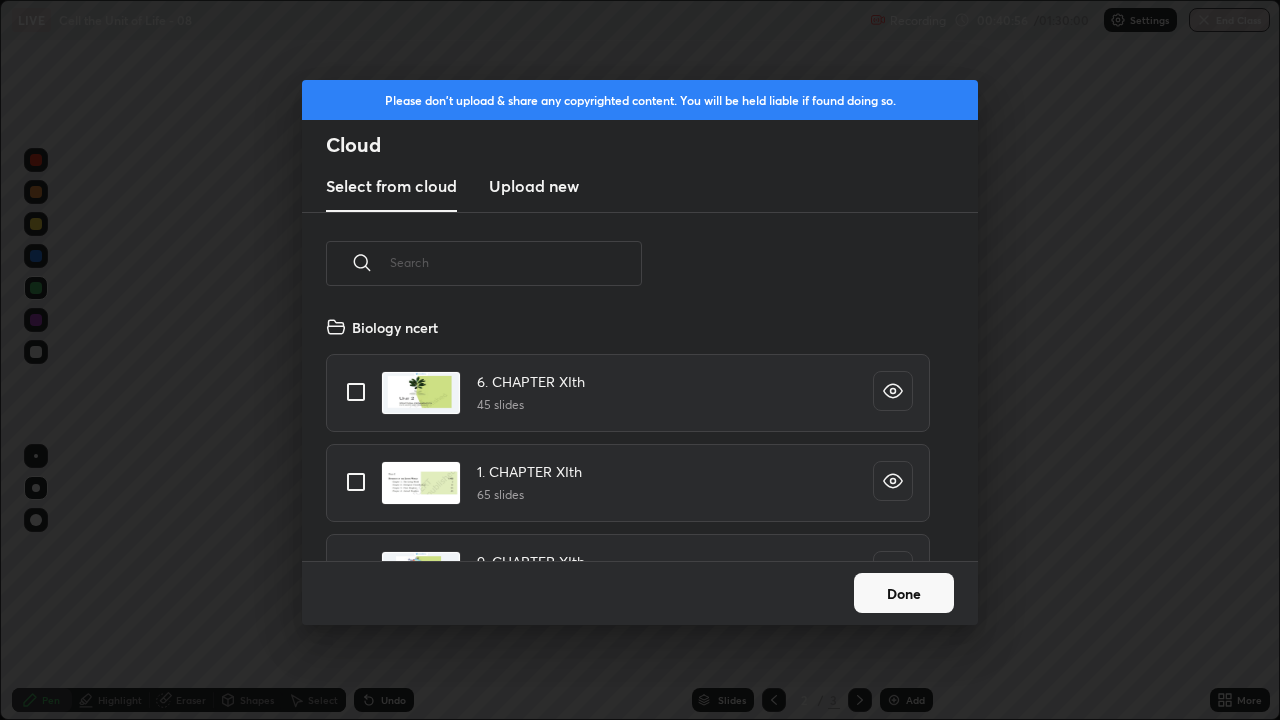 click on "Done" at bounding box center (904, 593) 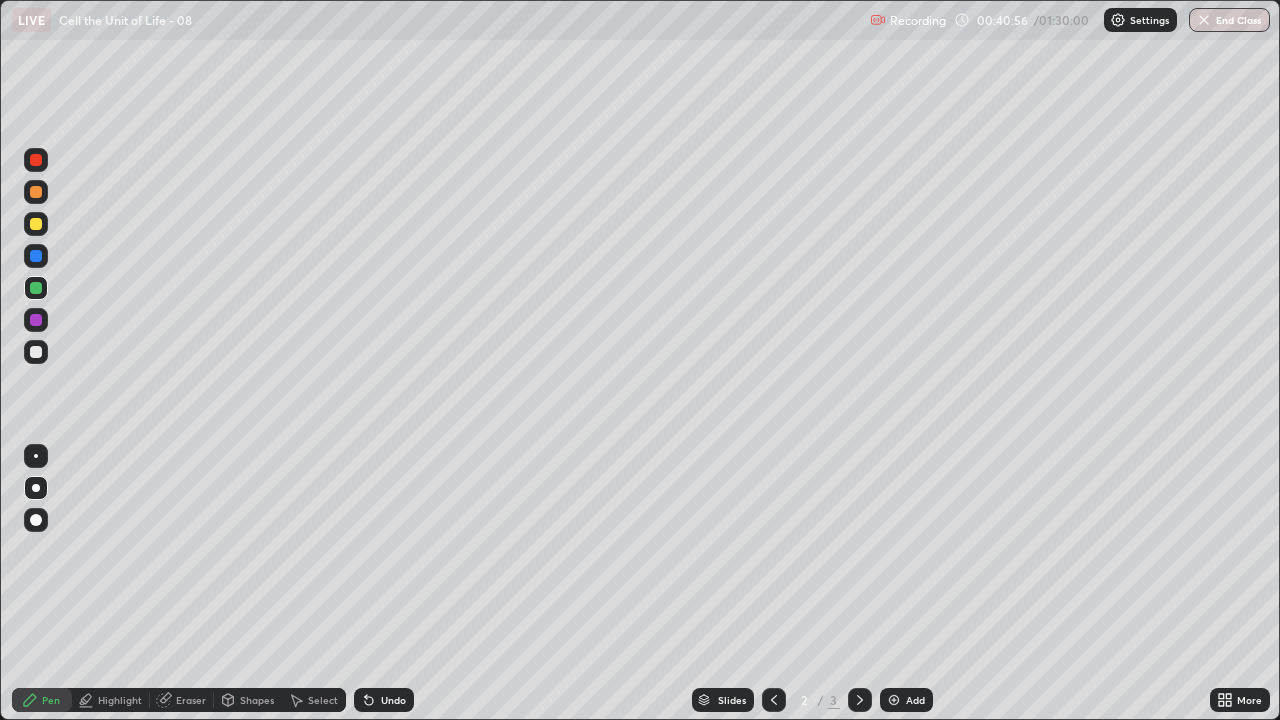 click 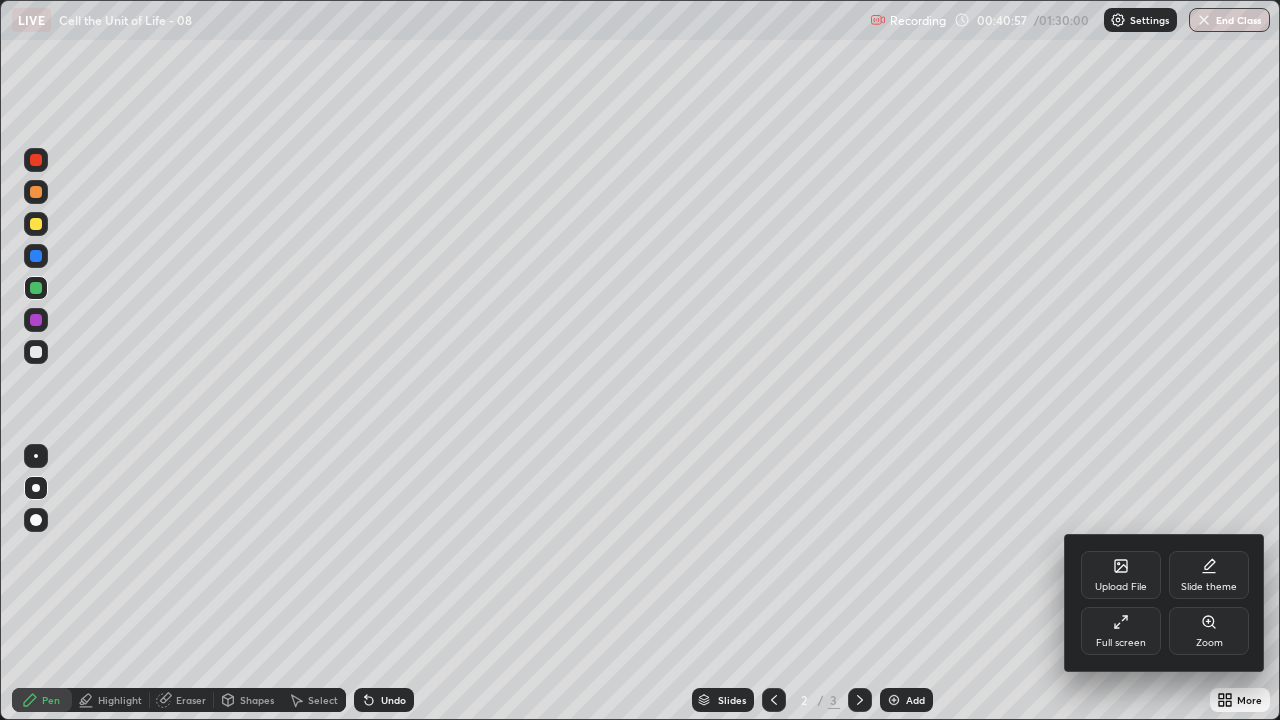 click 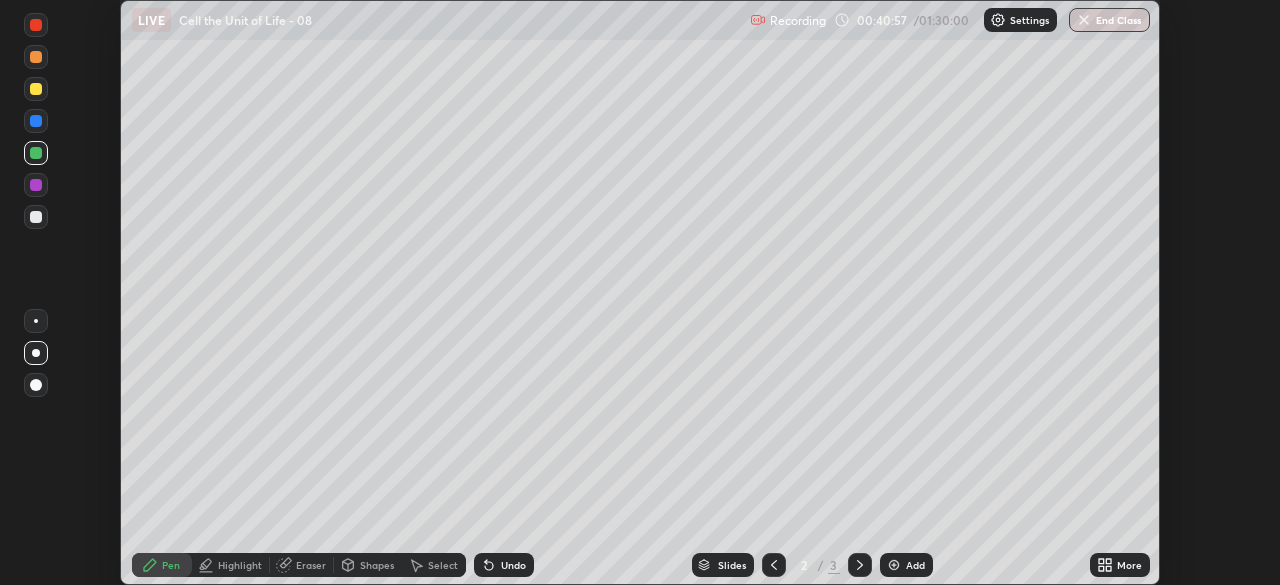 scroll, scrollTop: 585, scrollLeft: 1280, axis: both 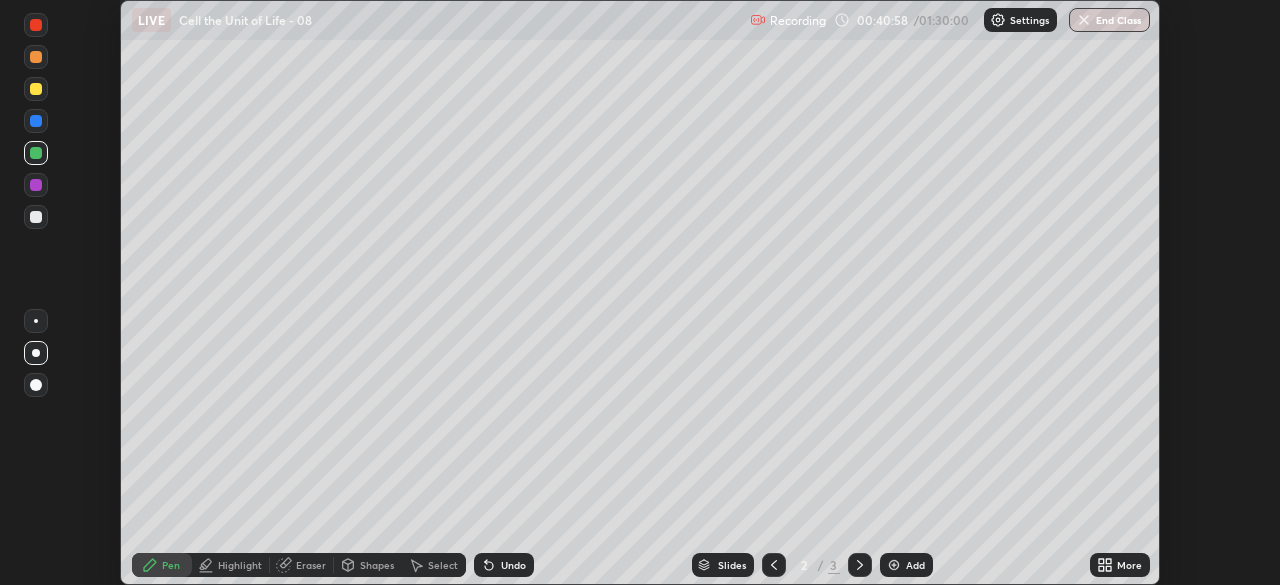click 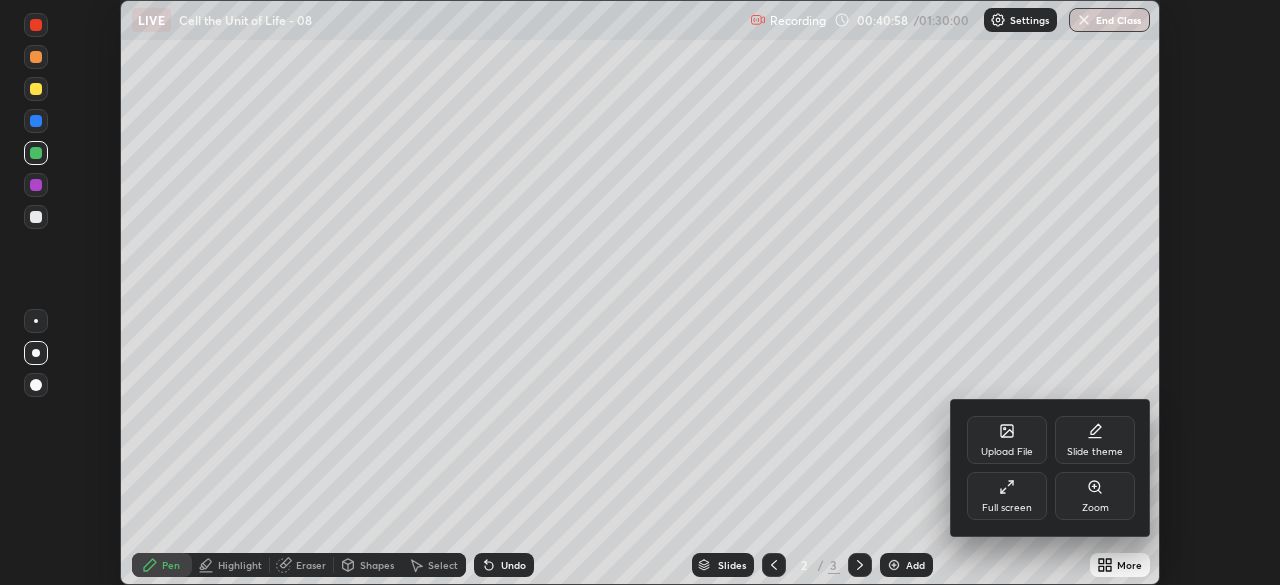 click on "Upload File" at bounding box center [1007, 452] 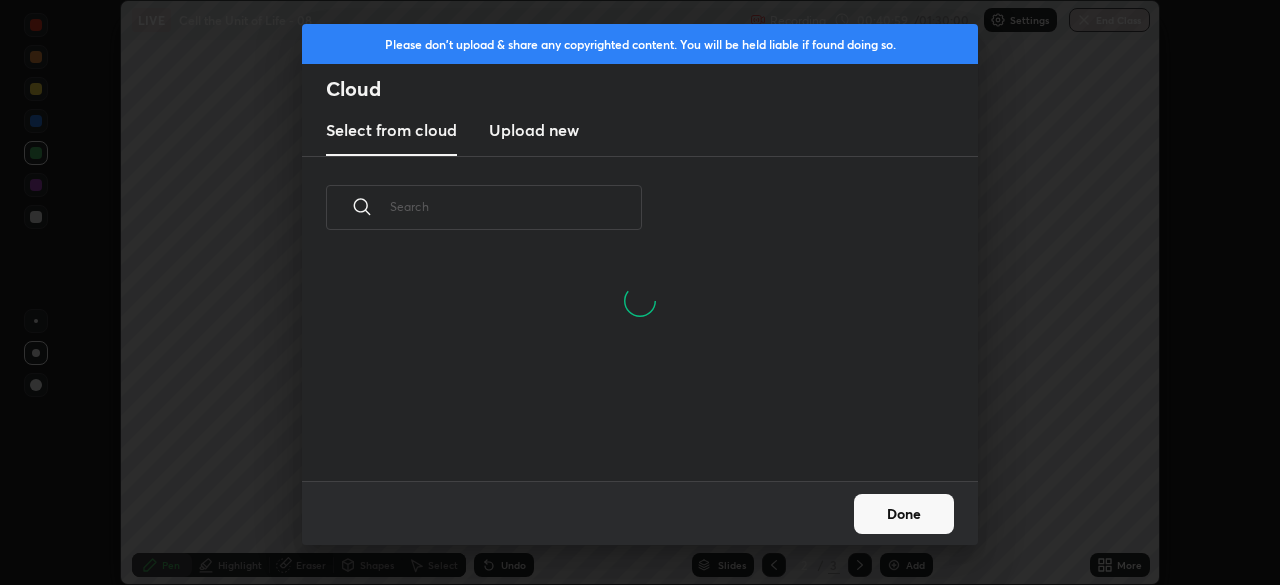 click at bounding box center [516, 206] 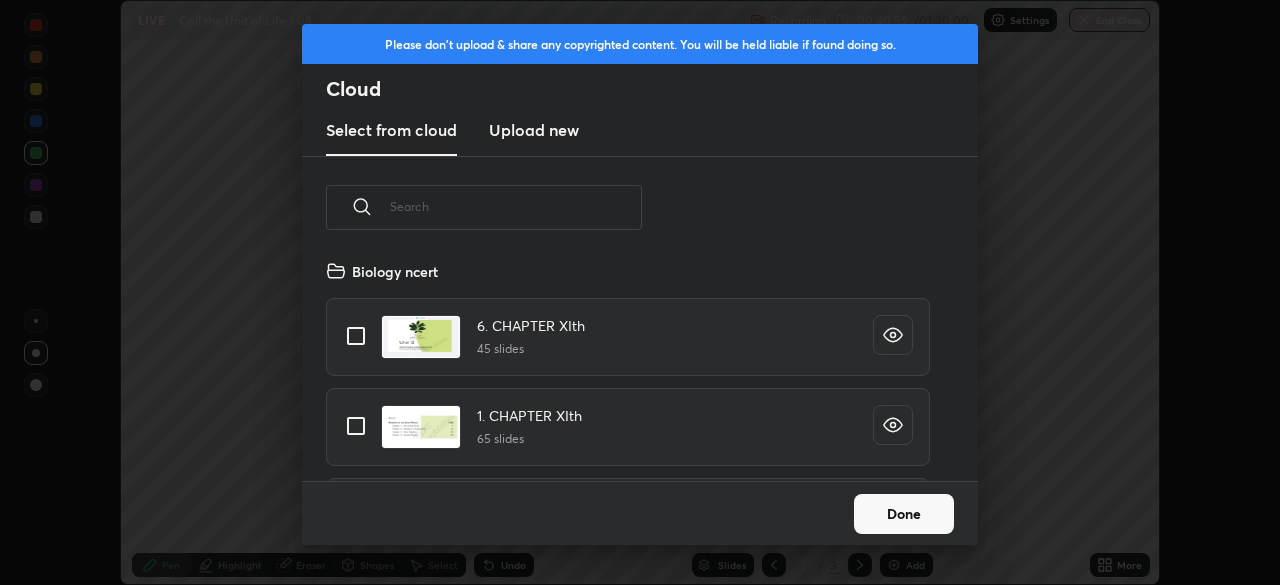 scroll, scrollTop: 7, scrollLeft: 11, axis: both 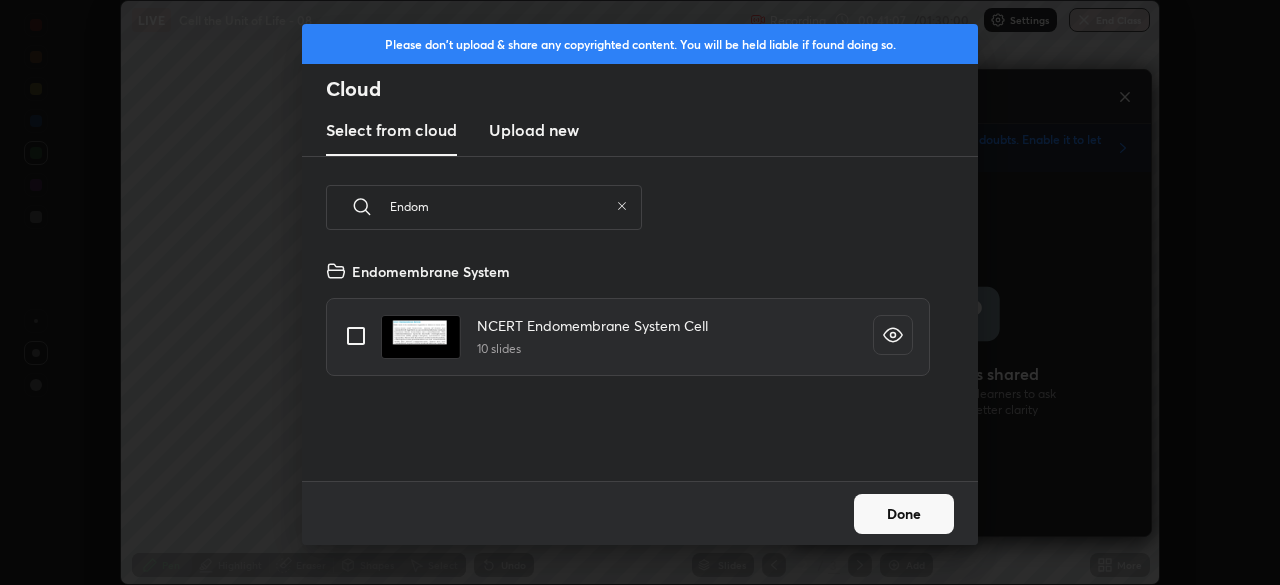 type on "Endom" 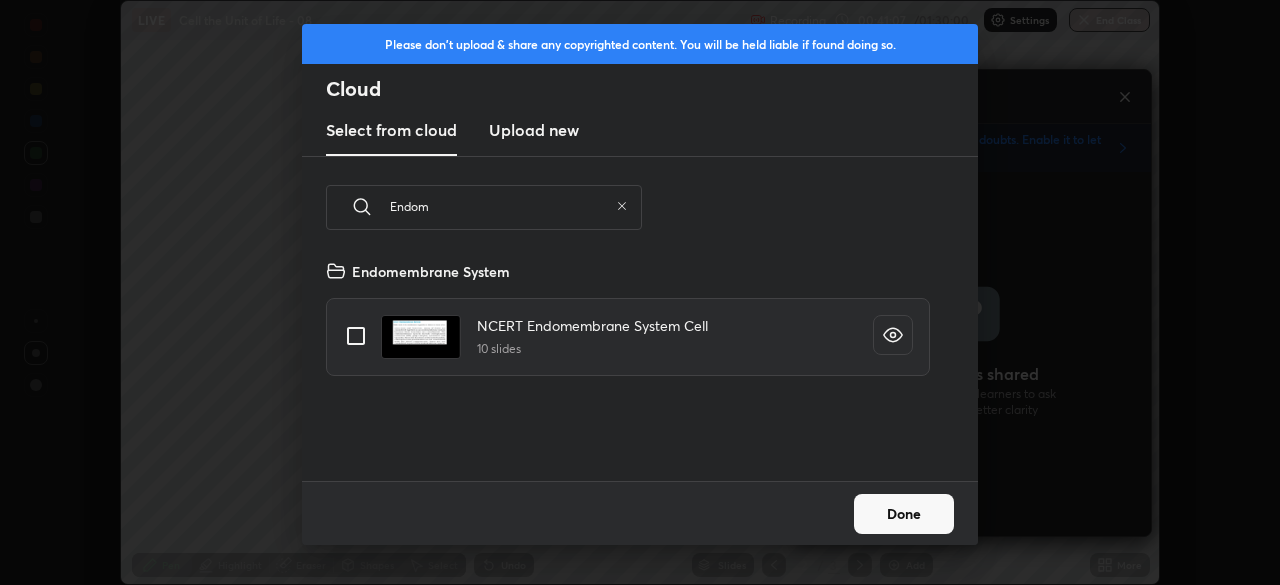 click at bounding box center [356, 336] 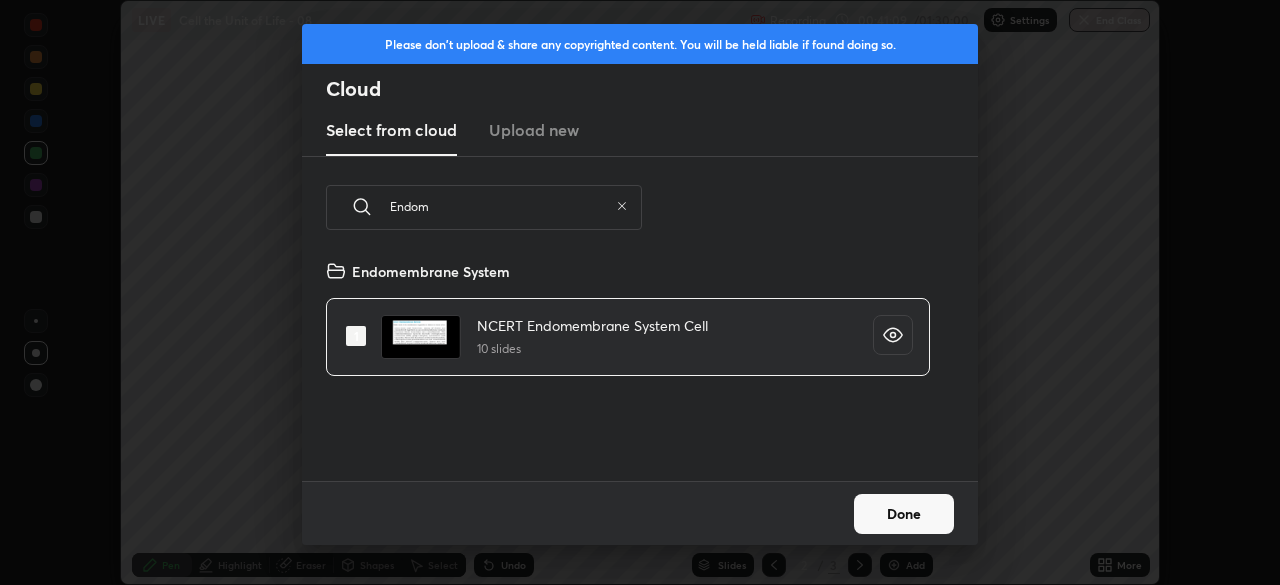 click on "Done" at bounding box center [904, 514] 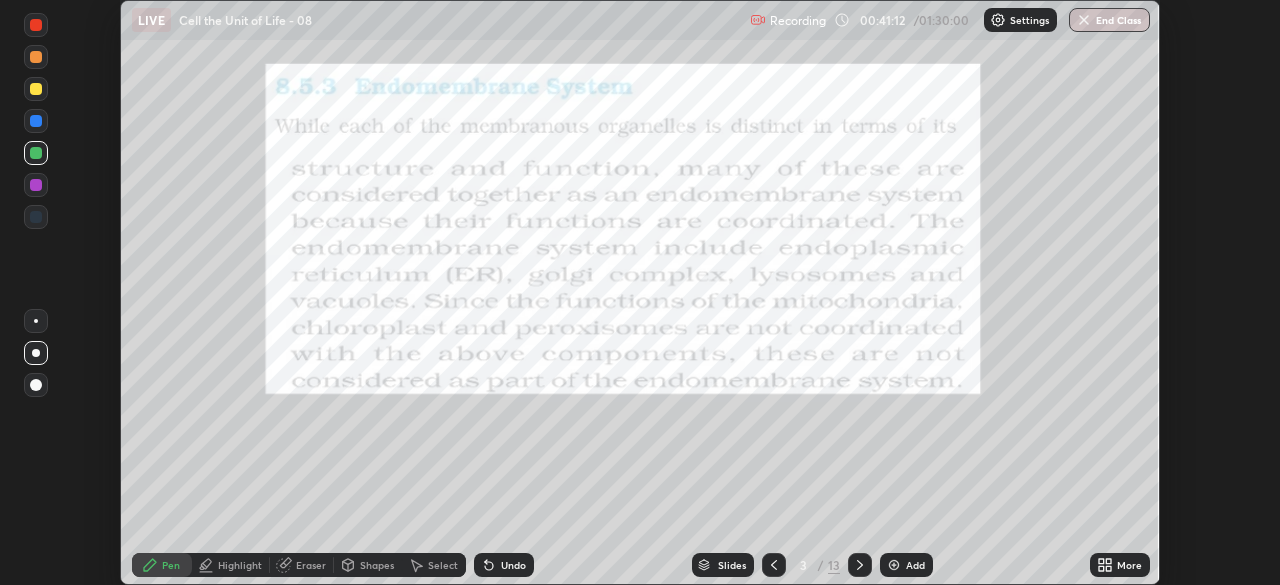 click 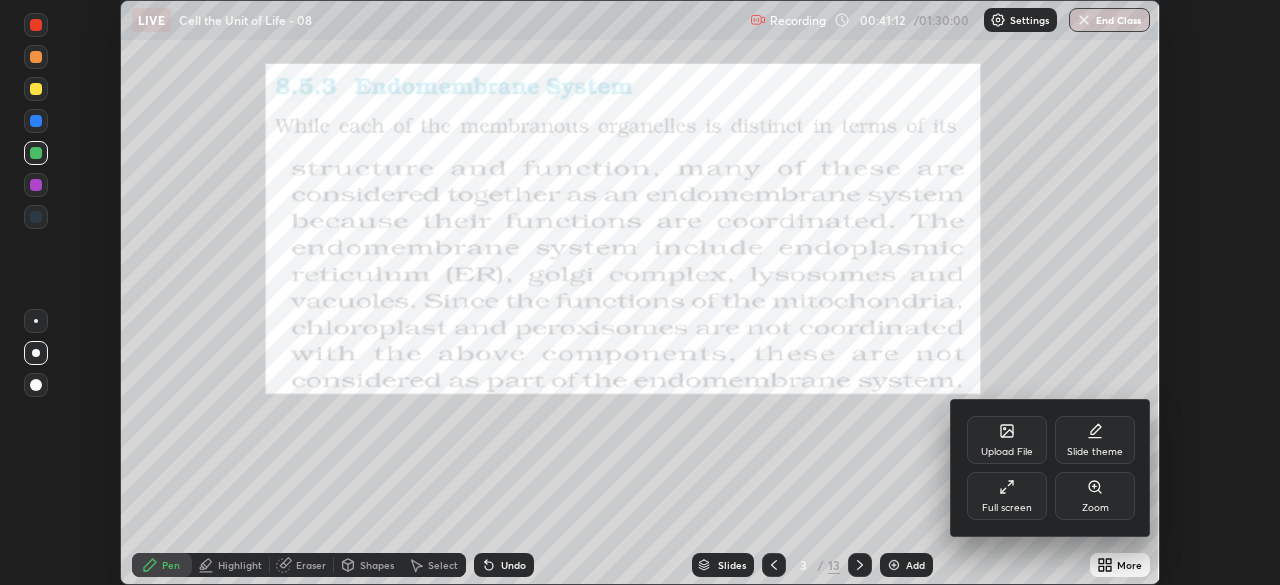 click 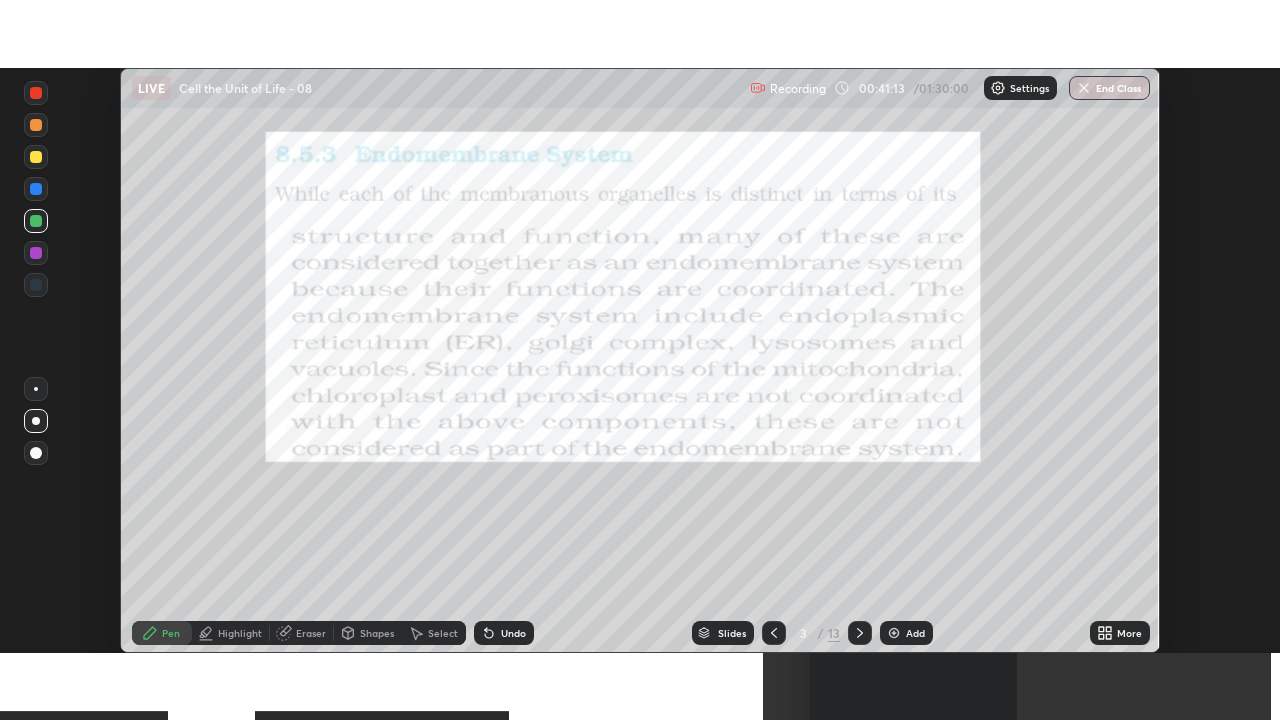 scroll, scrollTop: 99280, scrollLeft: 98720, axis: both 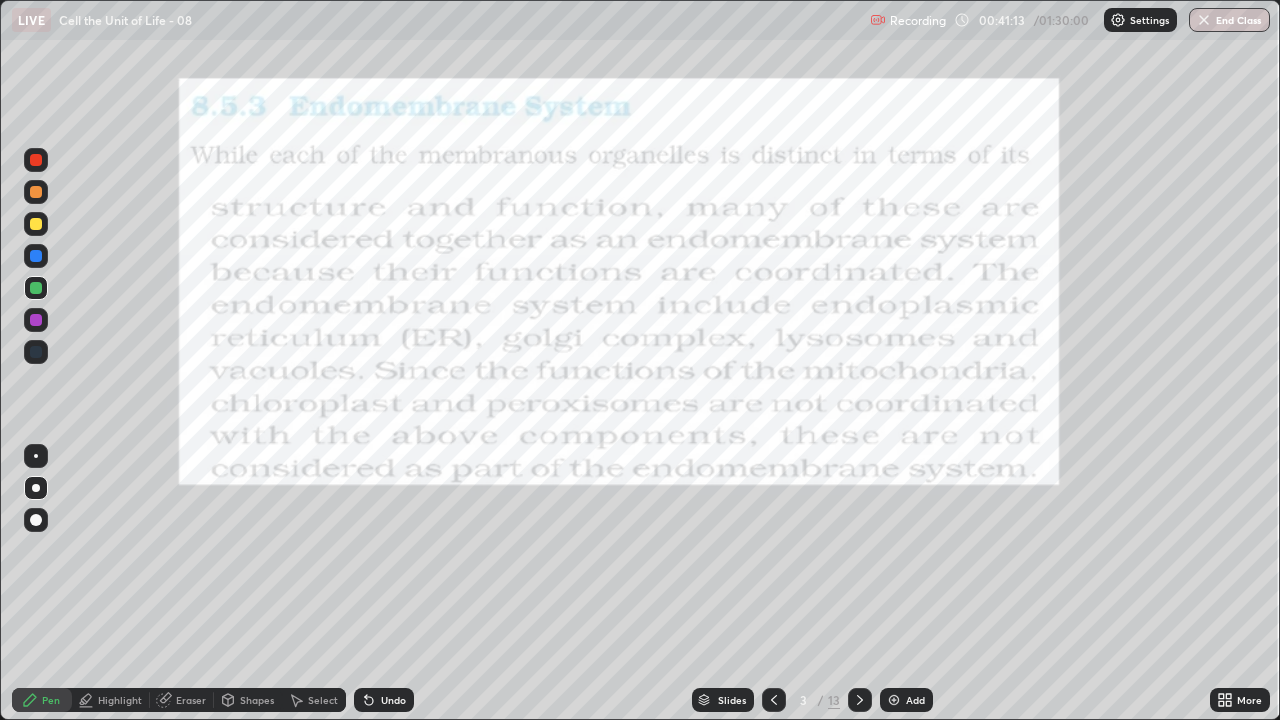 click 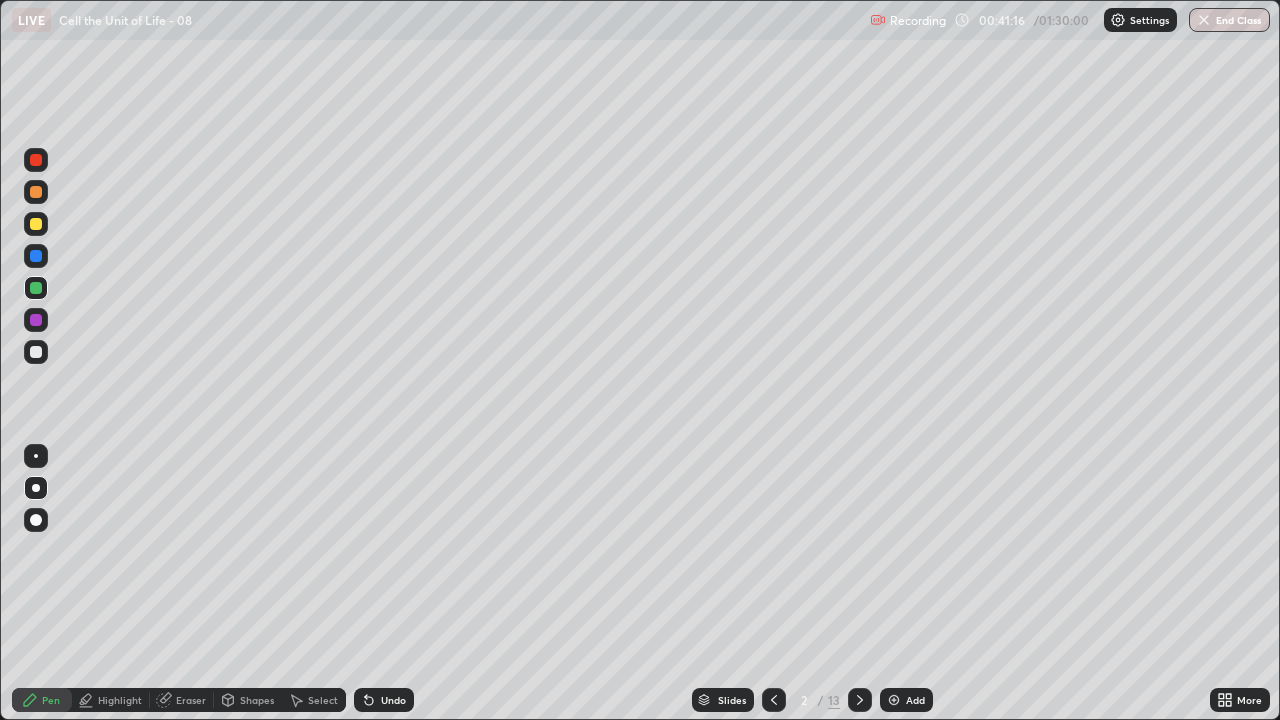 click at bounding box center (36, 288) 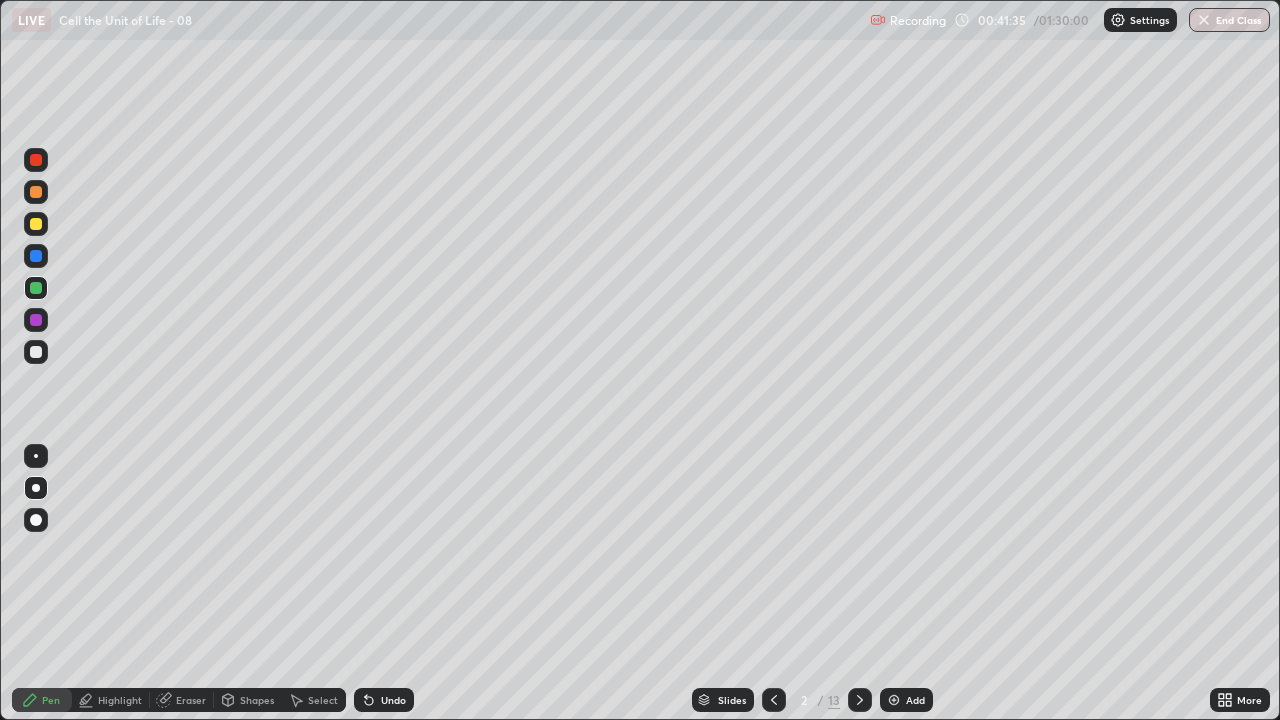 click at bounding box center [36, 352] 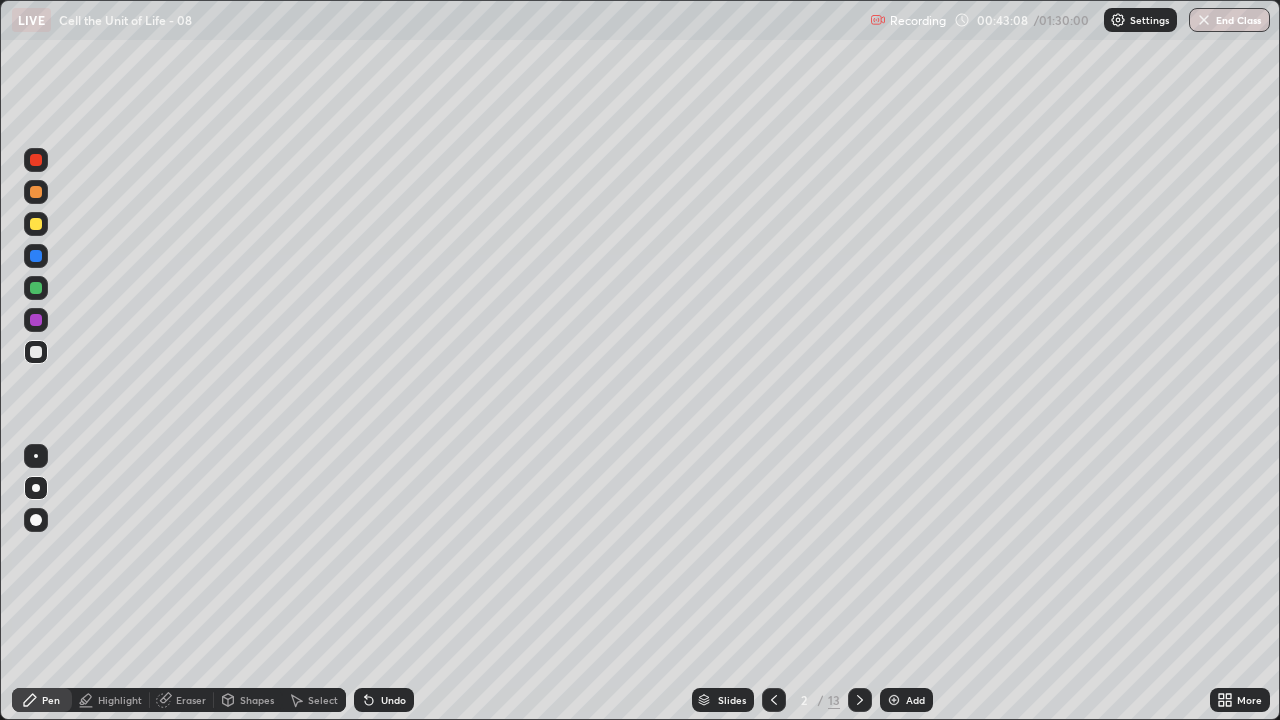 click at bounding box center [36, 320] 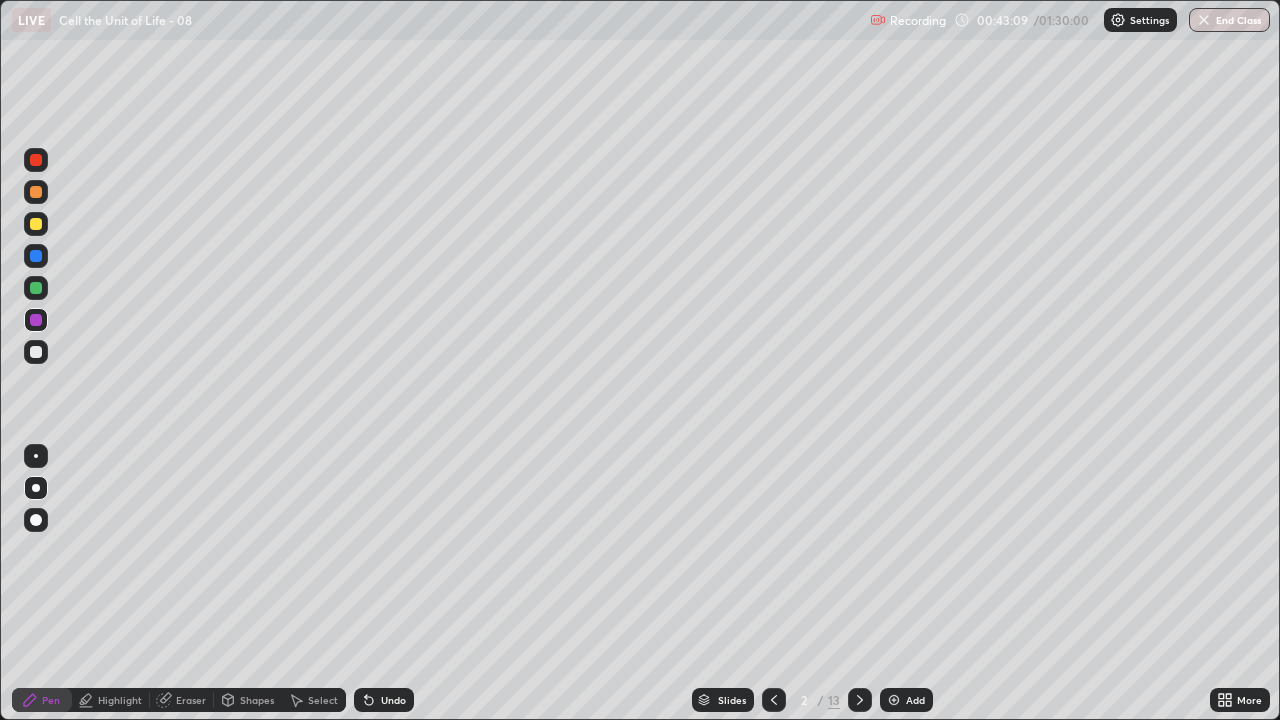 click 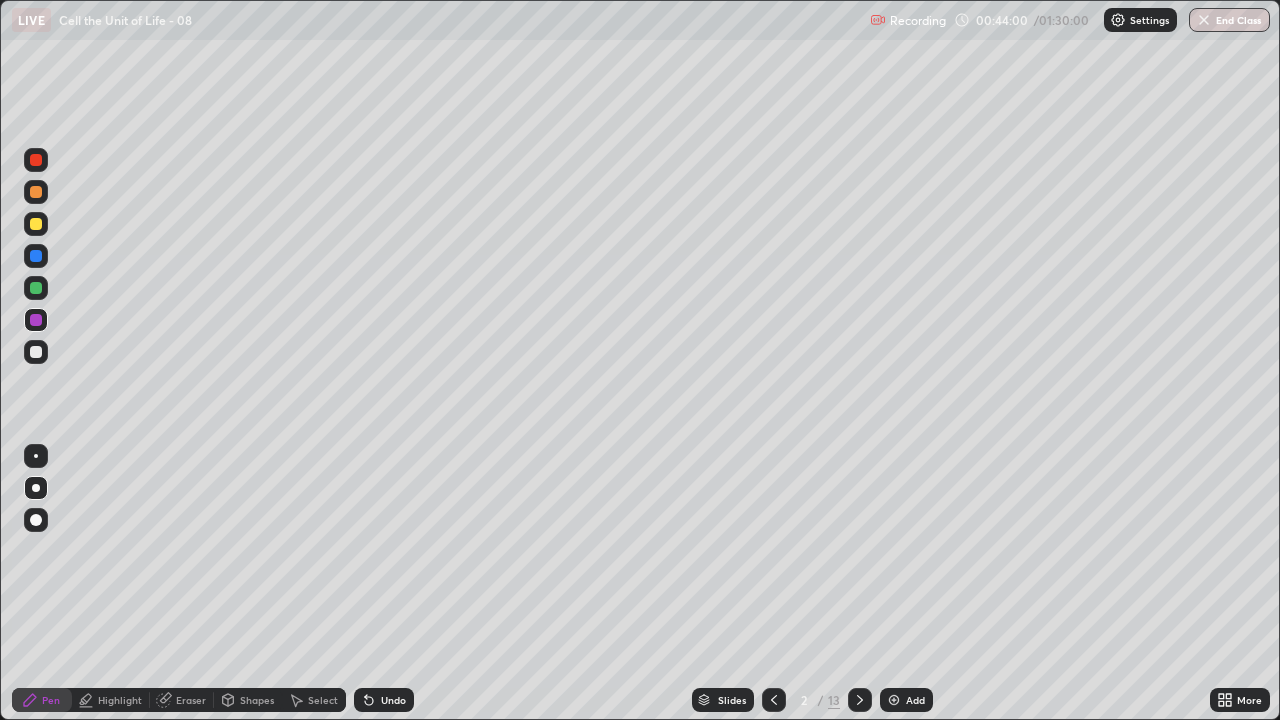 click at bounding box center (36, 256) 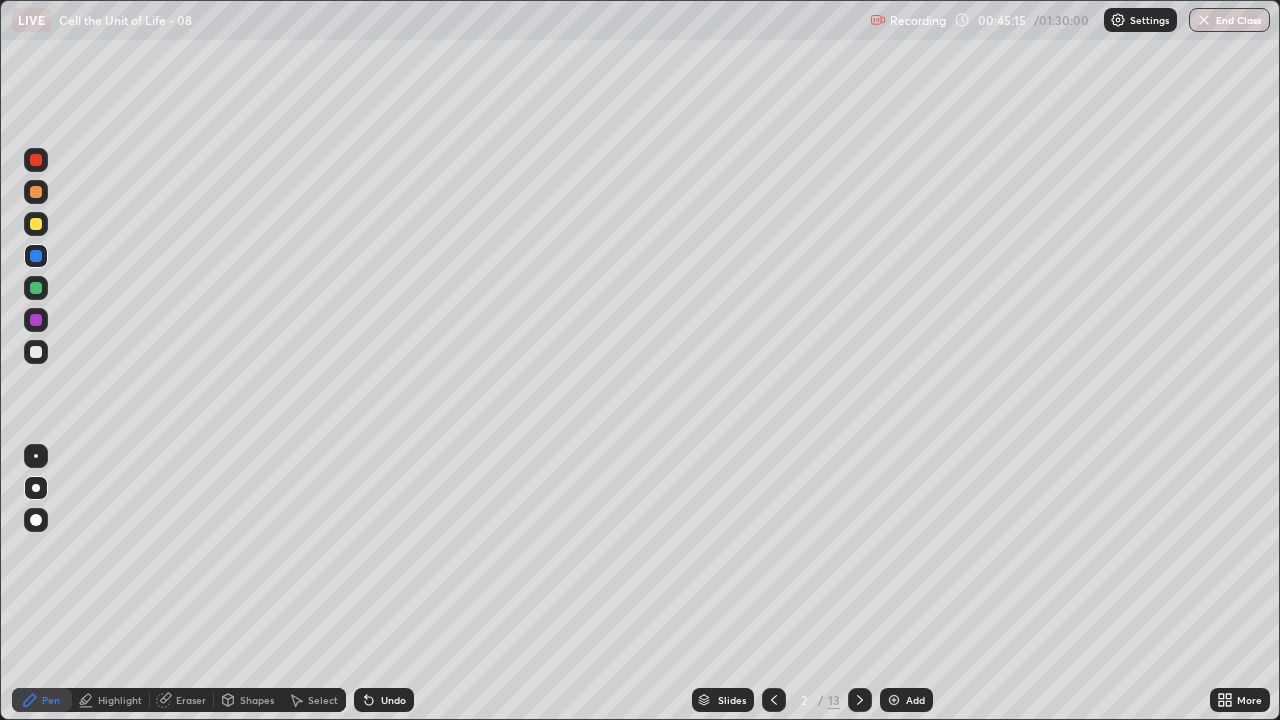 click at bounding box center [36, 352] 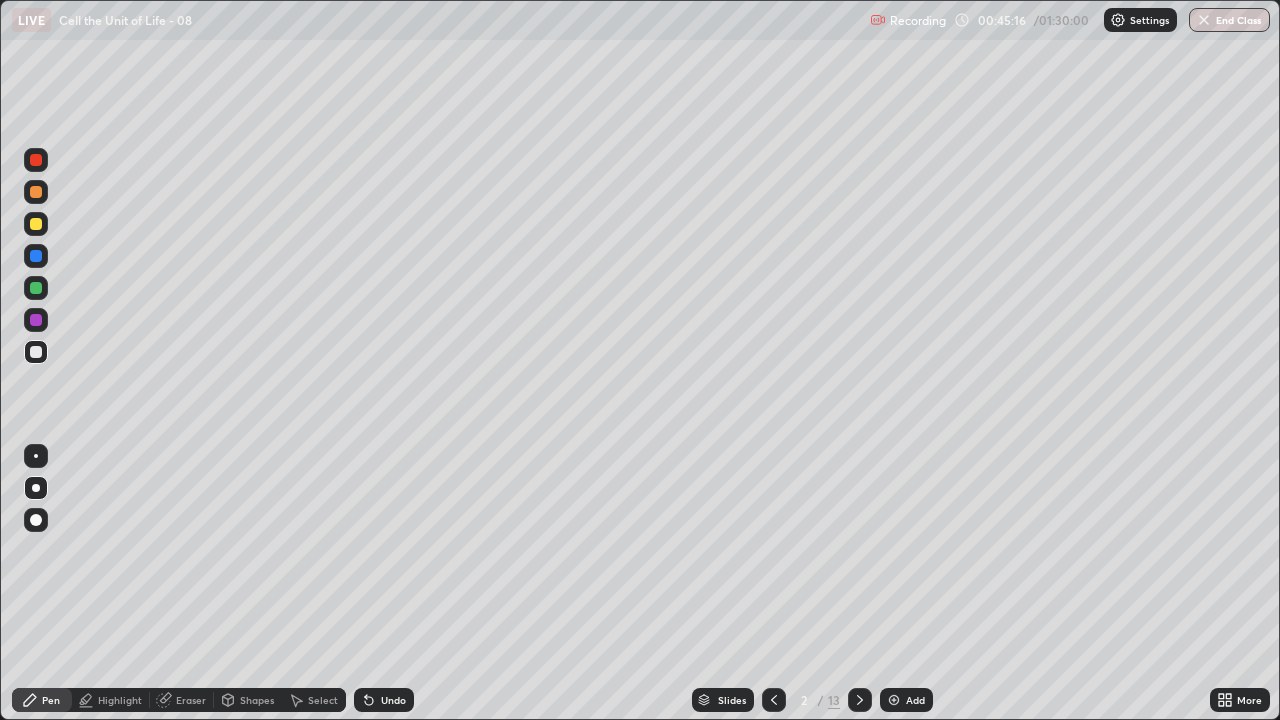 click on "Pen" at bounding box center (42, 700) 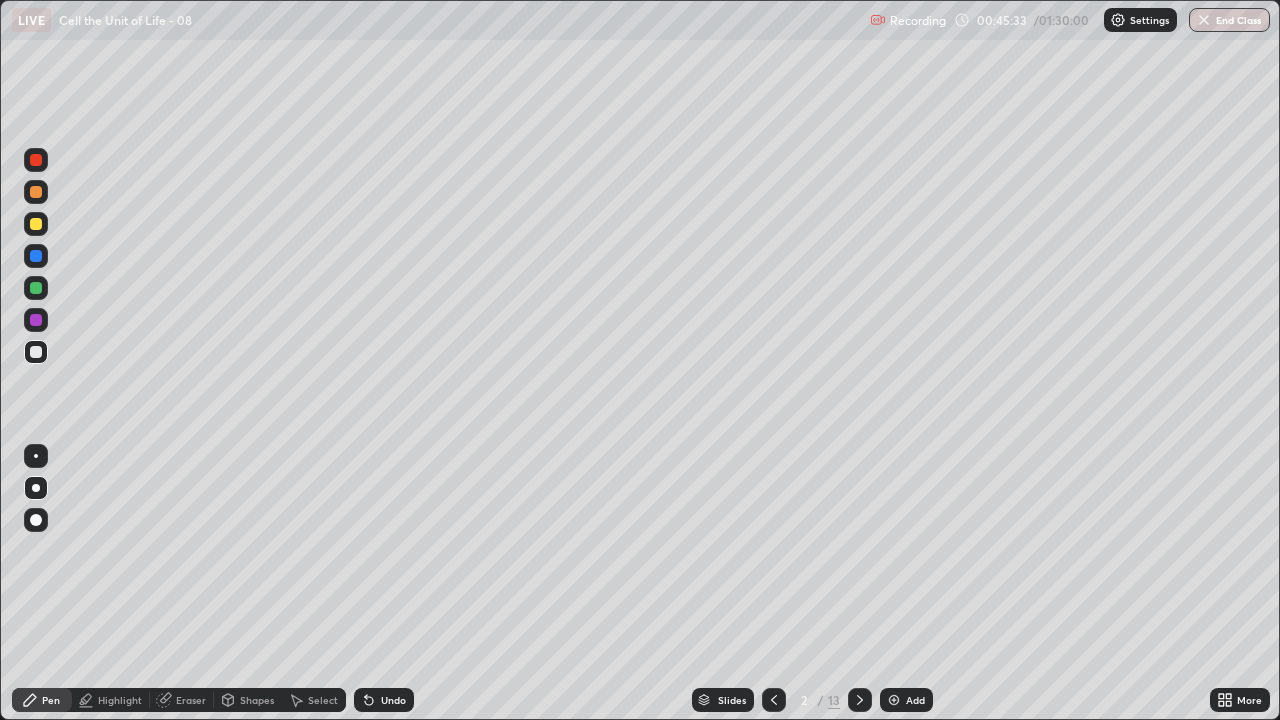click at bounding box center (36, 224) 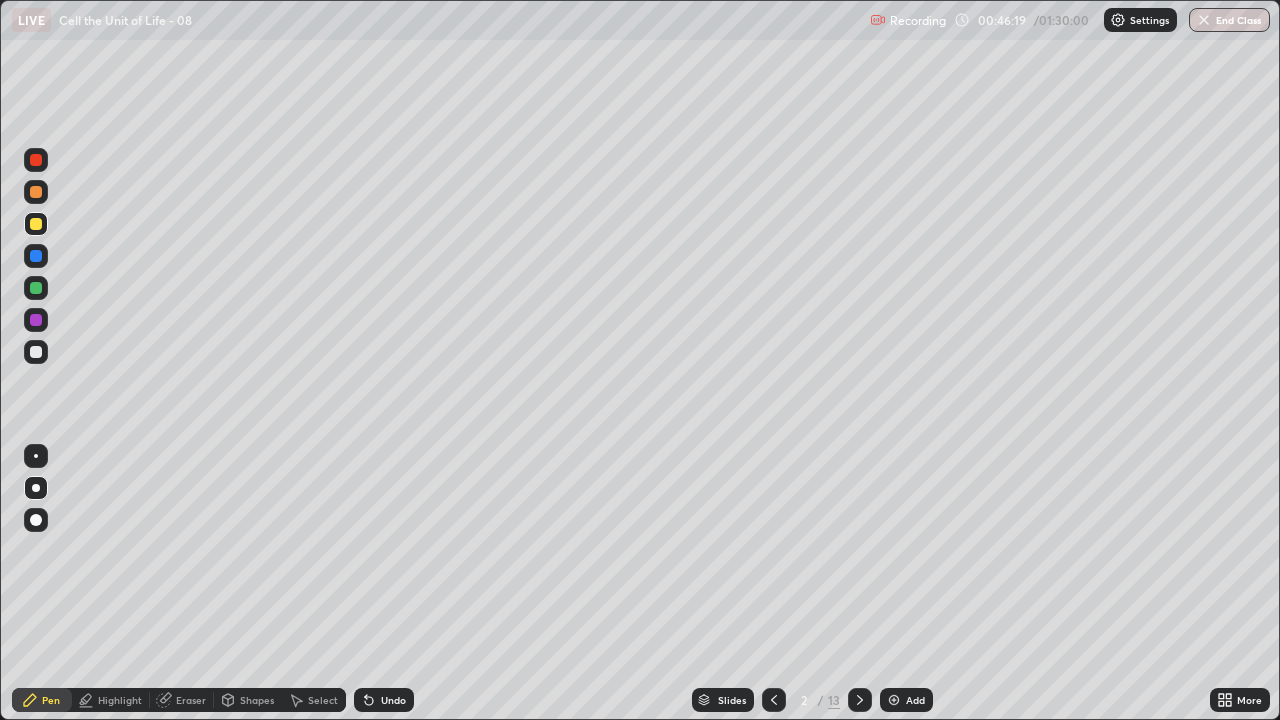 click at bounding box center (36, 256) 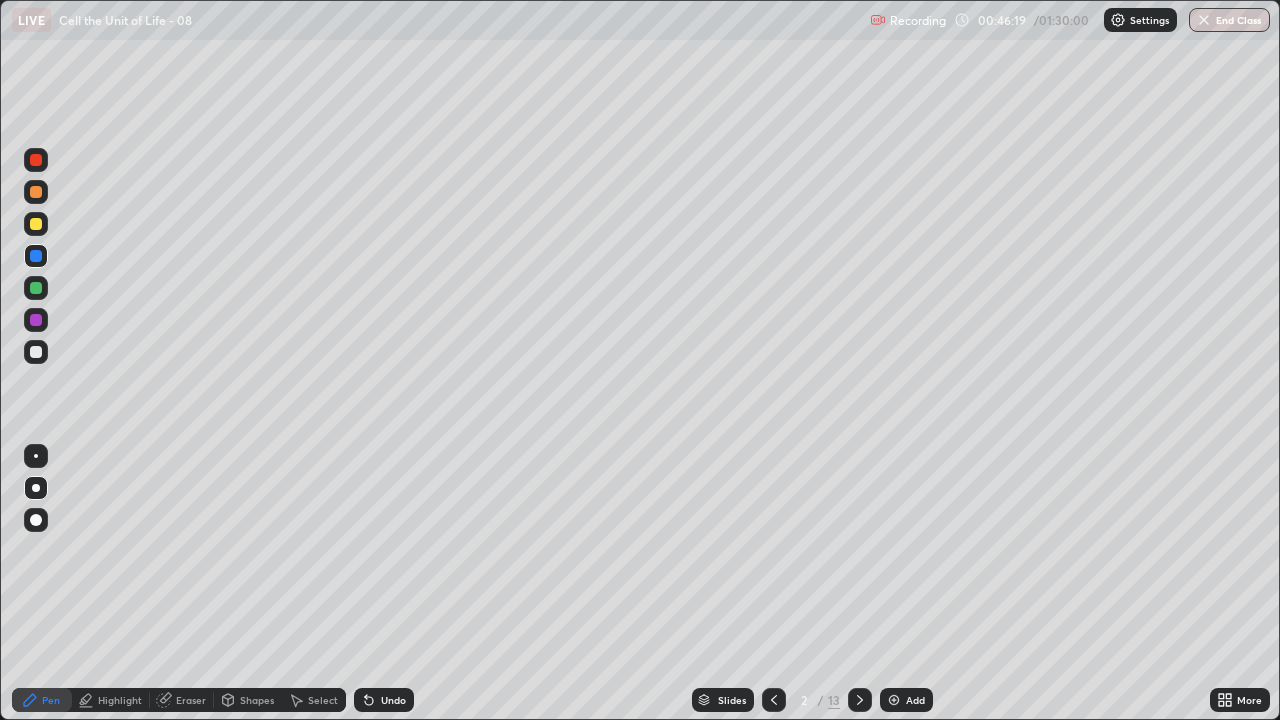 click at bounding box center [36, 256] 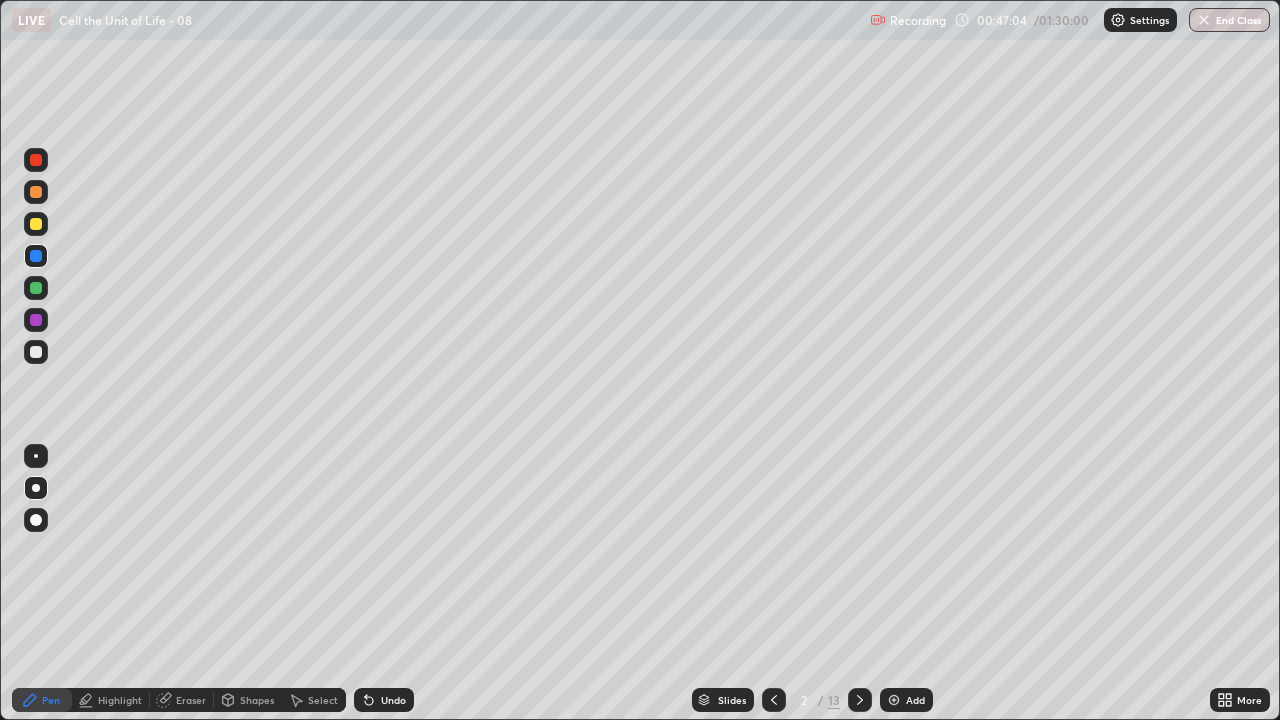 click at bounding box center [36, 288] 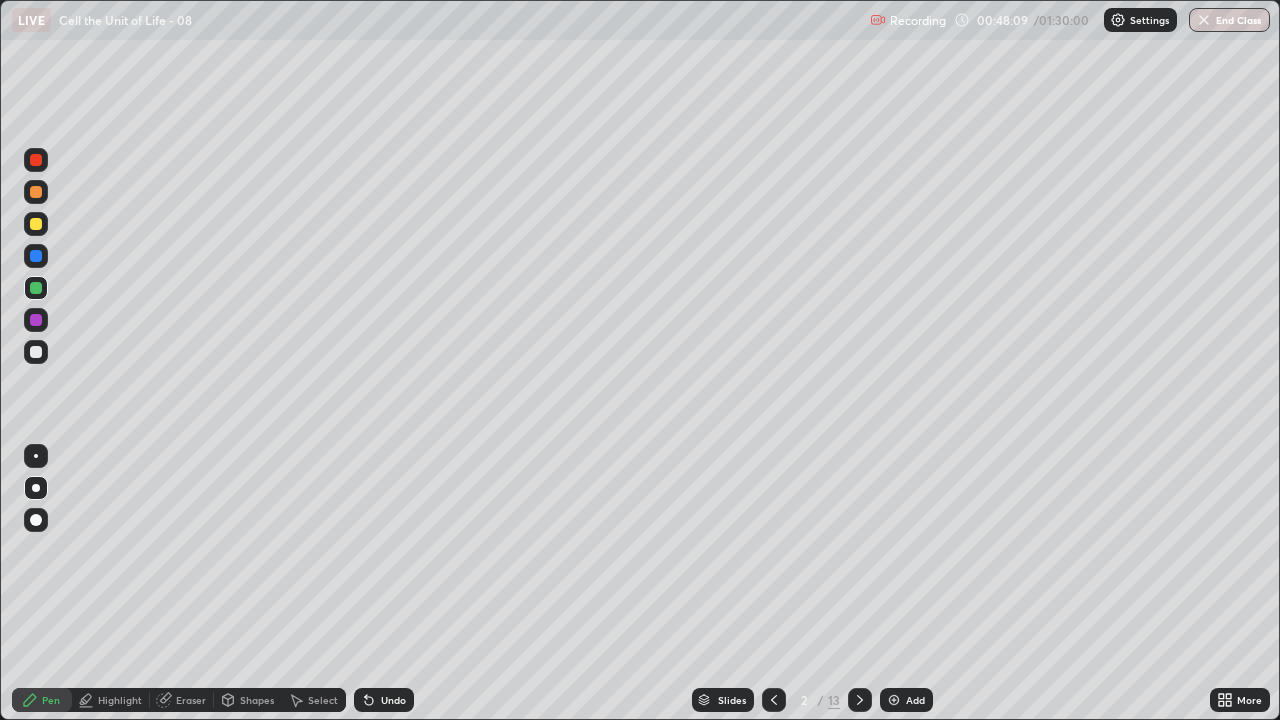 click 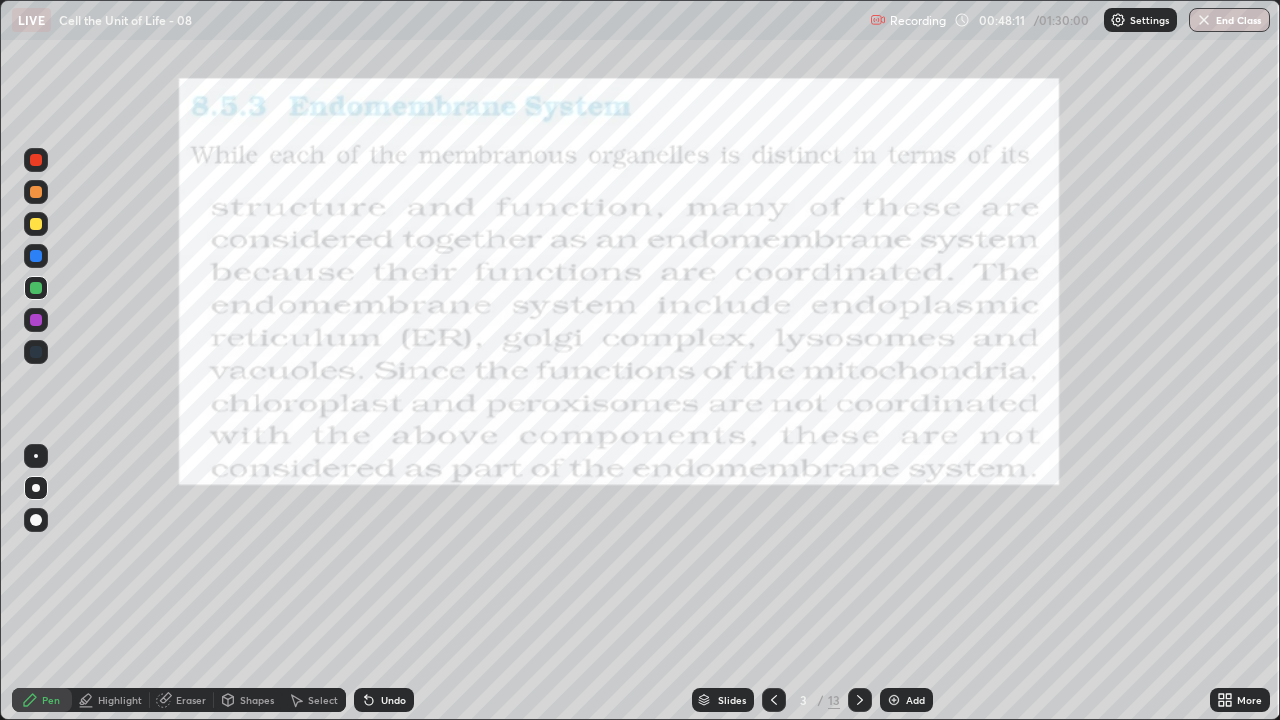 click at bounding box center (36, 160) 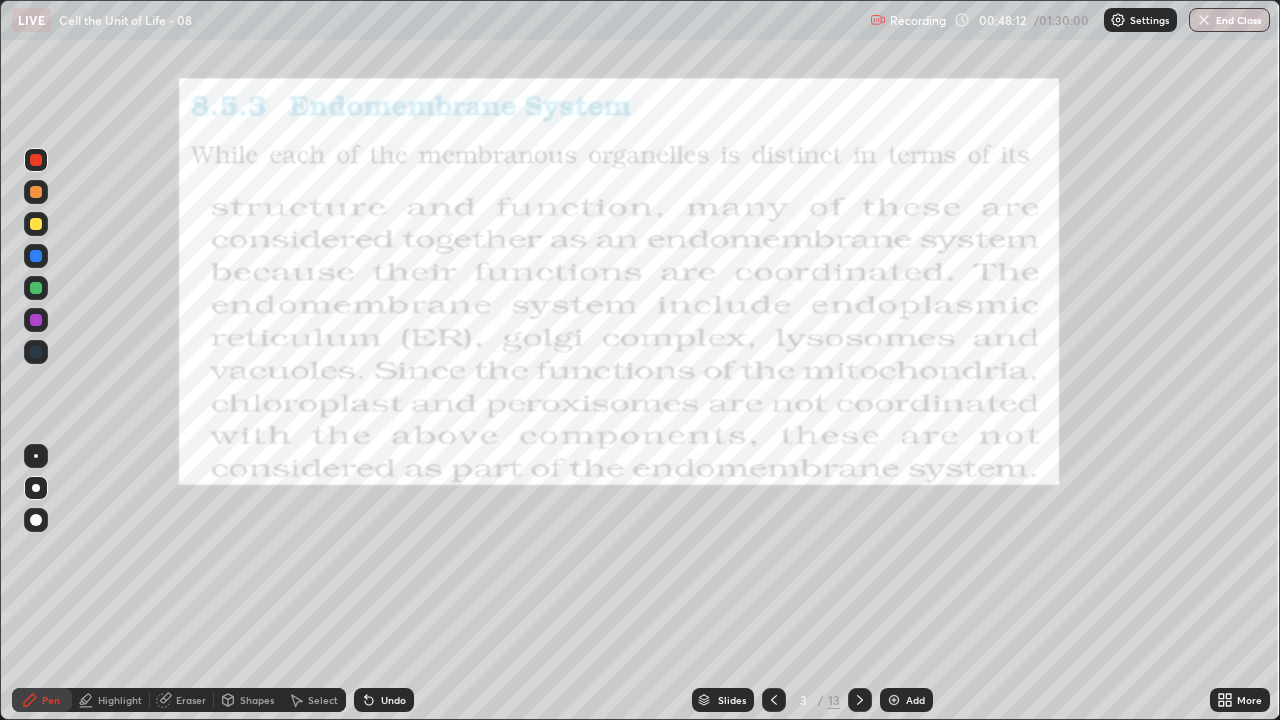 click on "Pen" at bounding box center (42, 700) 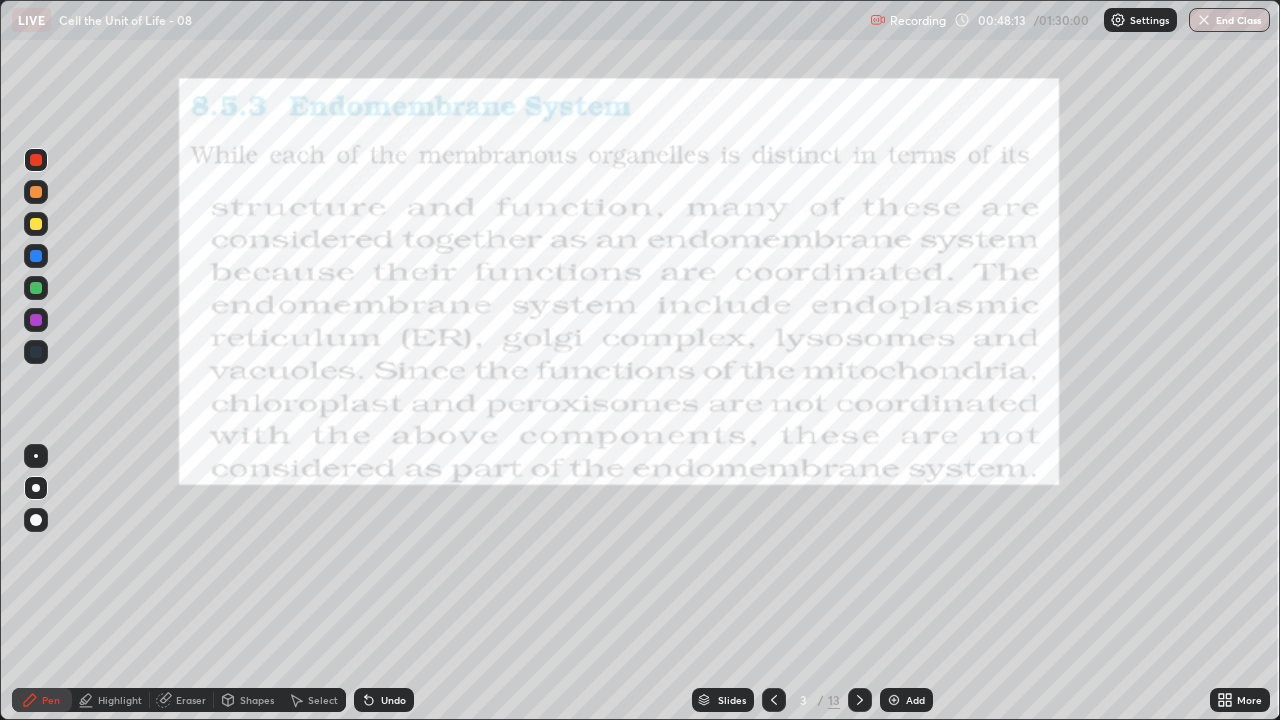 click at bounding box center [36, 488] 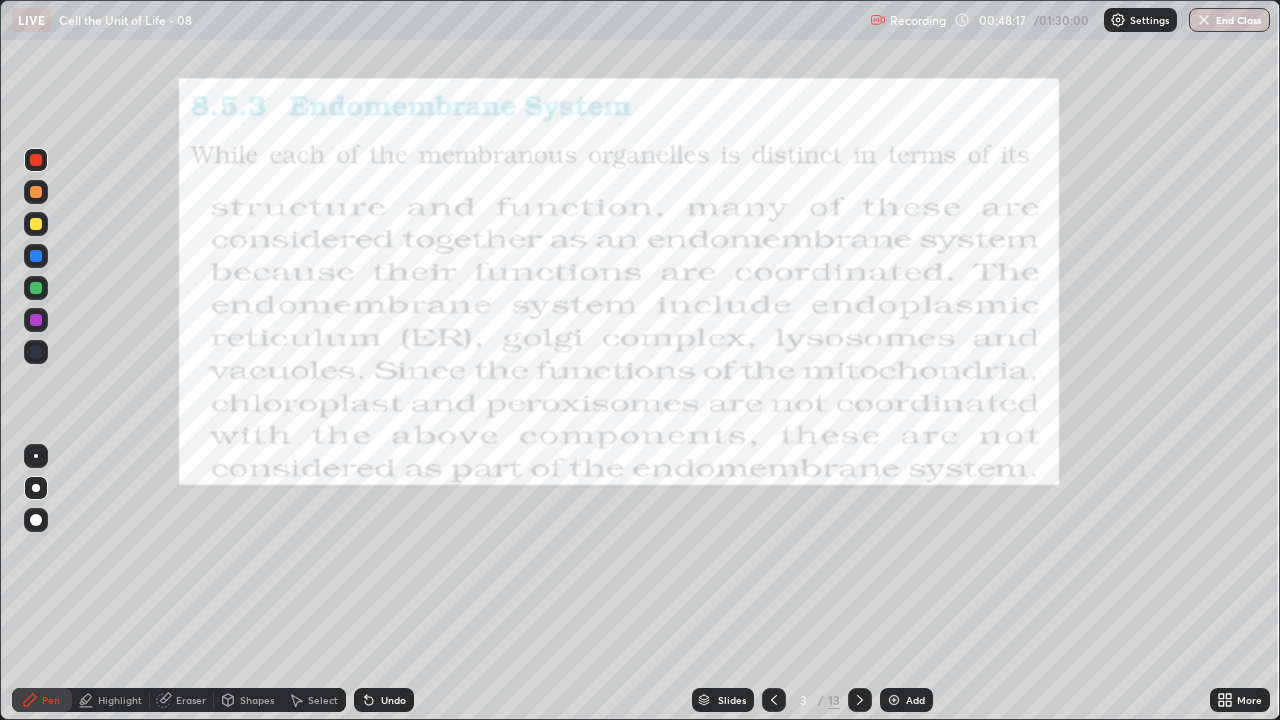 click at bounding box center [36, 256] 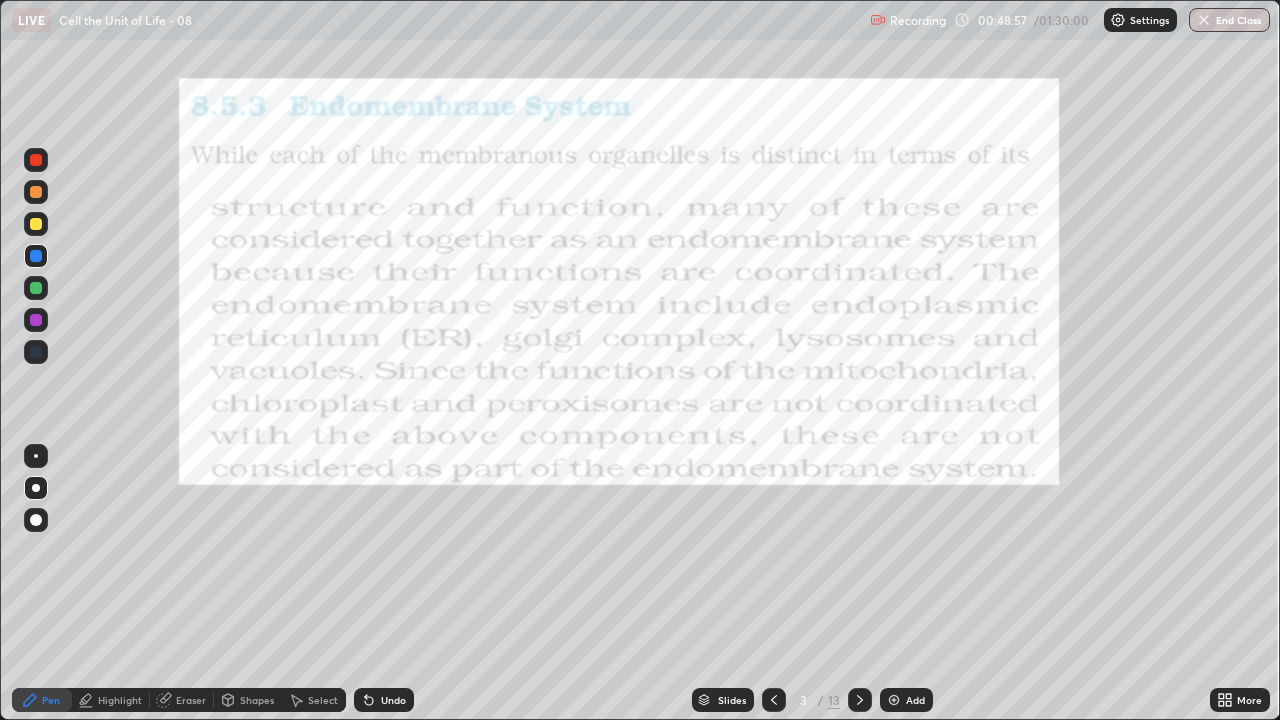 click on "Shapes" at bounding box center [248, 700] 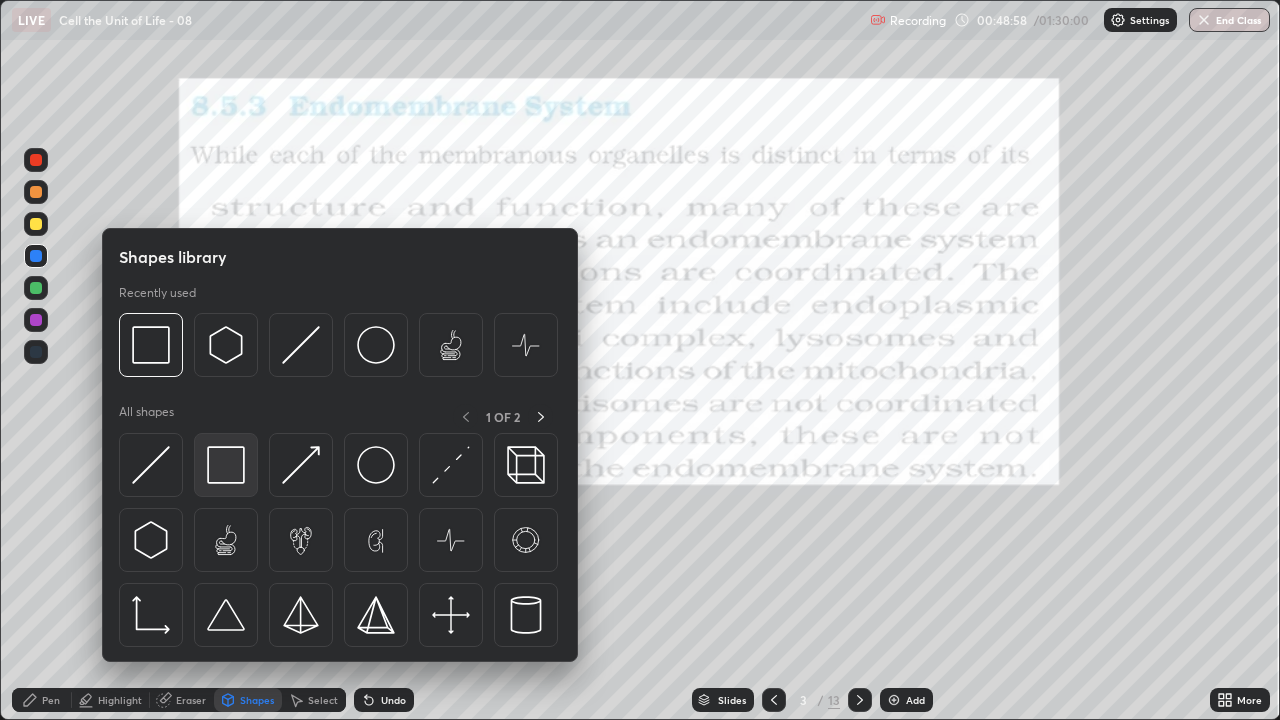 click at bounding box center [226, 465] 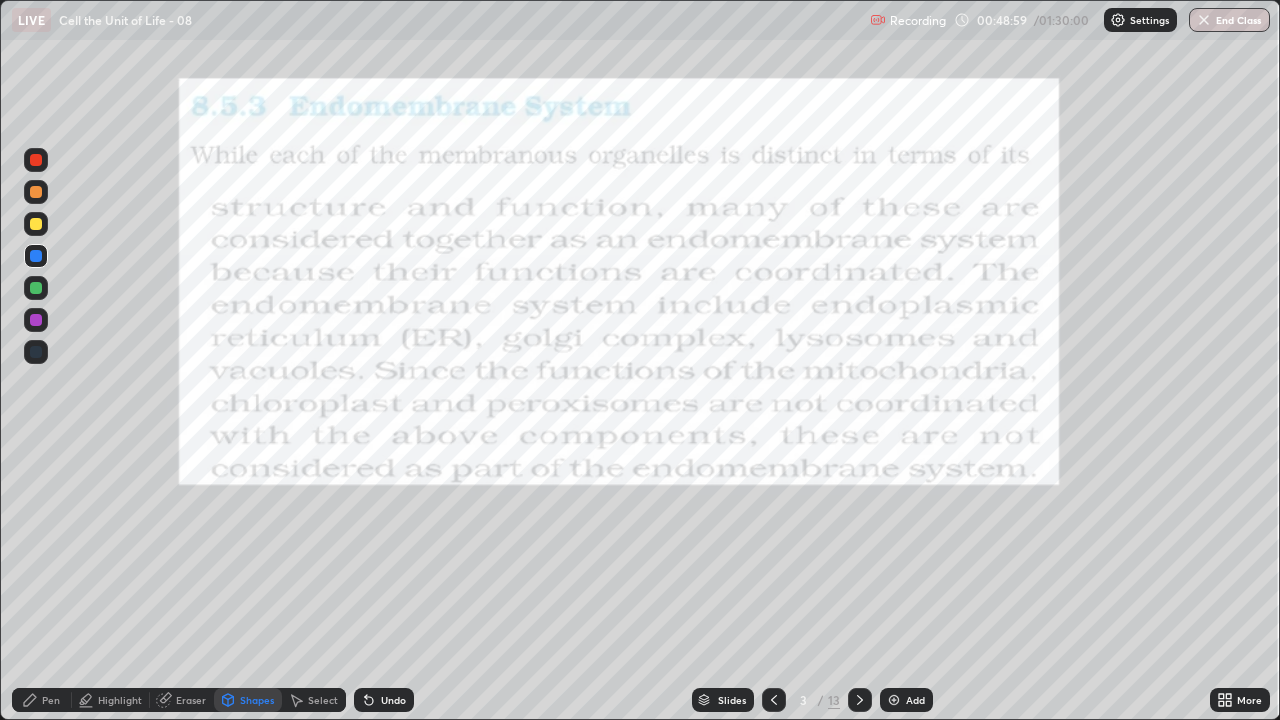 click at bounding box center (36, 160) 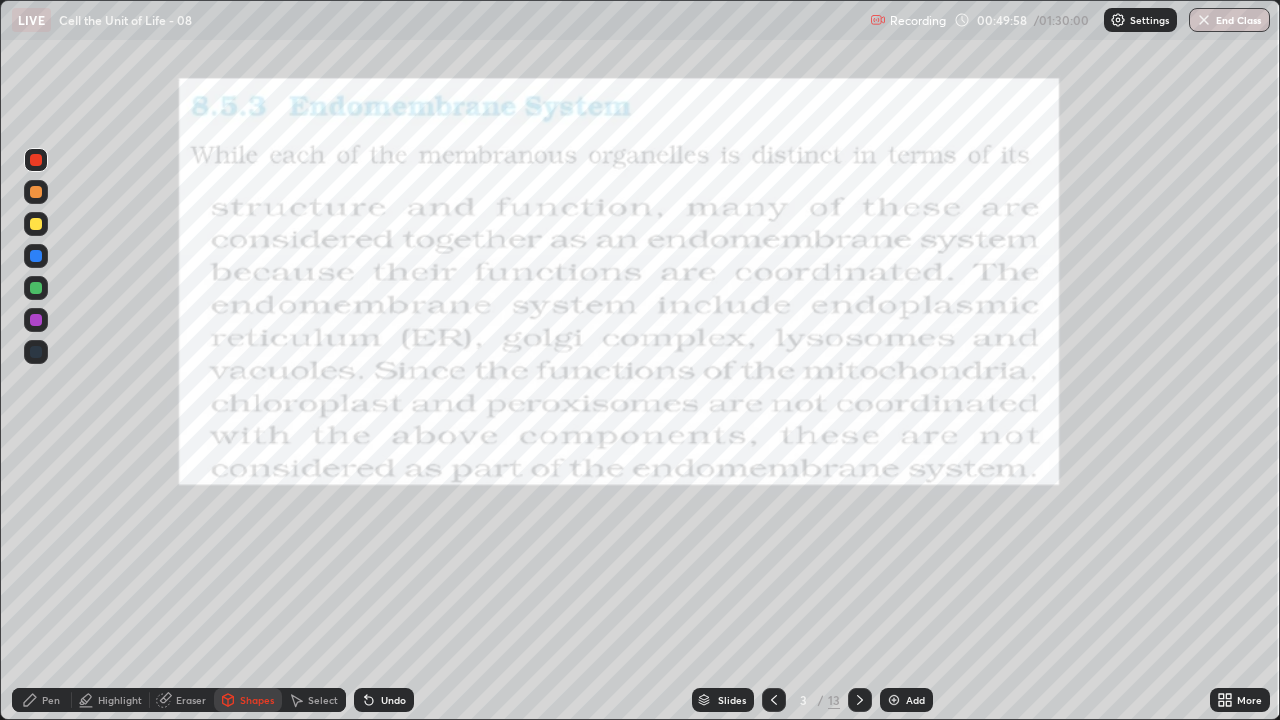 click 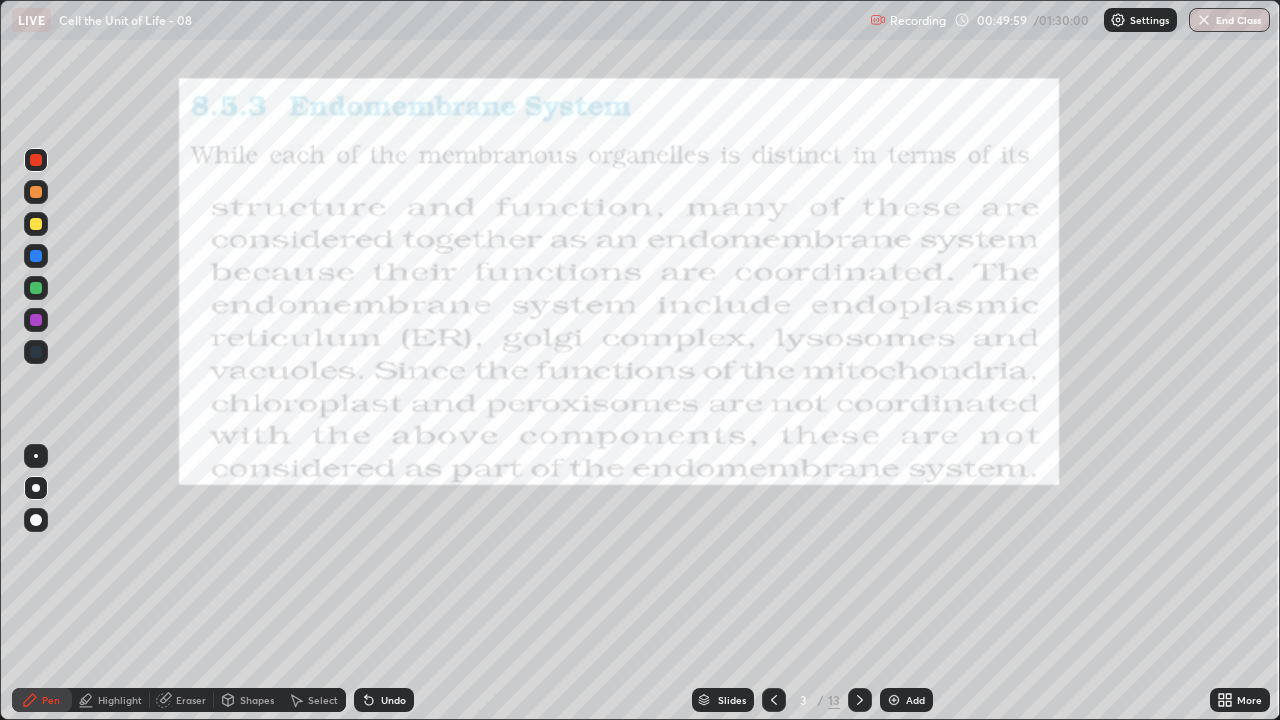 click 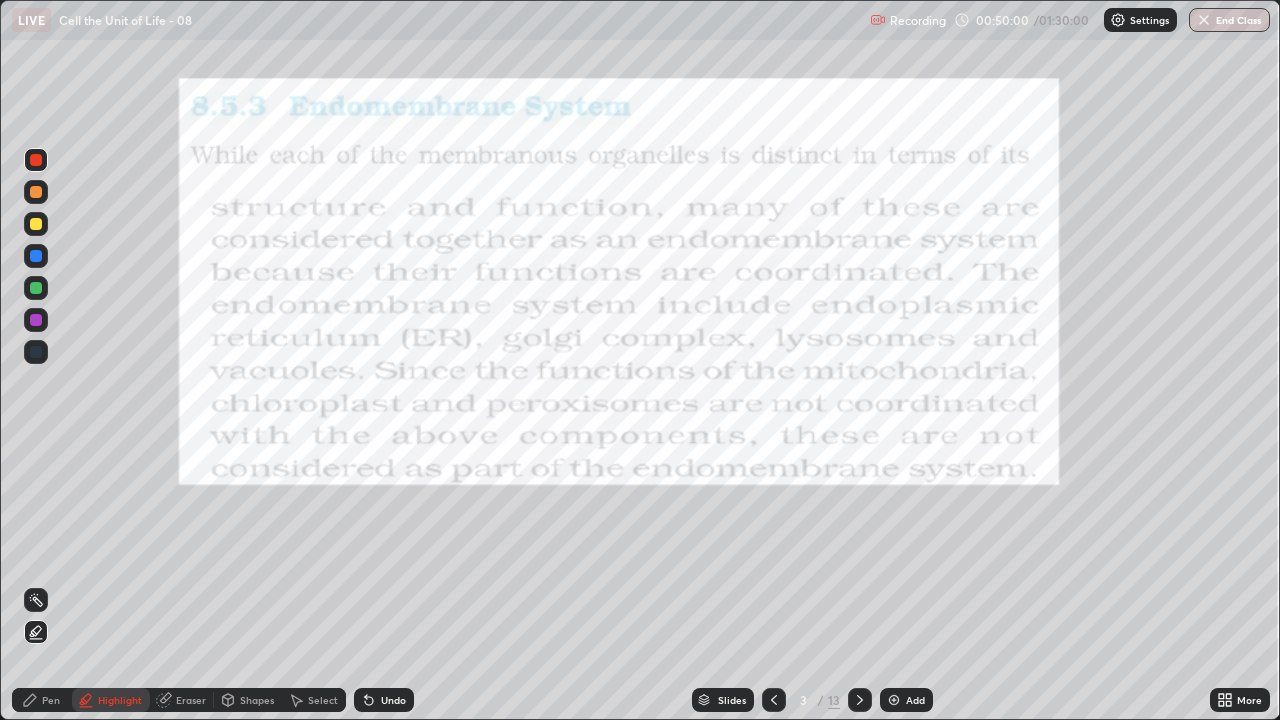 click on "Pen" at bounding box center (42, 700) 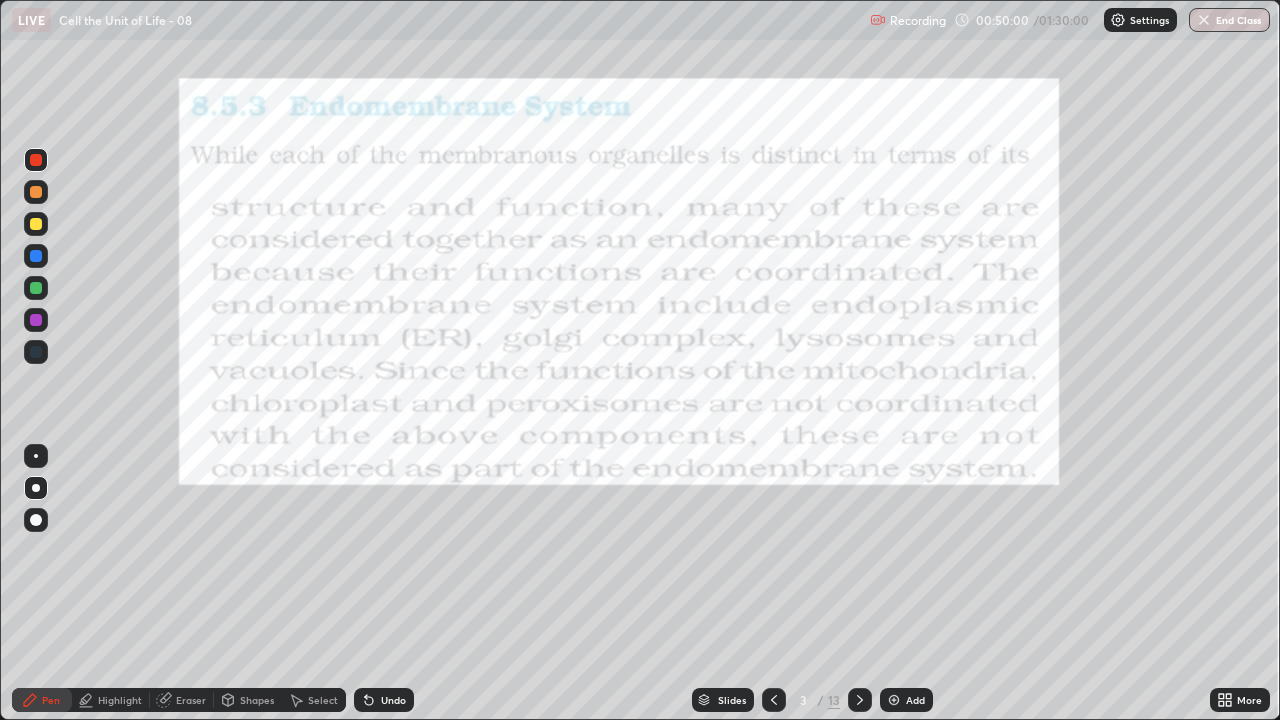 click on "Pen" at bounding box center [42, 700] 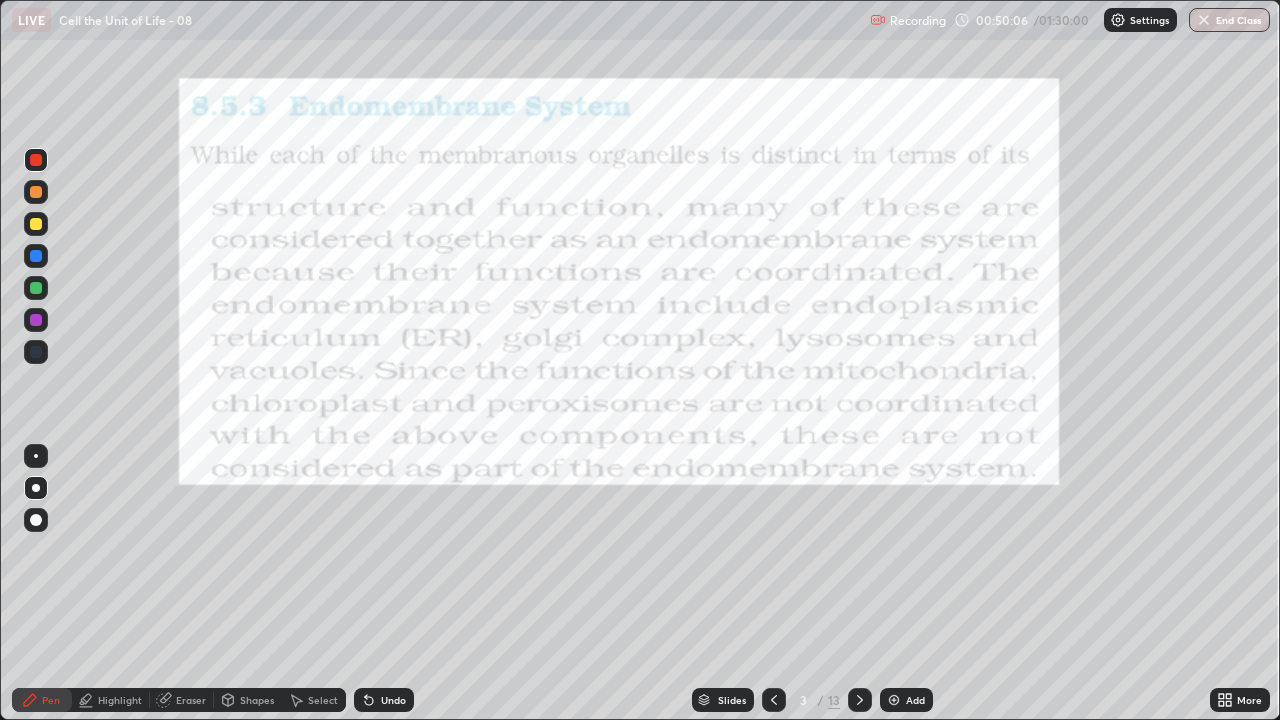 click 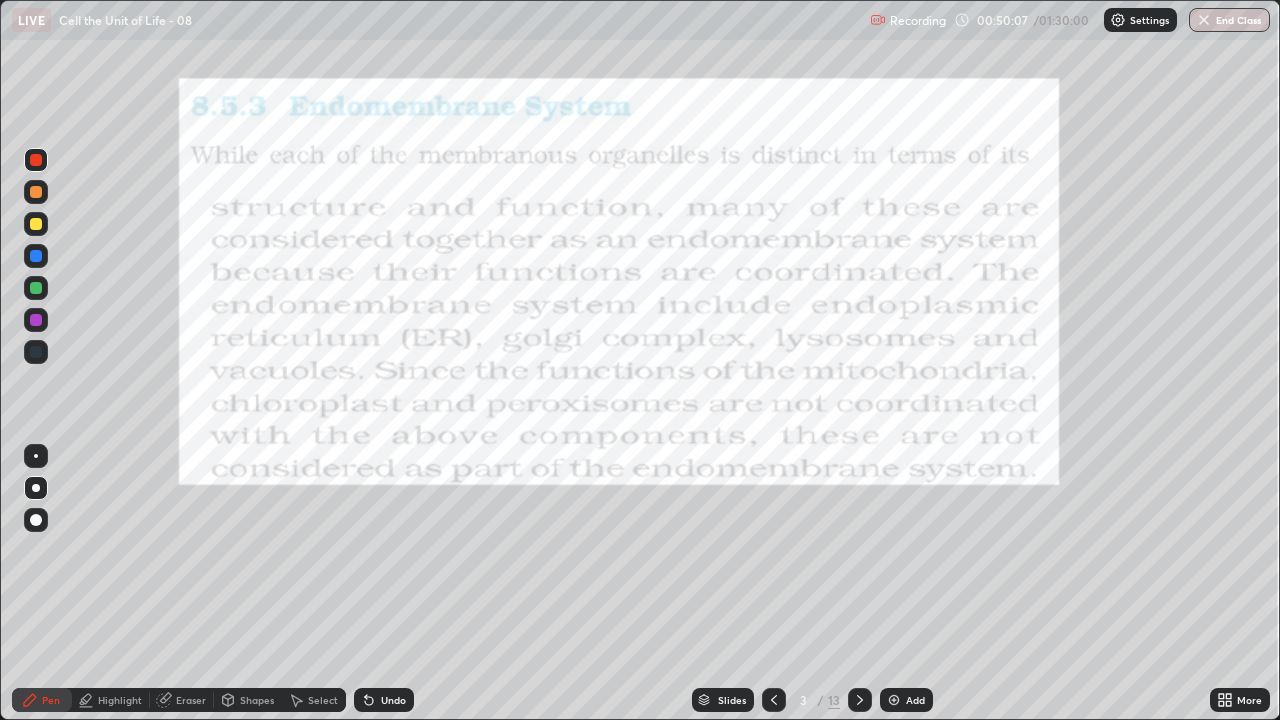 click 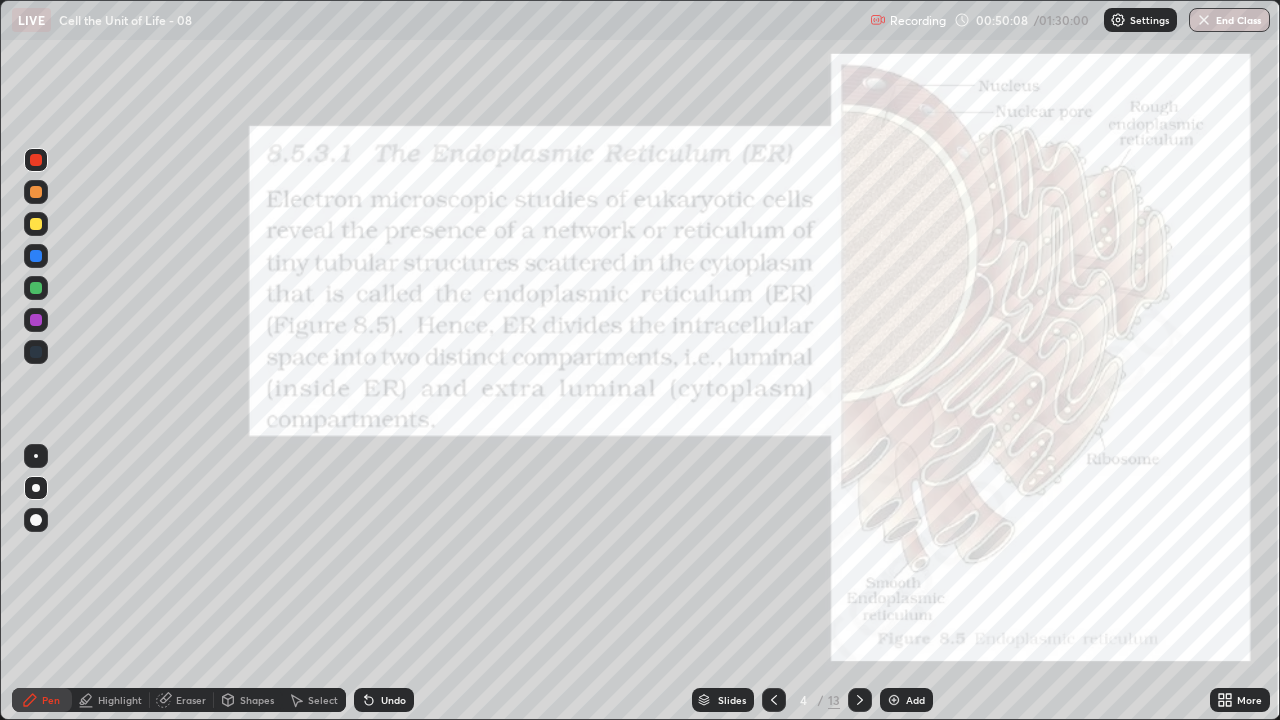 click 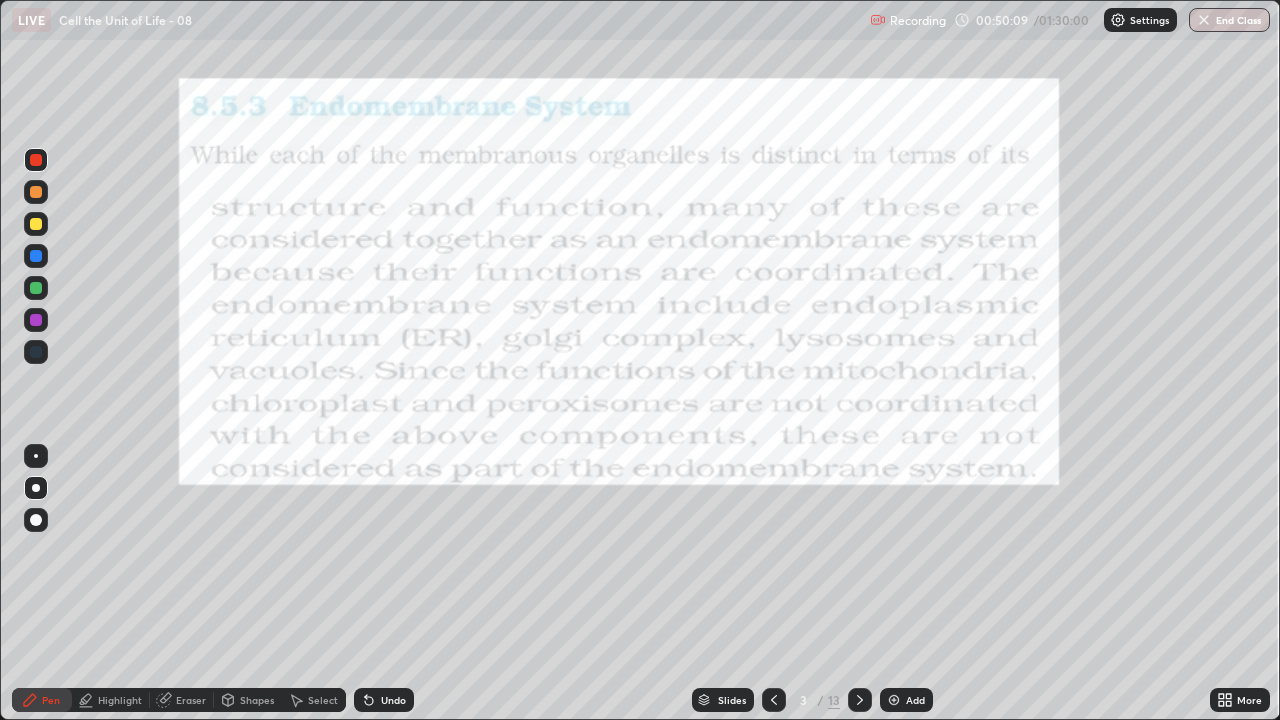 click on "Add" at bounding box center (915, 700) 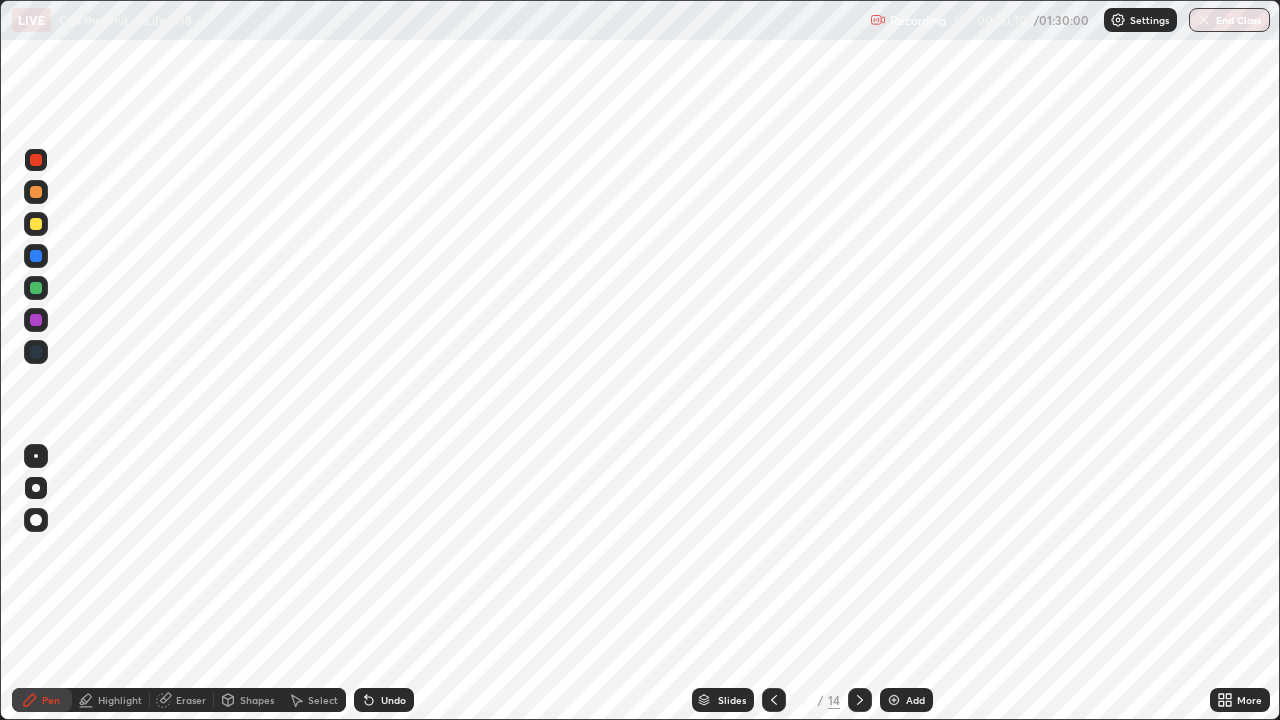 click at bounding box center (36, 288) 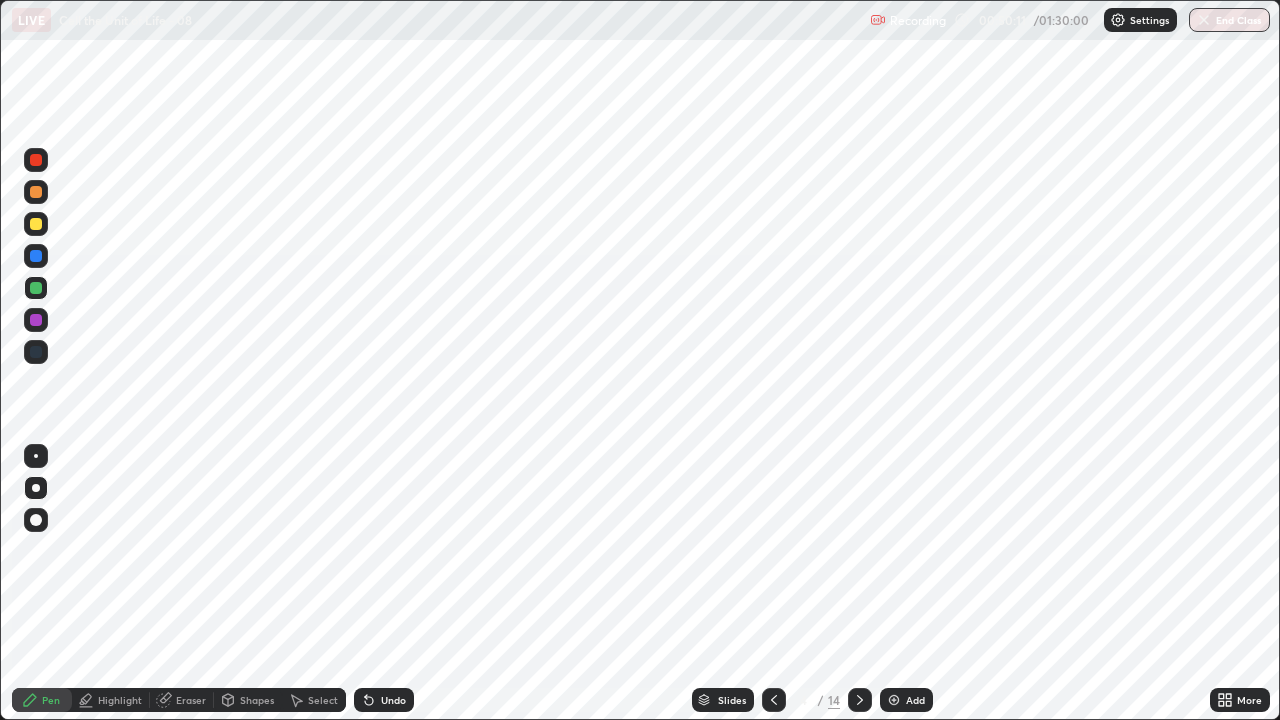 click 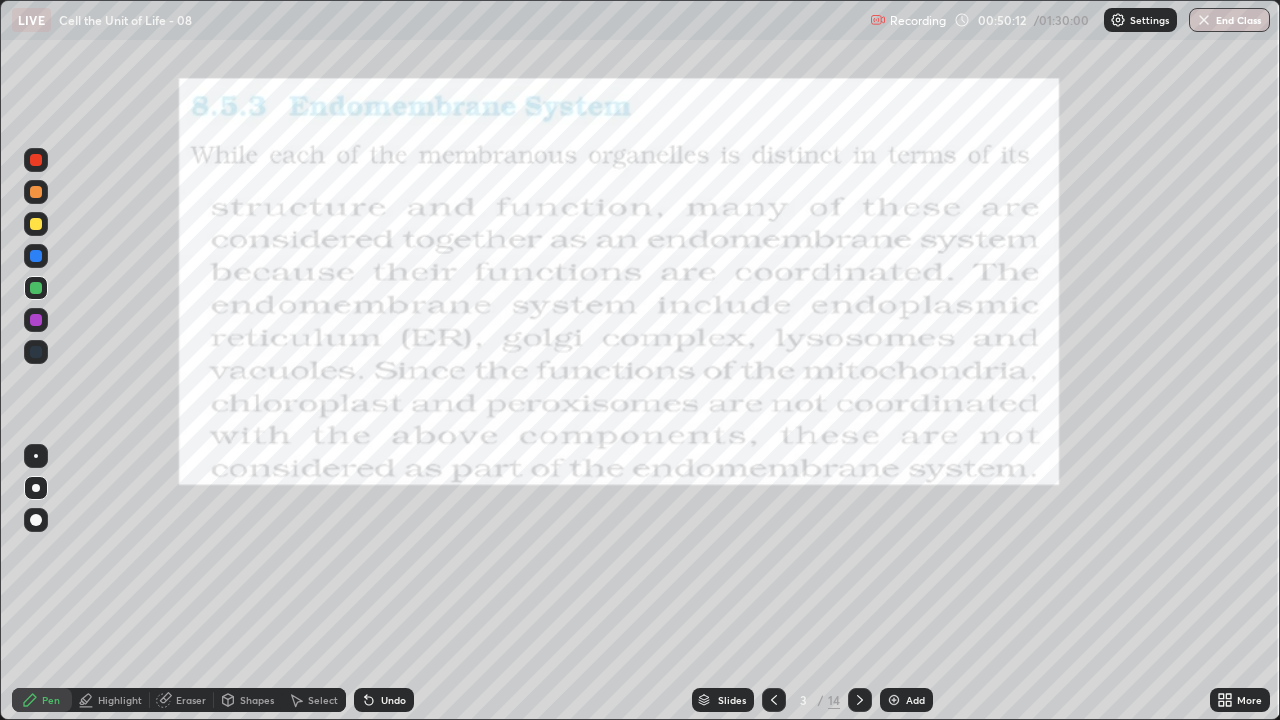 click on "Add" at bounding box center [906, 700] 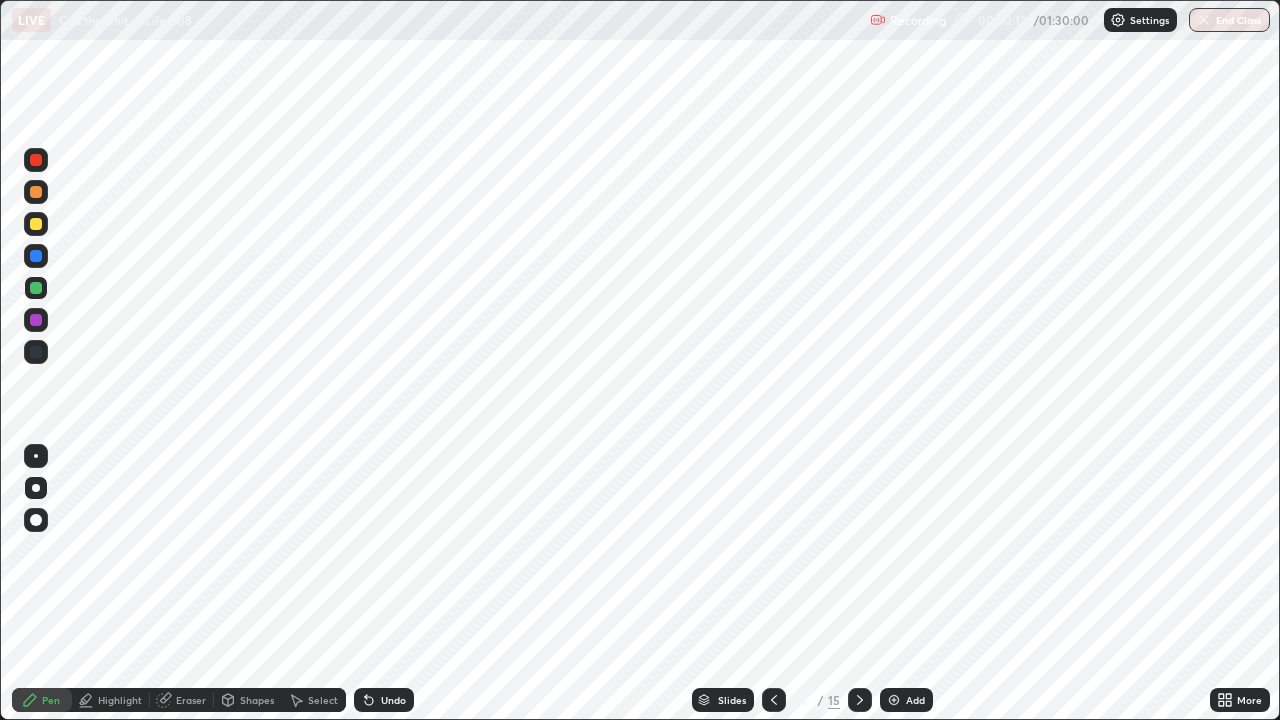 click 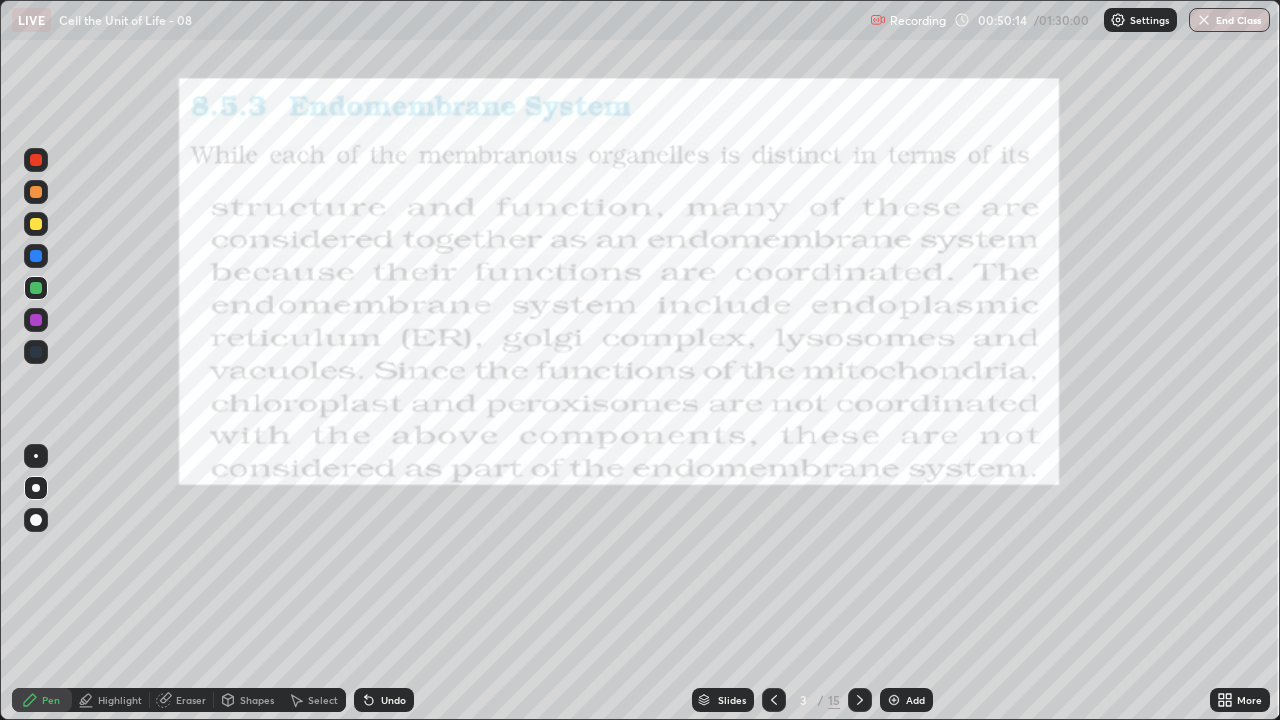 click 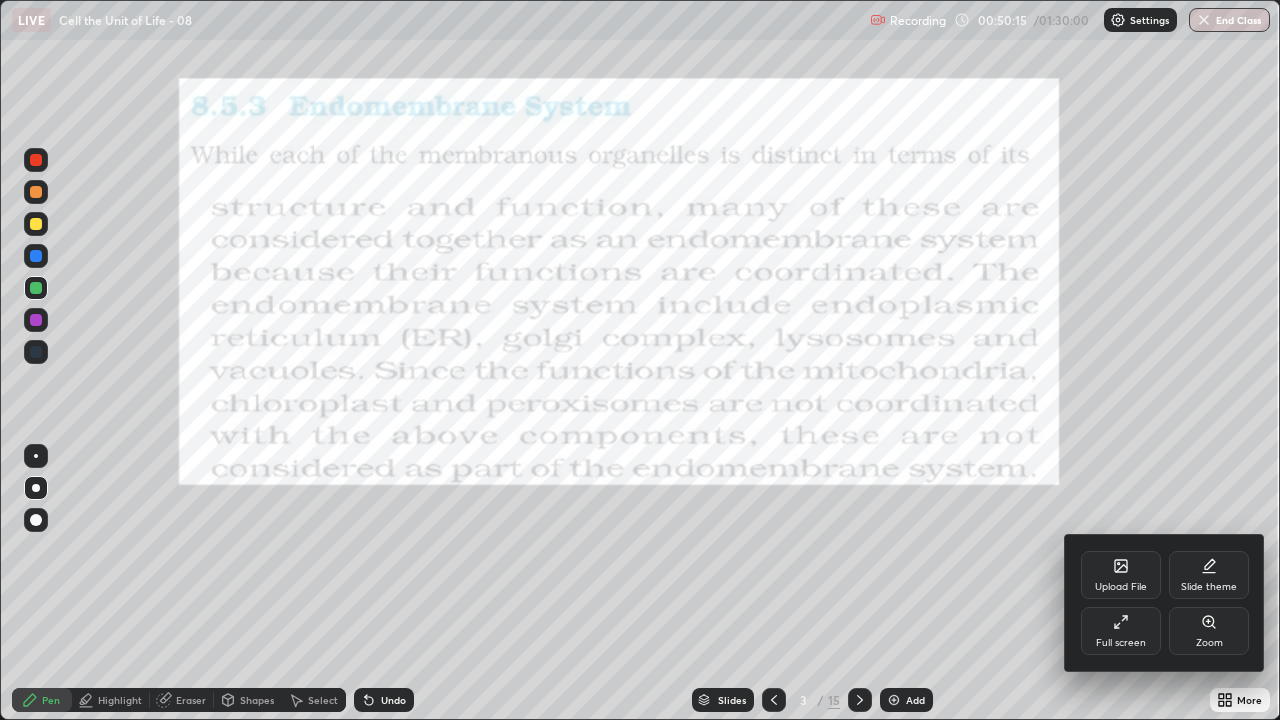 click 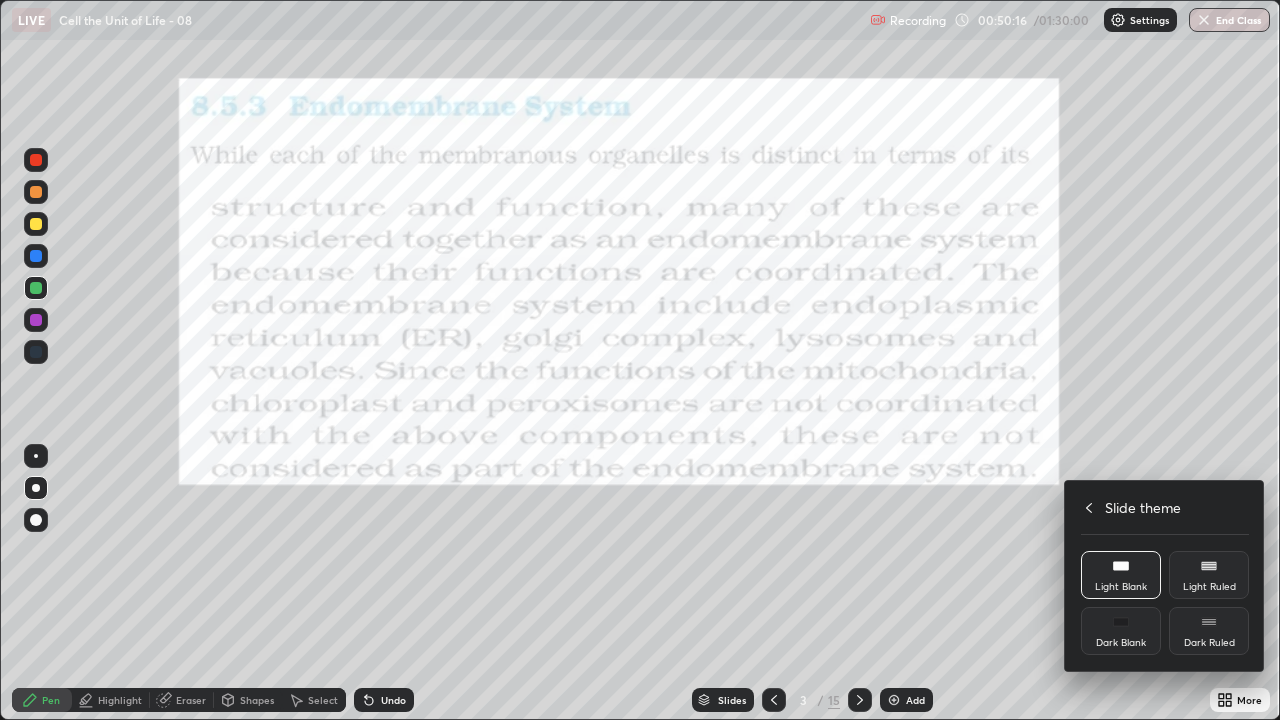 click on "Dark Blank" at bounding box center (1121, 643) 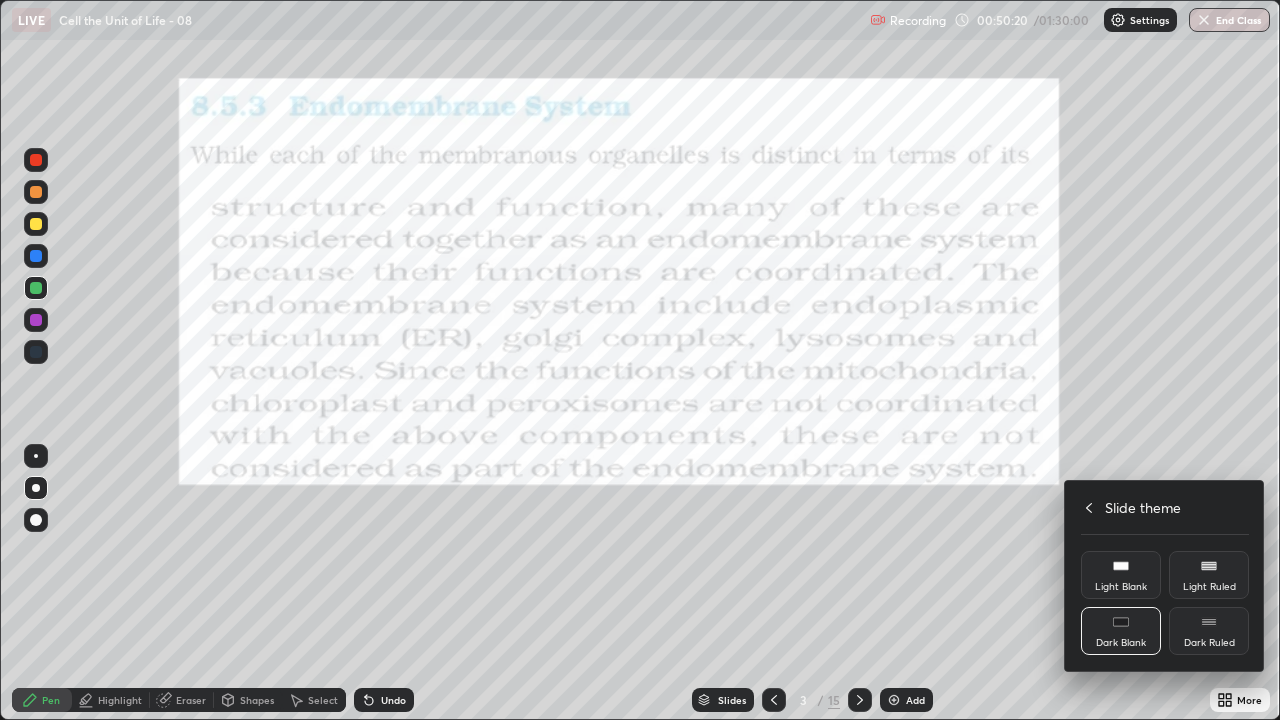 click at bounding box center (640, 360) 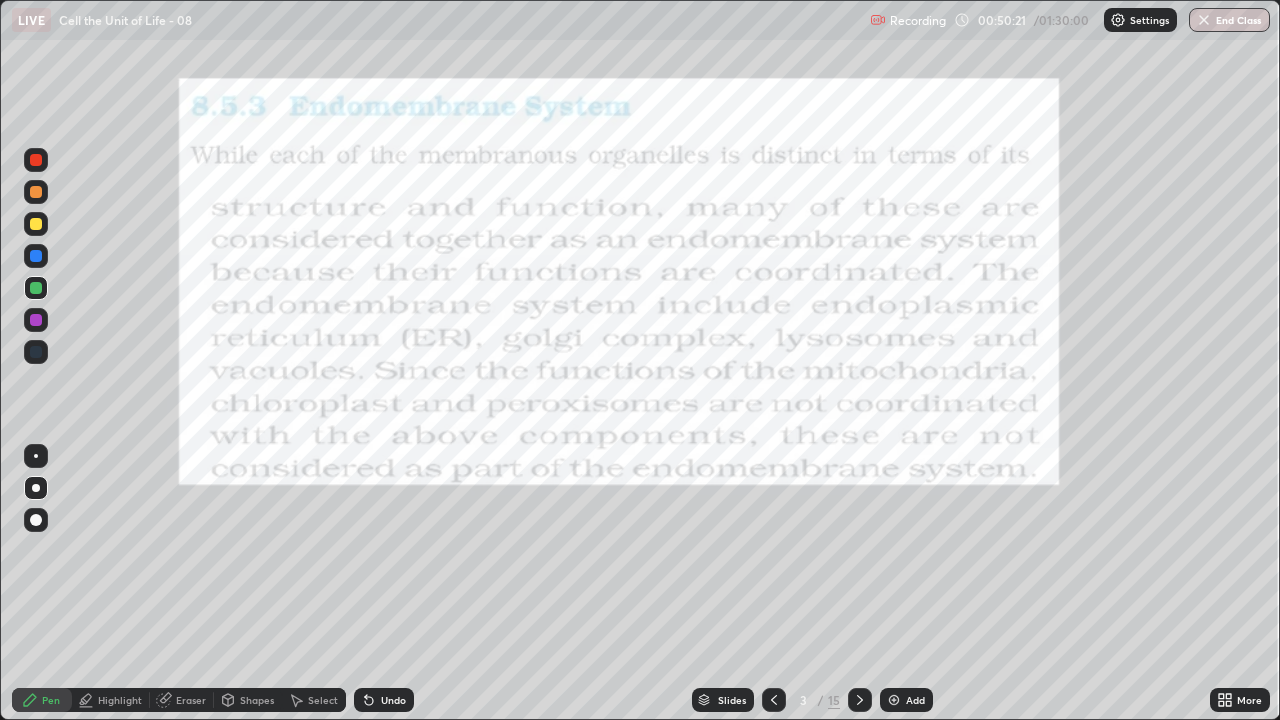 click on "Add" at bounding box center [915, 700] 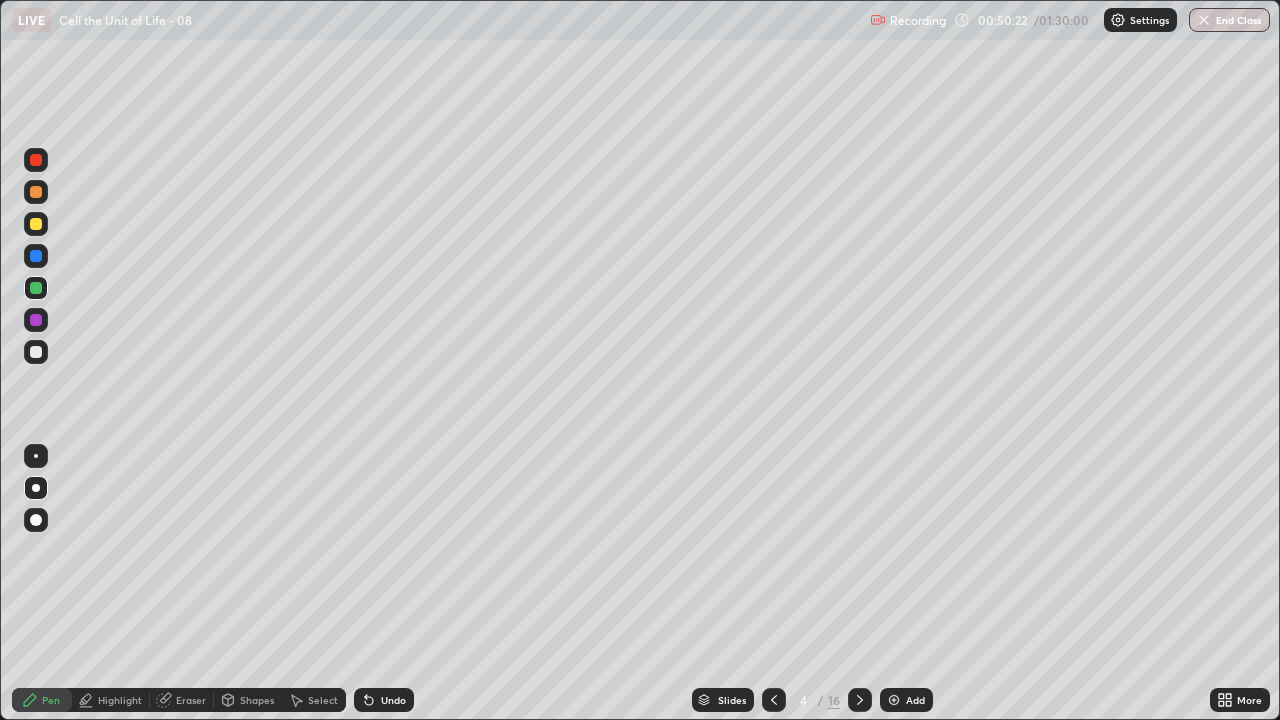 click on "Pen" at bounding box center [51, 700] 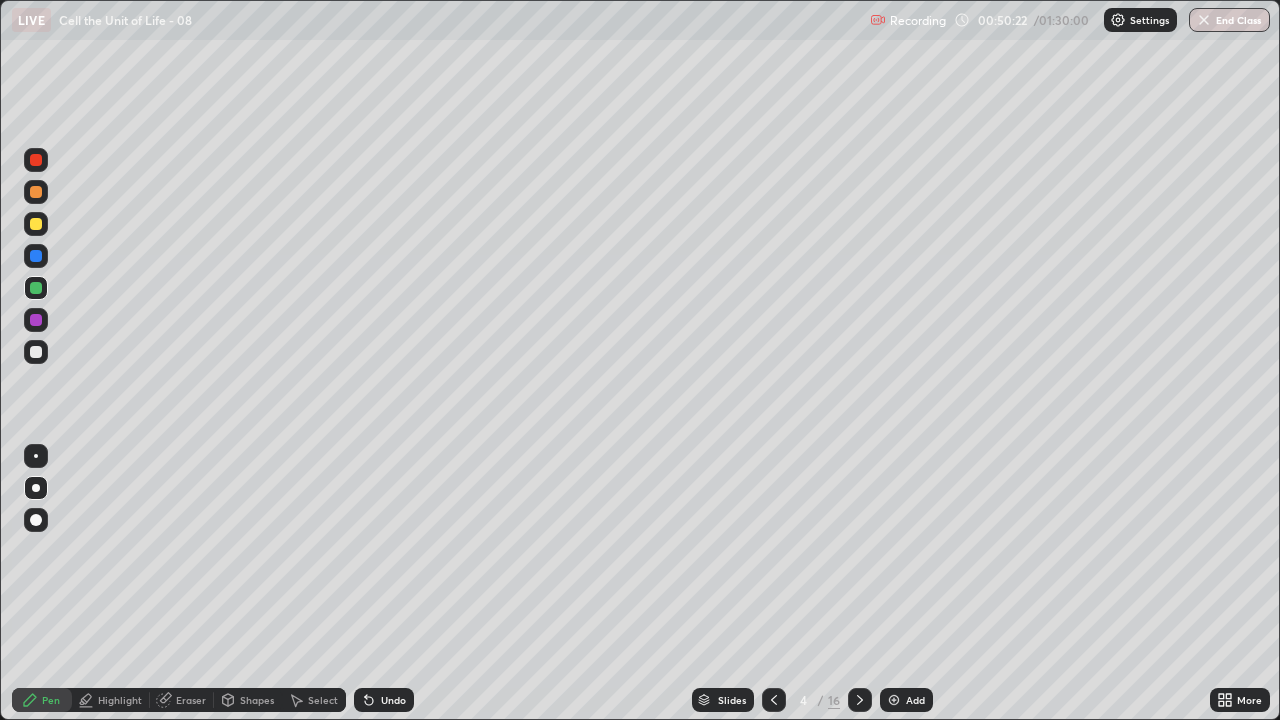 click at bounding box center [36, 488] 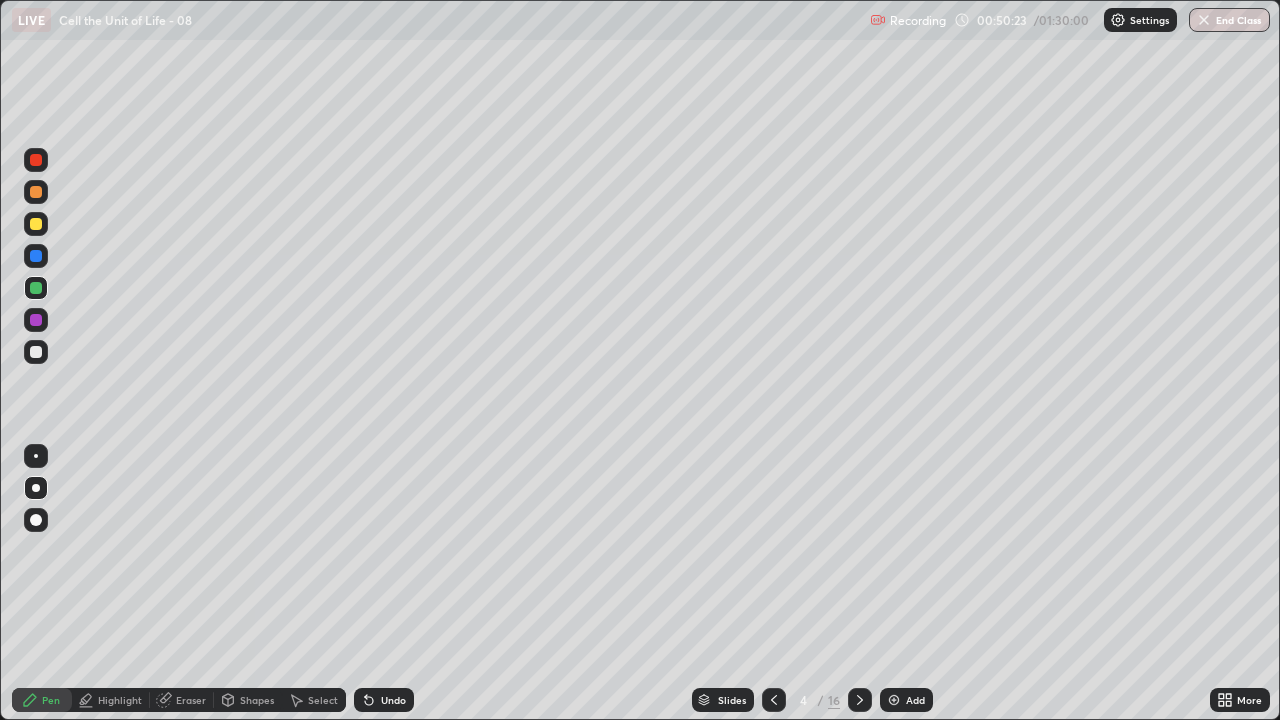click at bounding box center [36, 320] 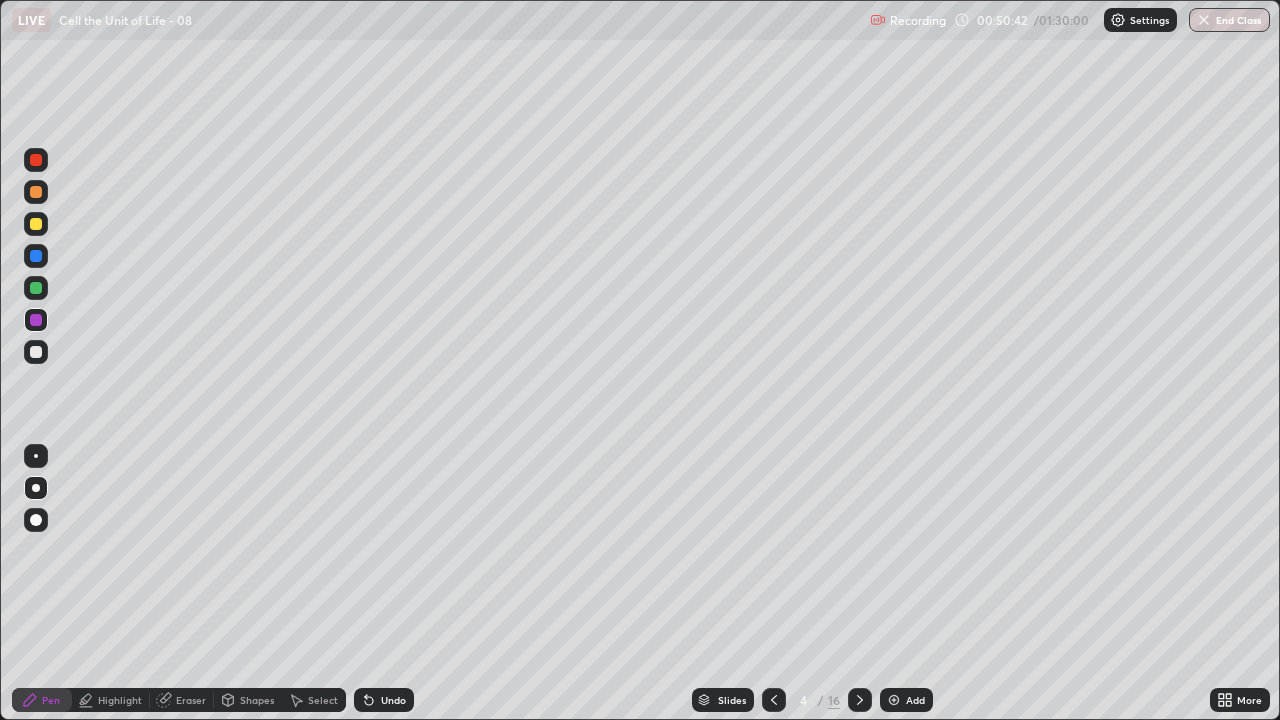 click at bounding box center [36, 352] 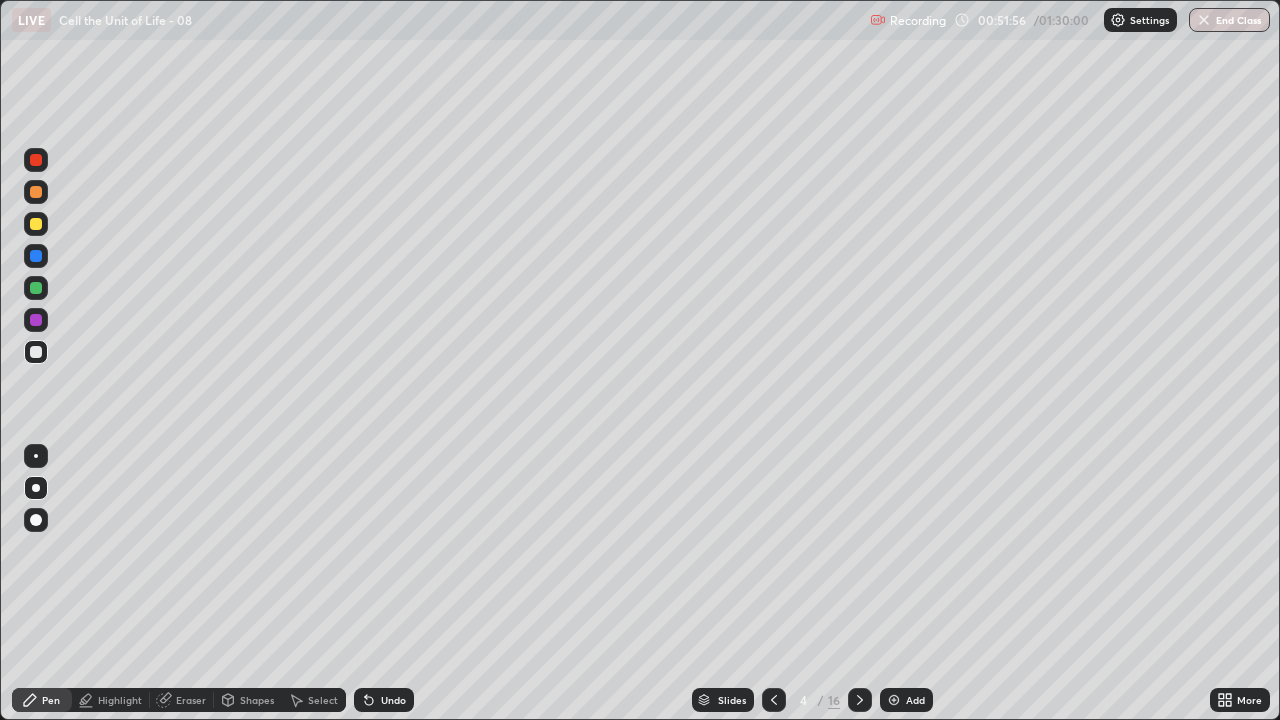 click on "Undo" at bounding box center [384, 700] 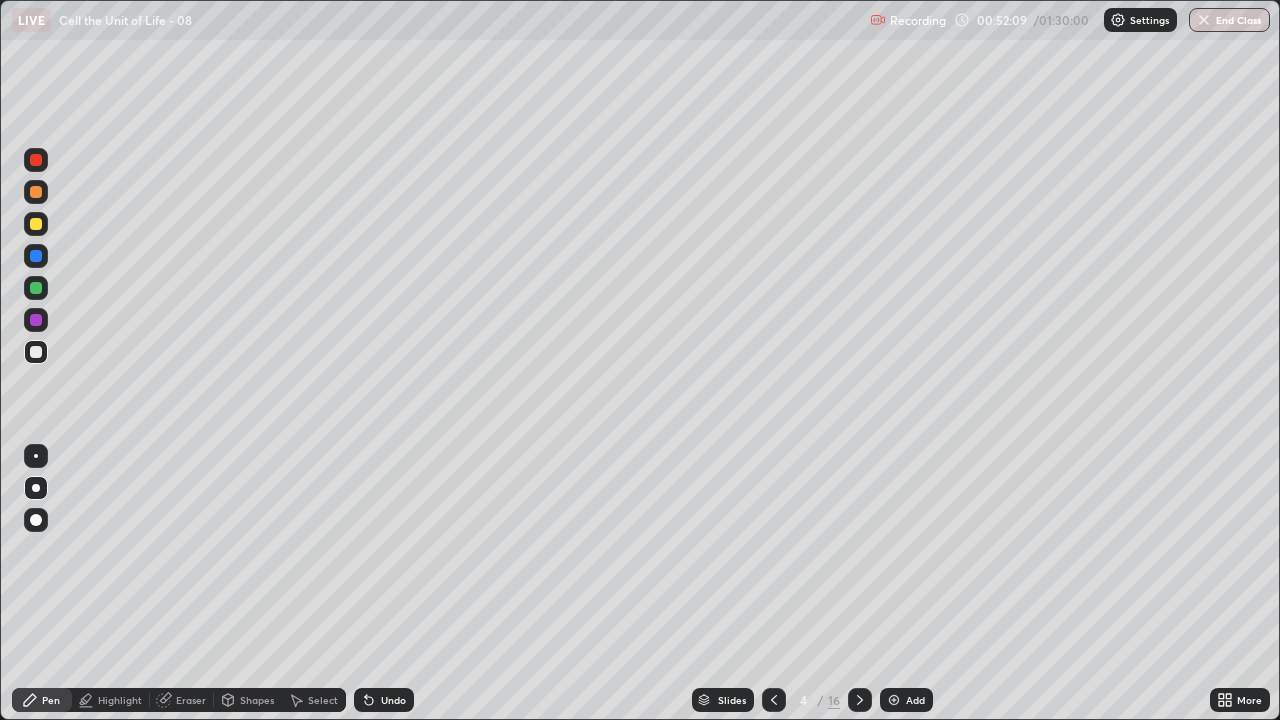 click at bounding box center [36, 256] 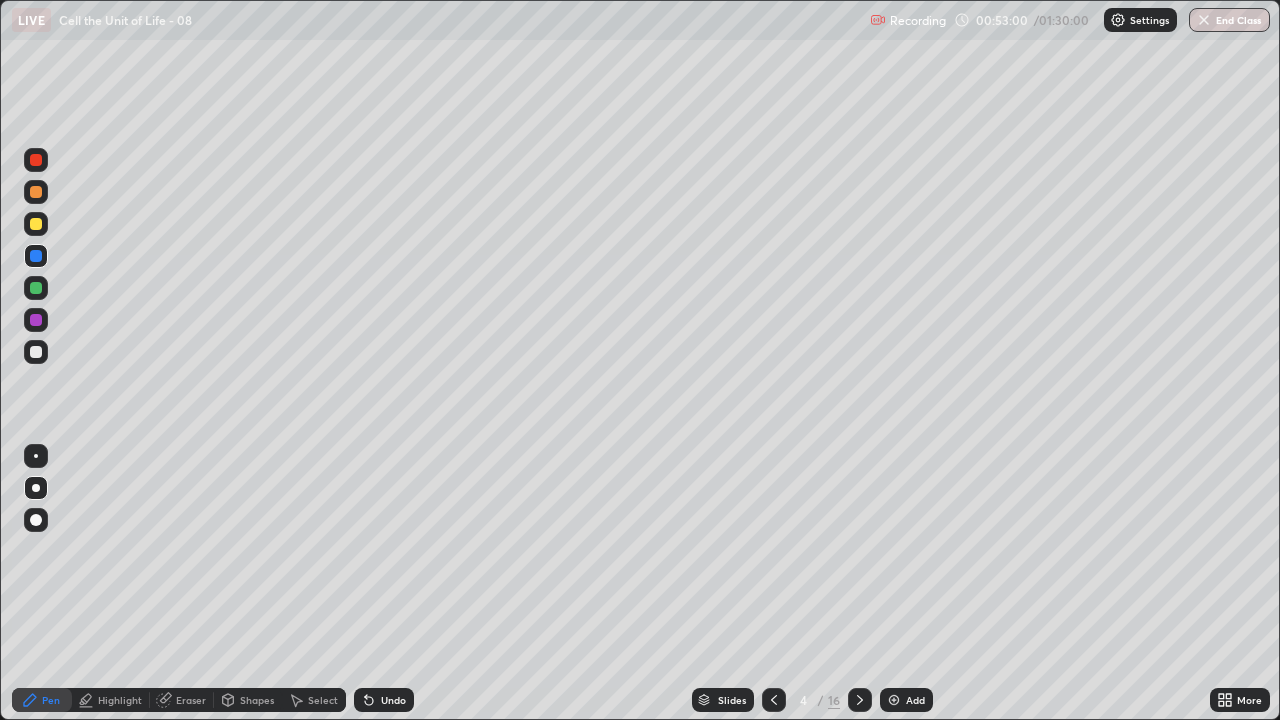 click at bounding box center (36, 320) 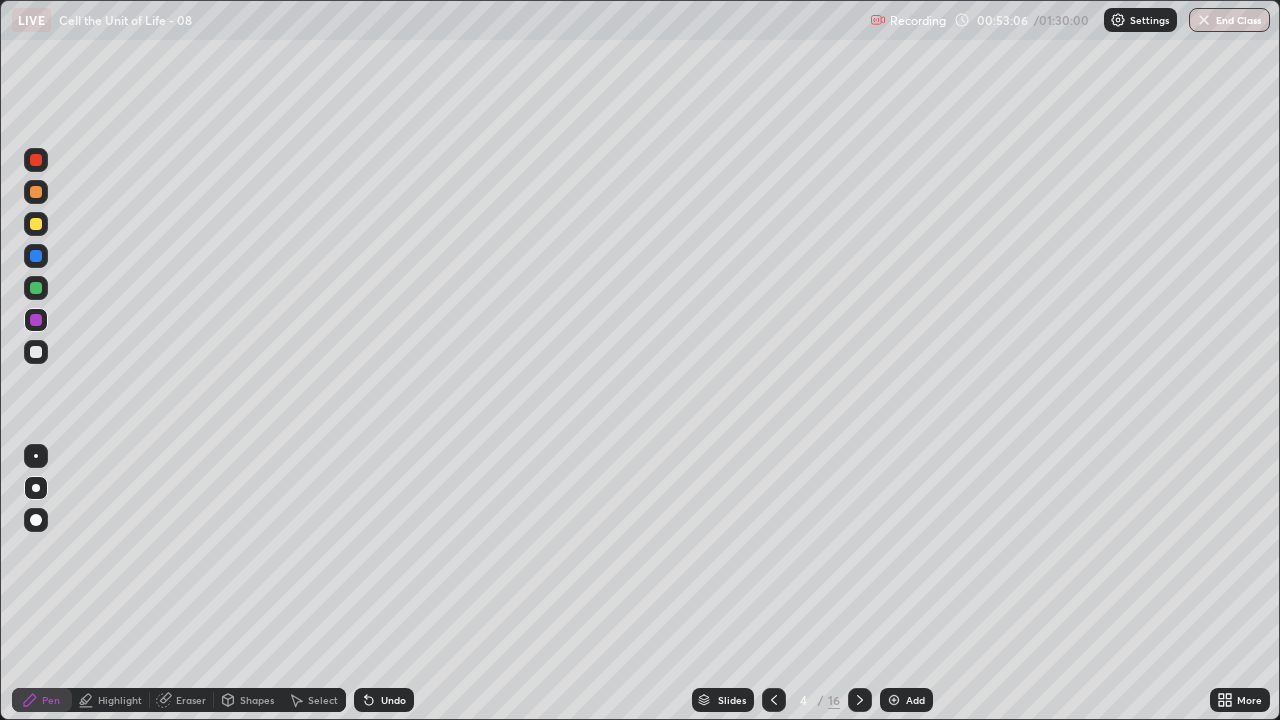 click at bounding box center (36, 352) 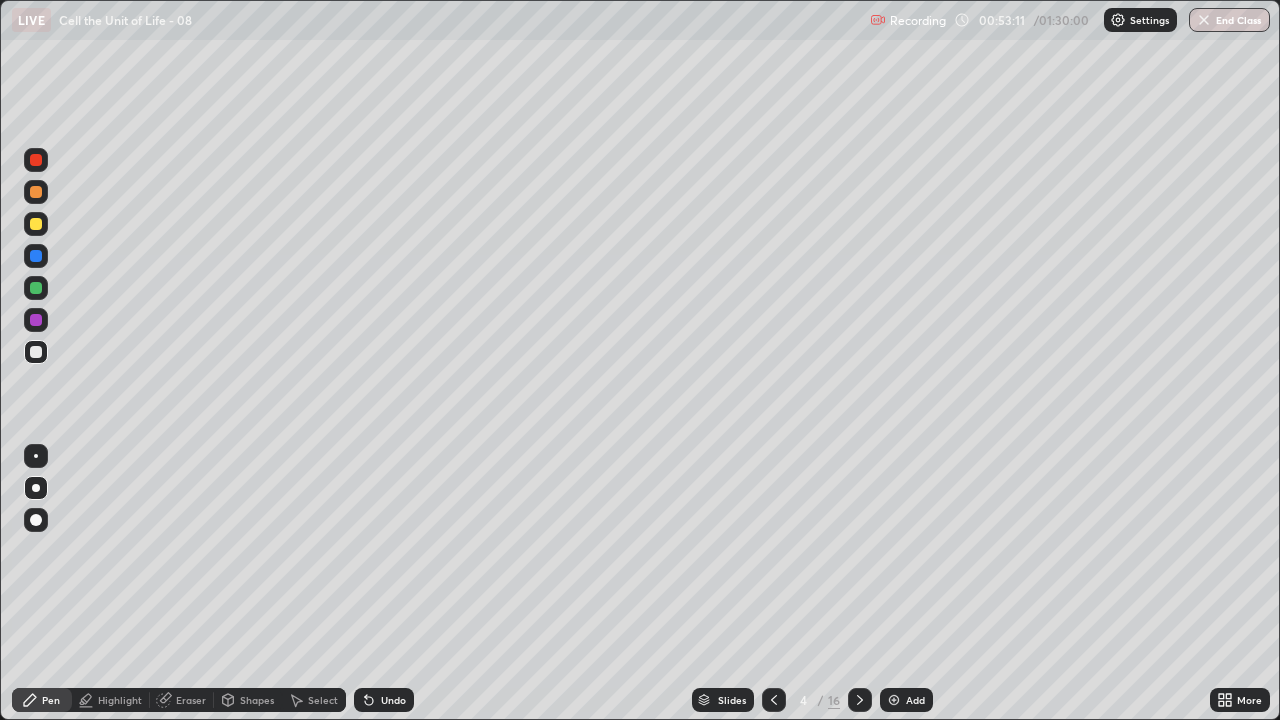 click at bounding box center [36, 288] 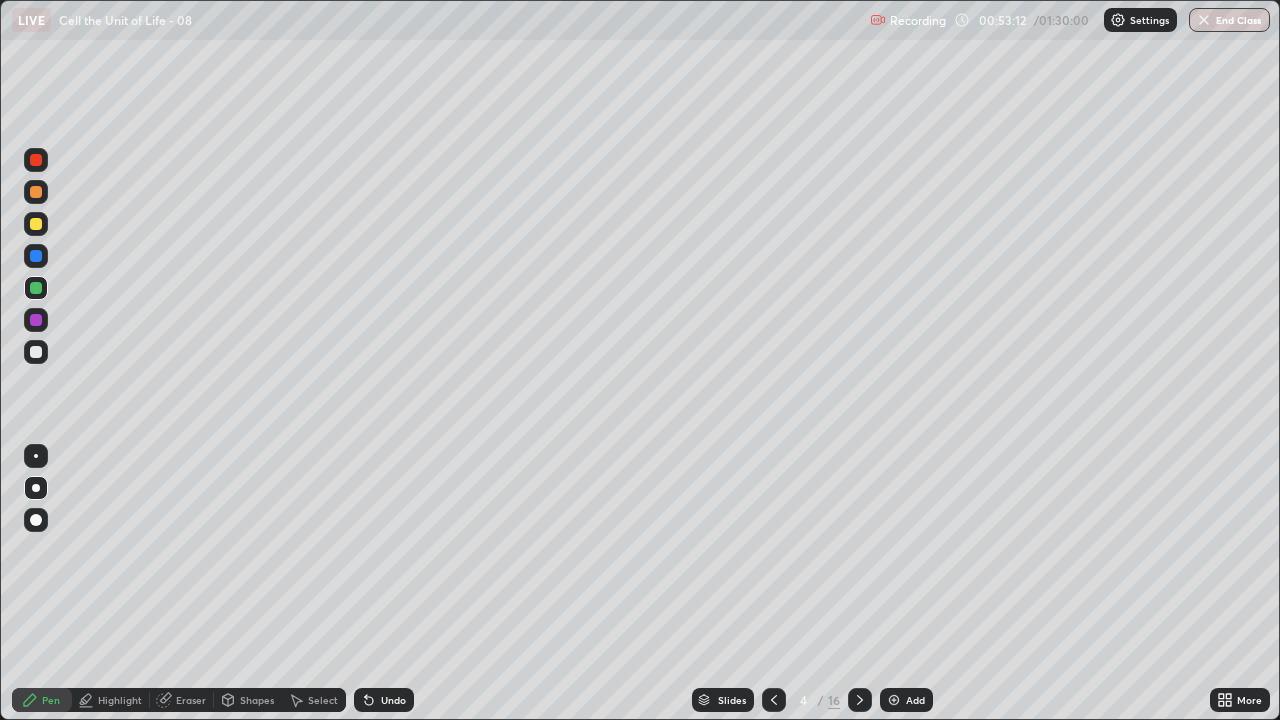 click at bounding box center [36, 488] 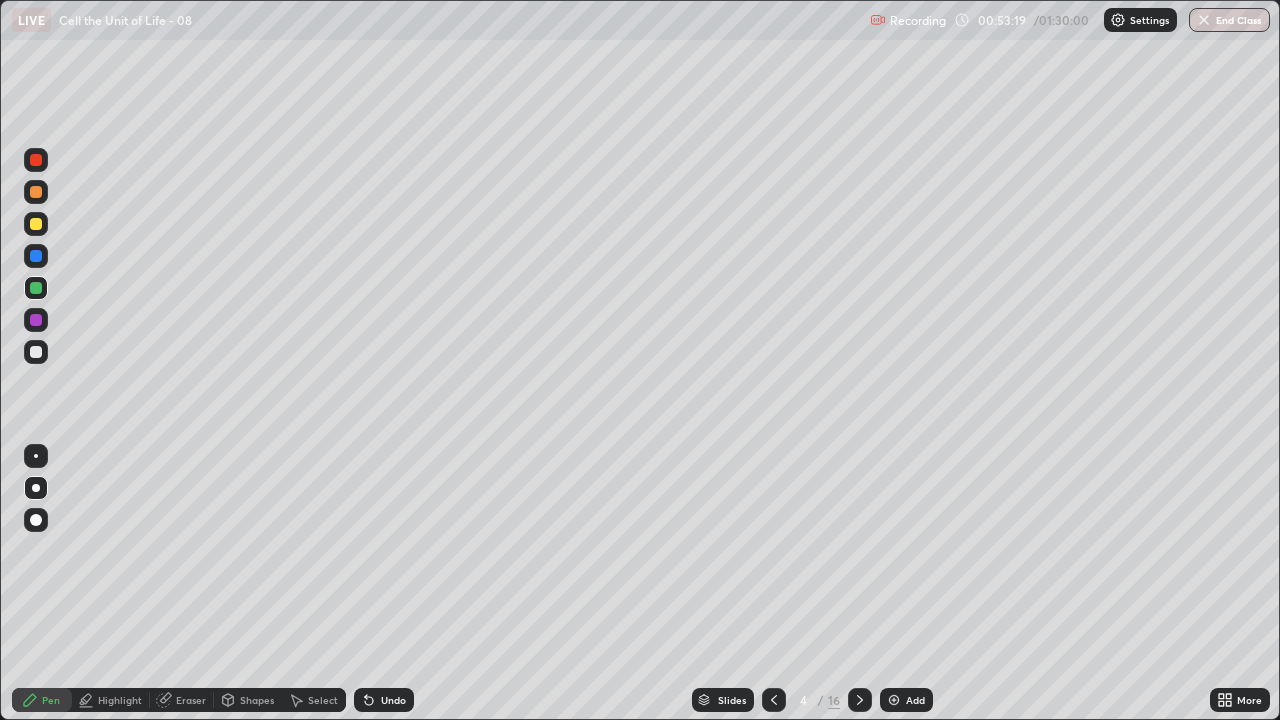 click at bounding box center [36, 256] 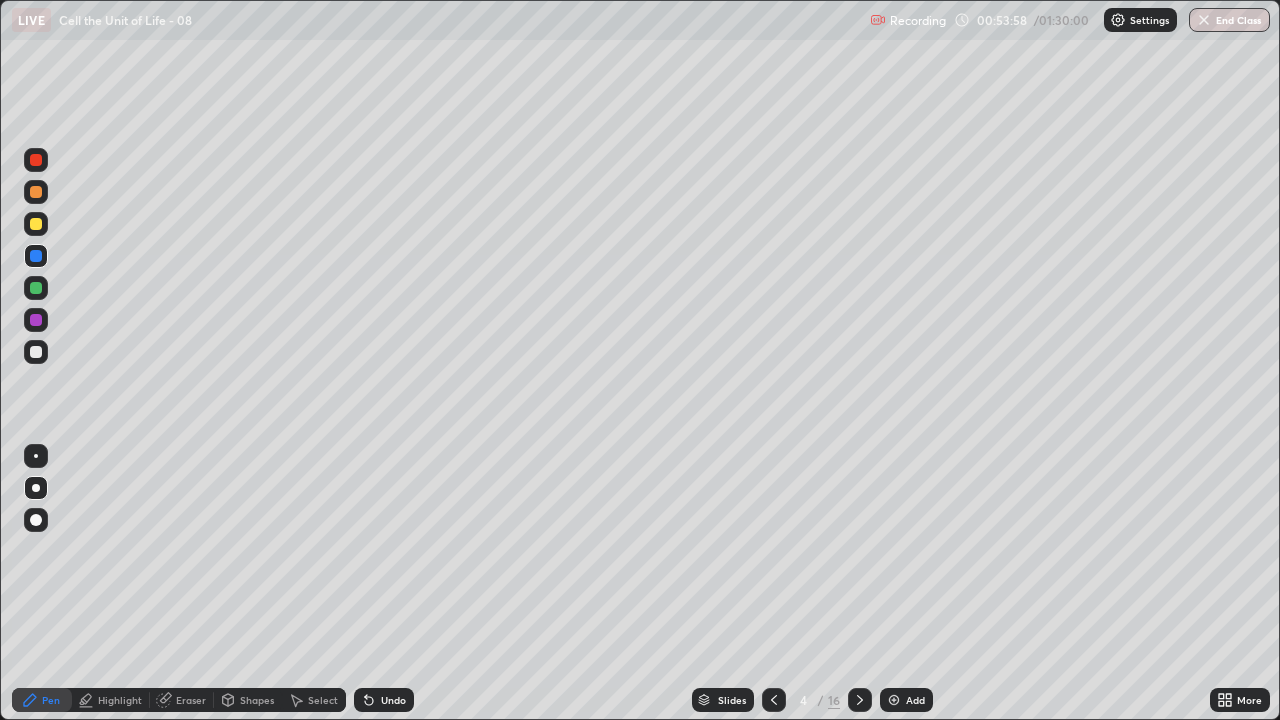 click at bounding box center (36, 320) 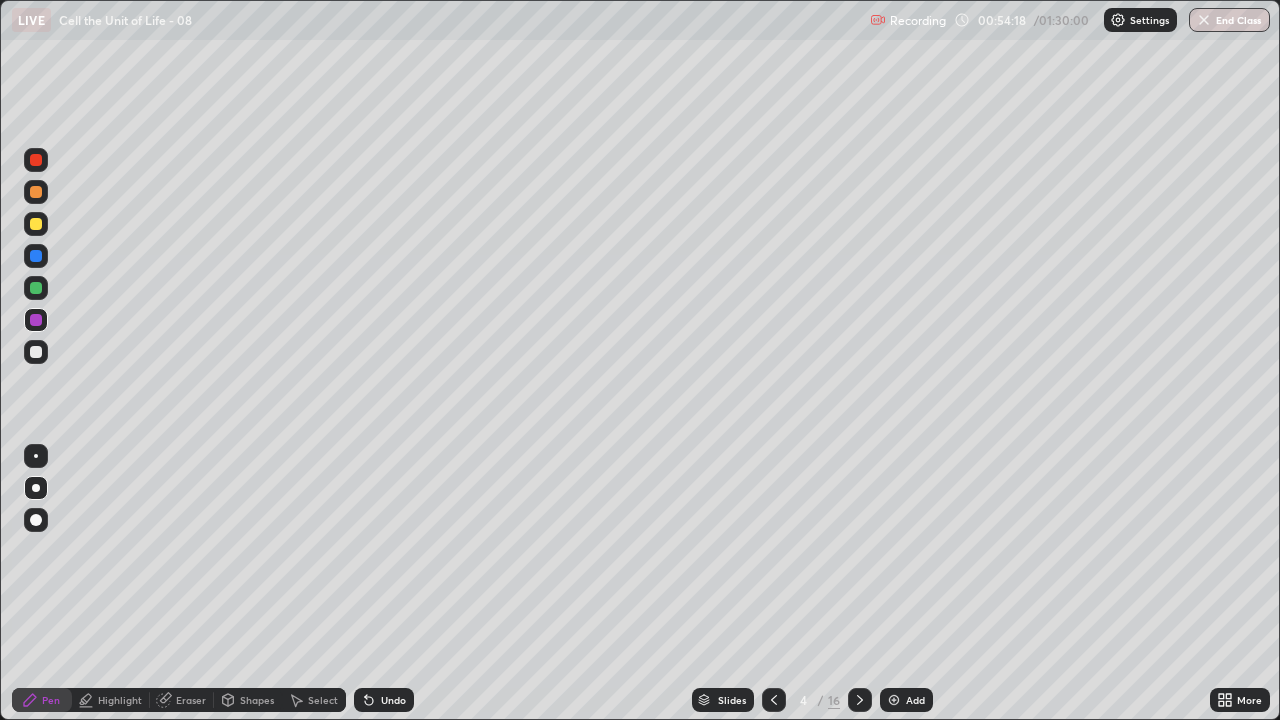 click 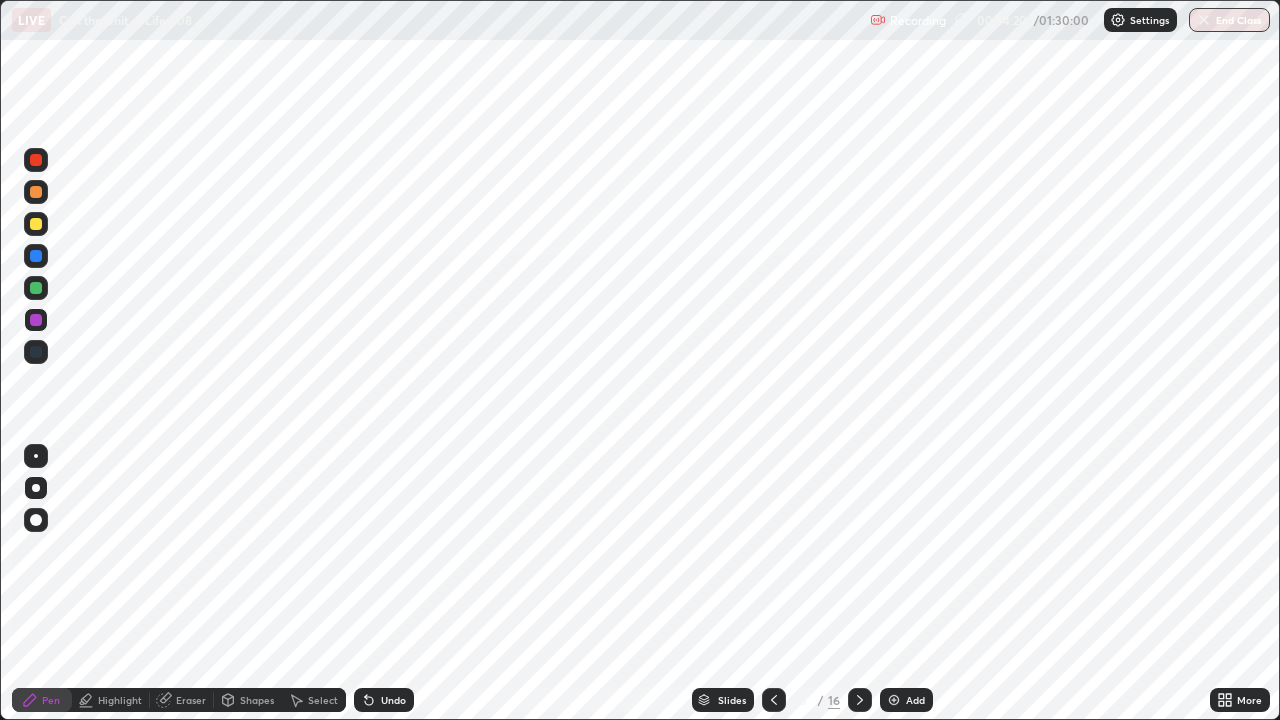 click 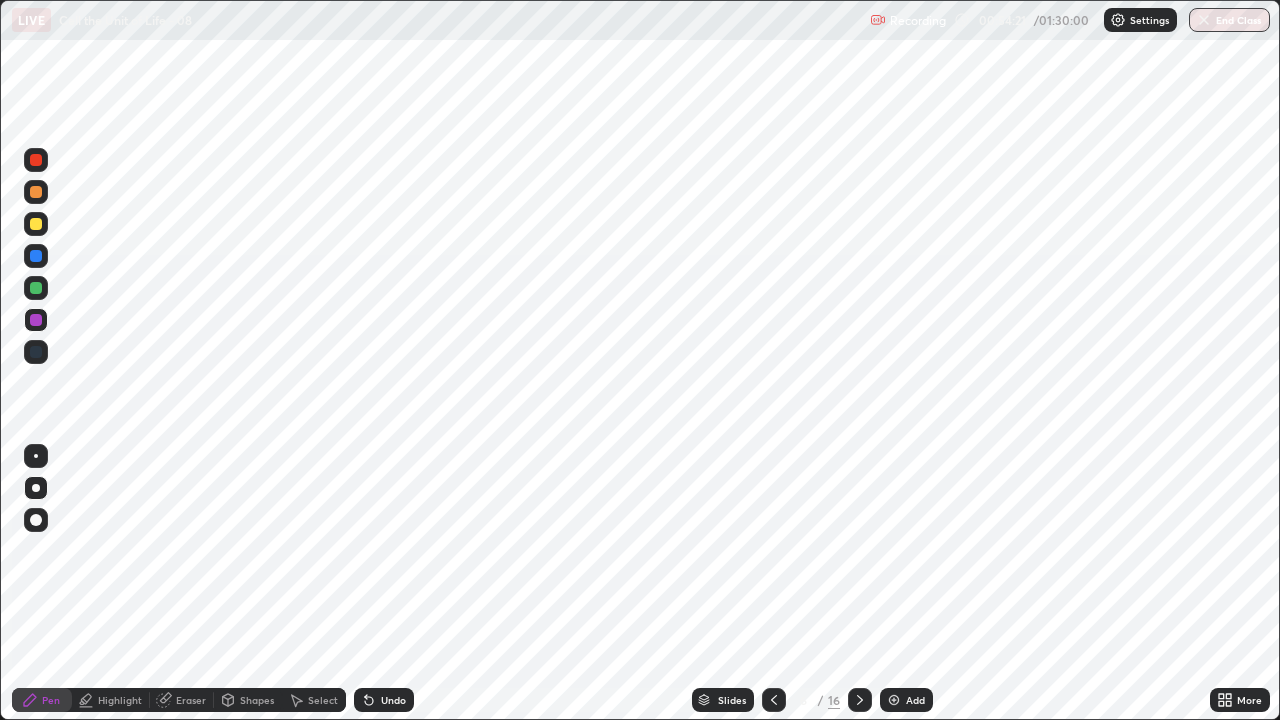 click 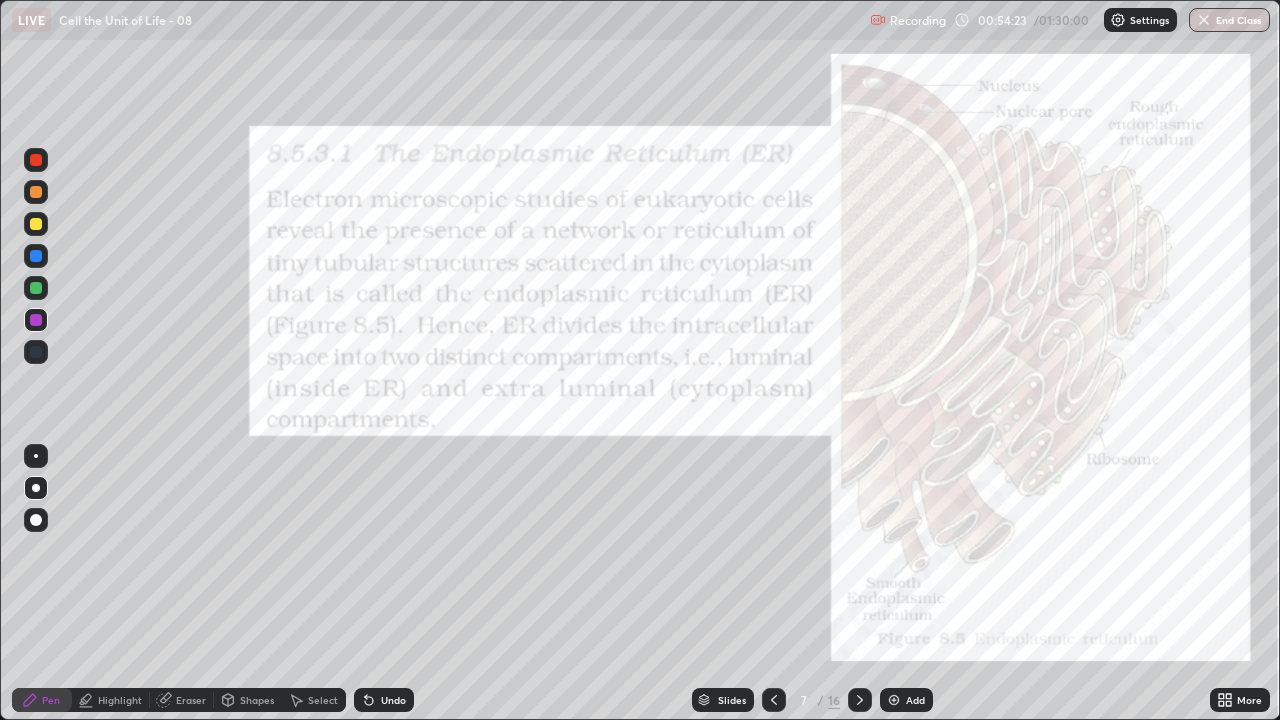 click at bounding box center (36, 160) 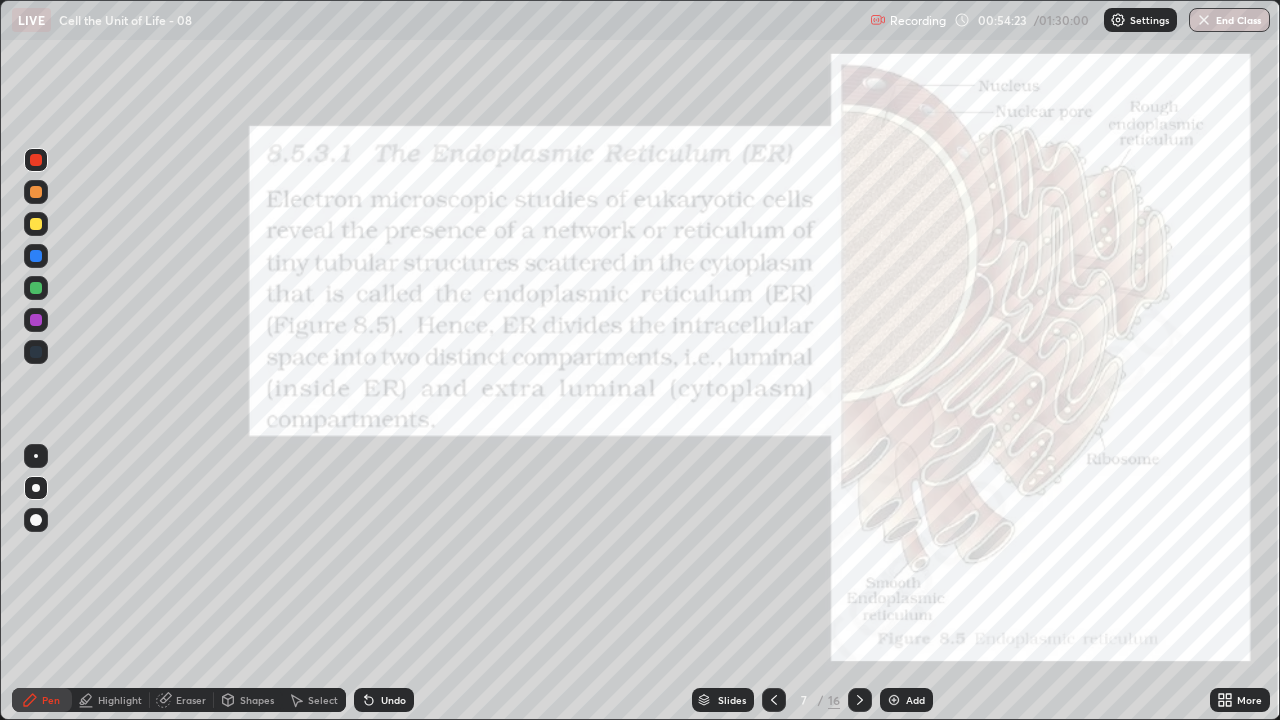 click at bounding box center (36, 160) 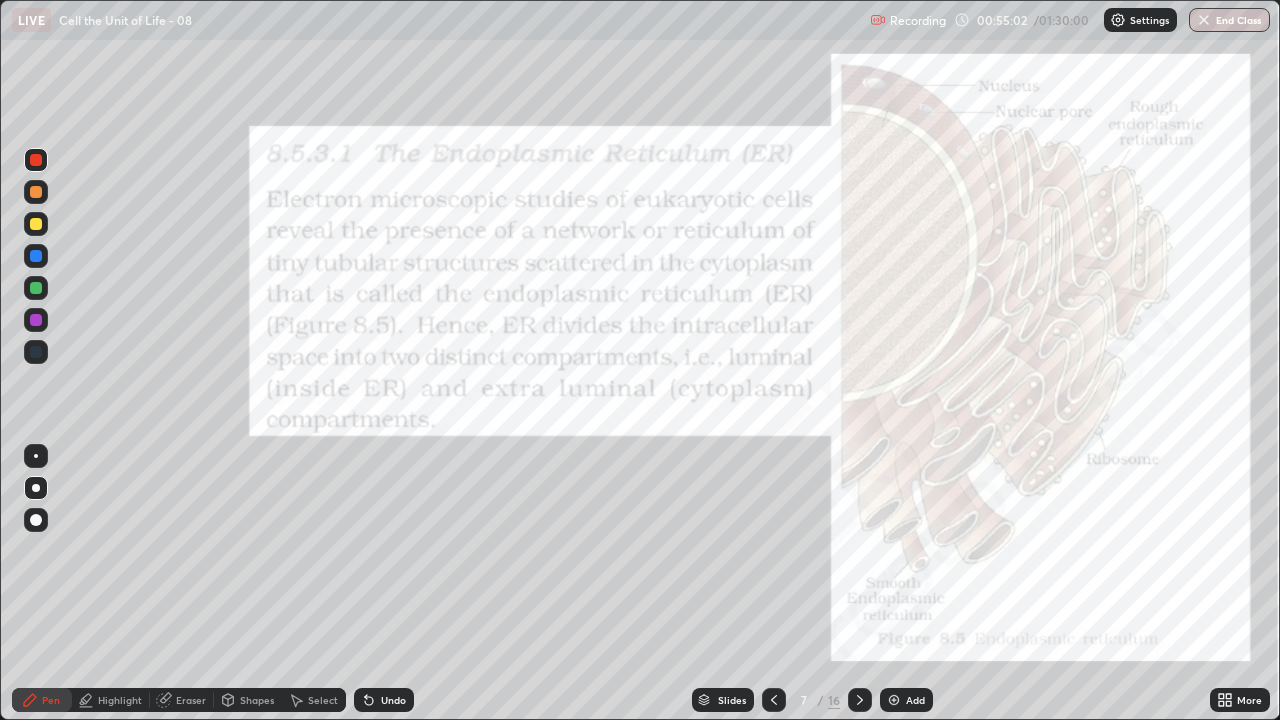 click at bounding box center (36, 256) 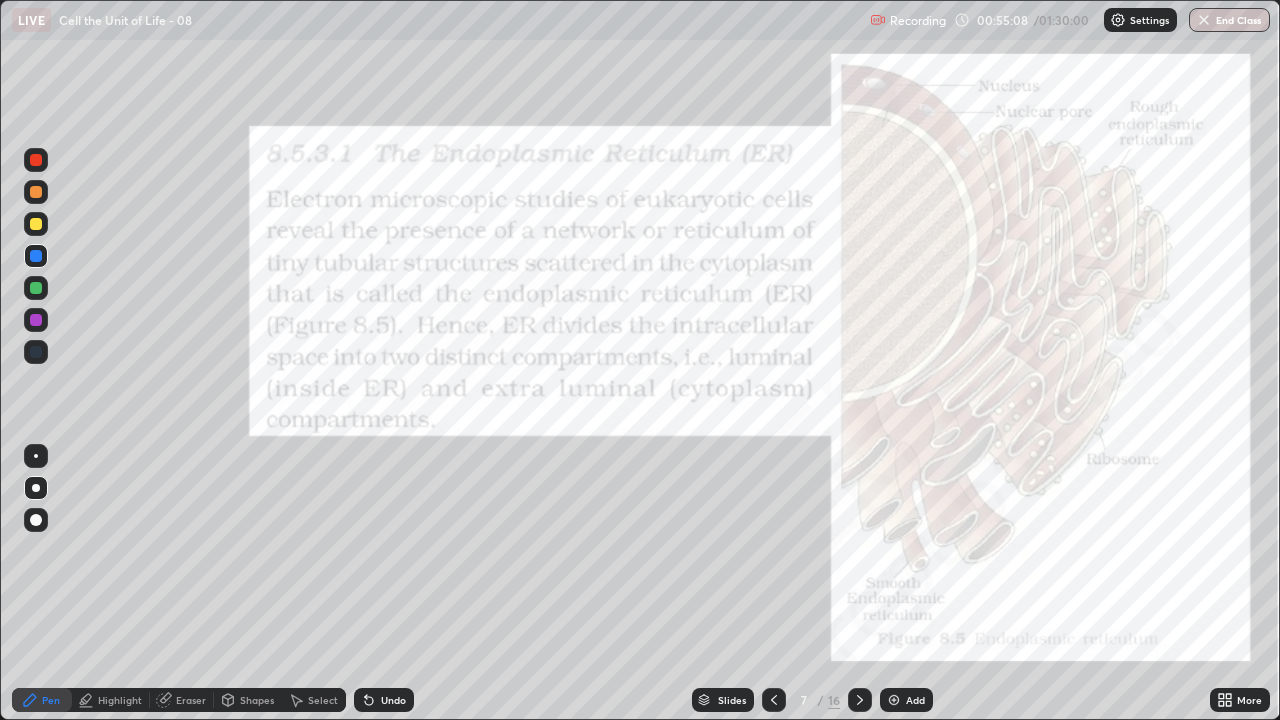 click 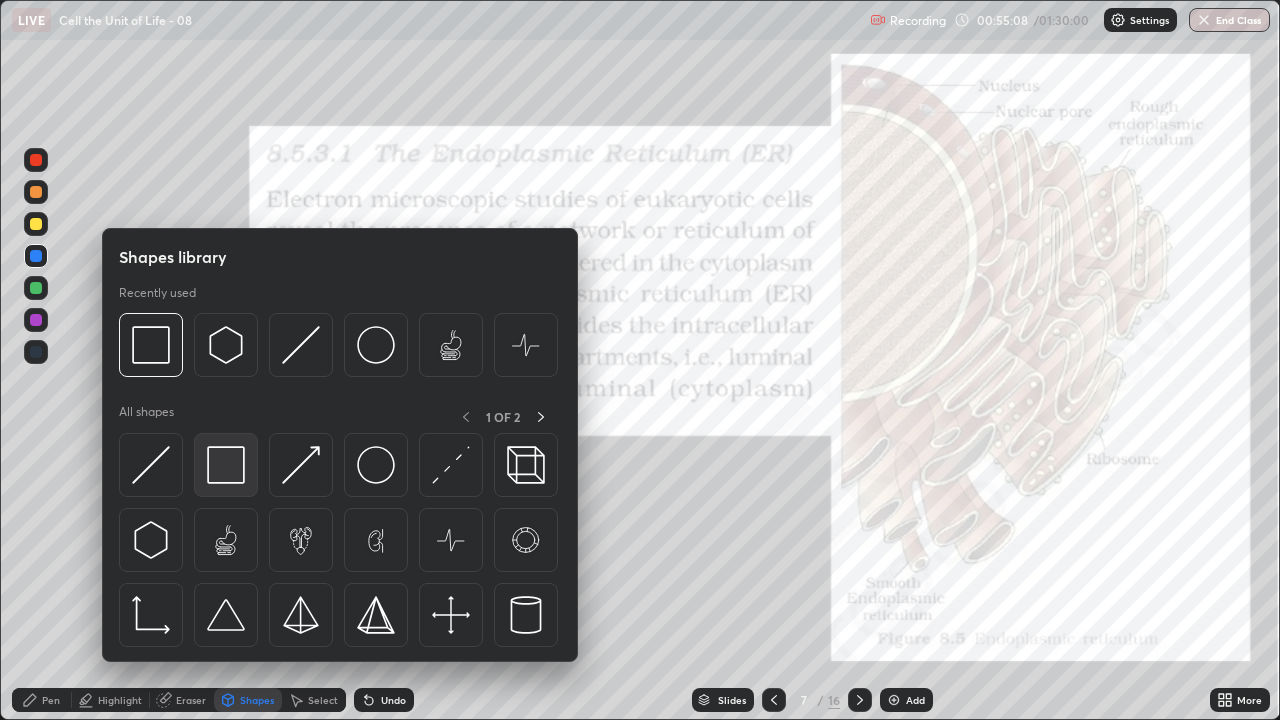 click at bounding box center [226, 465] 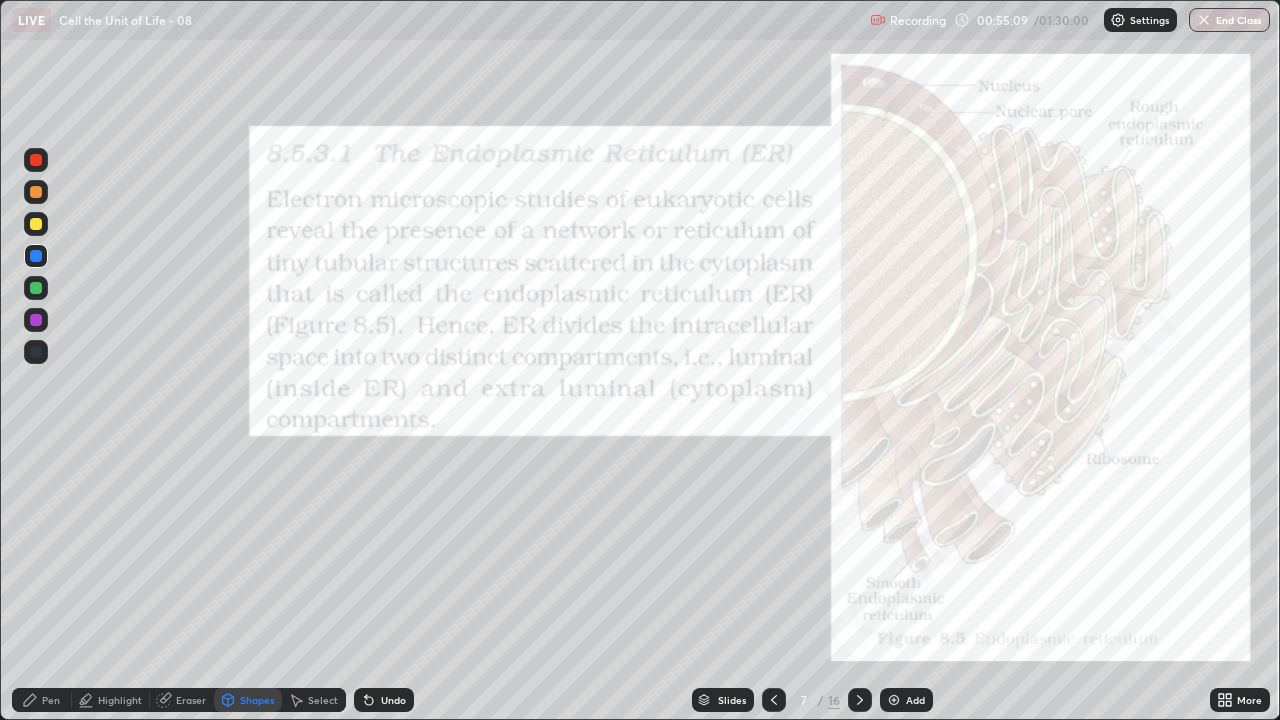 click on "Highlight" at bounding box center (120, 700) 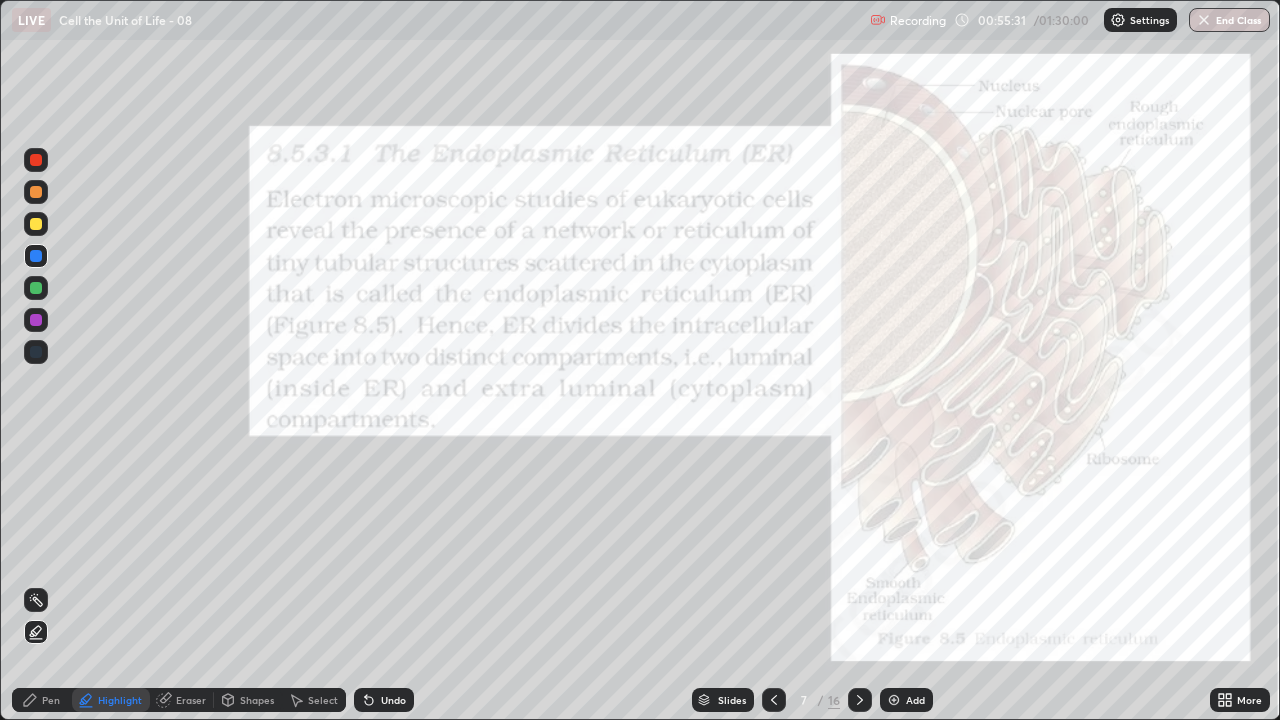 click on "Undo" at bounding box center [393, 700] 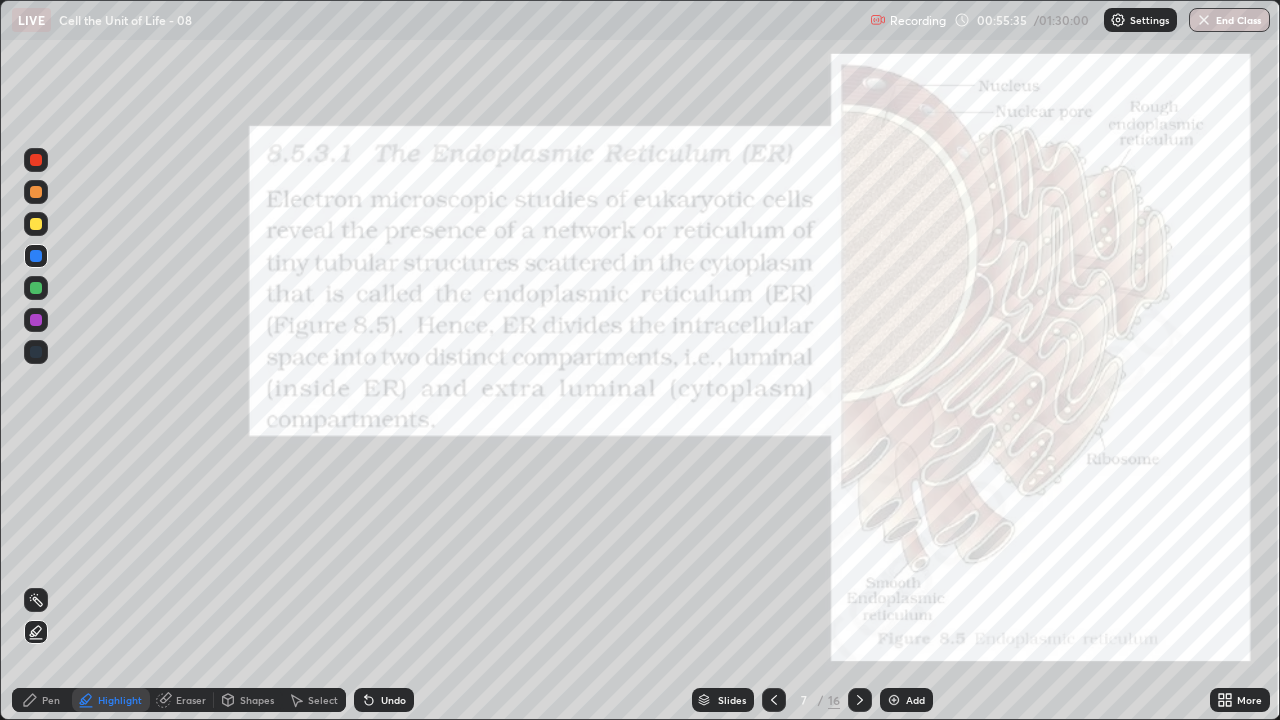 click on "Pen" at bounding box center [42, 700] 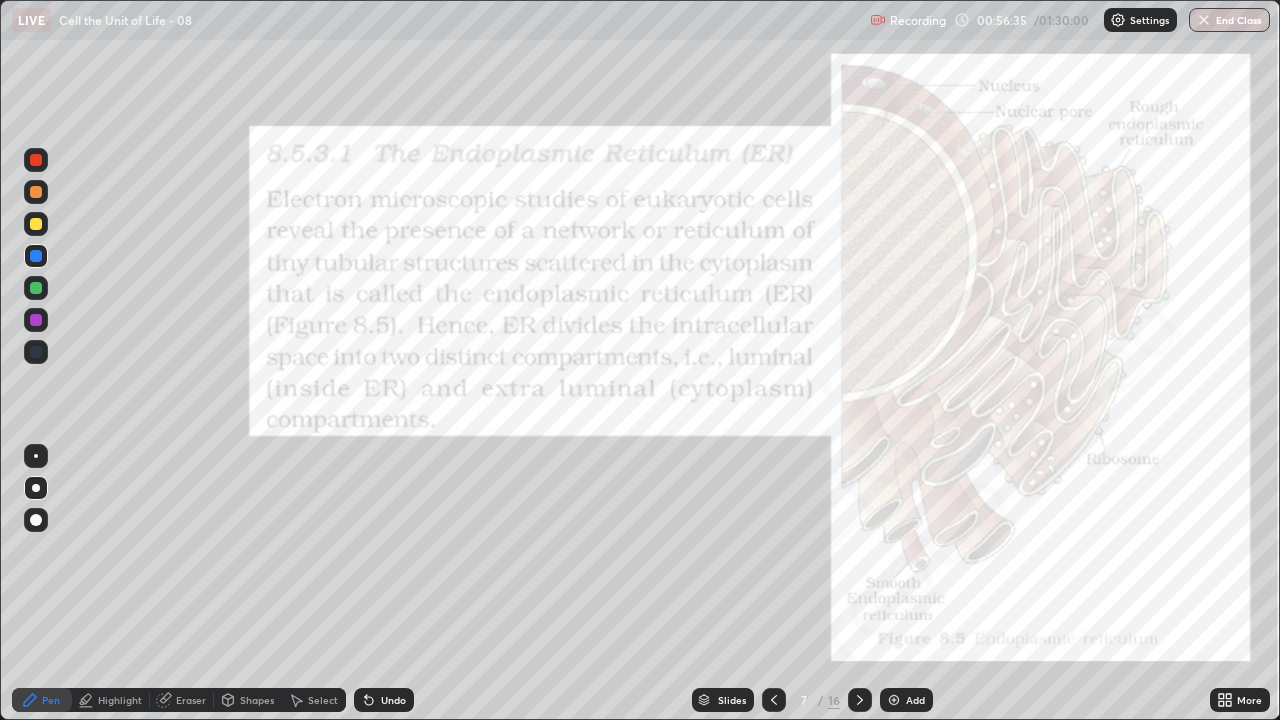 click at bounding box center (36, 320) 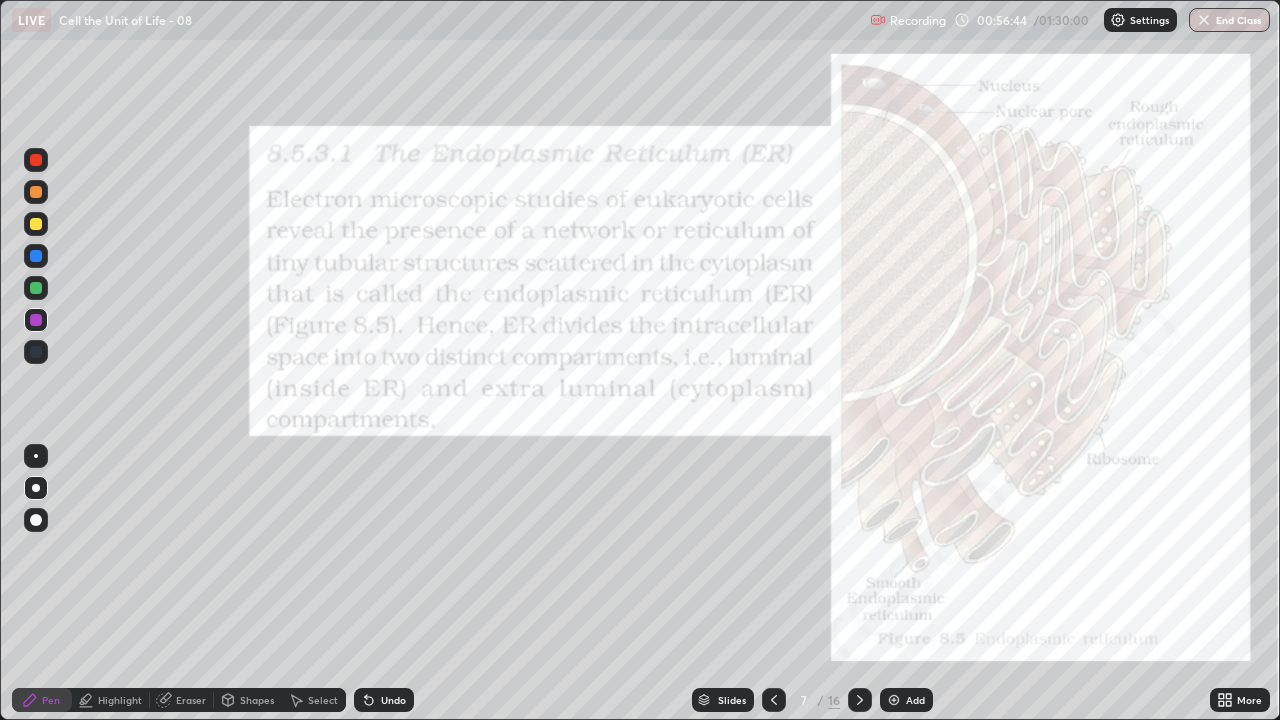 click at bounding box center (36, 288) 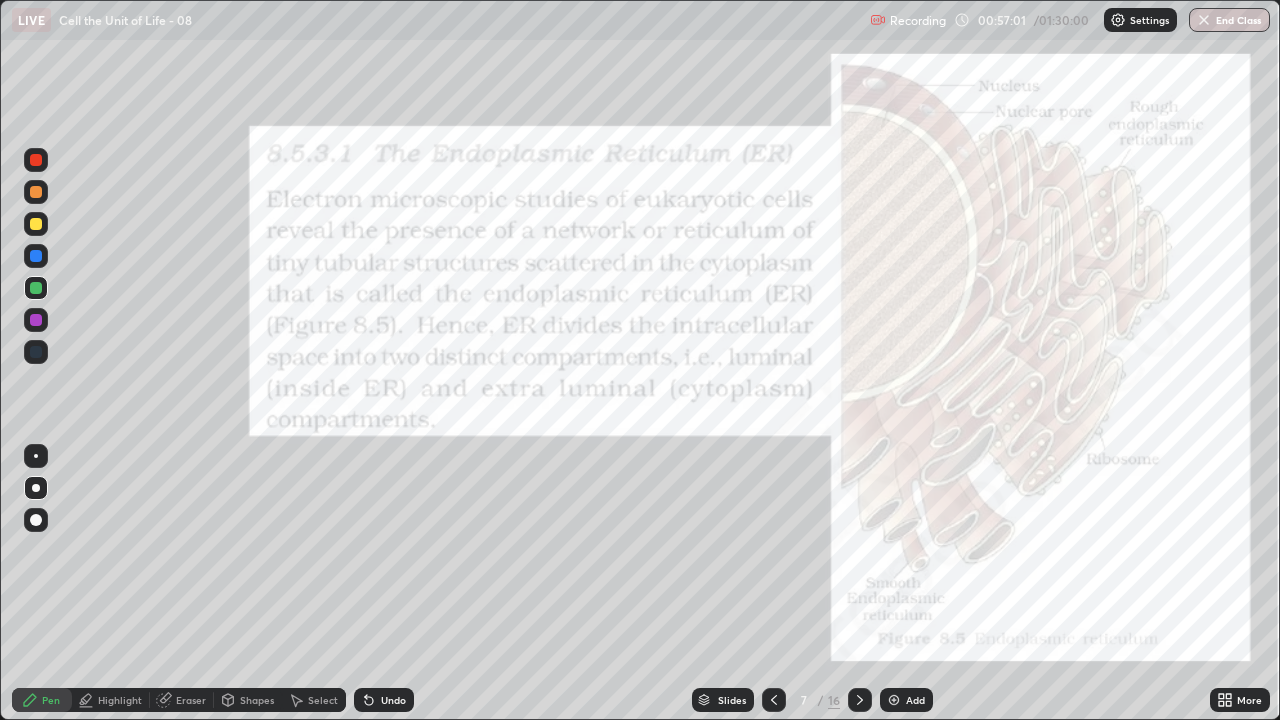 click on "Pen" at bounding box center (42, 700) 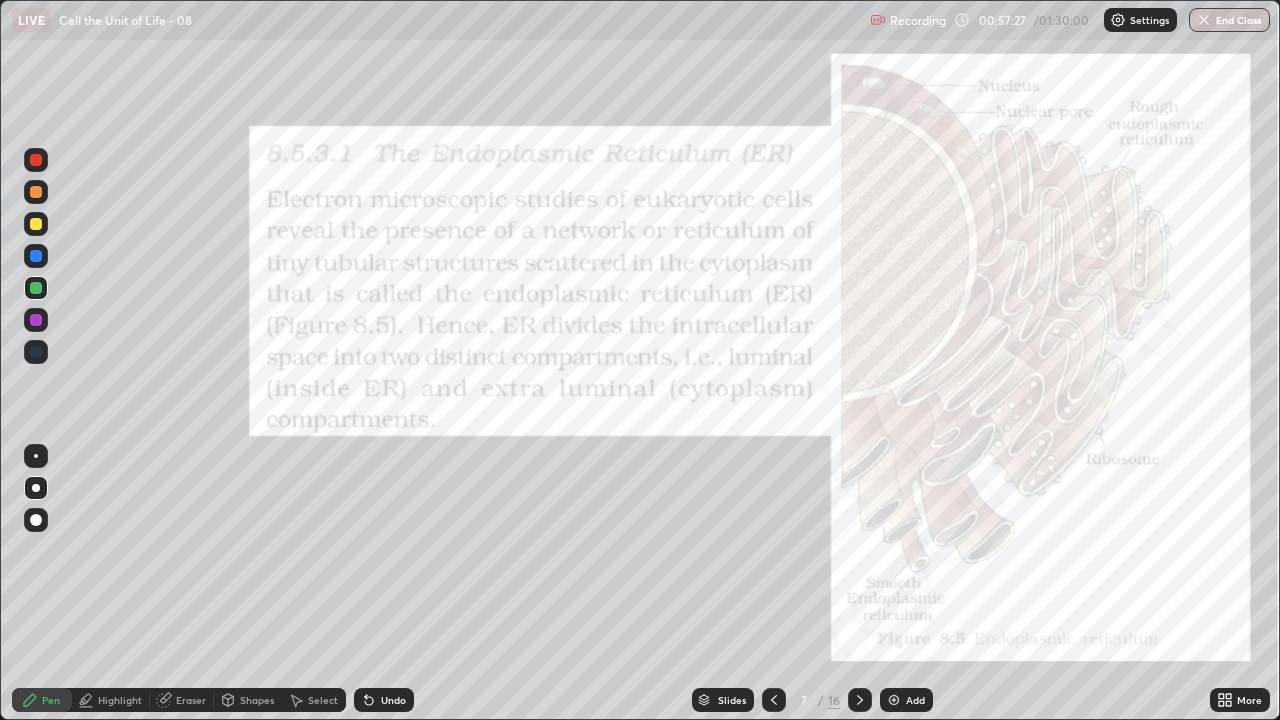 click at bounding box center (36, 320) 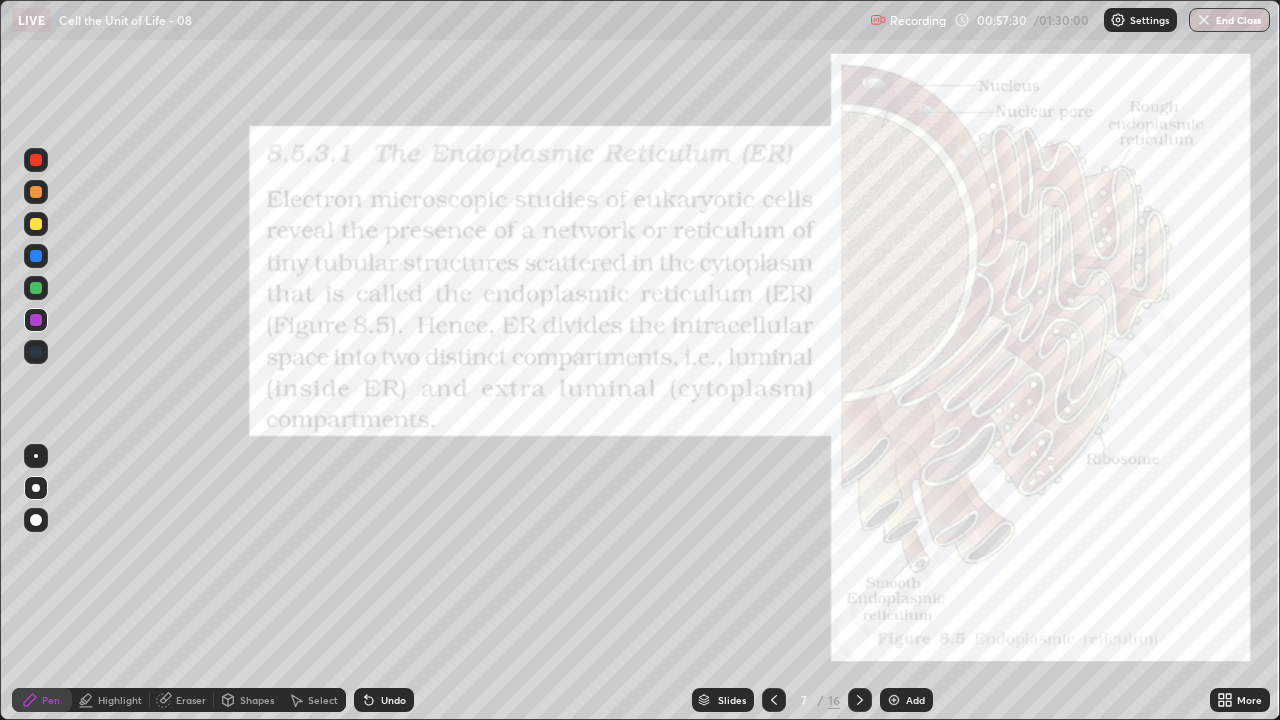 click at bounding box center (36, 256) 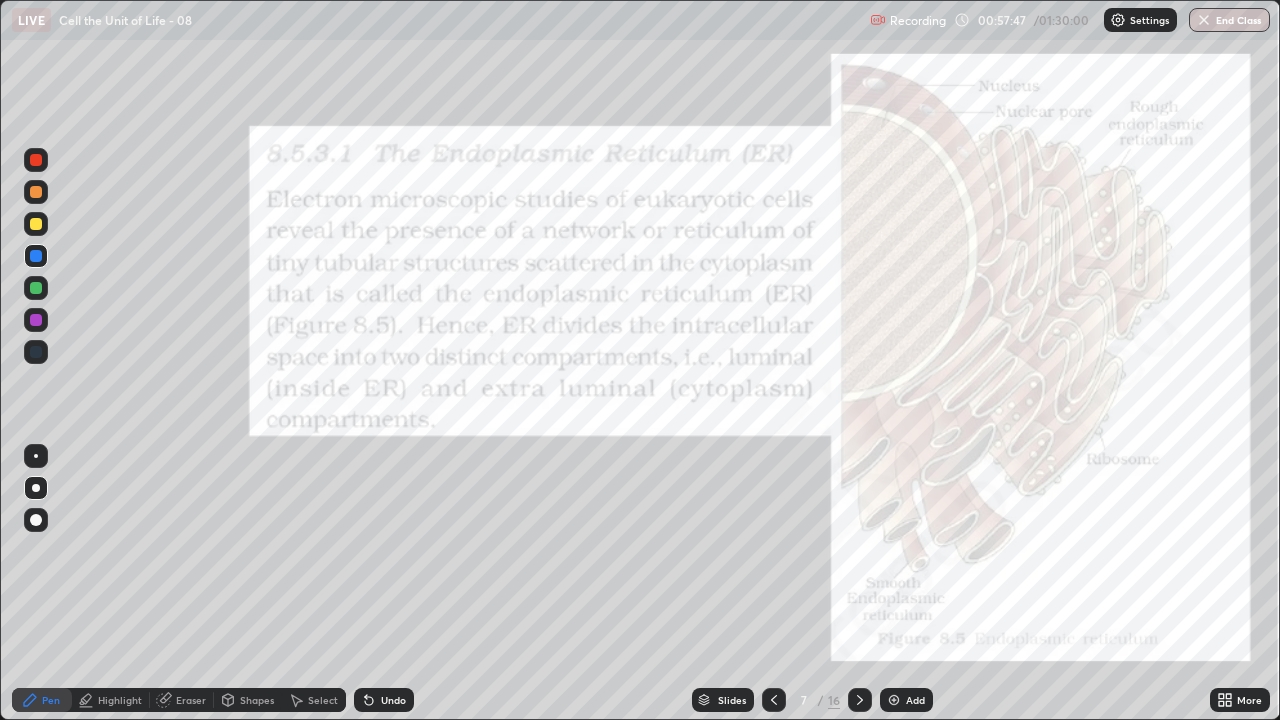 click on "Undo" at bounding box center [384, 700] 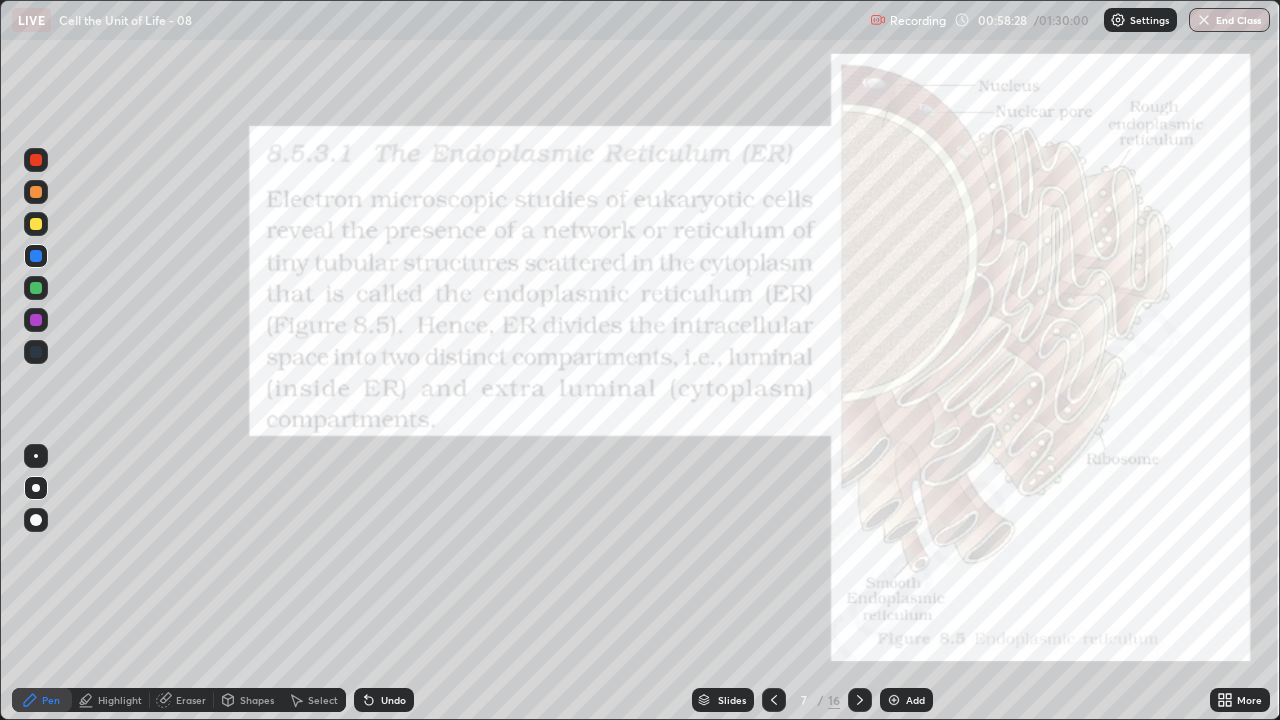 click at bounding box center (36, 320) 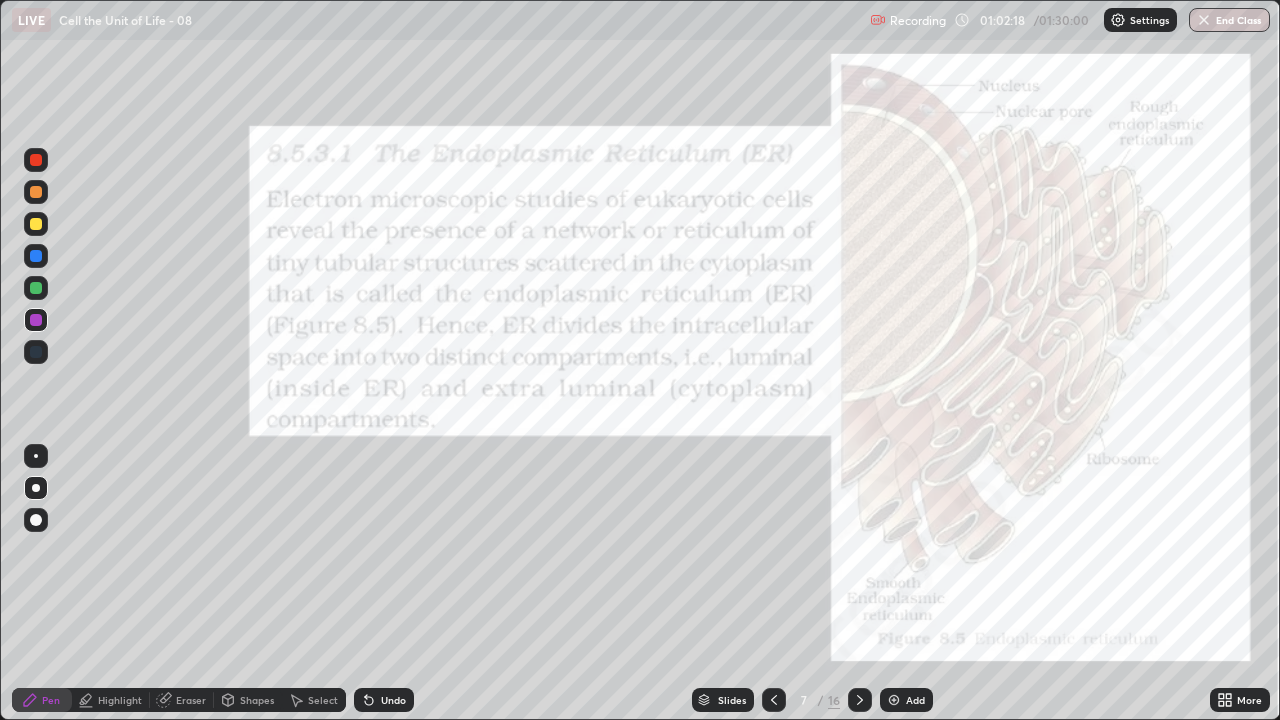 click 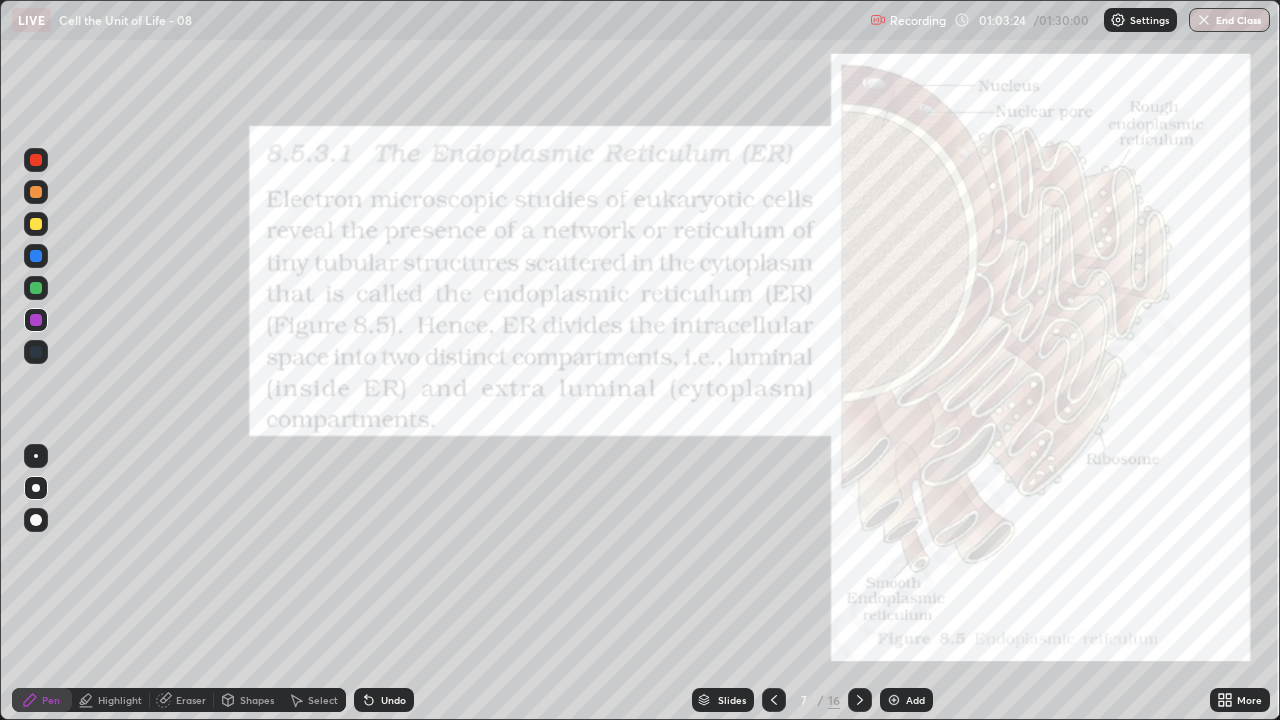click 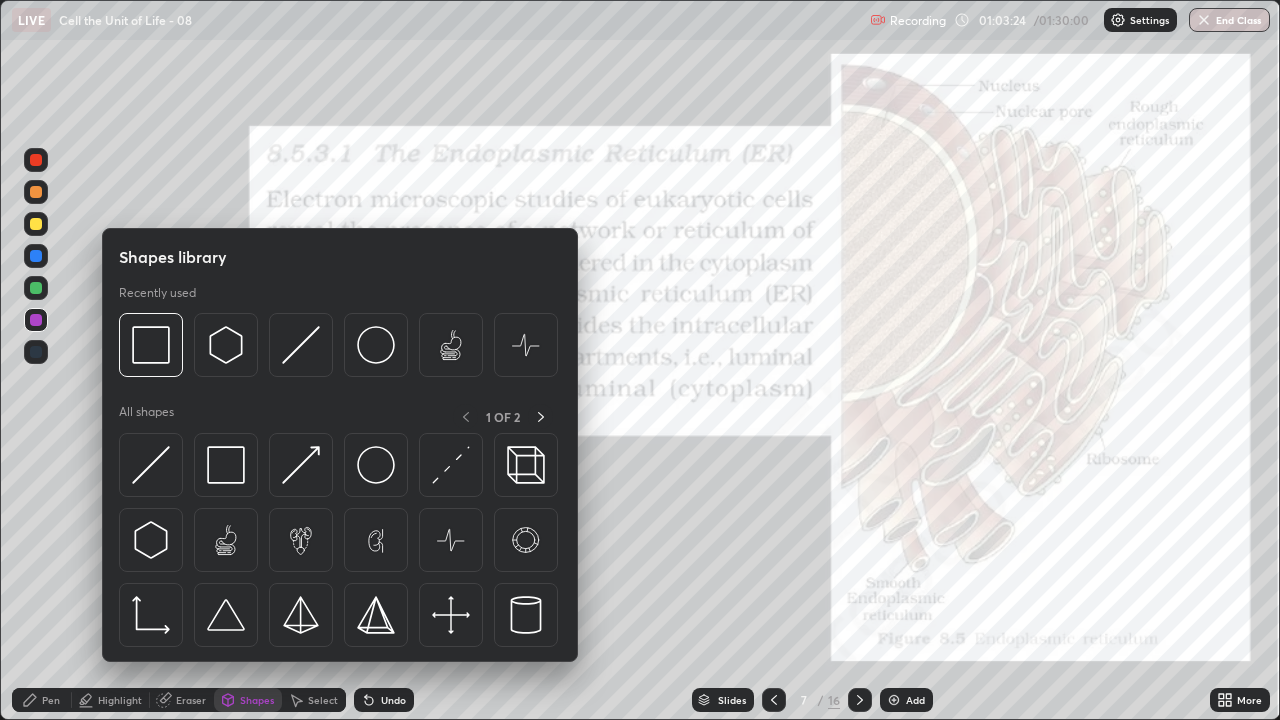 click on "Eraser" at bounding box center (191, 700) 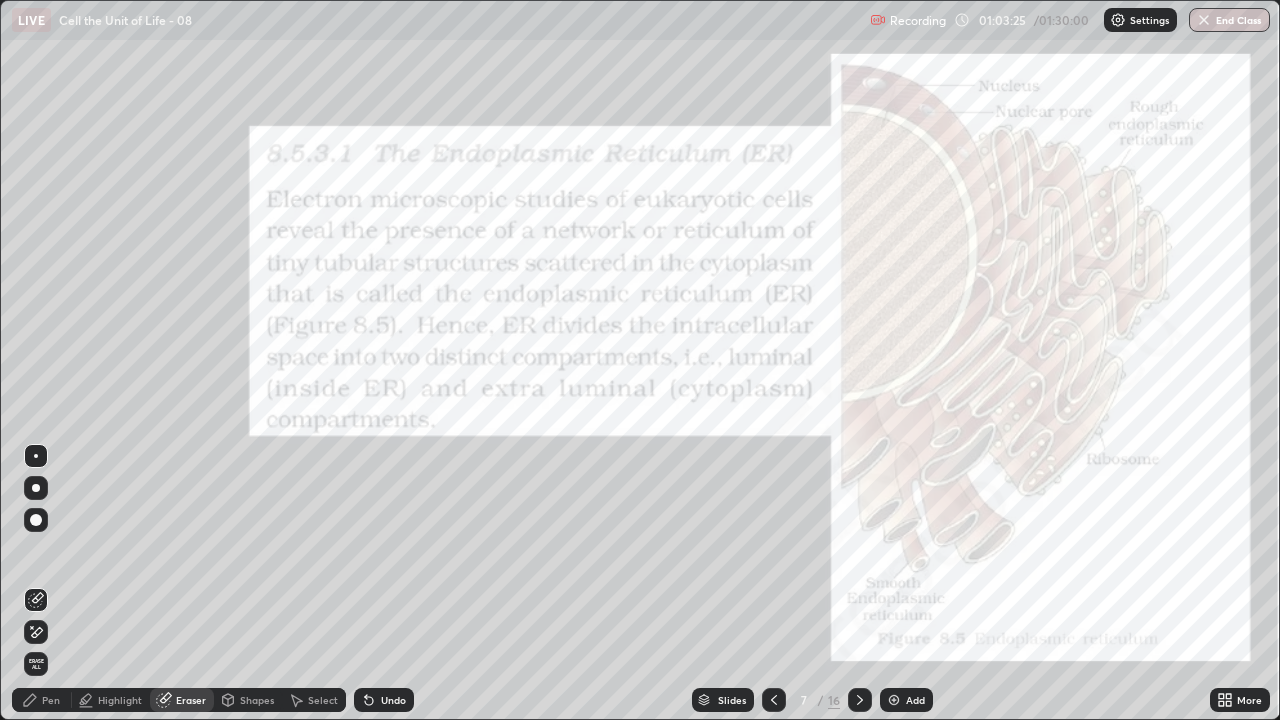 click 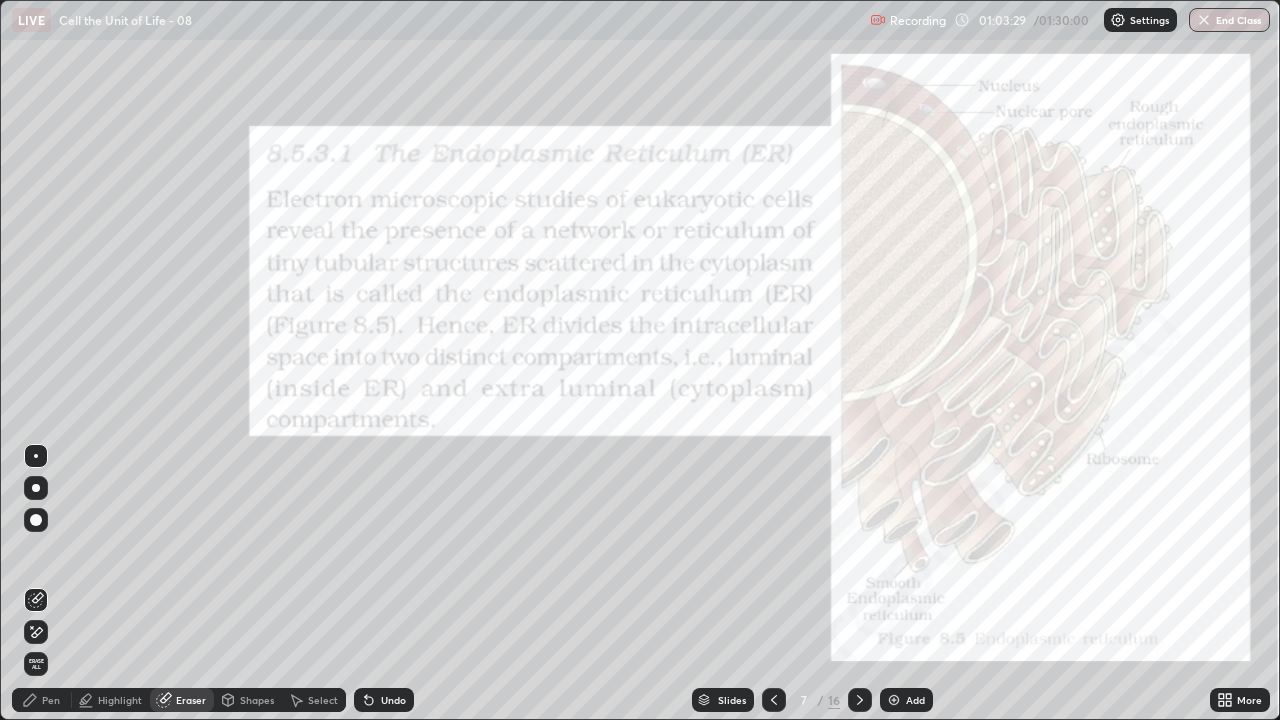 click on "Pen" at bounding box center [42, 700] 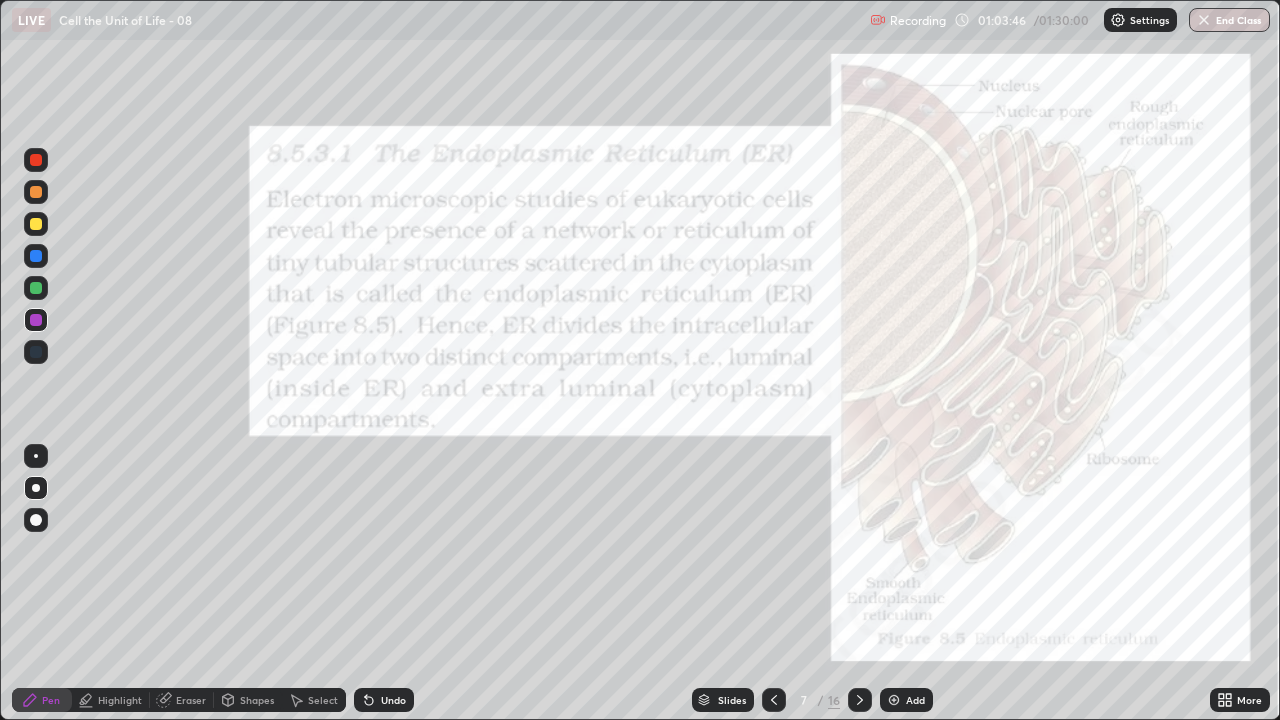 click on "Pen" at bounding box center [51, 700] 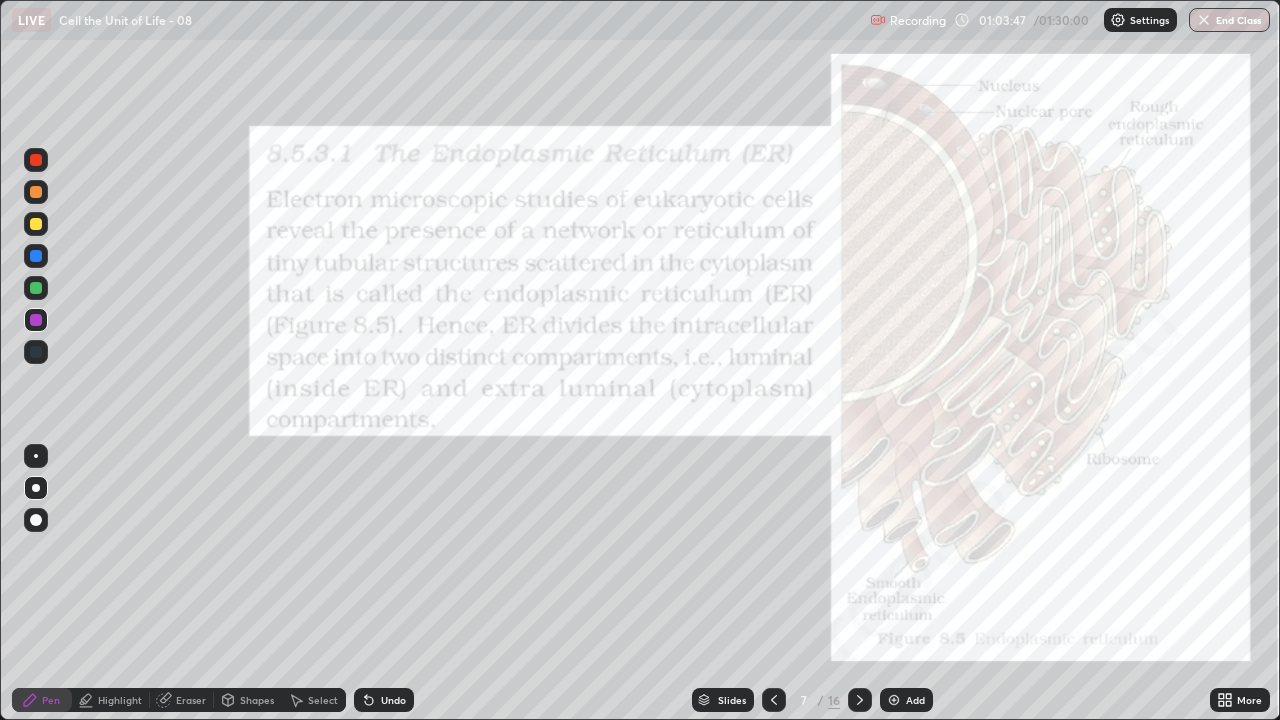 click at bounding box center [36, 288] 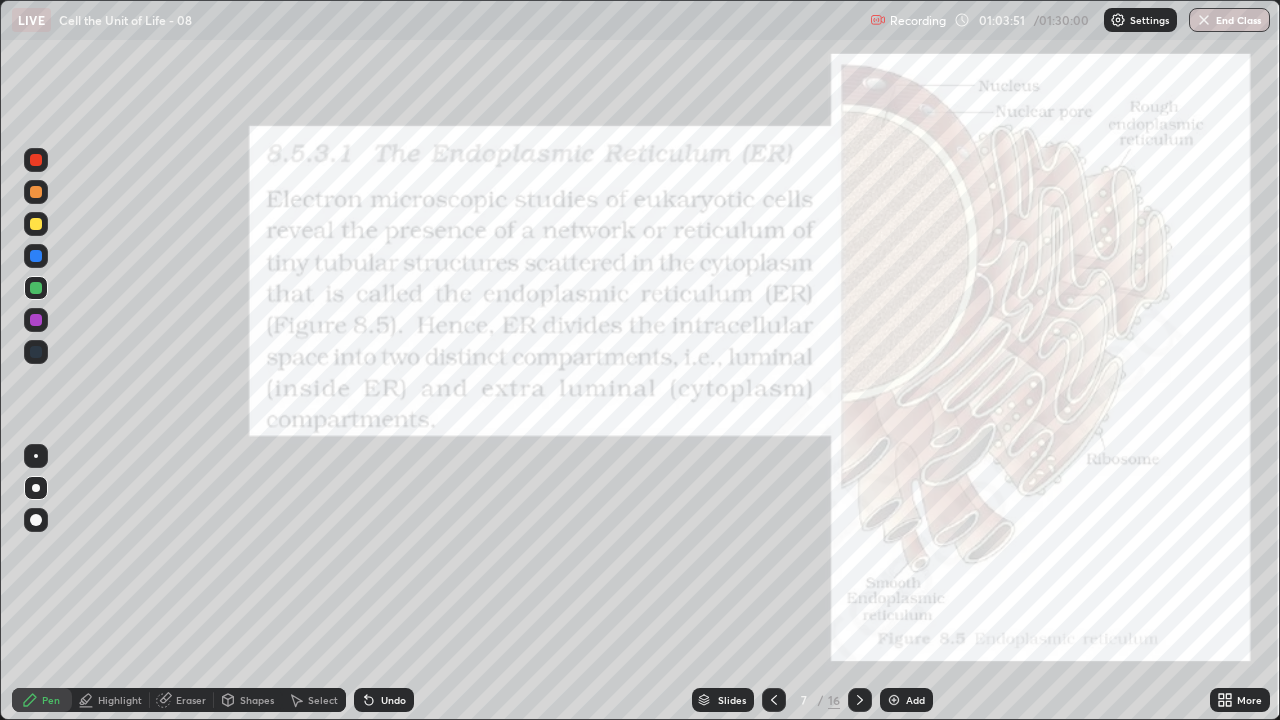 click on "Shapes" at bounding box center (257, 700) 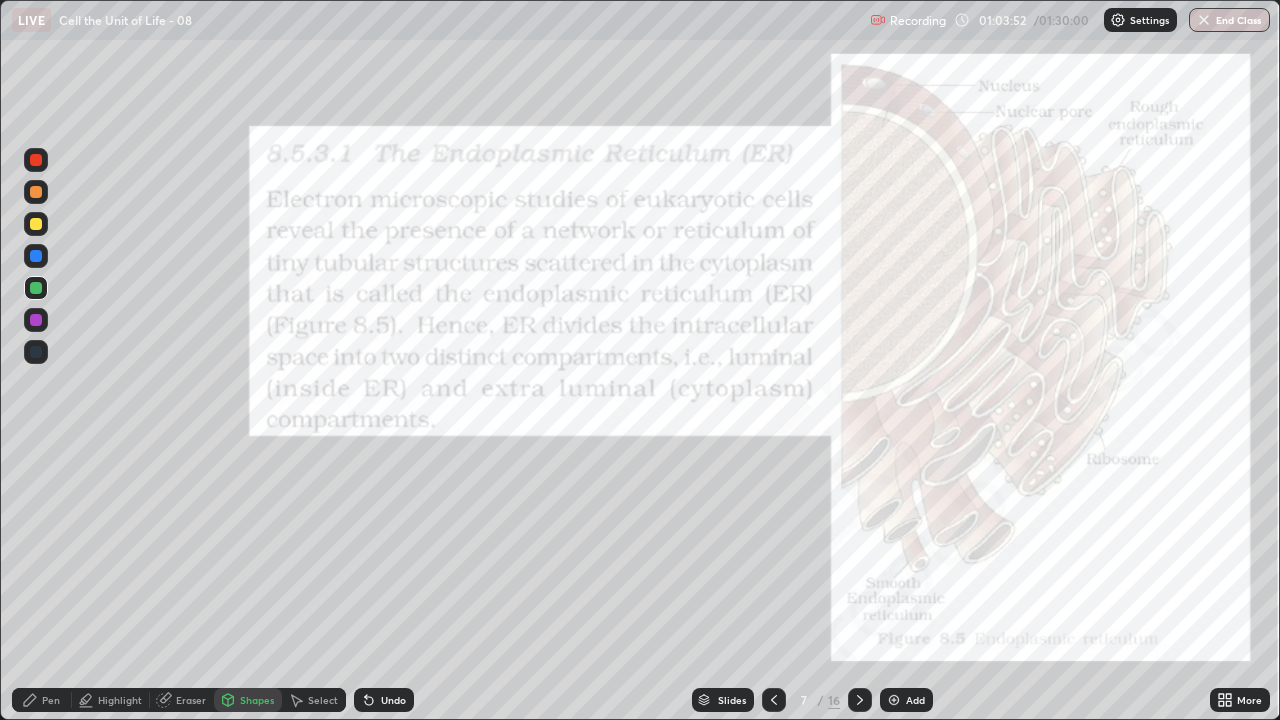 click on "Eraser" at bounding box center (191, 700) 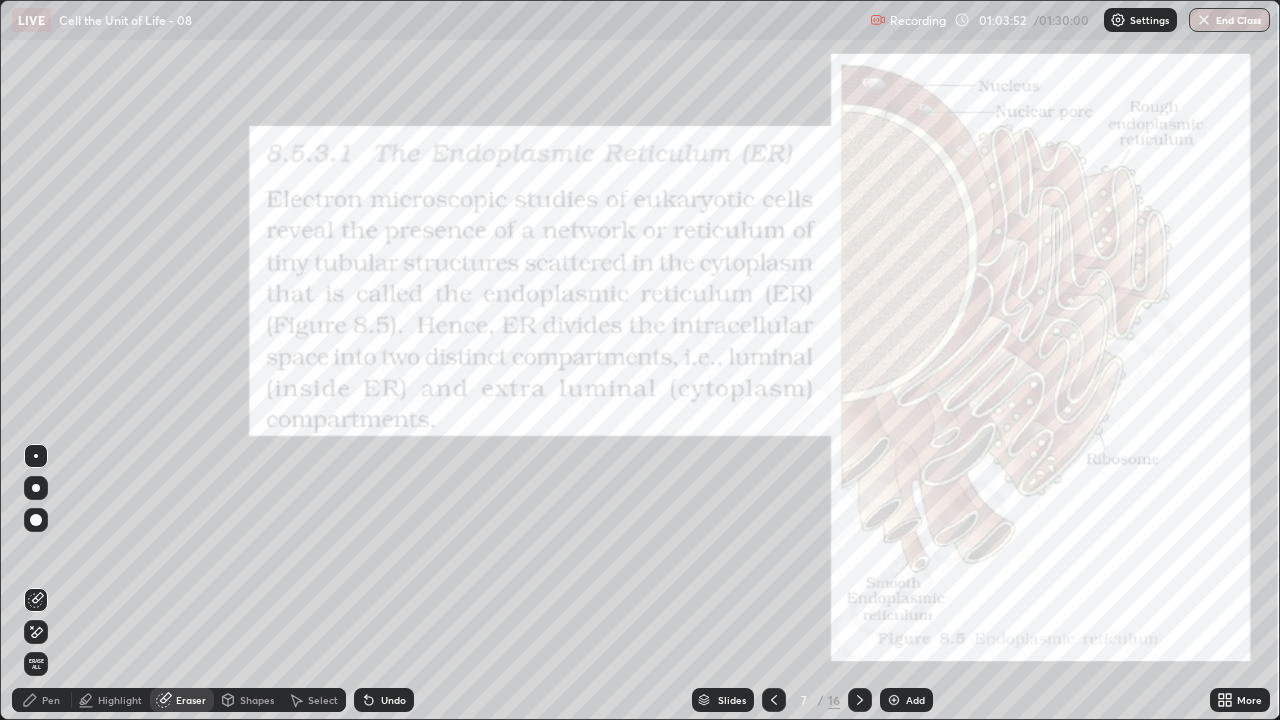 click on "Shapes" at bounding box center [257, 700] 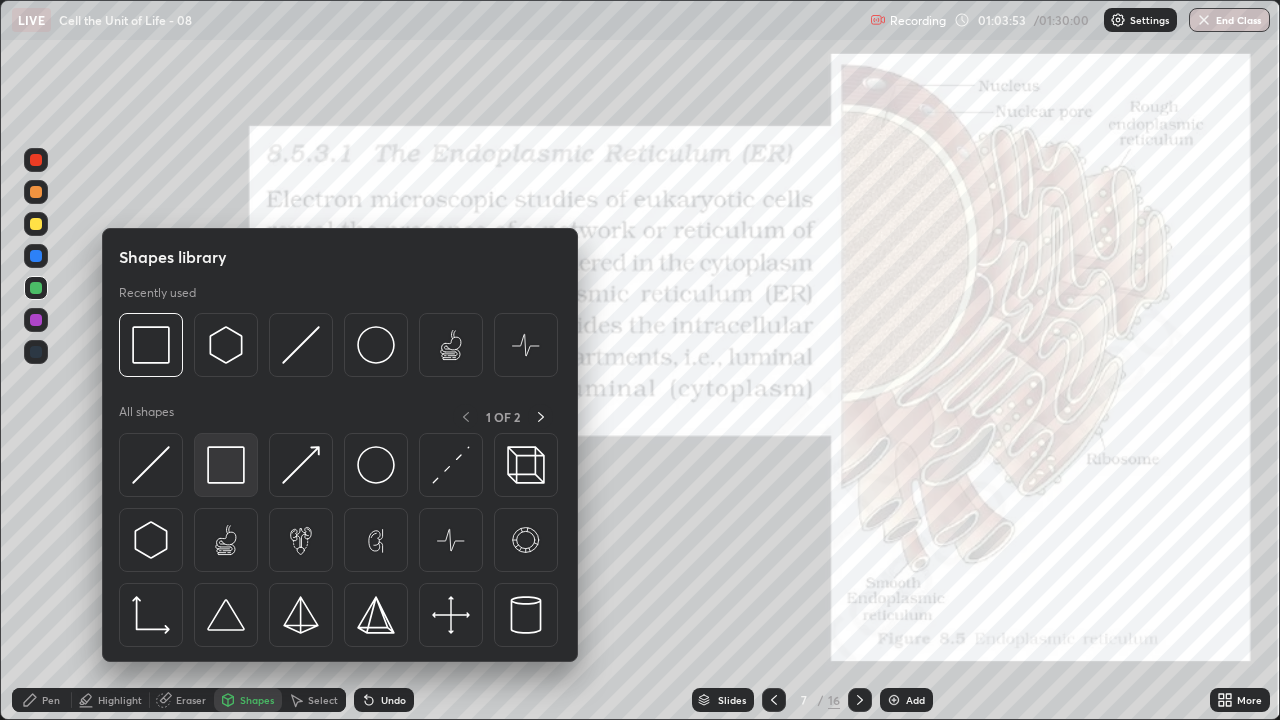 click at bounding box center (226, 465) 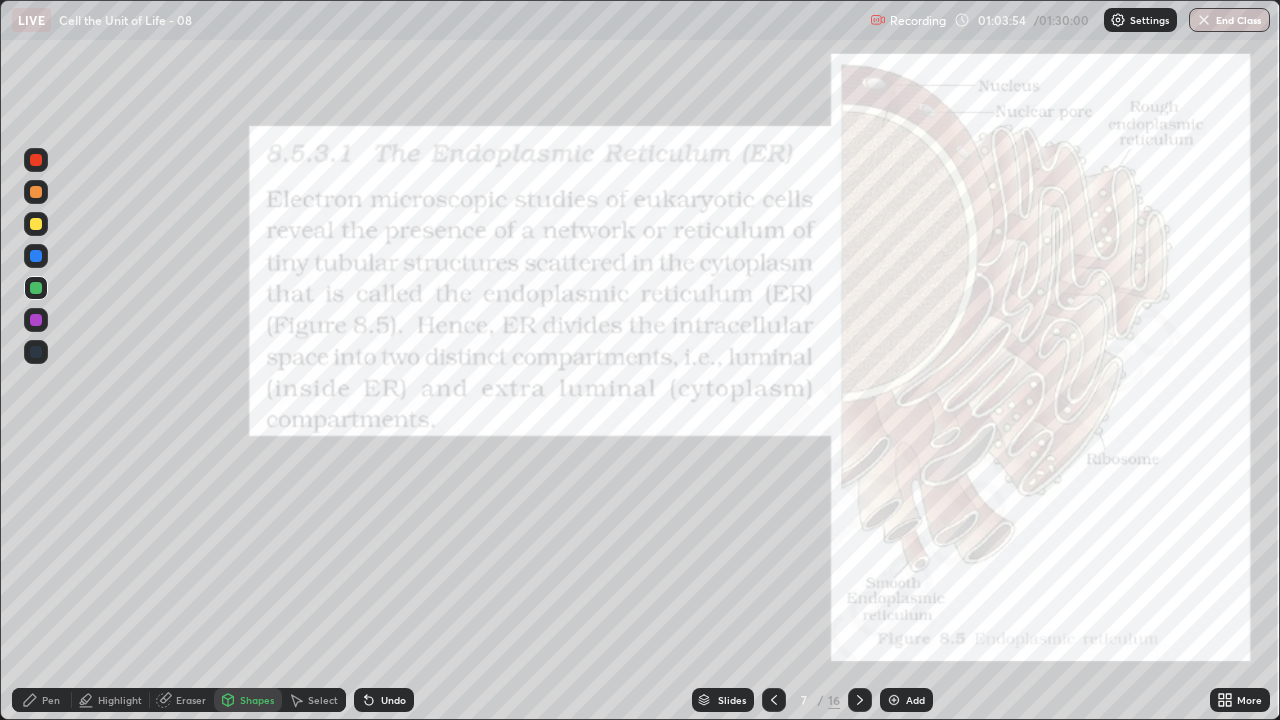 click at bounding box center (36, 160) 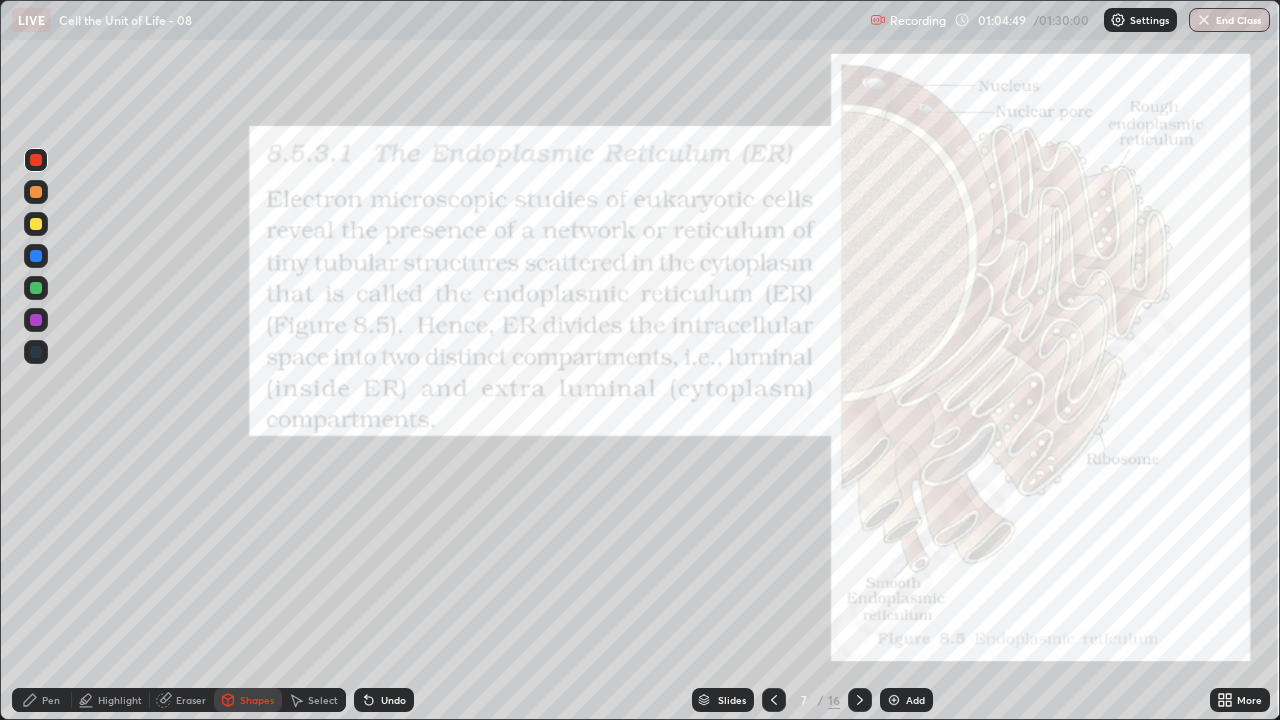 click 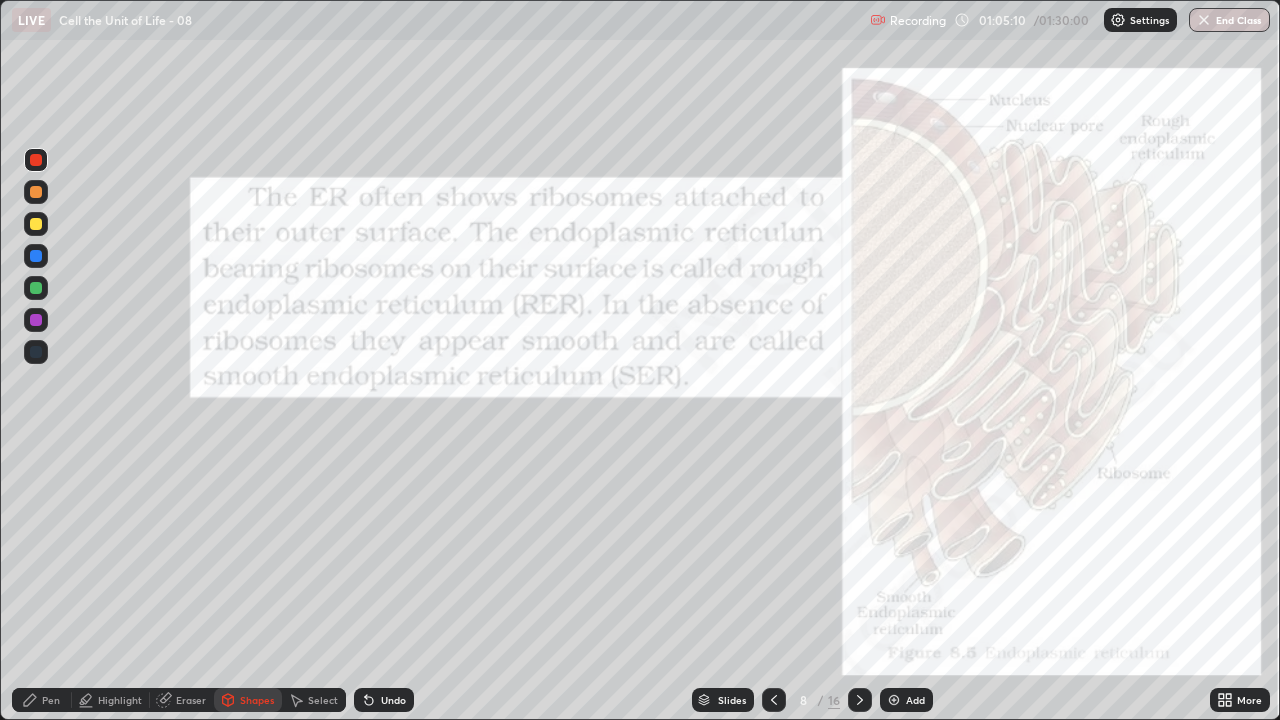click 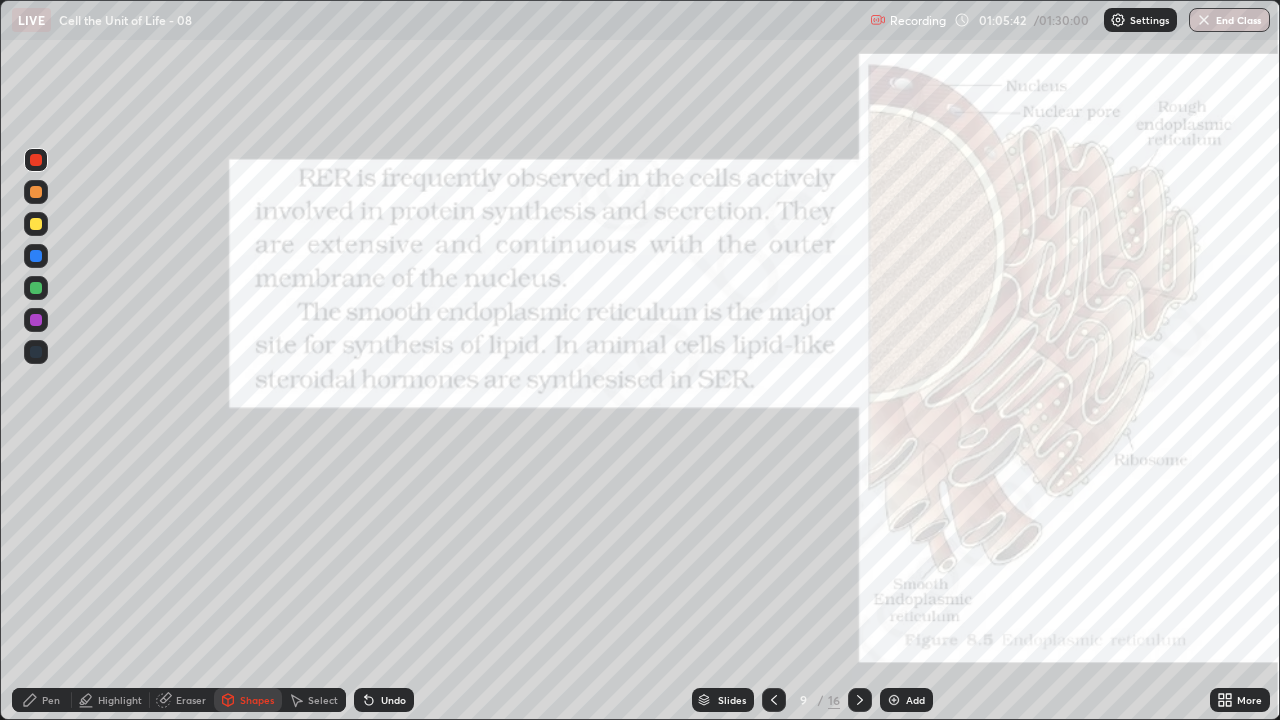 click at bounding box center (36, 320) 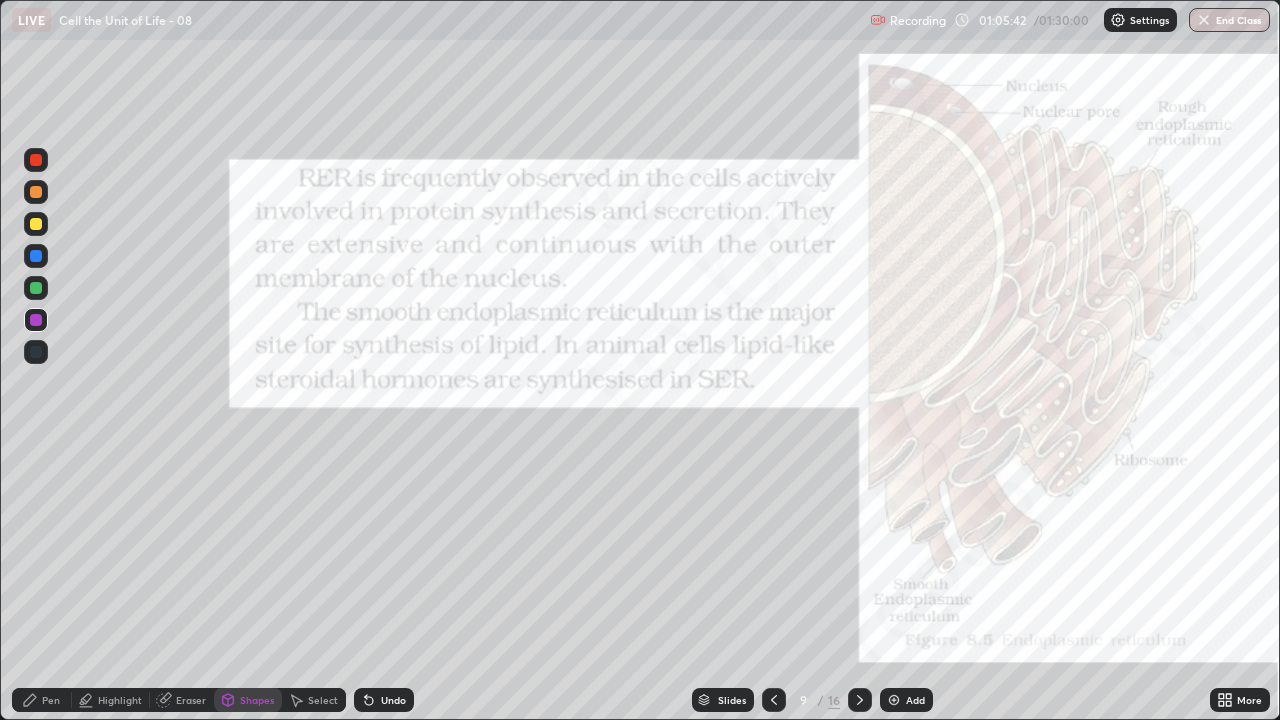 click on "Pen" at bounding box center [42, 700] 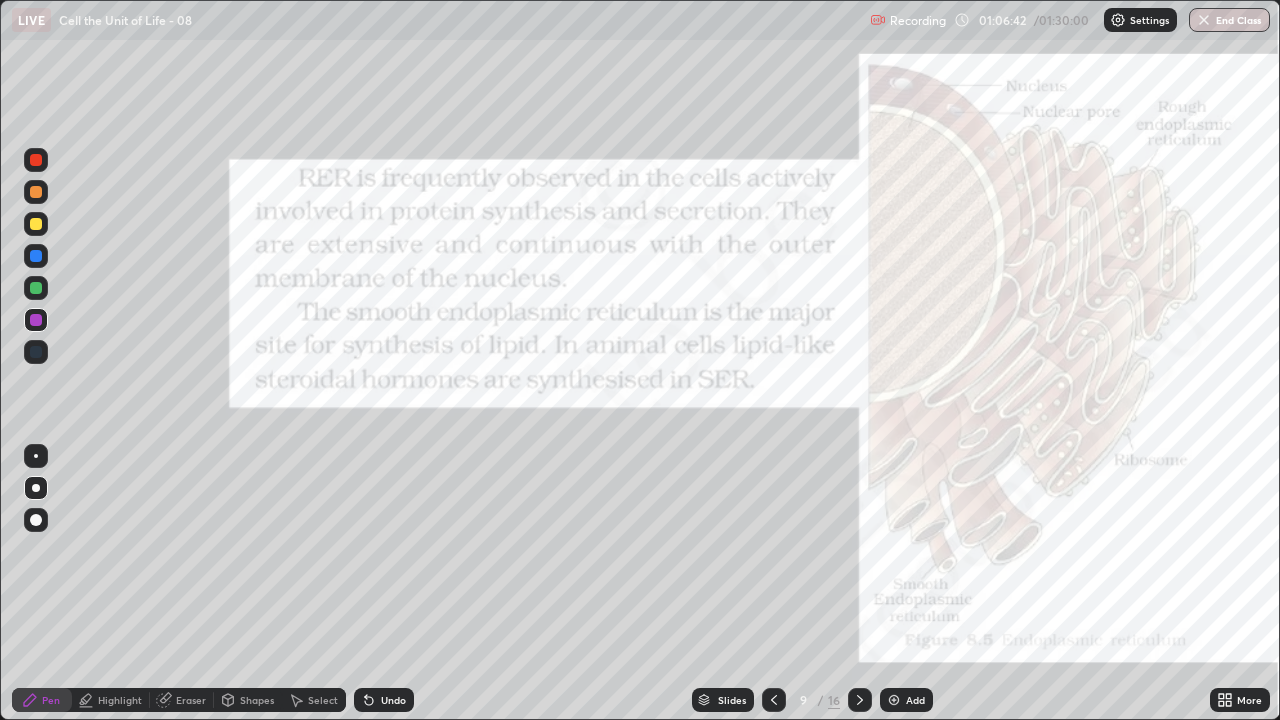 click at bounding box center [894, 700] 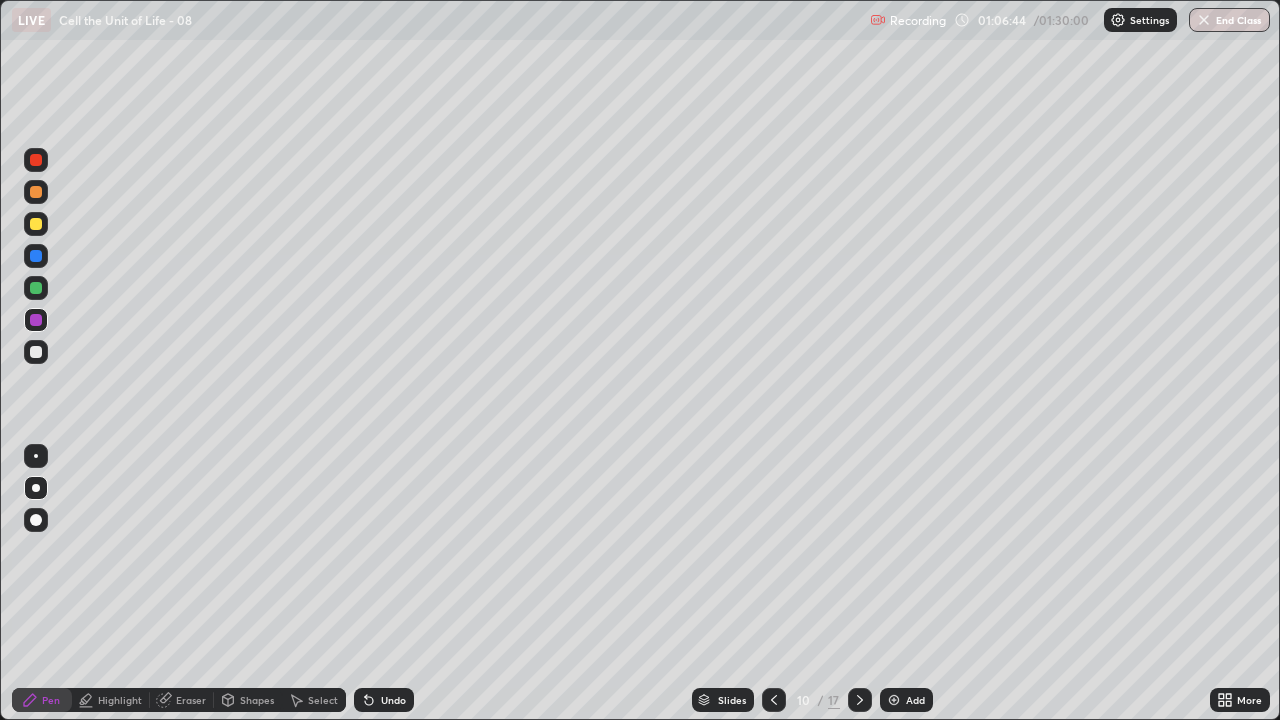 click at bounding box center [36, 352] 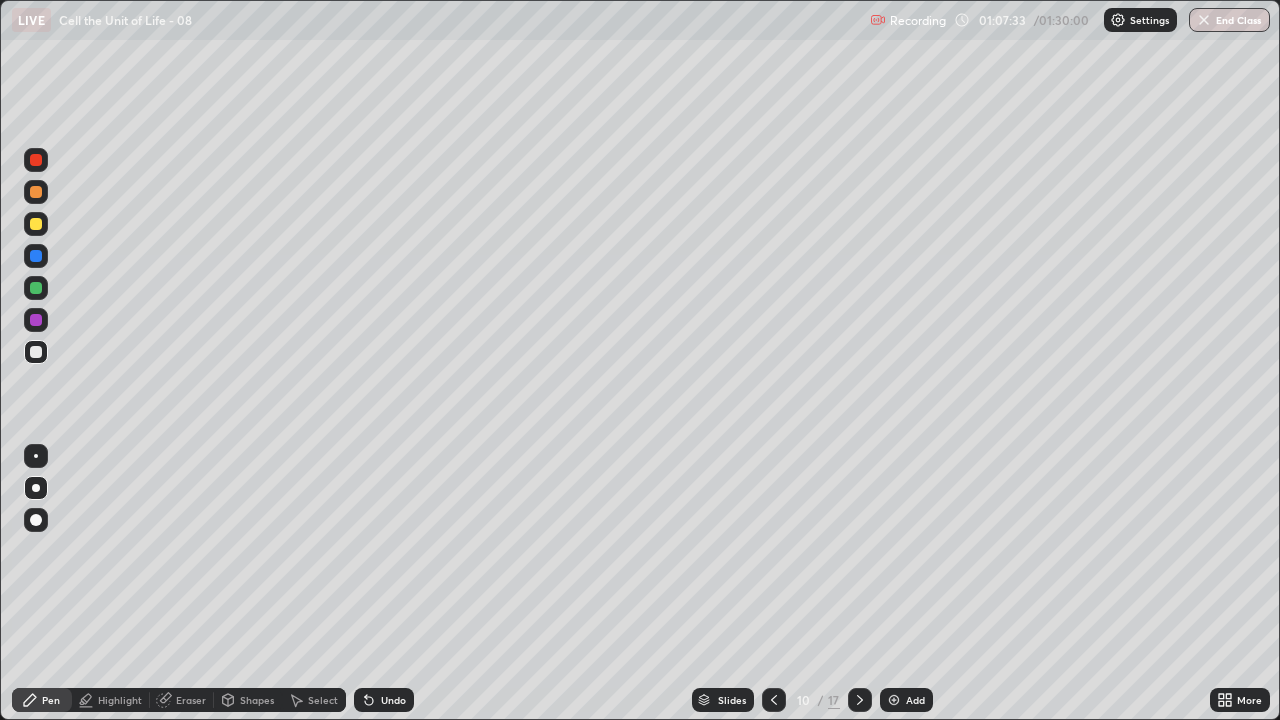 click on "Pen" at bounding box center (51, 700) 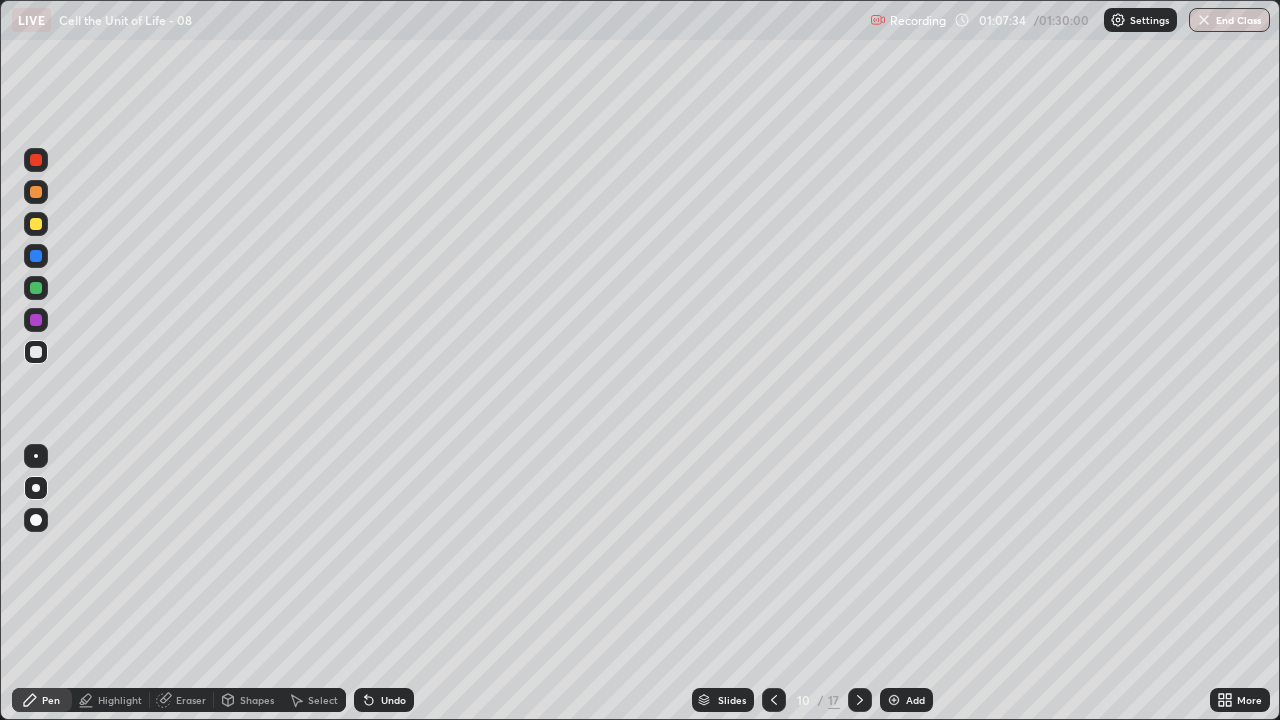 click 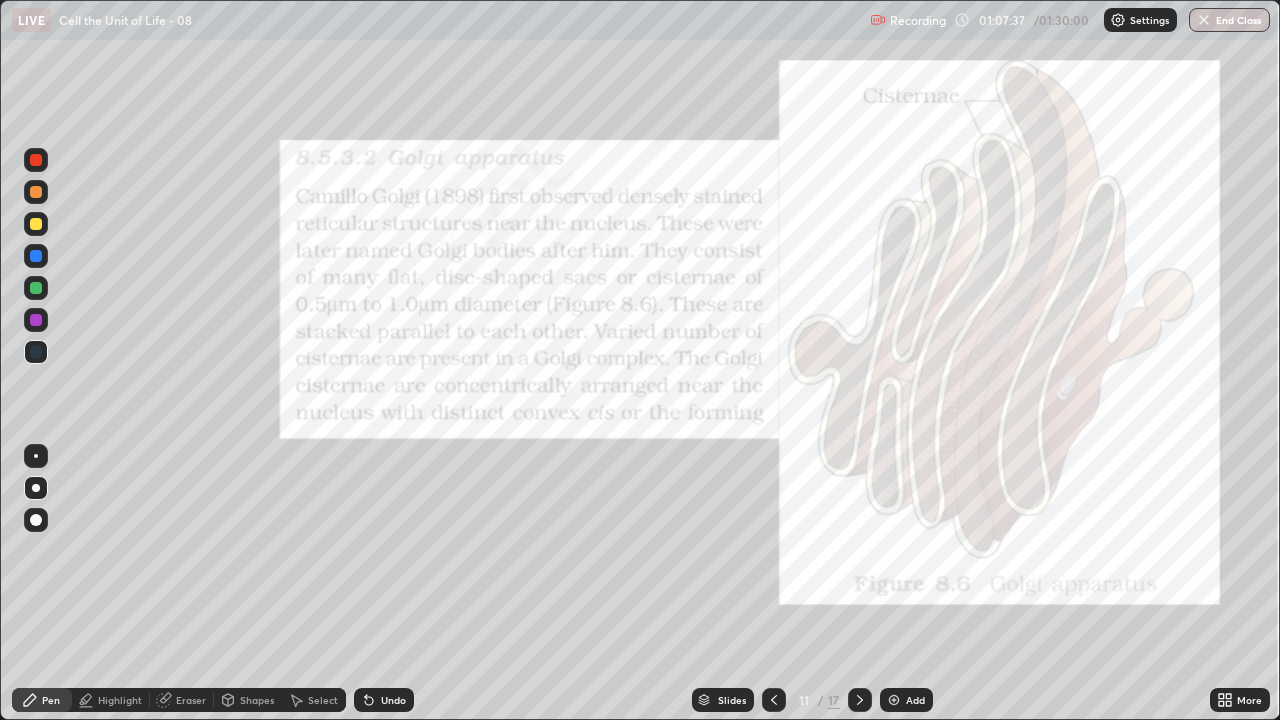 click on "Shapes" at bounding box center (257, 700) 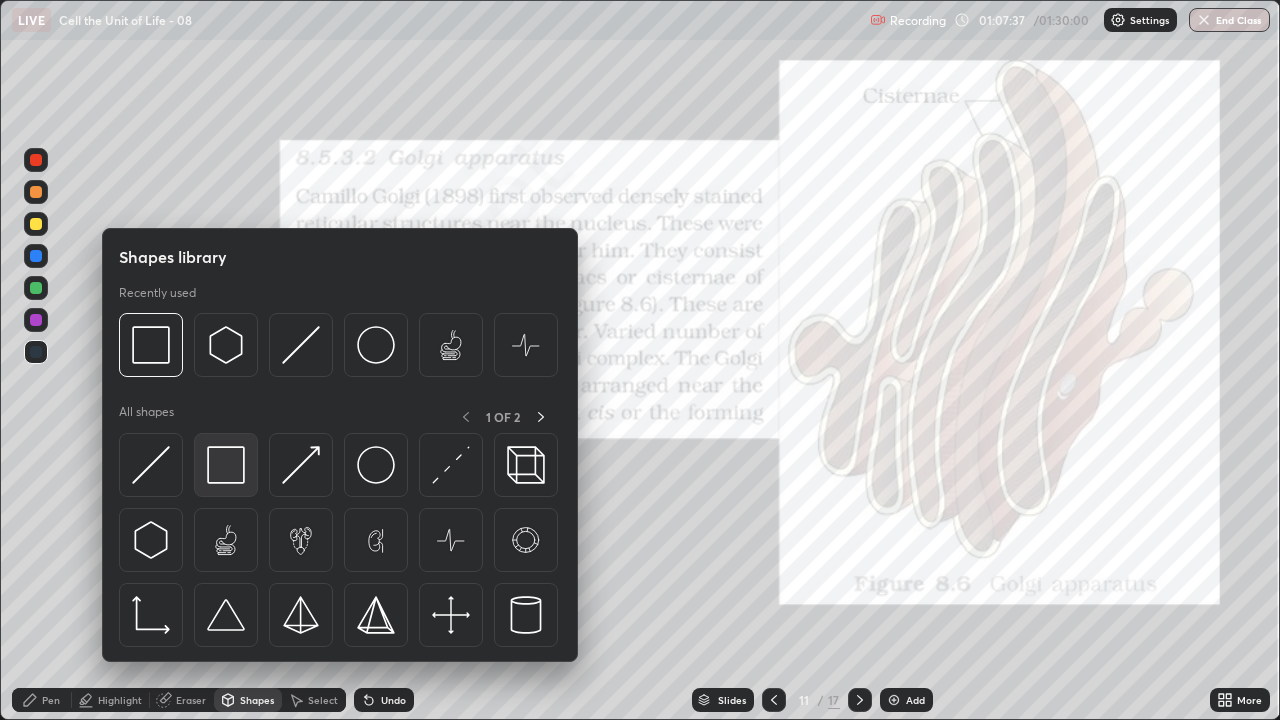click at bounding box center [226, 465] 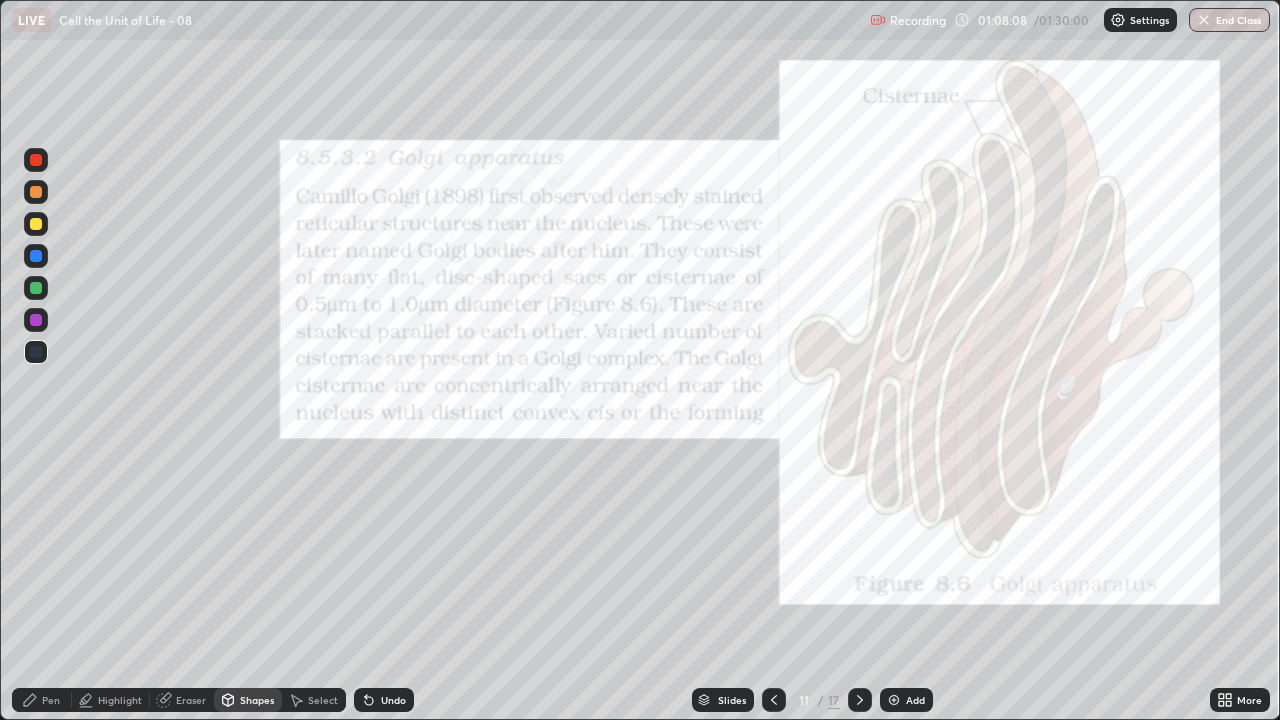 click at bounding box center (36, 256) 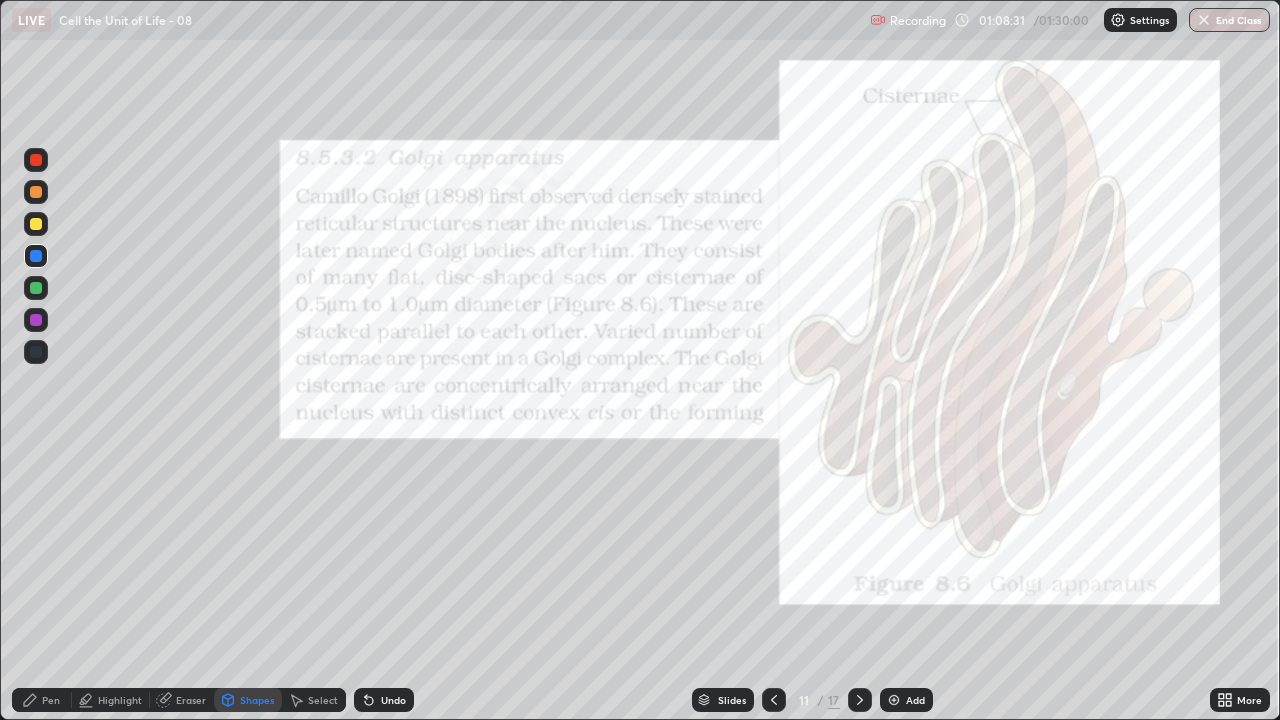 click 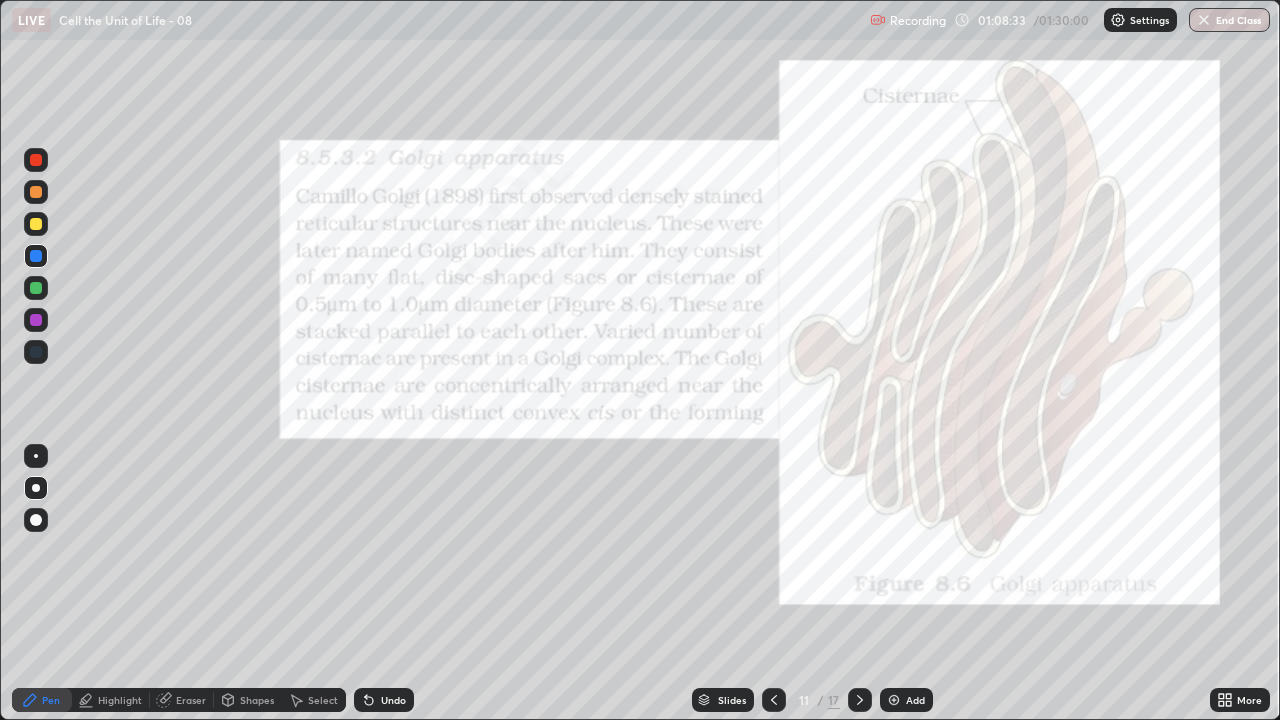click on "Add" at bounding box center (915, 700) 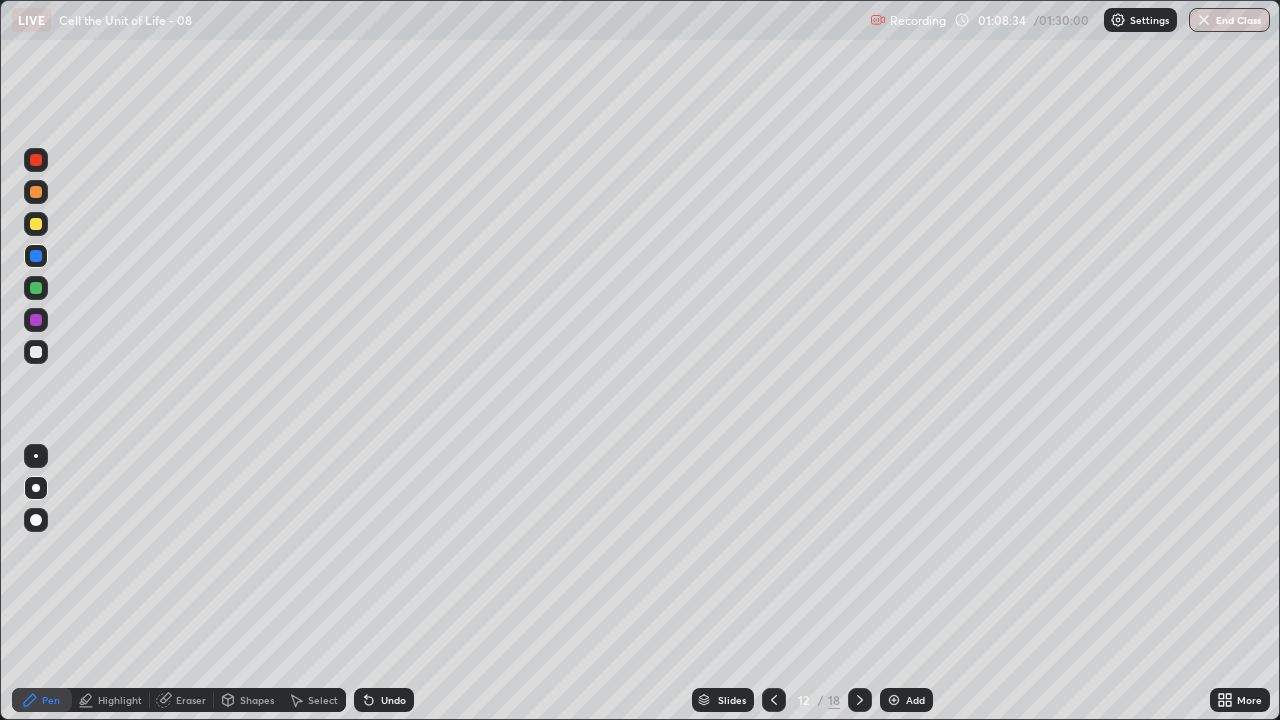 click on "Shapes" at bounding box center (248, 700) 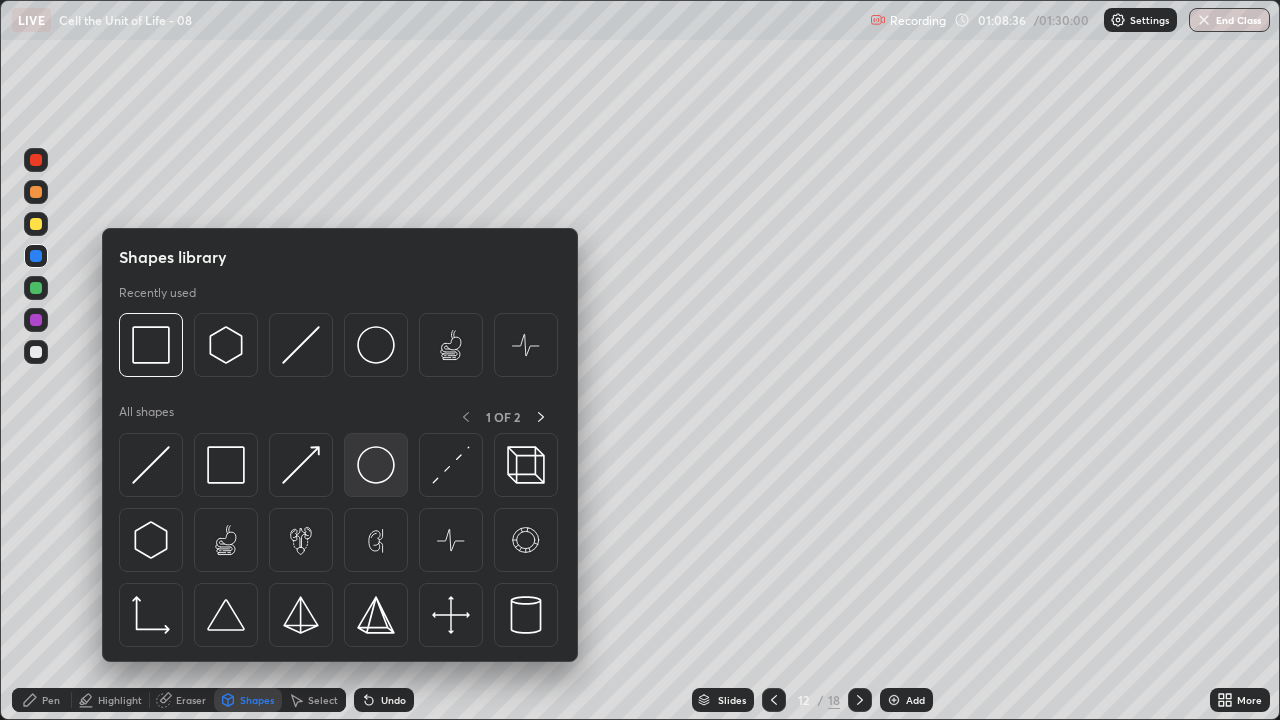 click at bounding box center [376, 465] 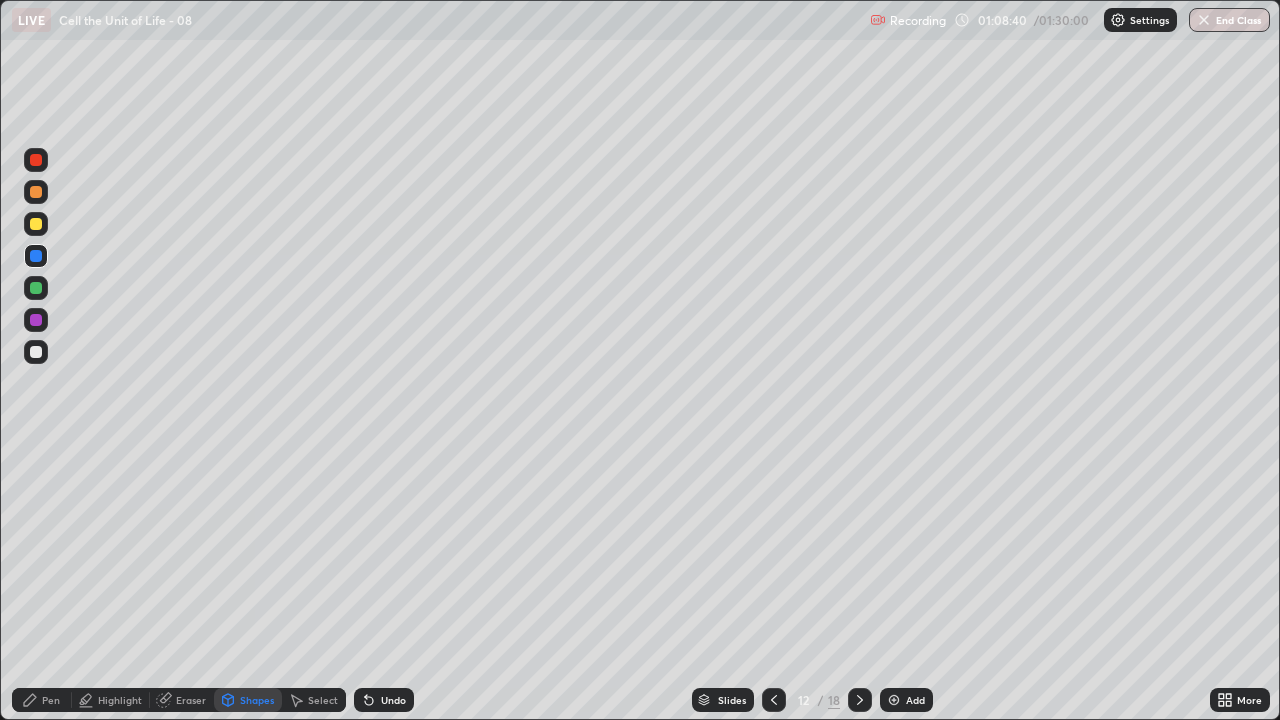 click on "Pen" at bounding box center [51, 700] 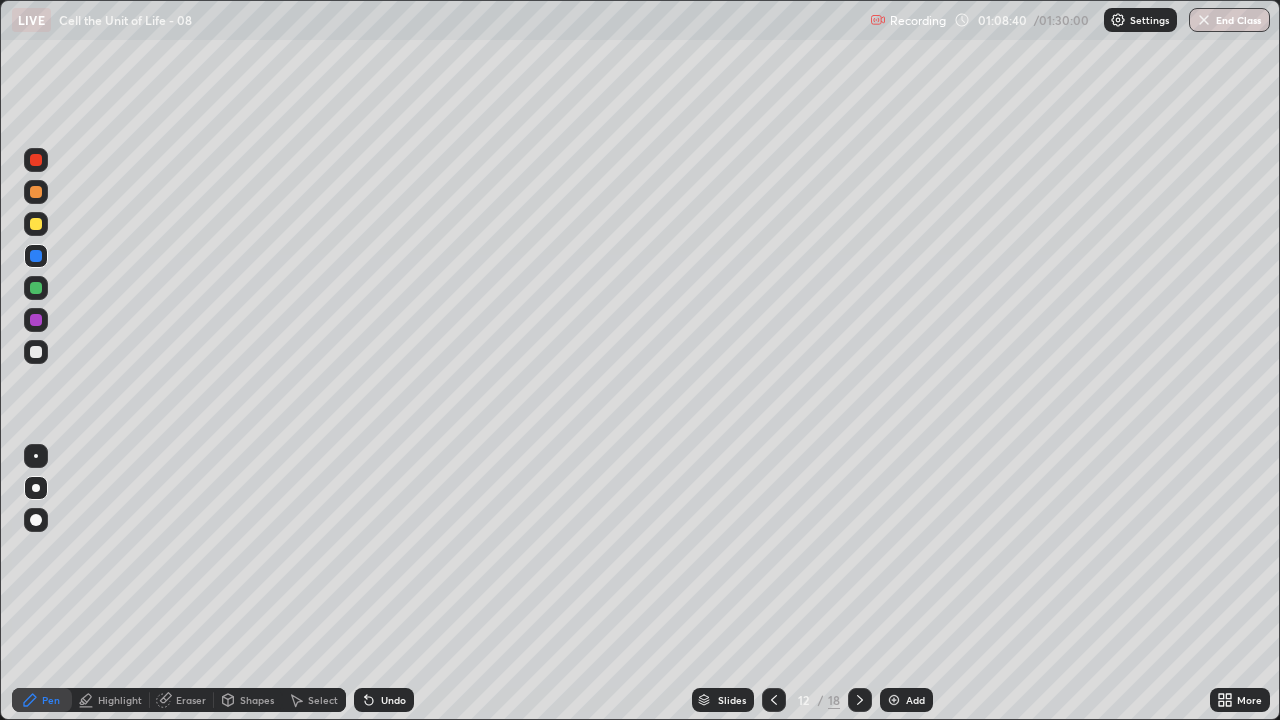click at bounding box center [36, 352] 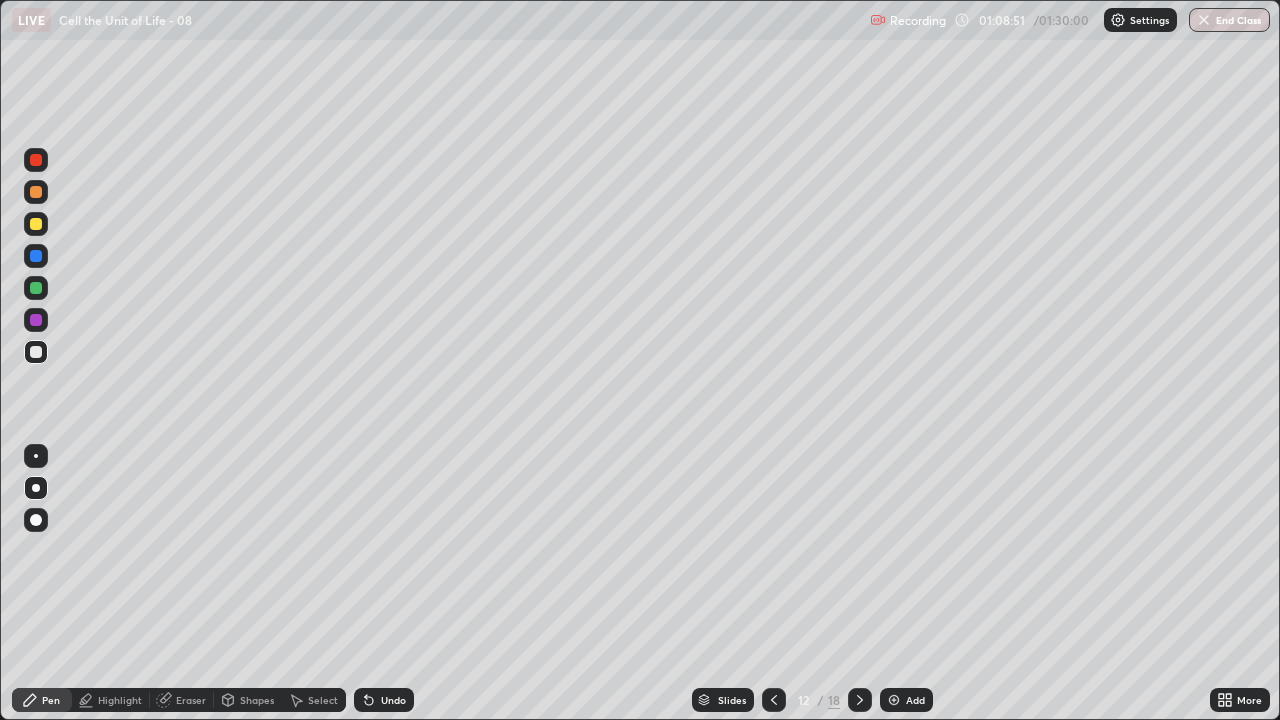 click at bounding box center [36, 256] 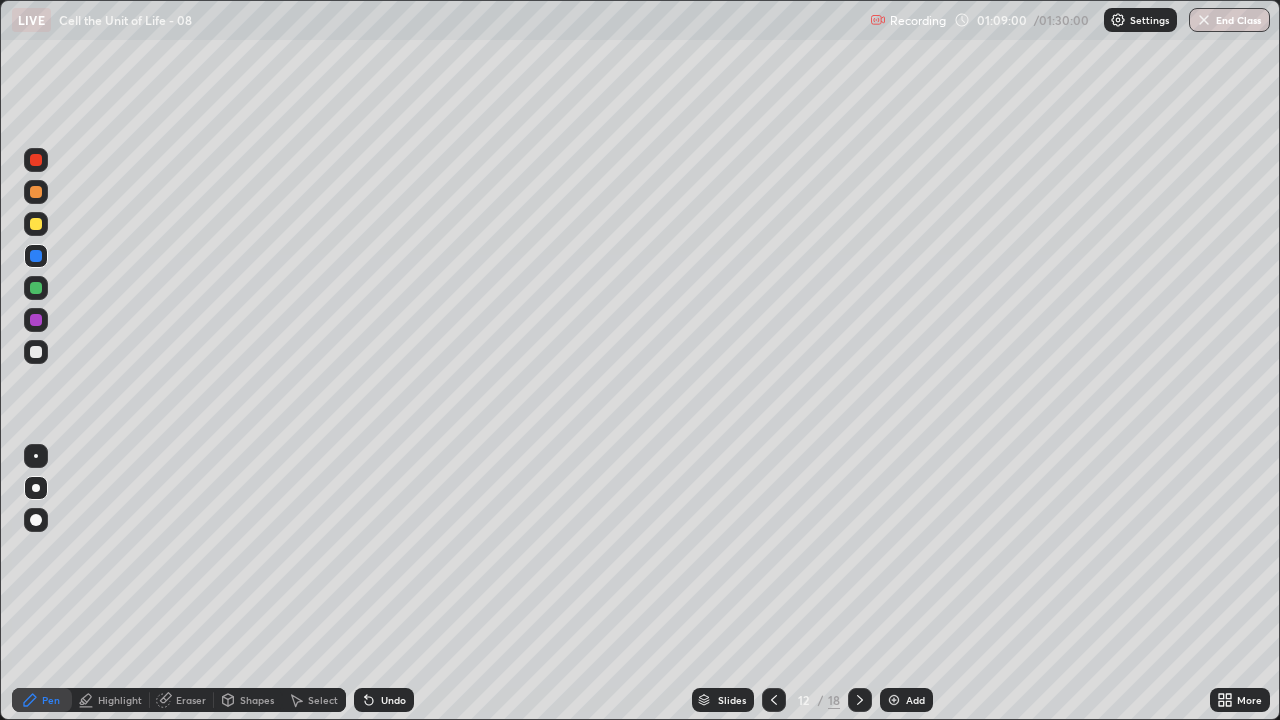 click at bounding box center [36, 288] 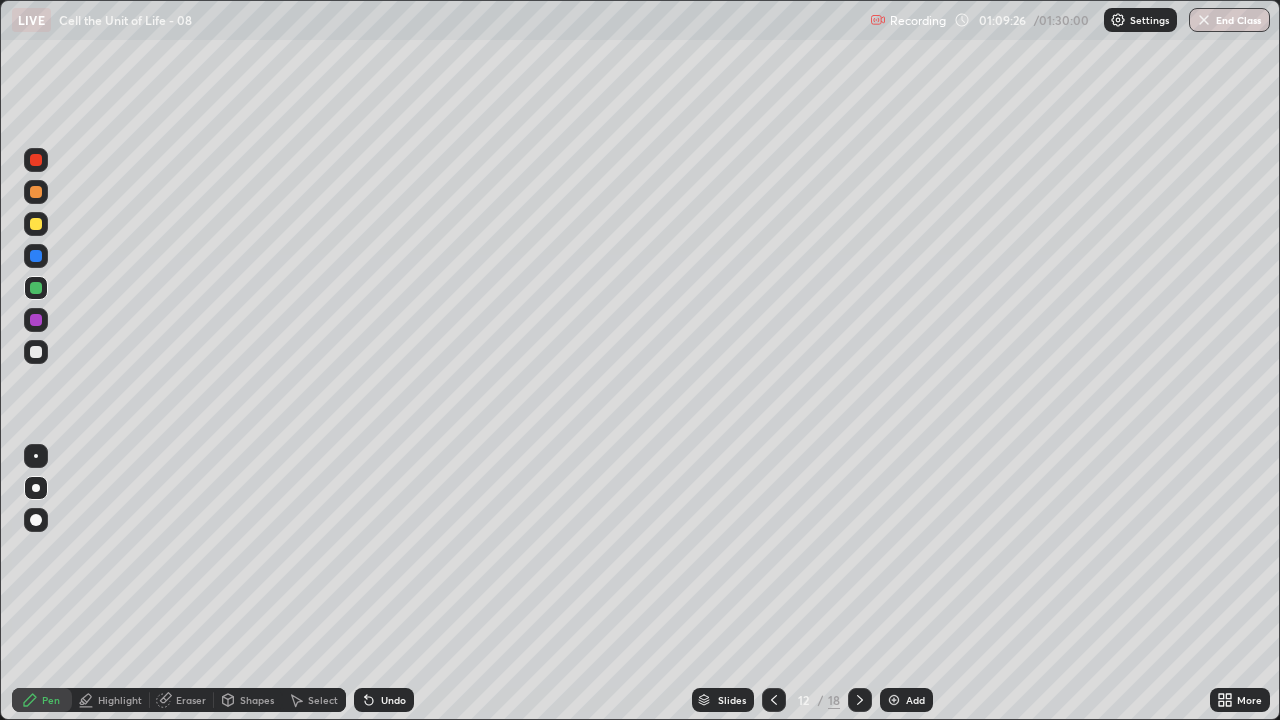 click at bounding box center [36, 256] 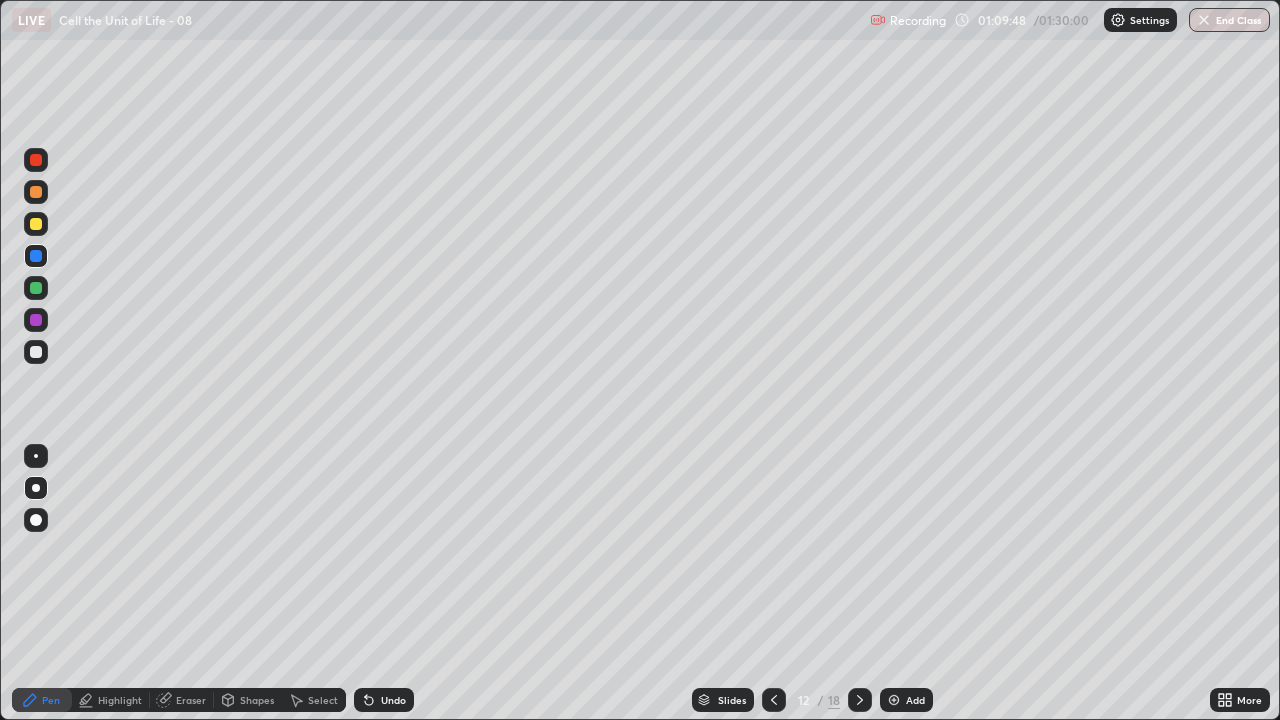 click at bounding box center (36, 192) 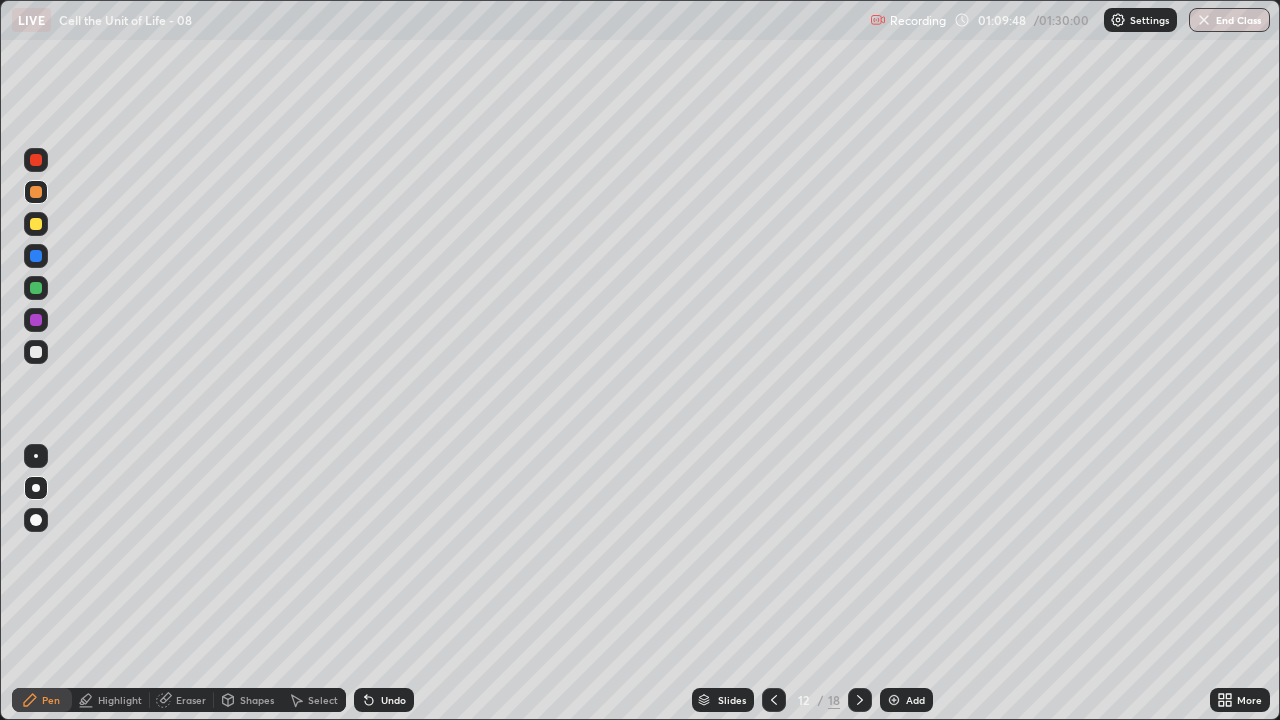 click at bounding box center [36, 192] 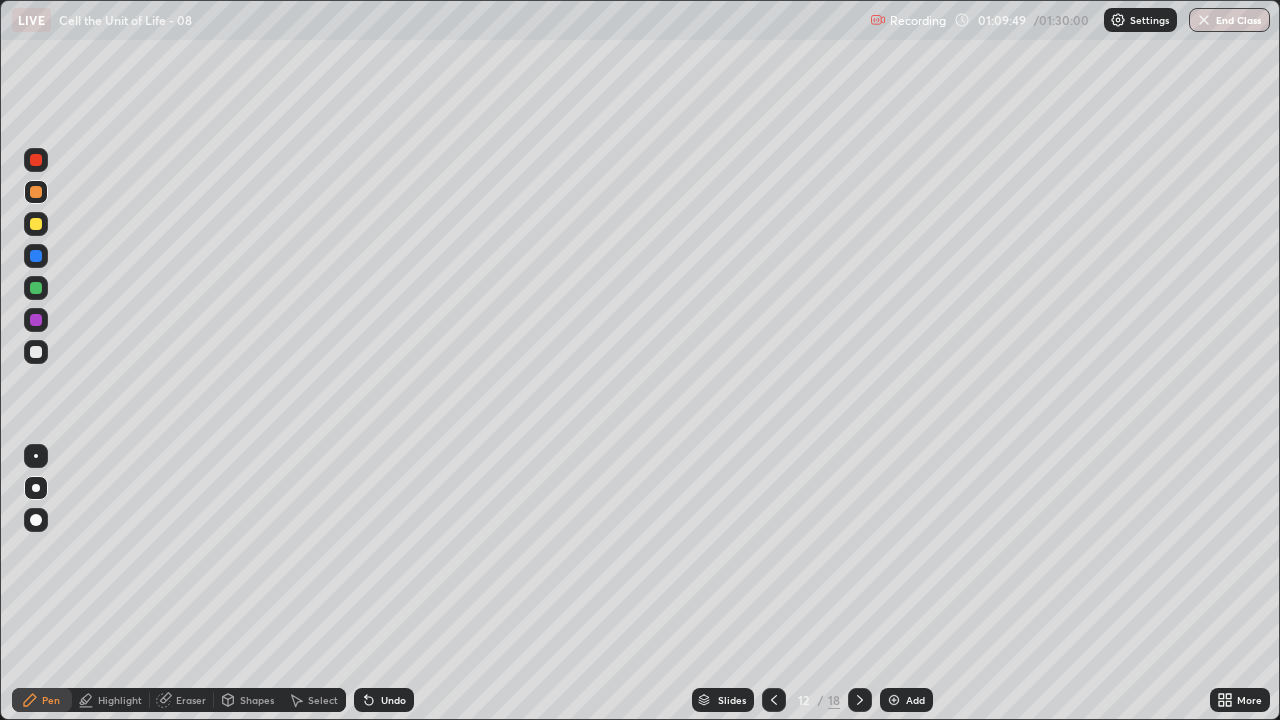 click on "Pen" at bounding box center (51, 700) 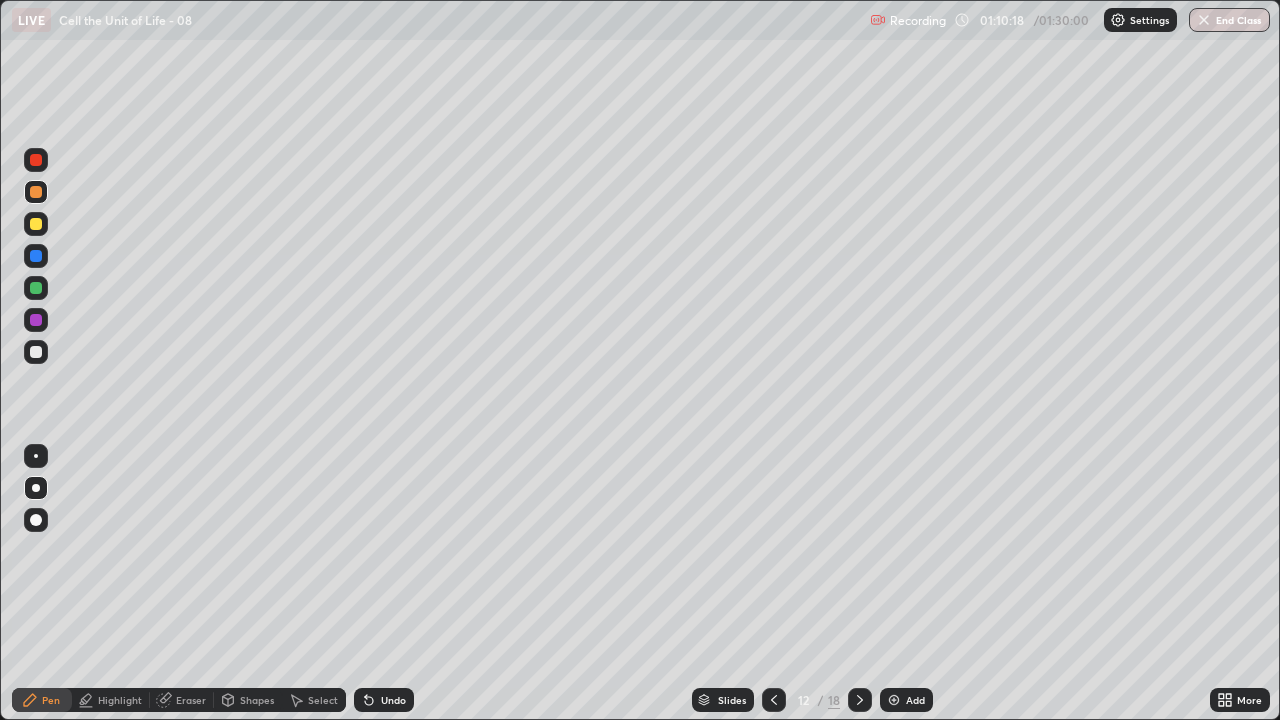 click at bounding box center (36, 288) 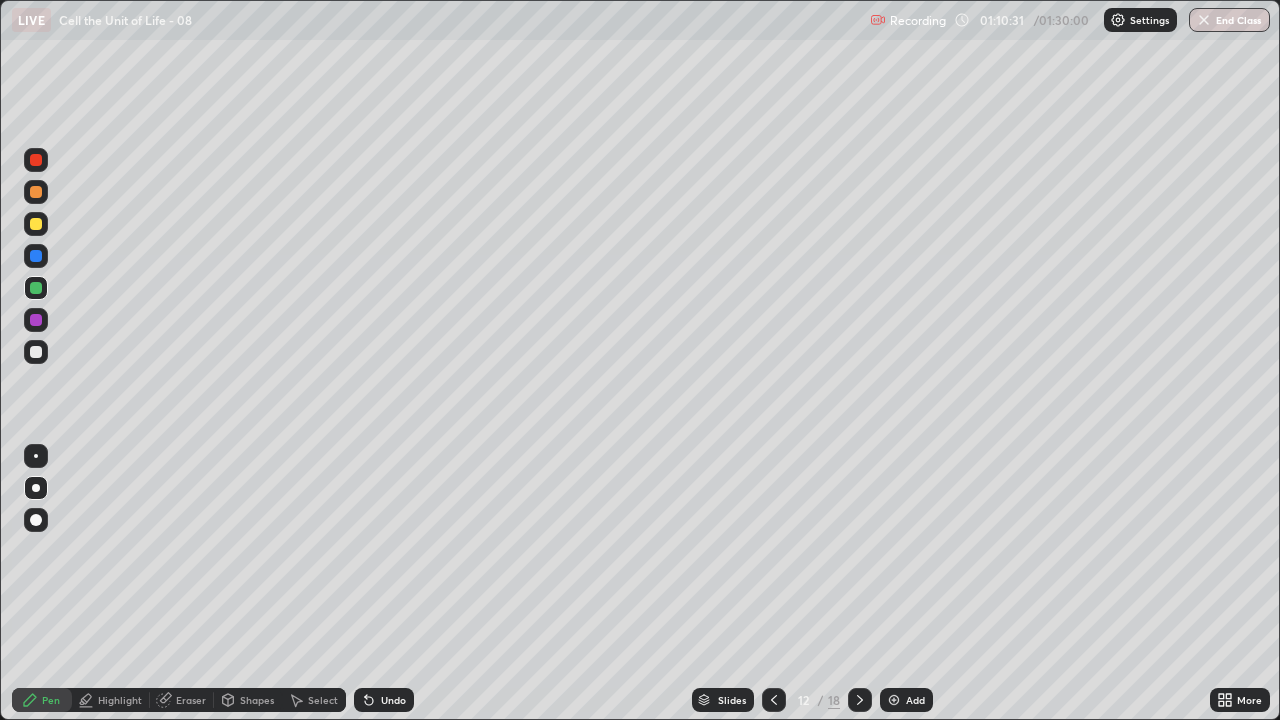 click on "Pen" at bounding box center (42, 700) 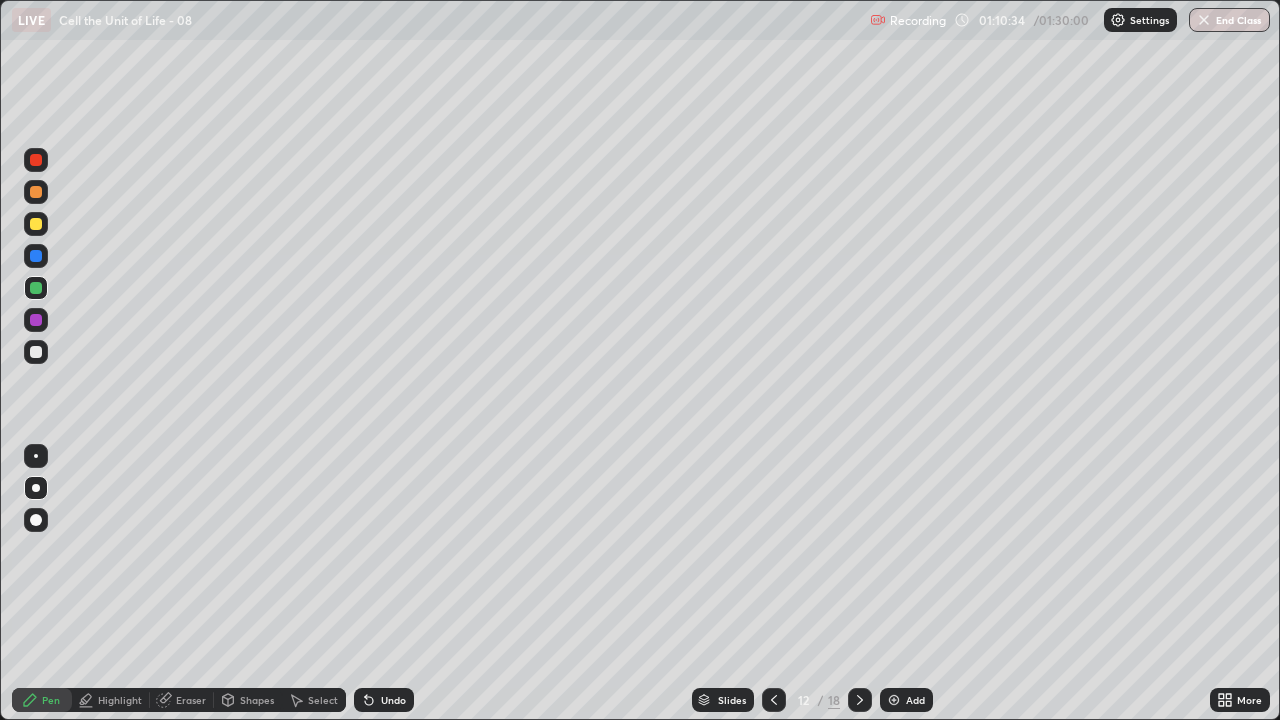 click on "Pen" at bounding box center [42, 700] 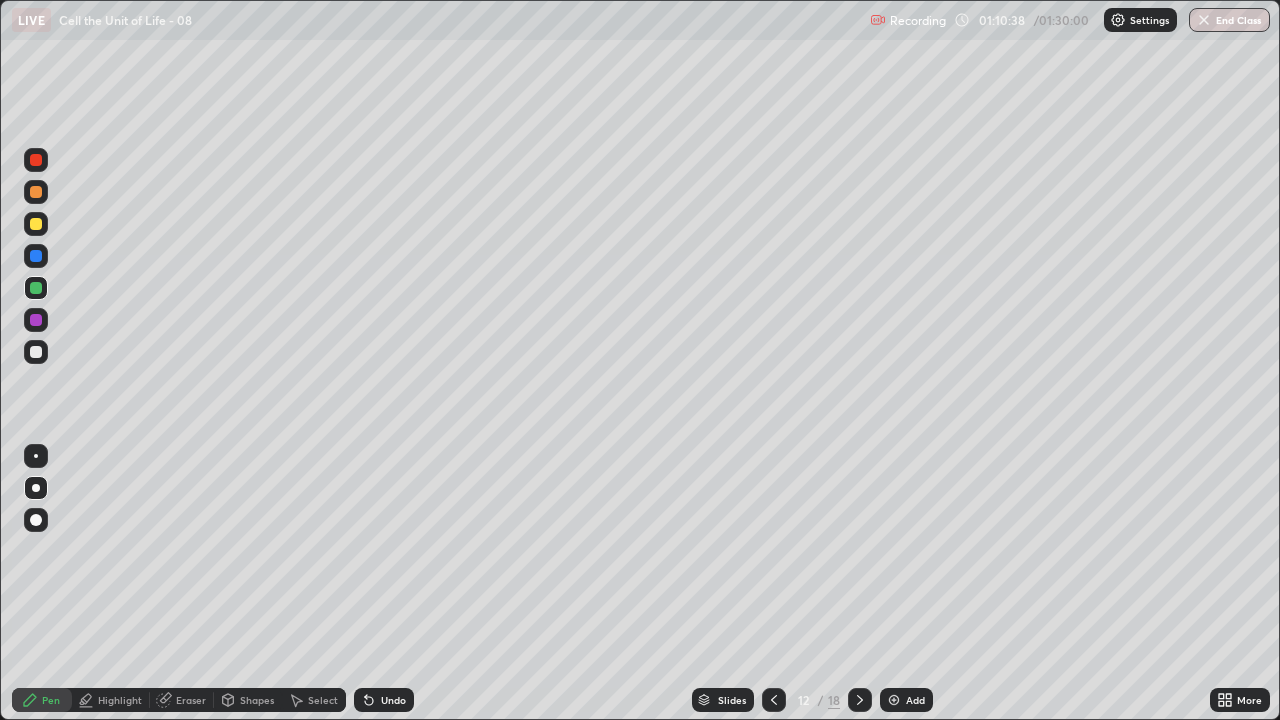 click at bounding box center [36, 320] 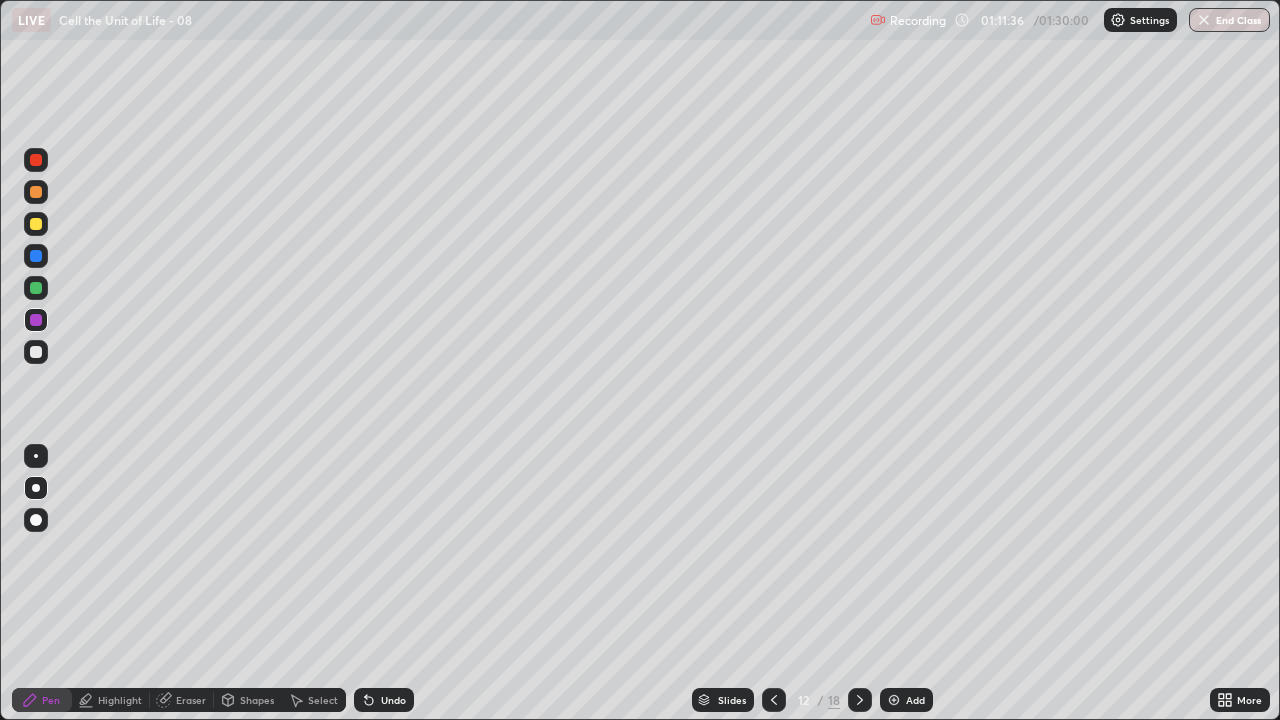 click at bounding box center (36, 256) 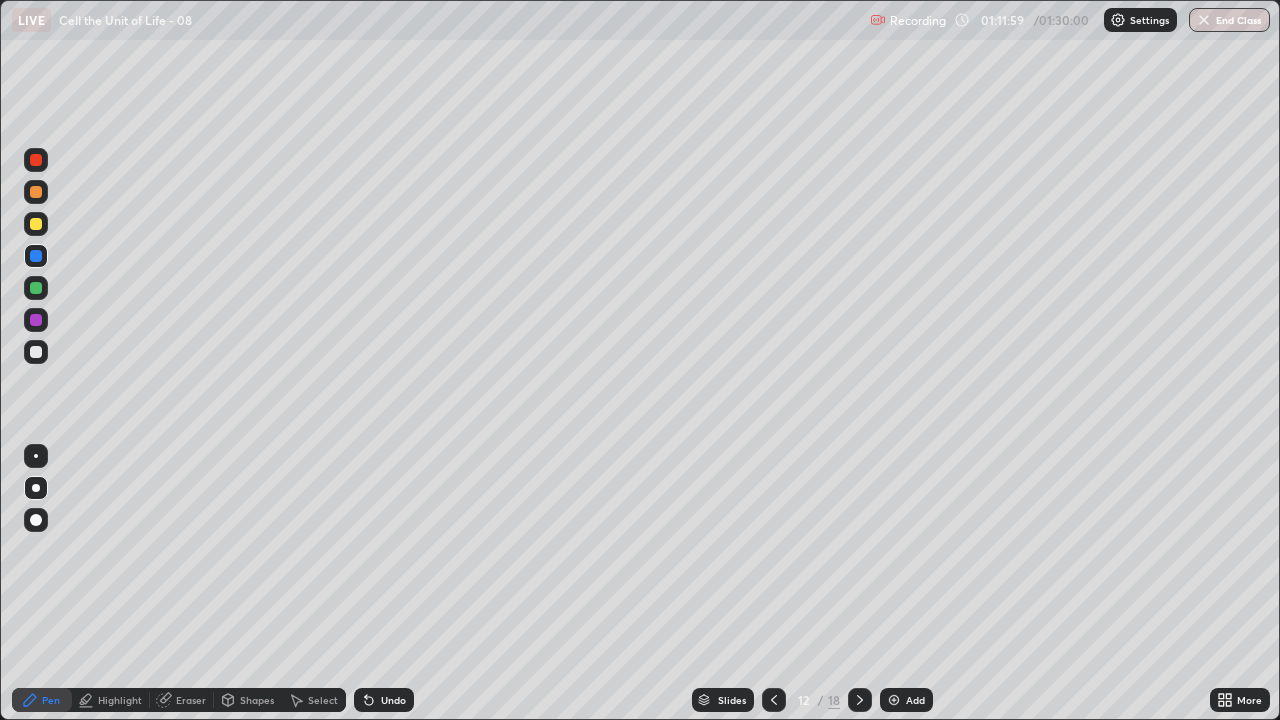 click on "Undo" at bounding box center [384, 700] 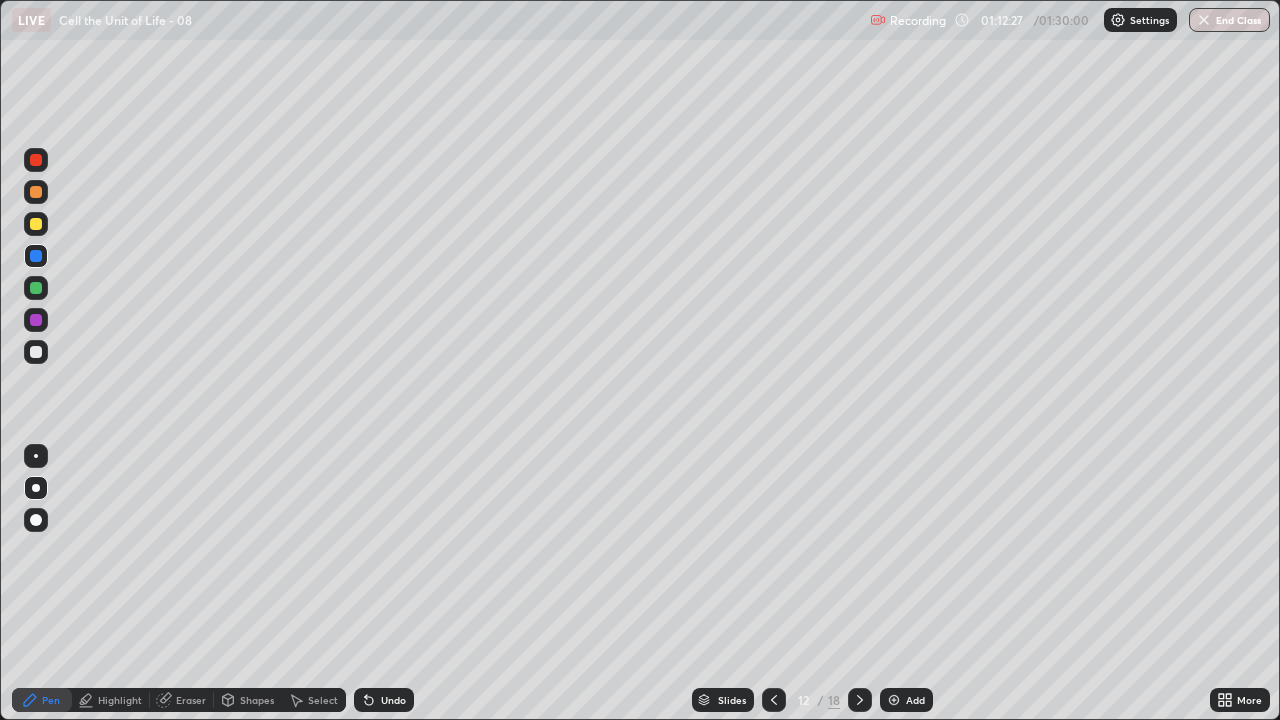 click at bounding box center (36, 288) 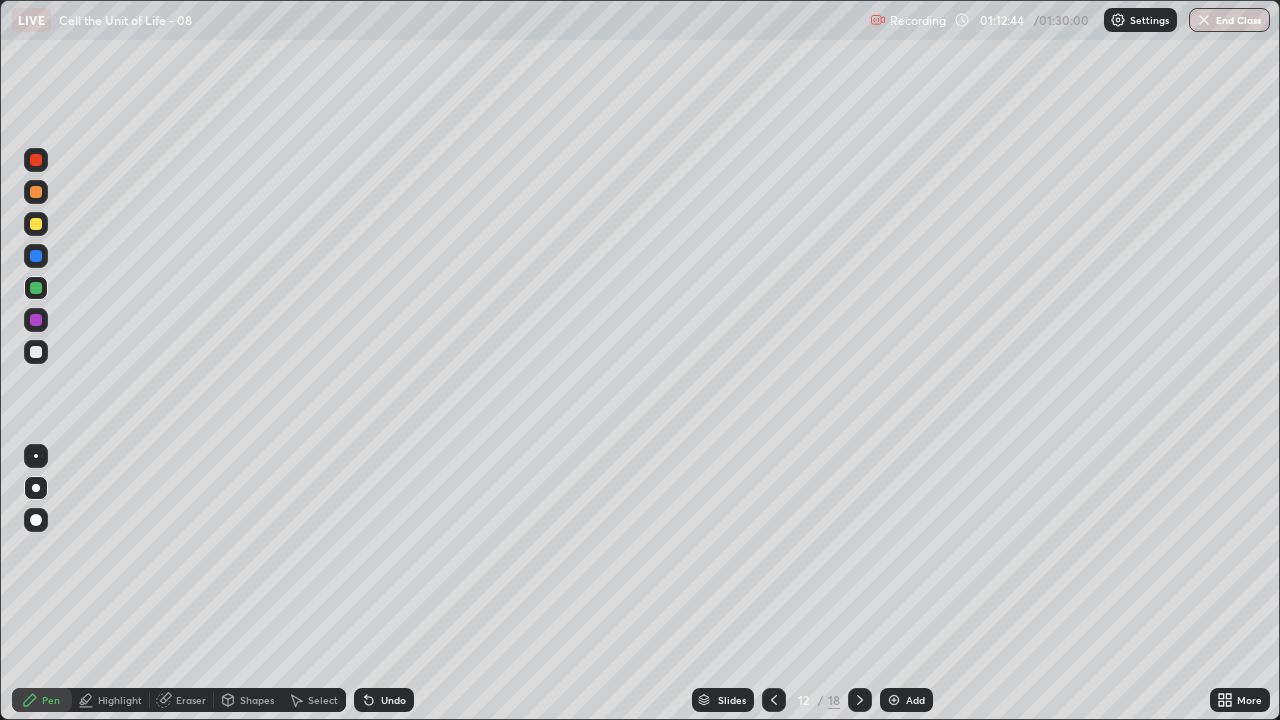 click at bounding box center [36, 352] 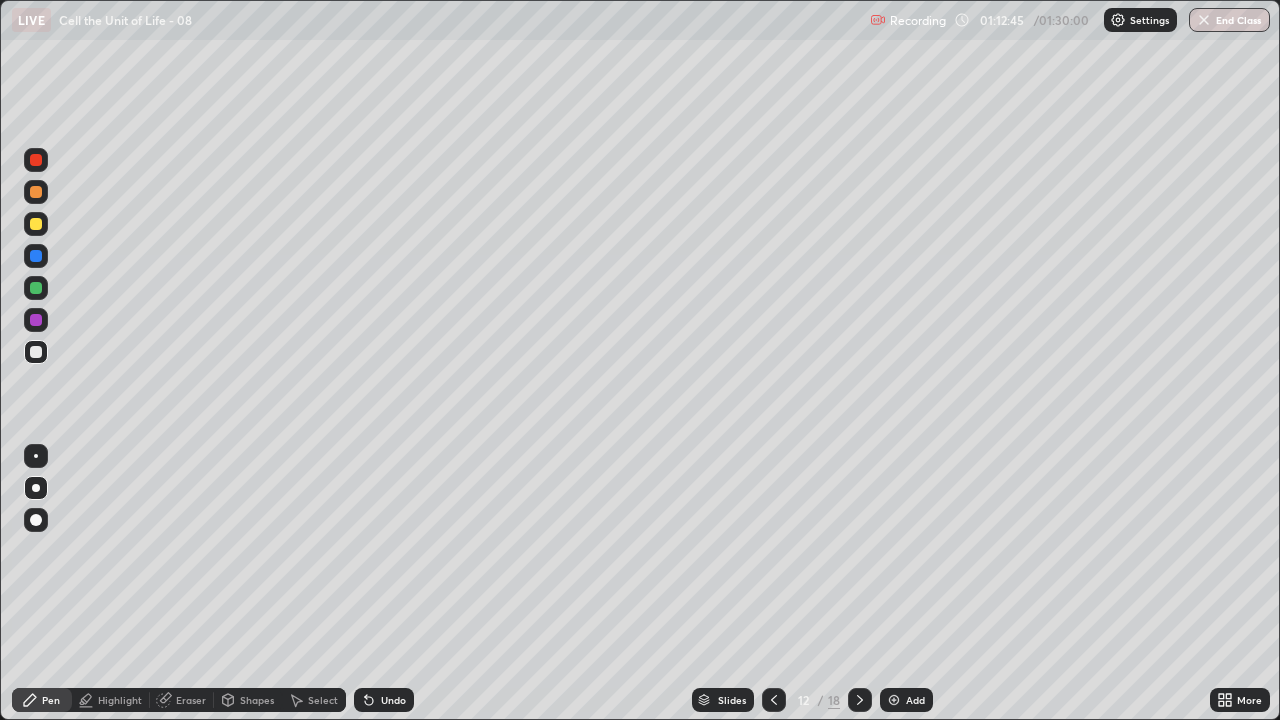 click on "Highlight" at bounding box center (120, 700) 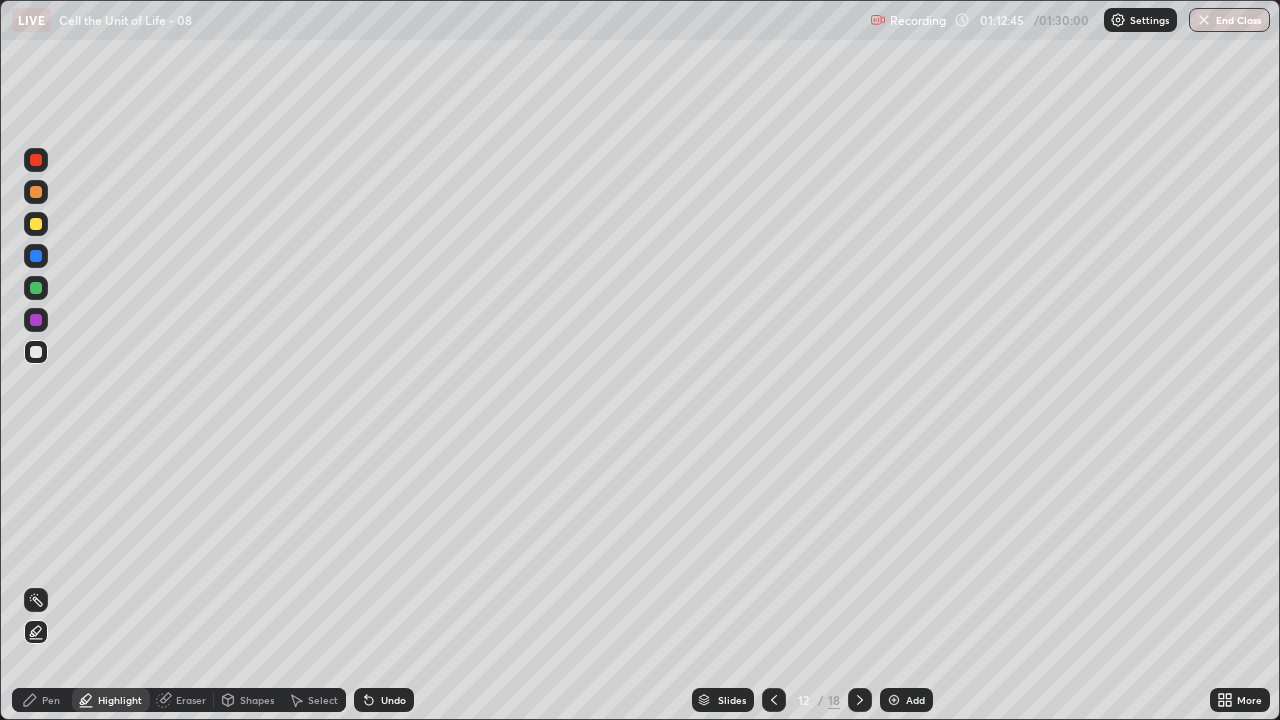 click 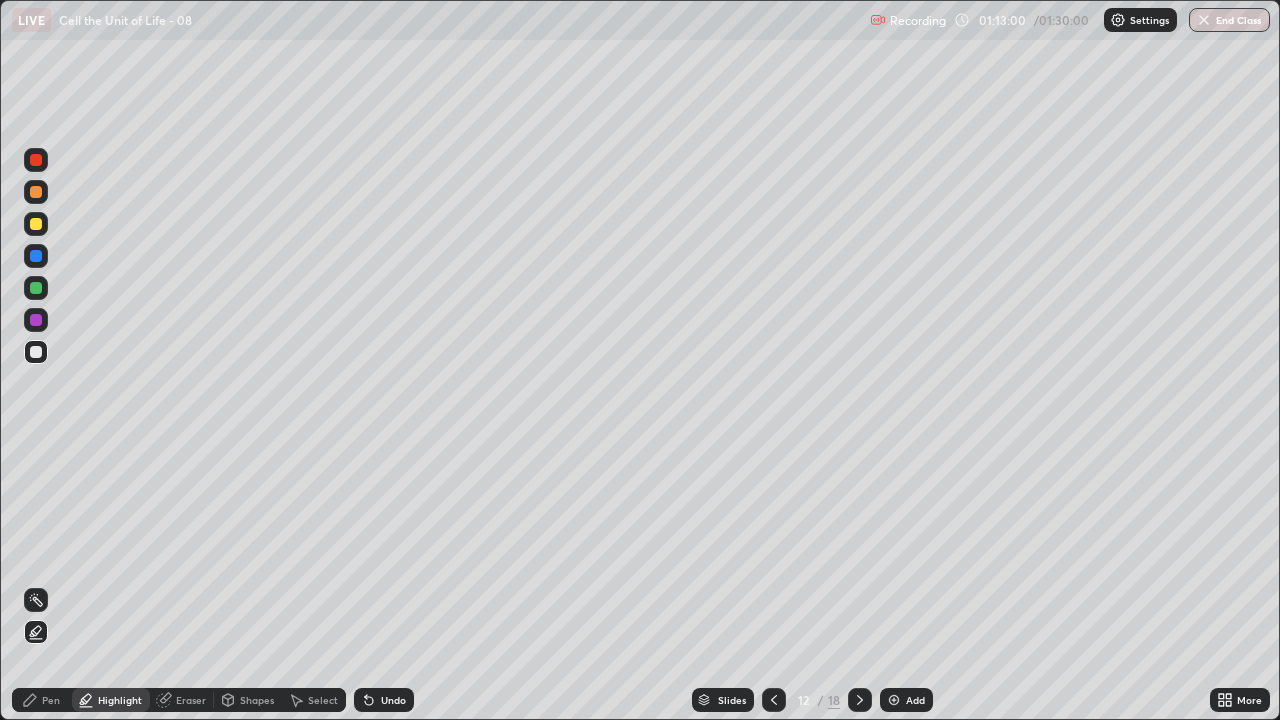 click on "Undo" at bounding box center [393, 700] 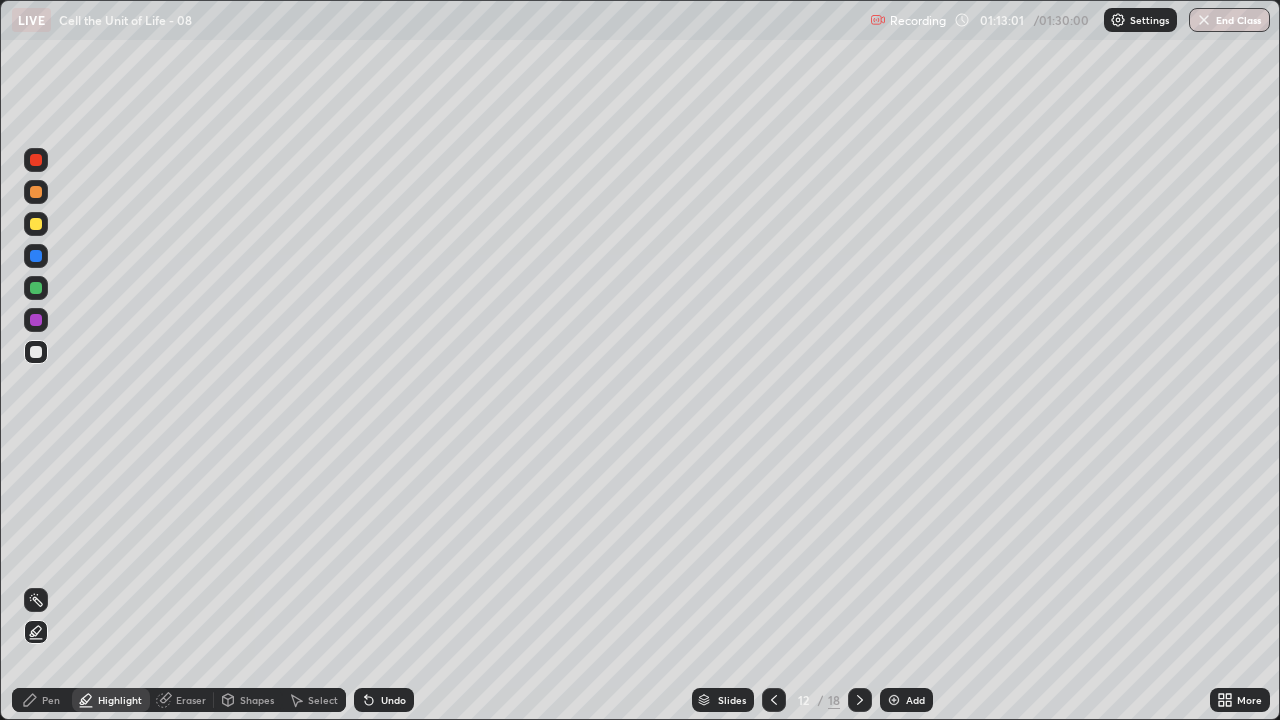 click on "Undo" at bounding box center [384, 700] 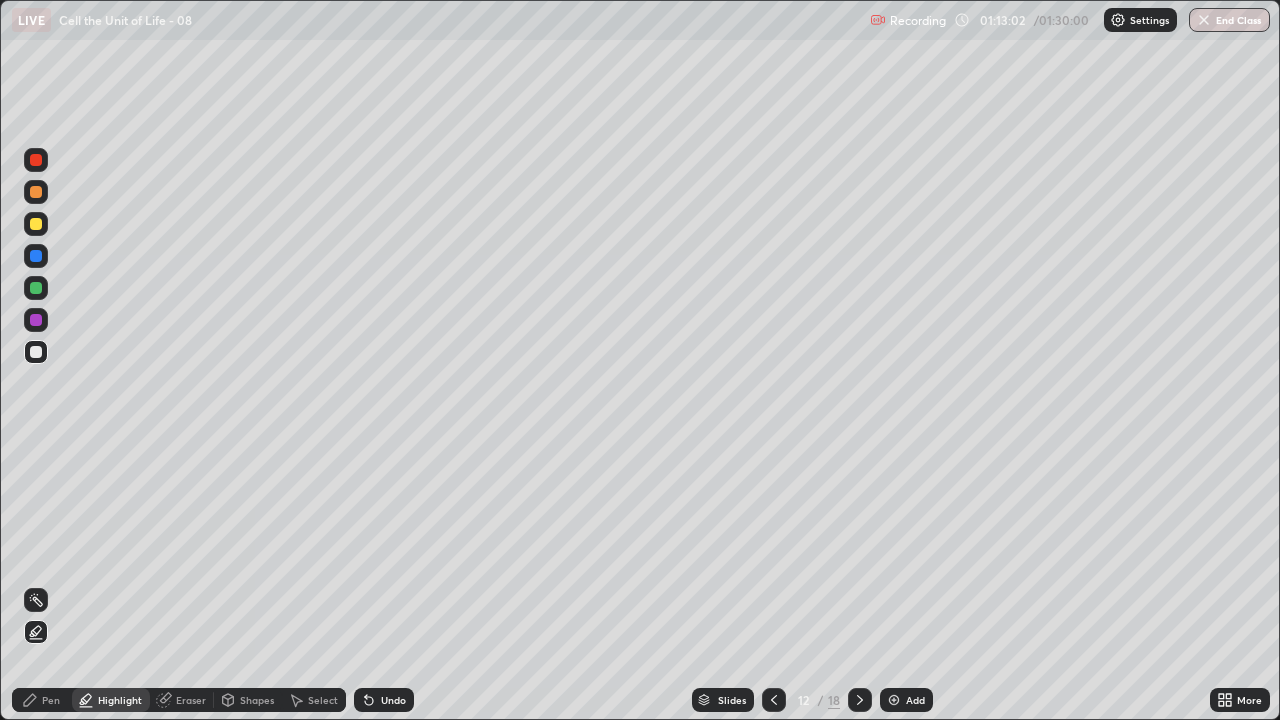 click on "Undo" at bounding box center [393, 700] 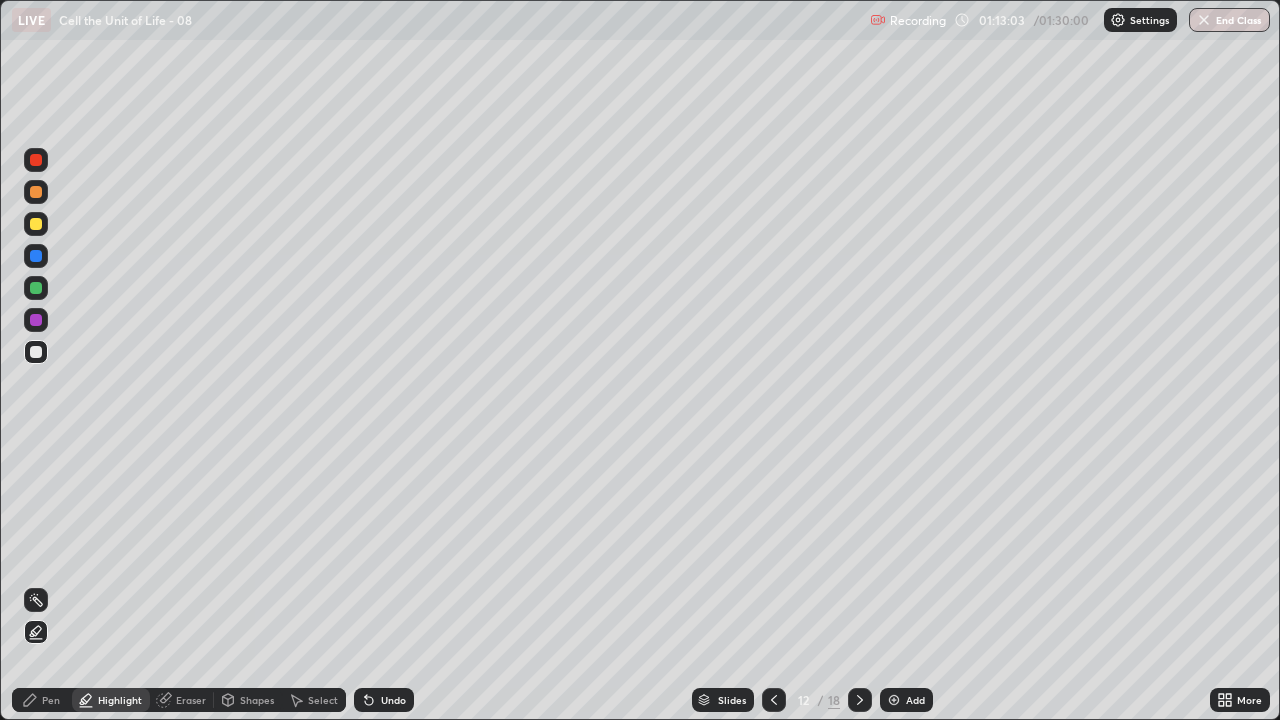 click on "Pen" at bounding box center [51, 700] 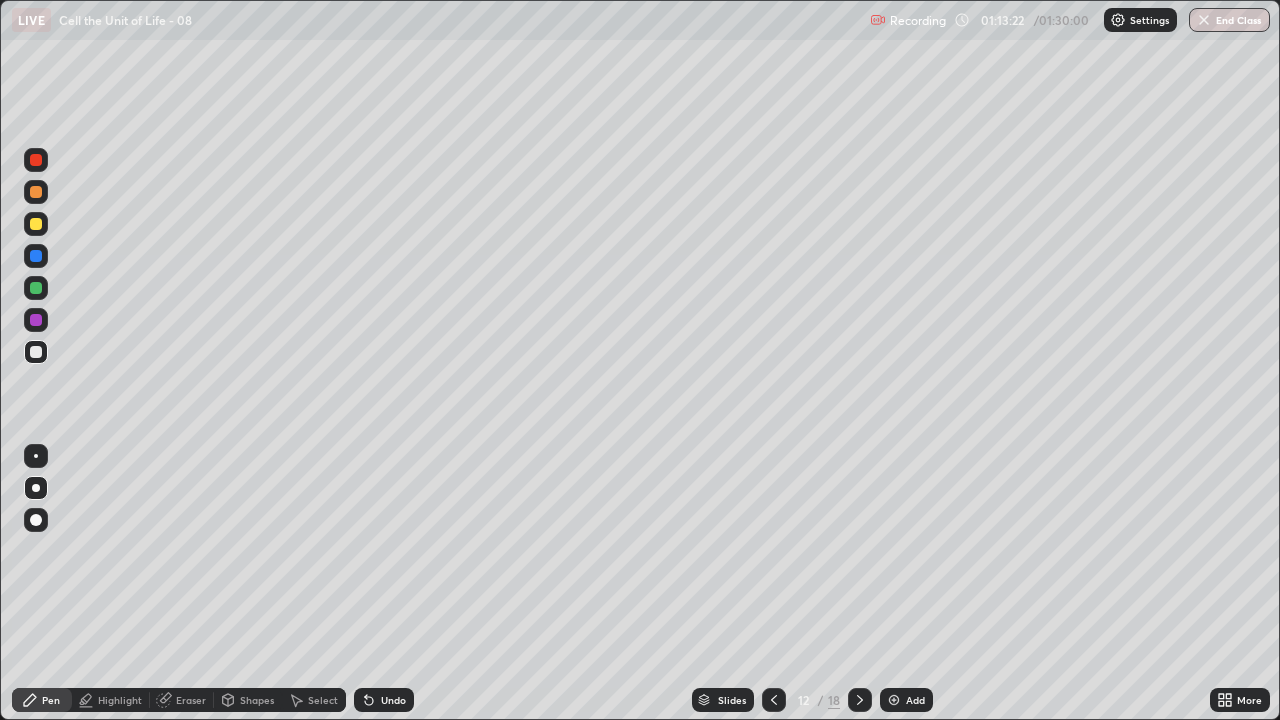 click at bounding box center [36, 288] 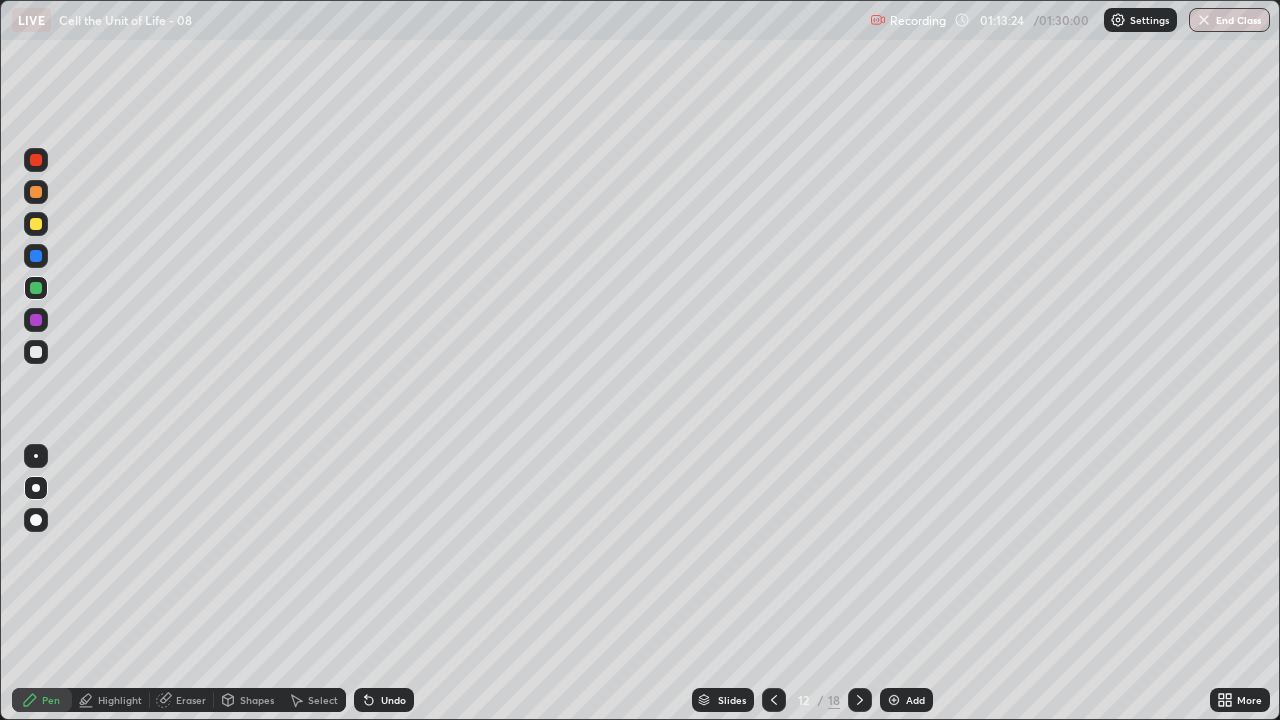 click at bounding box center [36, 160] 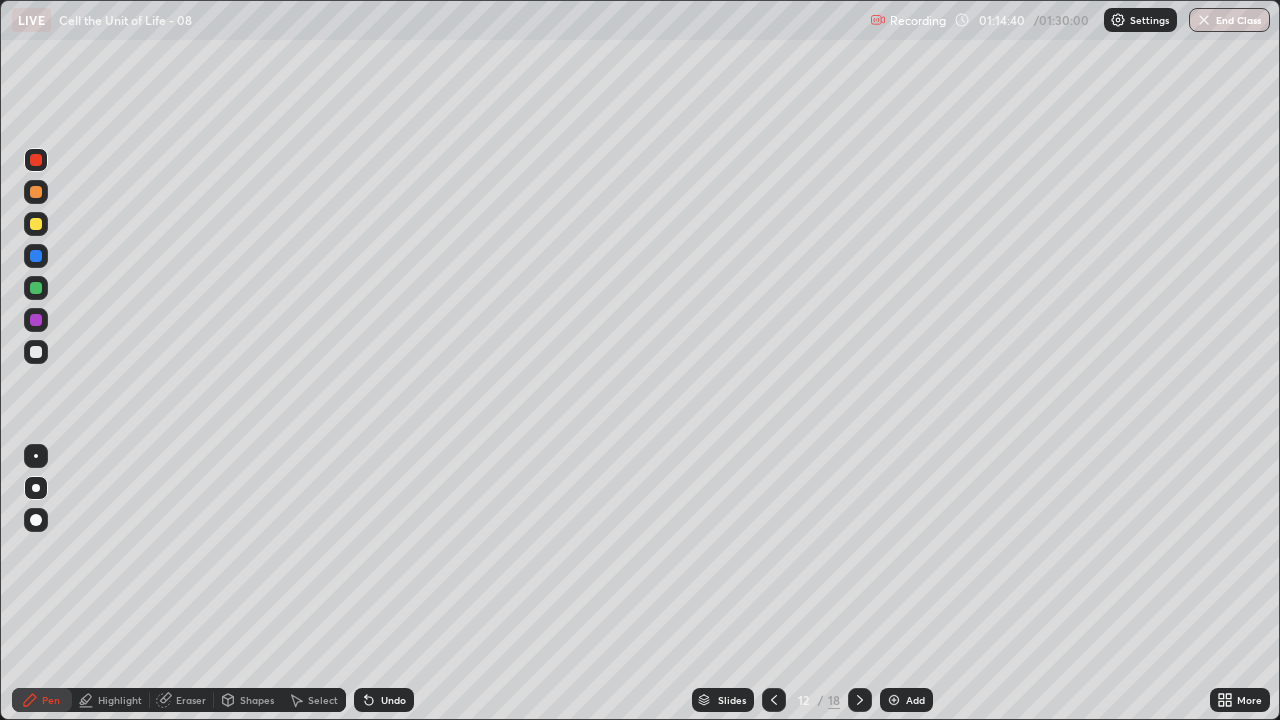 click at bounding box center (36, 320) 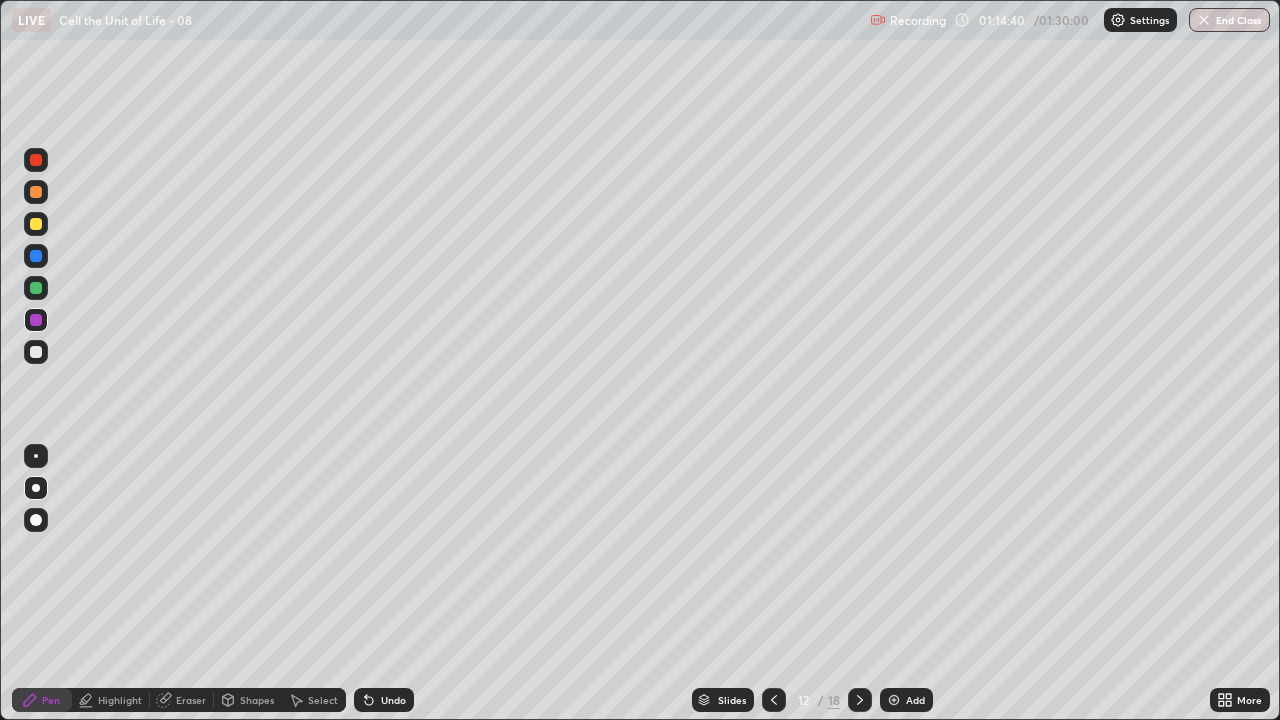 click at bounding box center [36, 320] 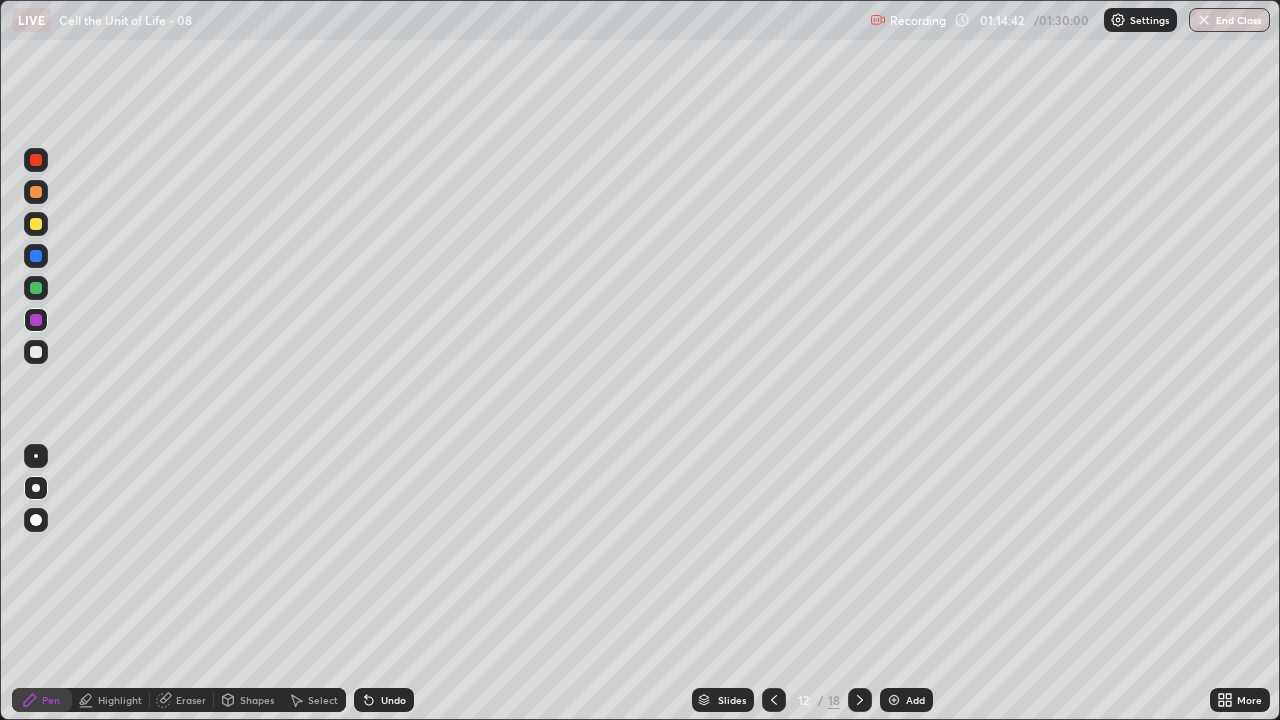 click at bounding box center [36, 488] 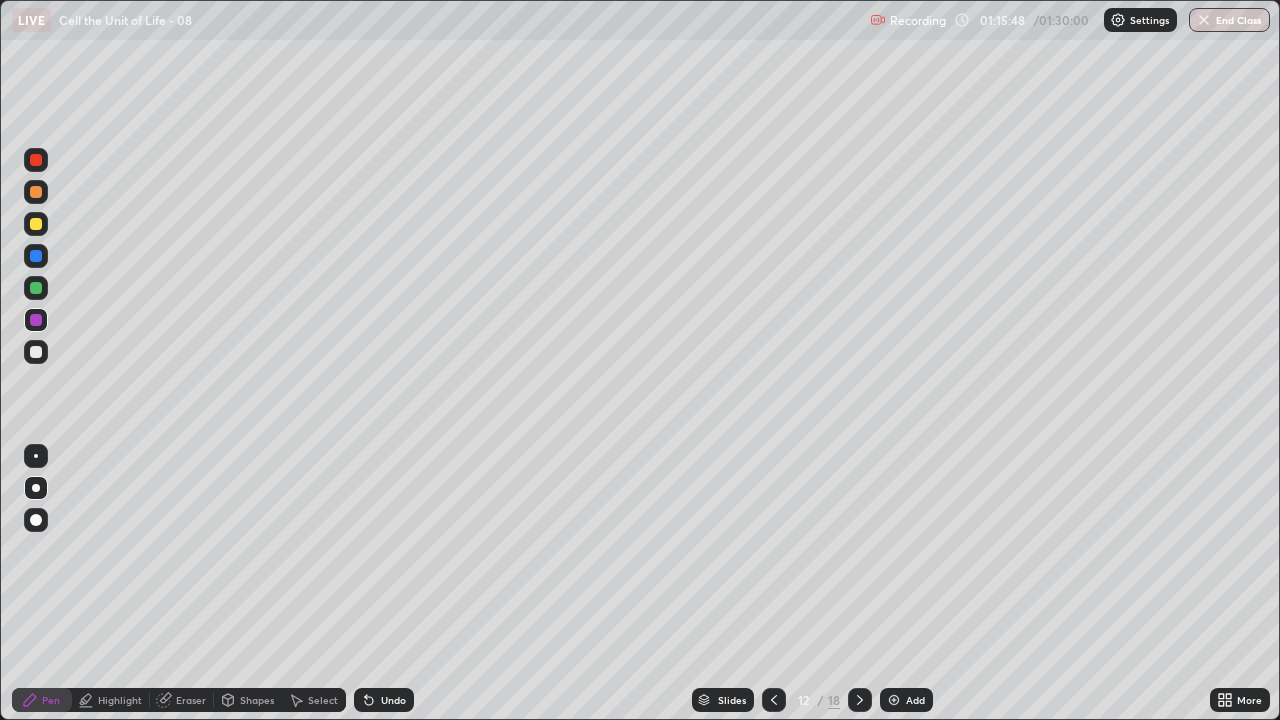 click 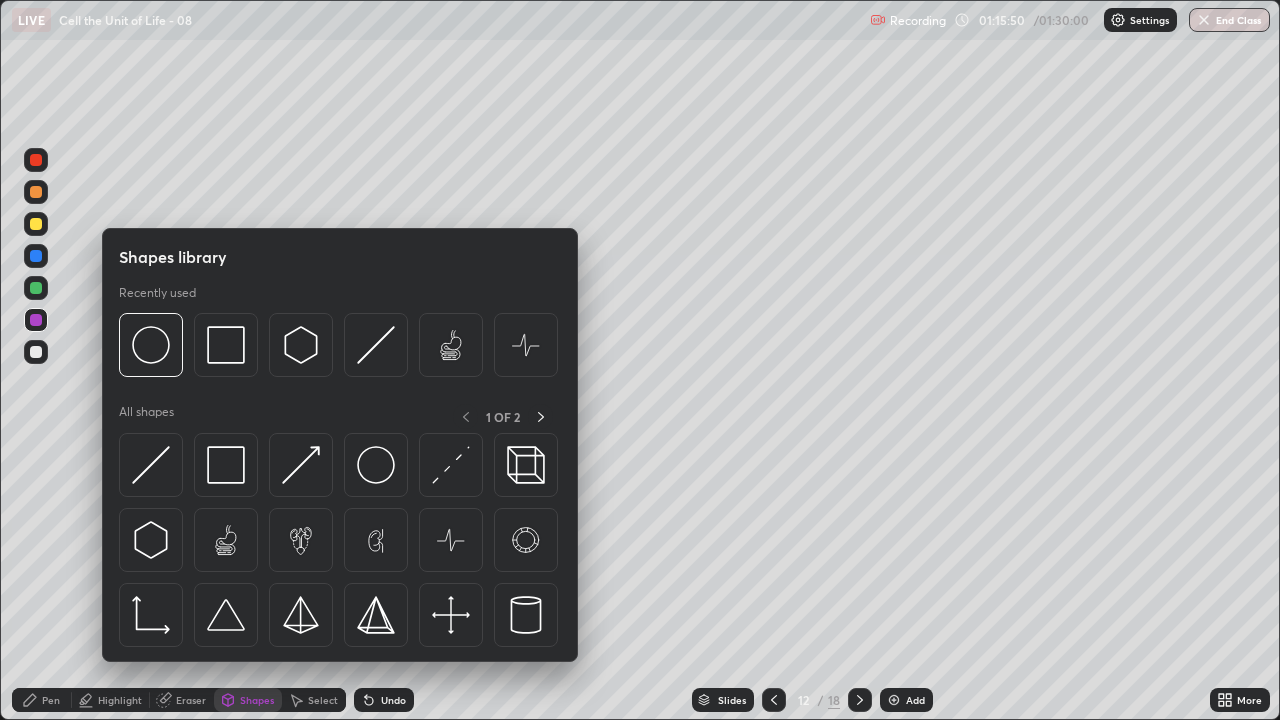 click 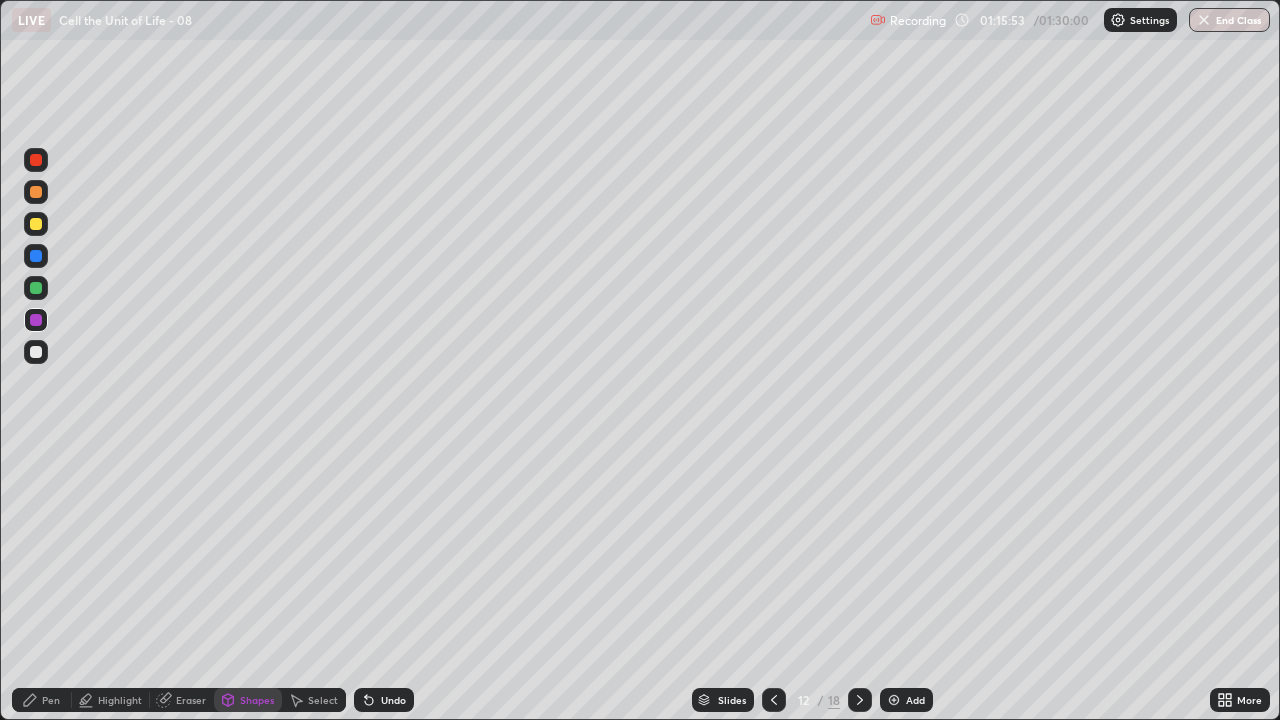 click on "Pen" at bounding box center [51, 700] 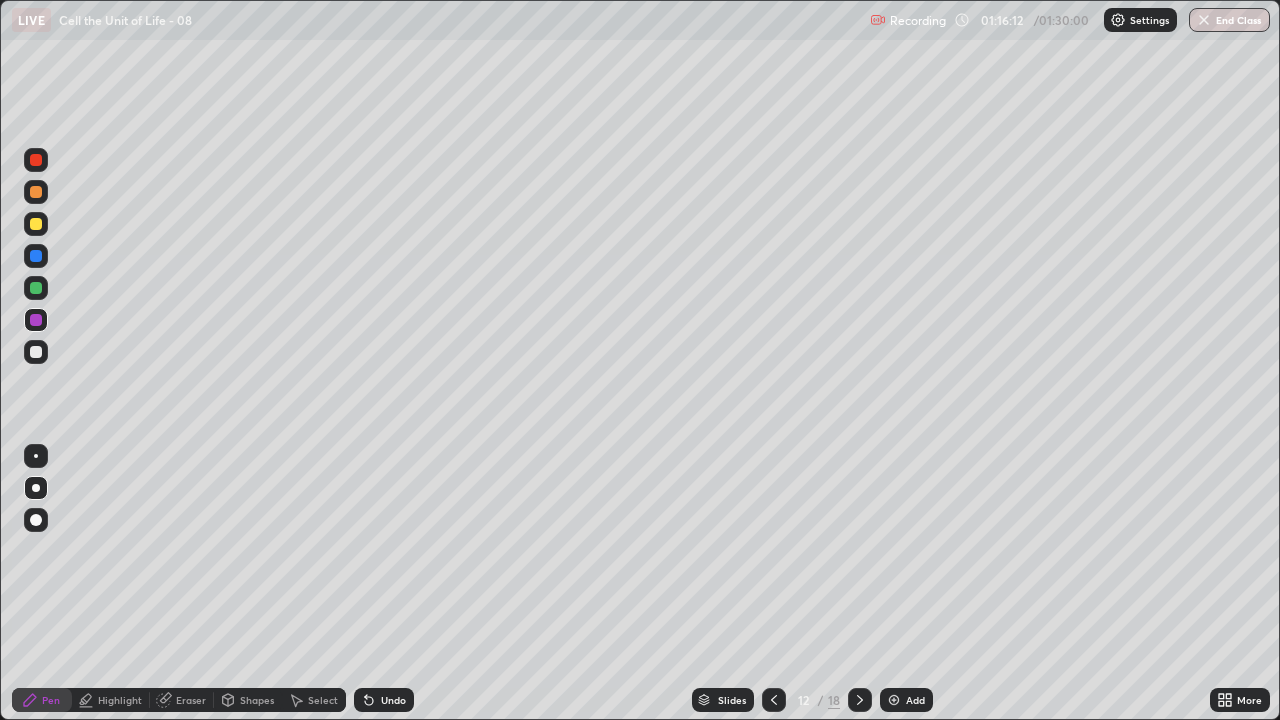 click on "Pen" at bounding box center [51, 700] 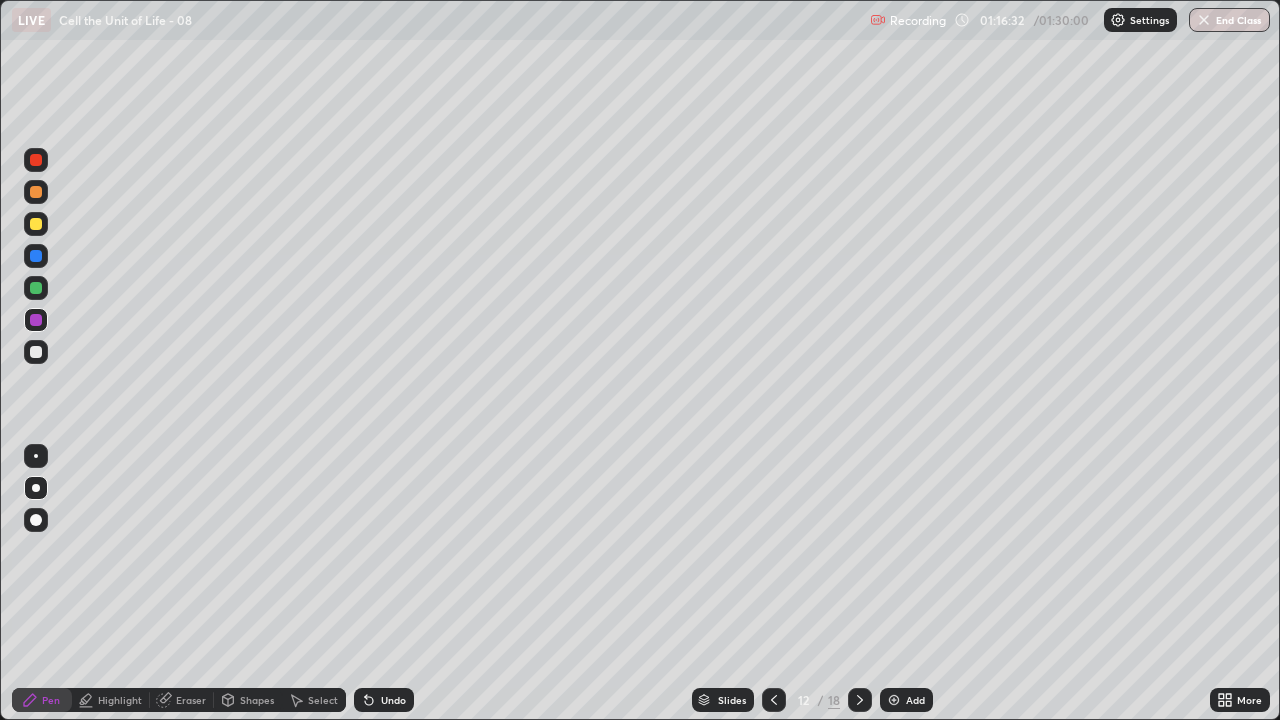 click 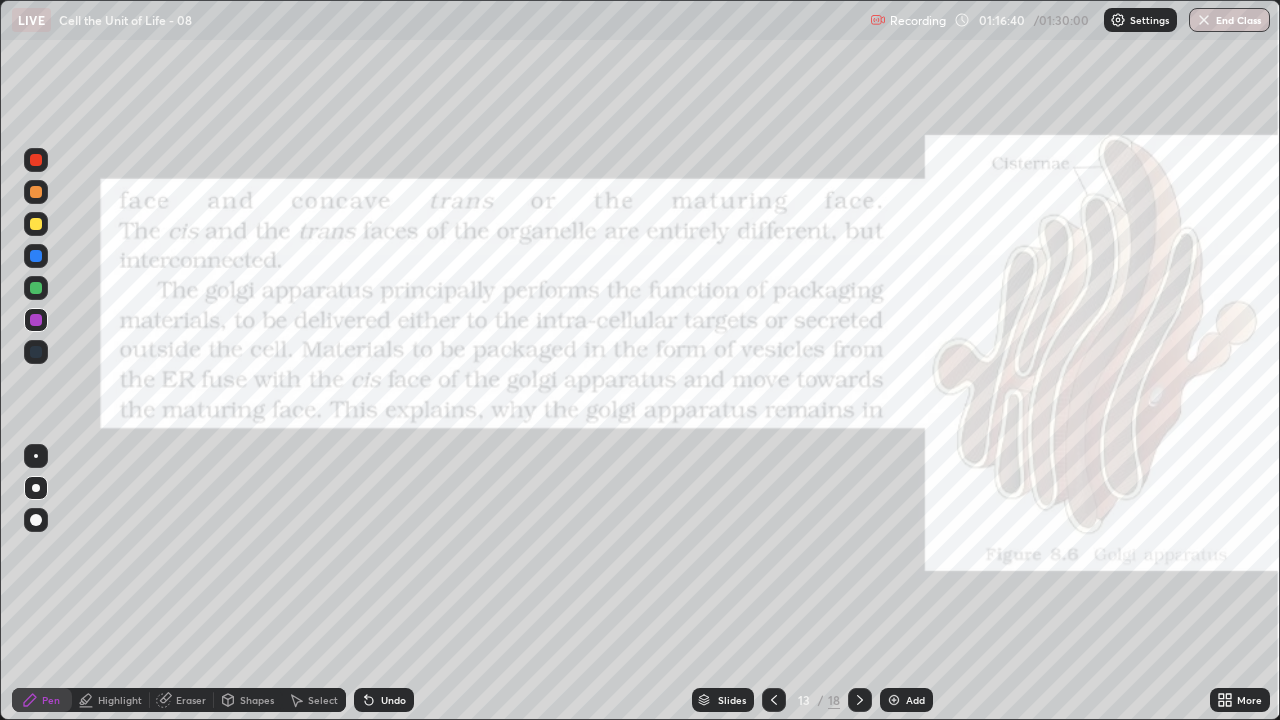 click at bounding box center [860, 700] 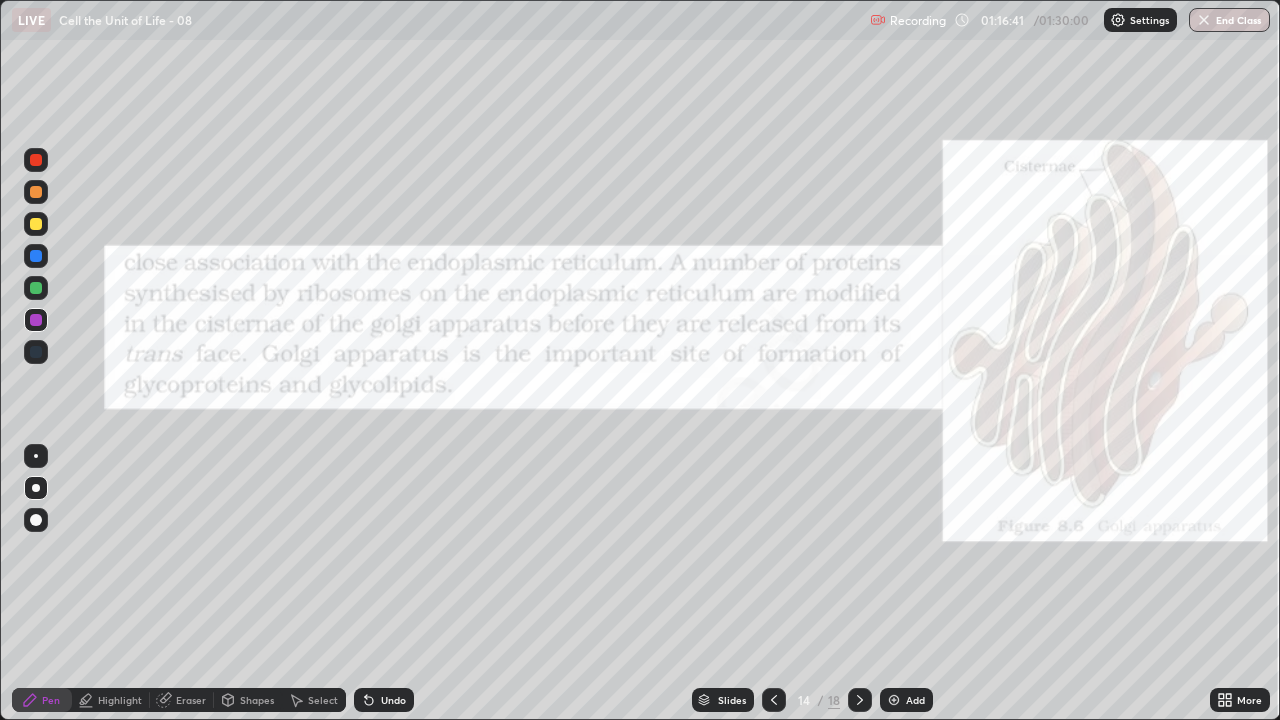 click 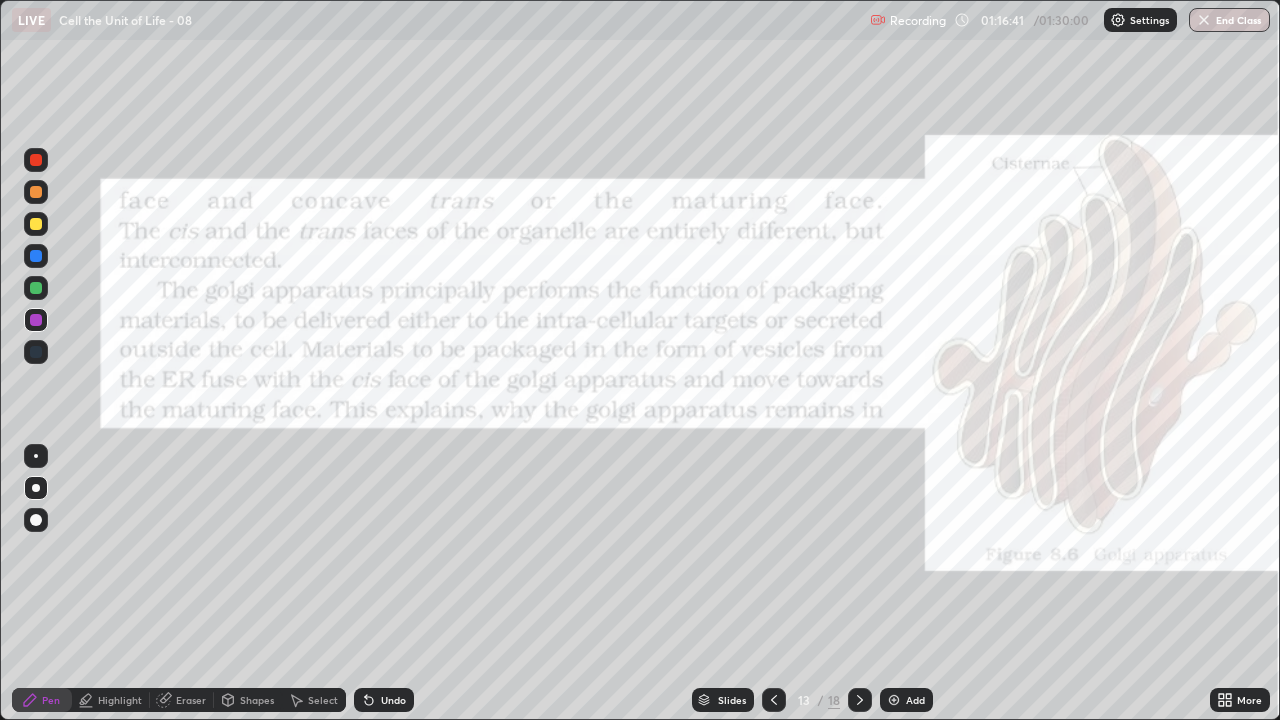click 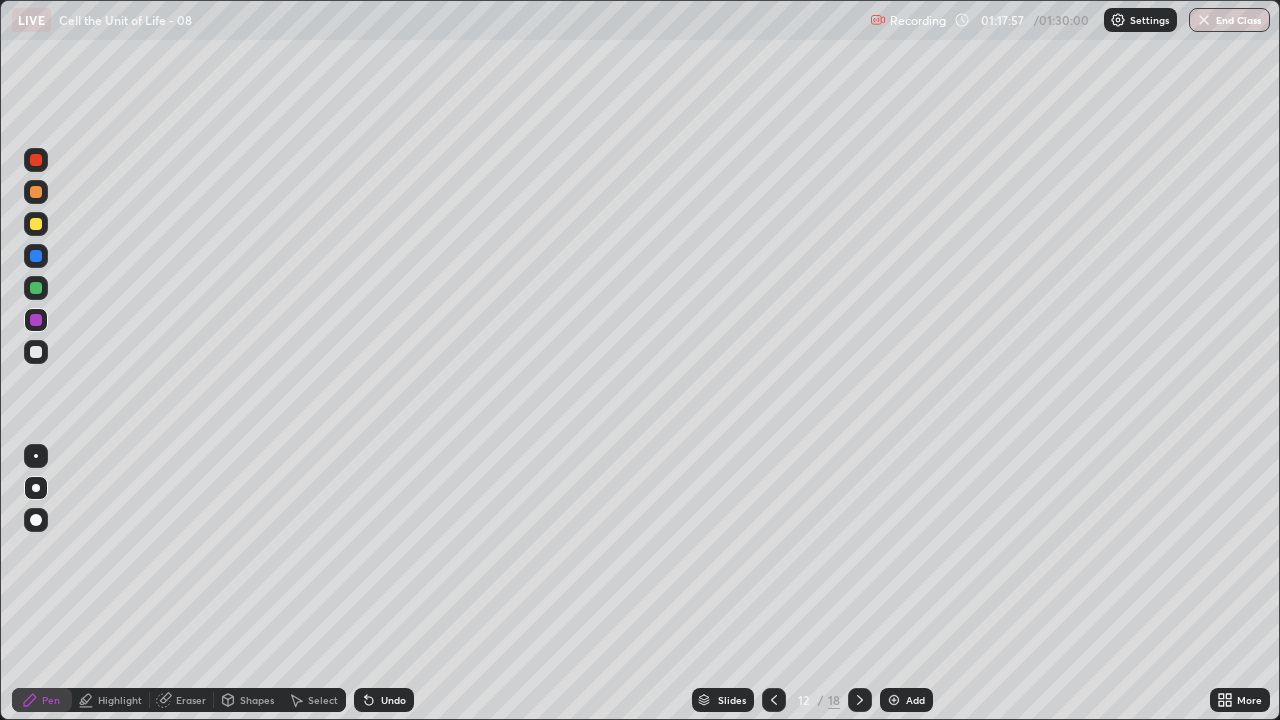 click 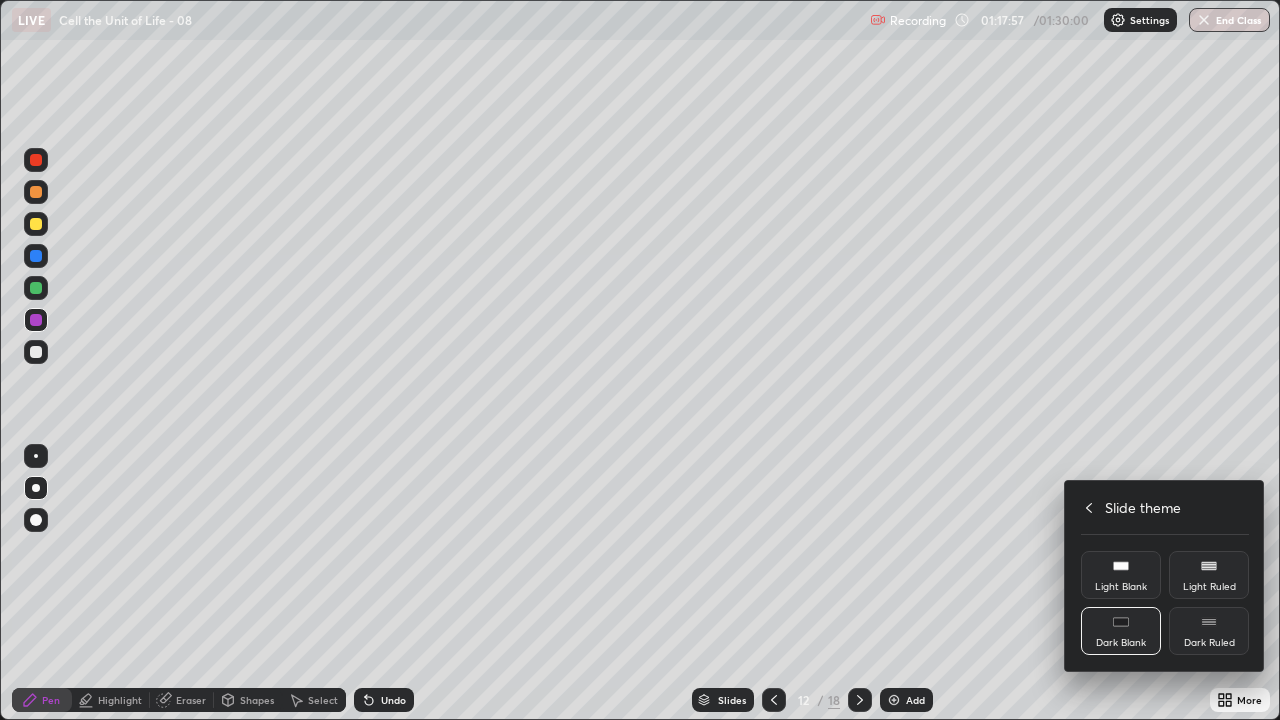 click on "Dark Ruled" at bounding box center [1209, 631] 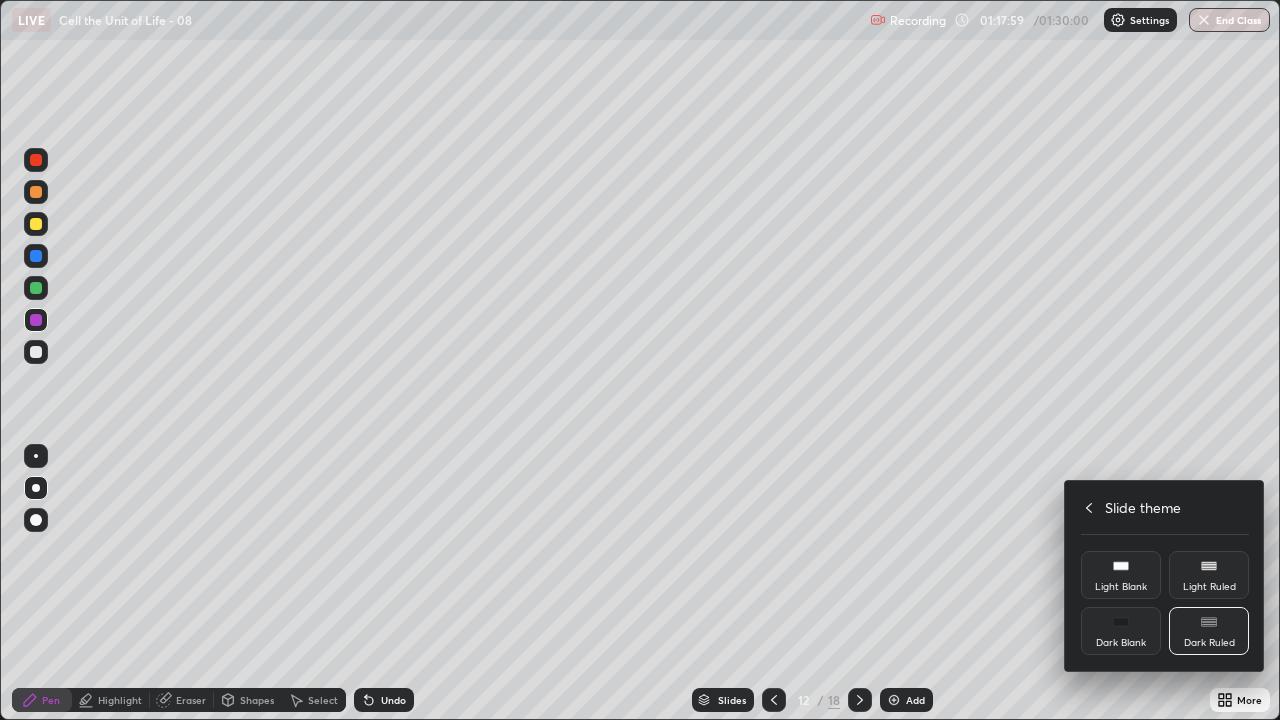 click 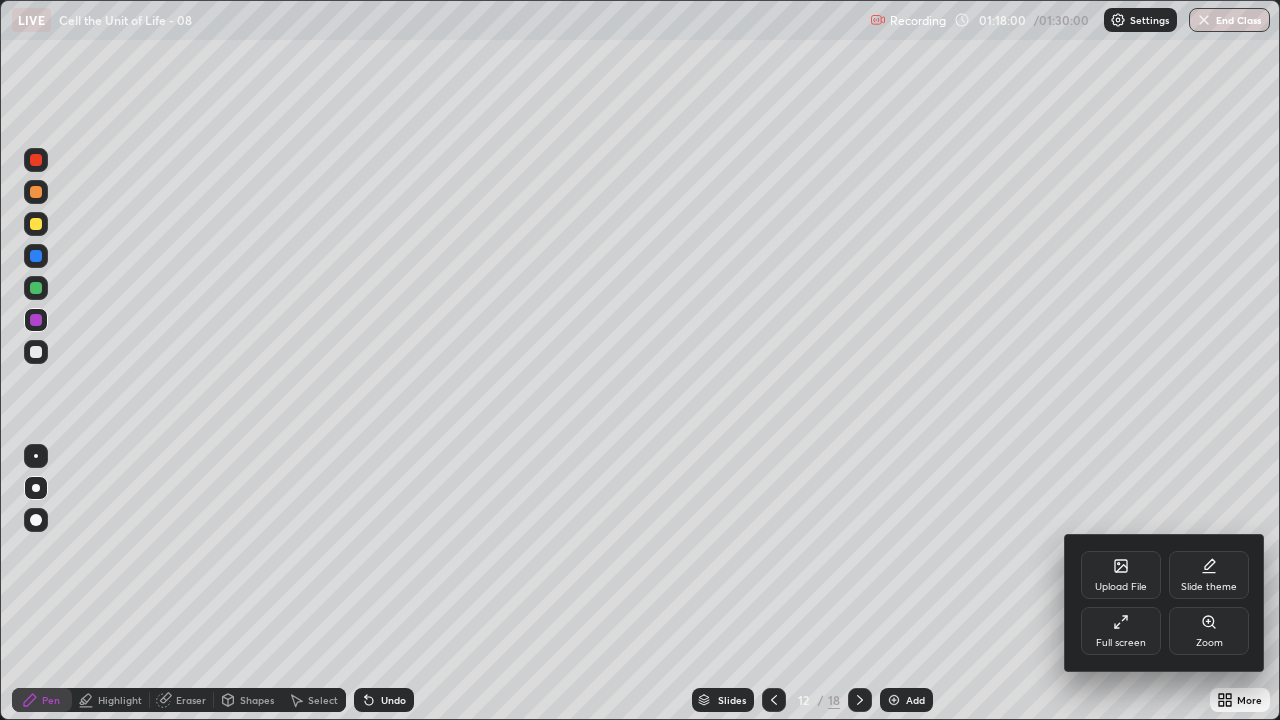 click on "Zoom" at bounding box center [1209, 631] 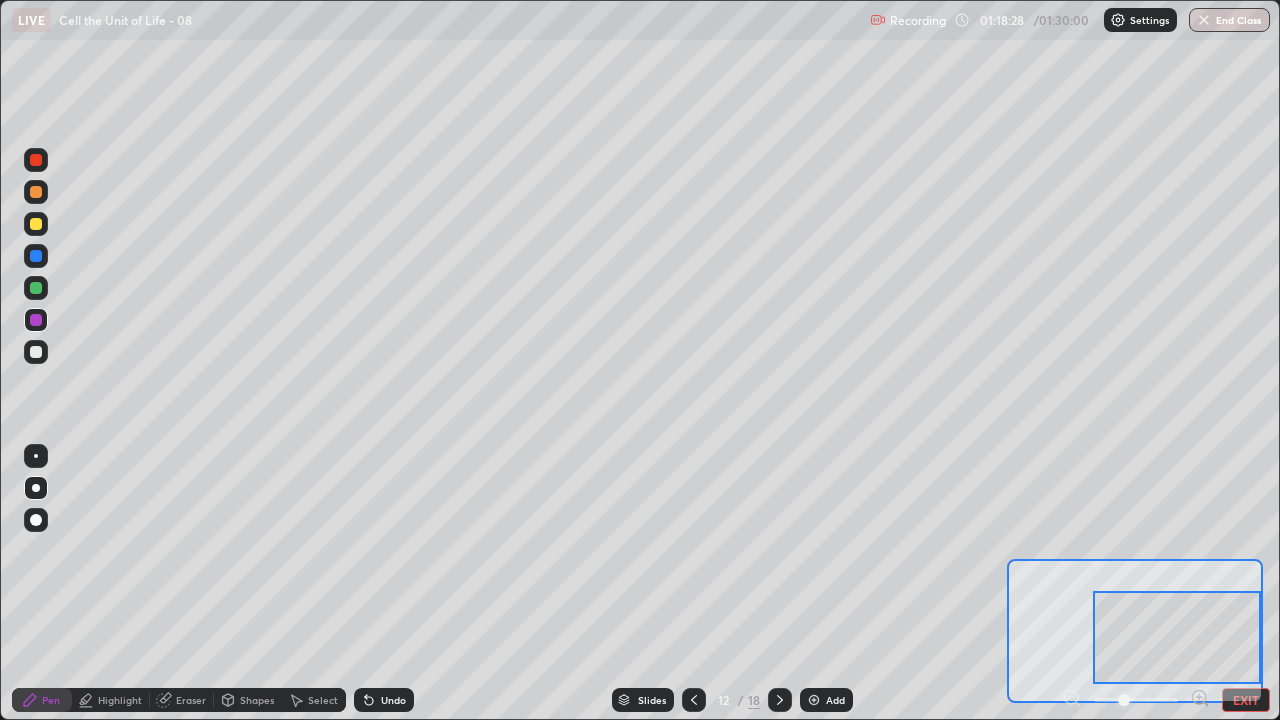 click on "EXIT" at bounding box center [1246, 700] 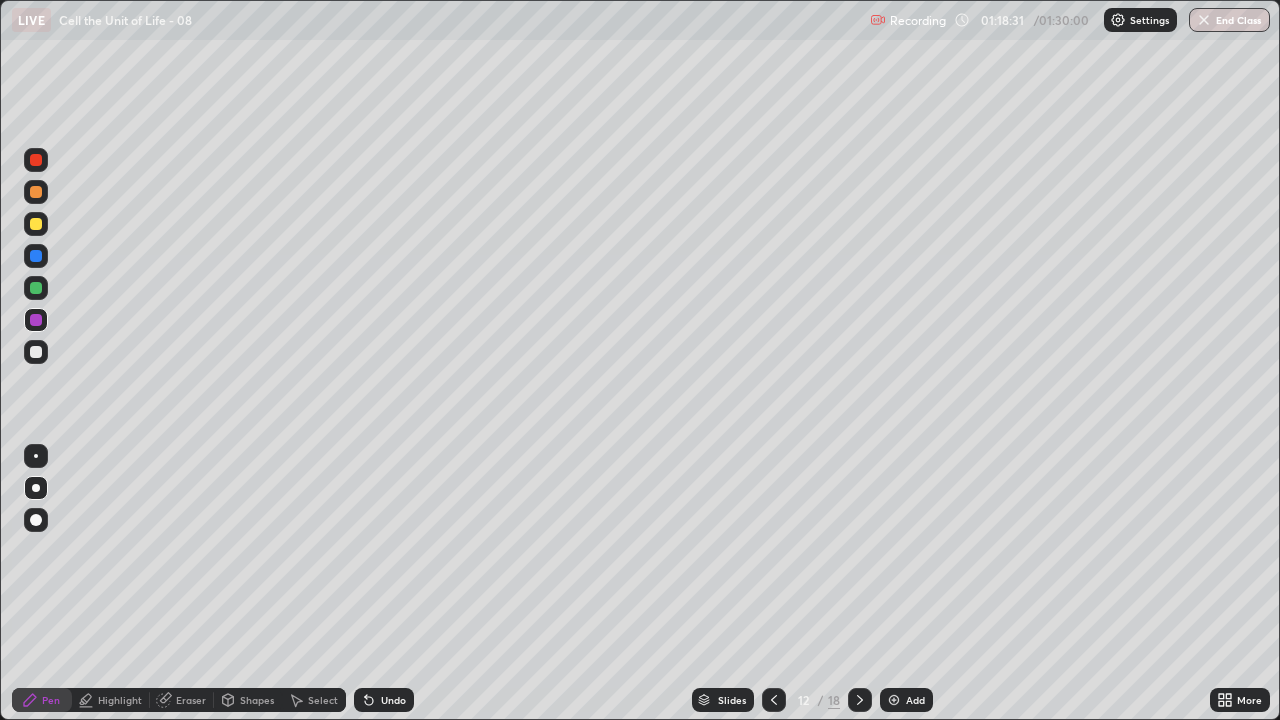 click at bounding box center (36, 160) 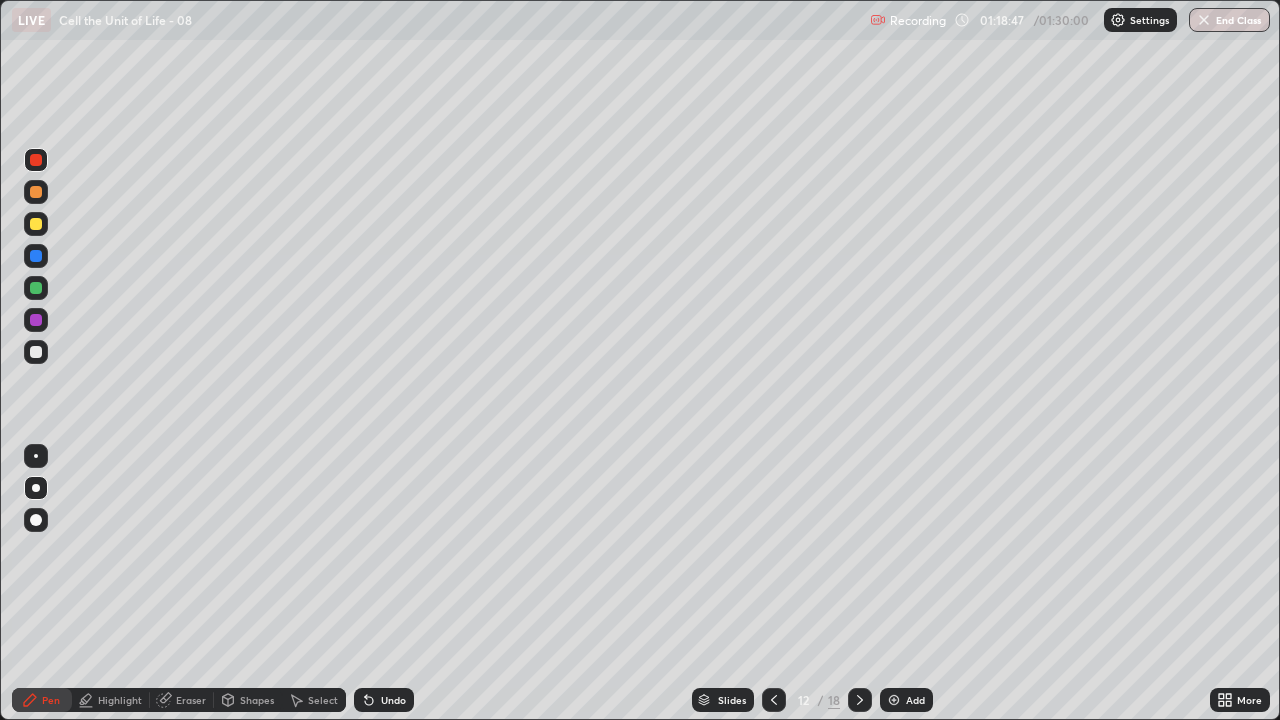 click on "Pen" at bounding box center [42, 700] 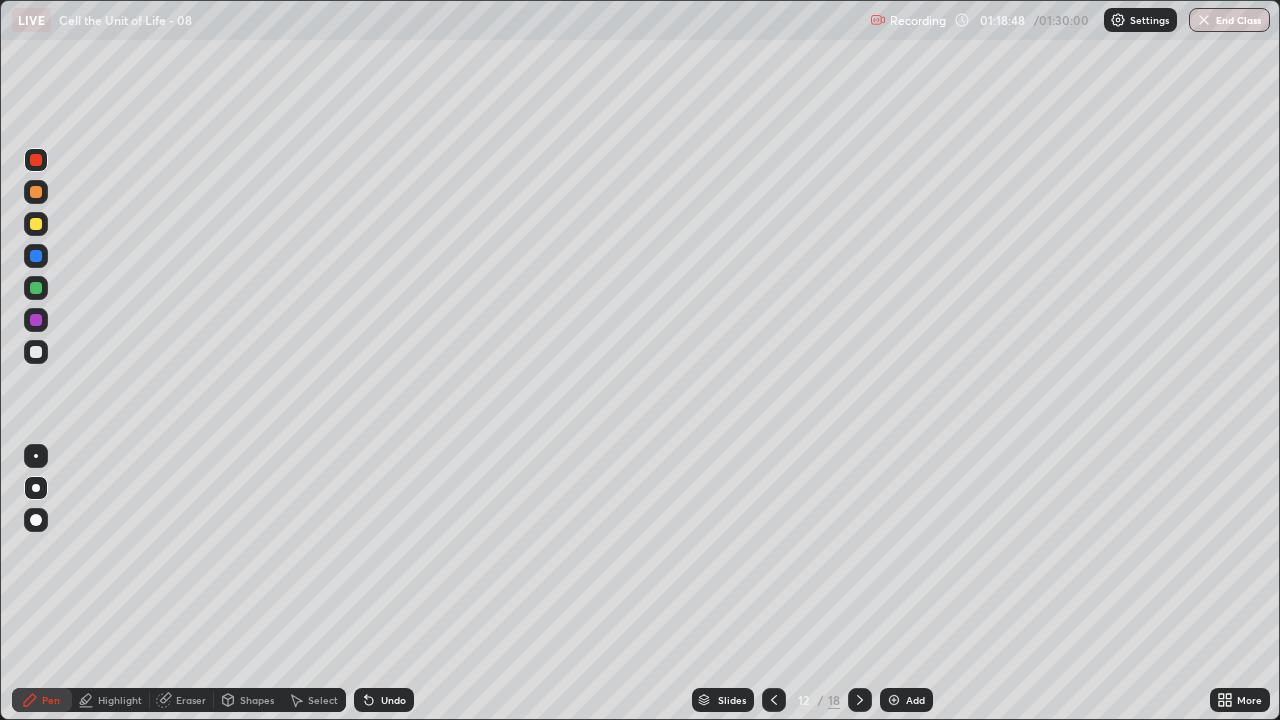 click on "Pen Highlight Eraser Shapes Select Undo Slides 12 / 18 Add More" at bounding box center [640, 700] 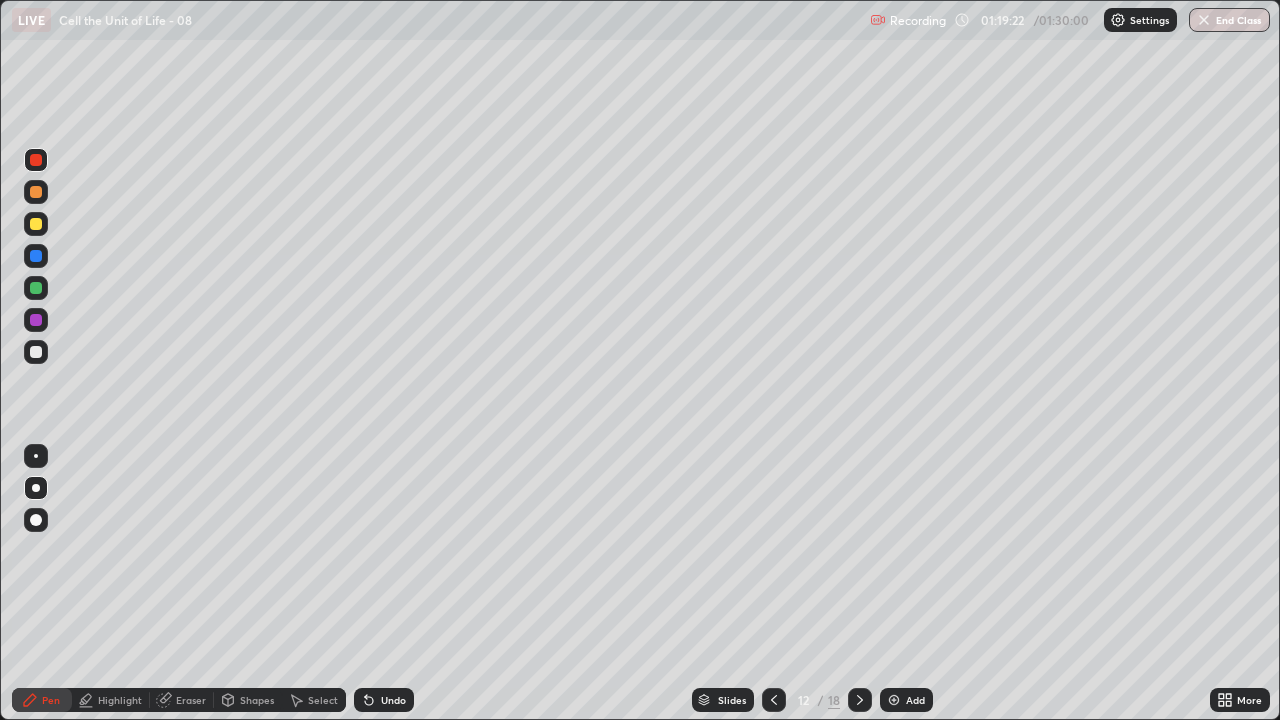 click at bounding box center [36, 256] 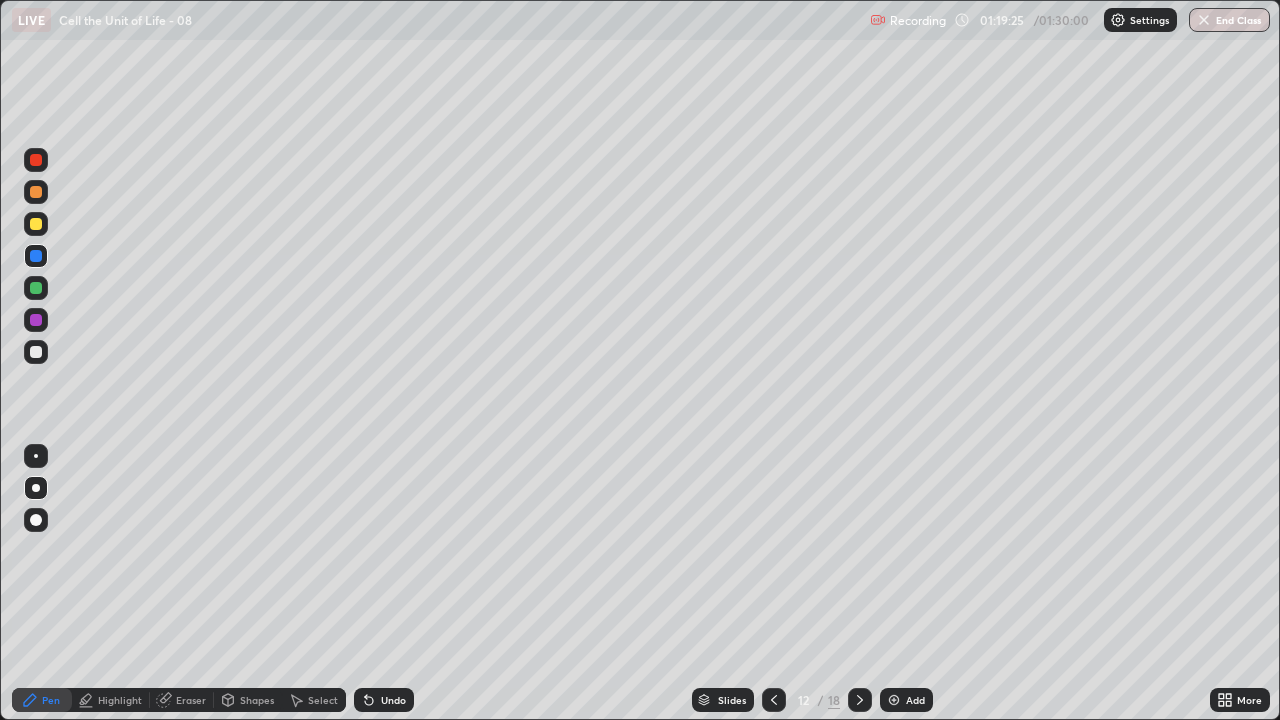 click at bounding box center [36, 224] 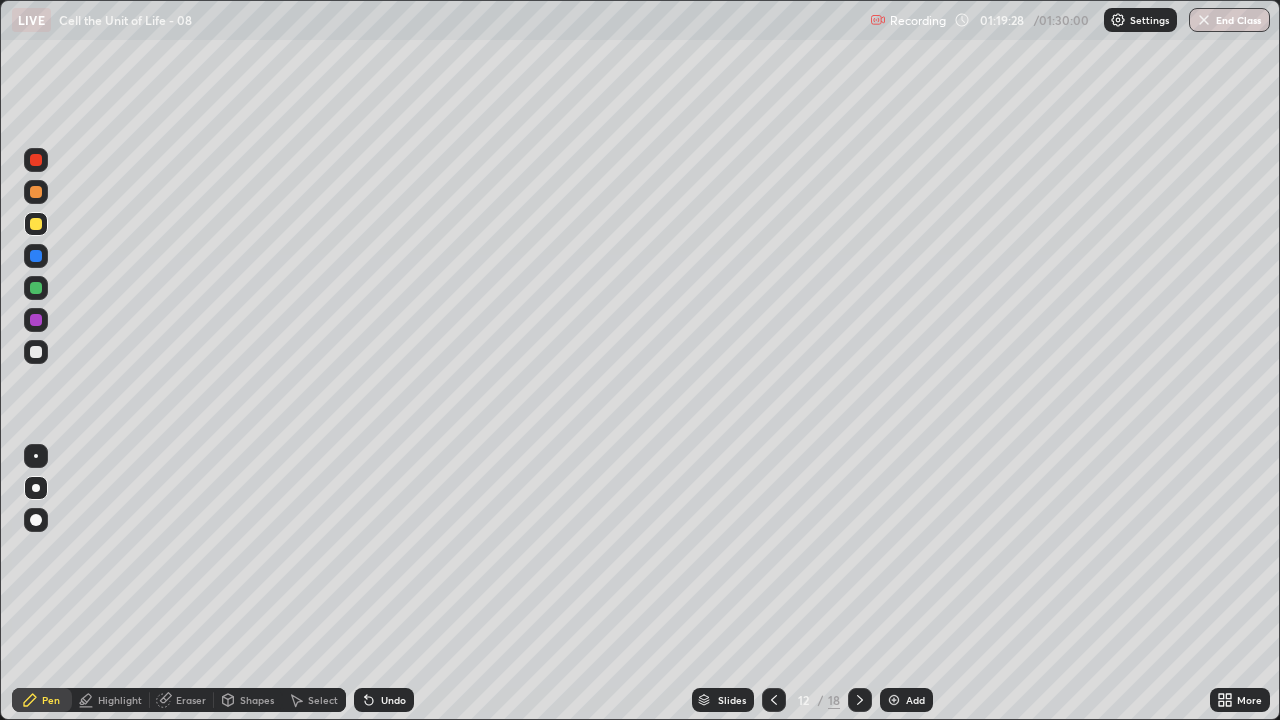 click at bounding box center [36, 160] 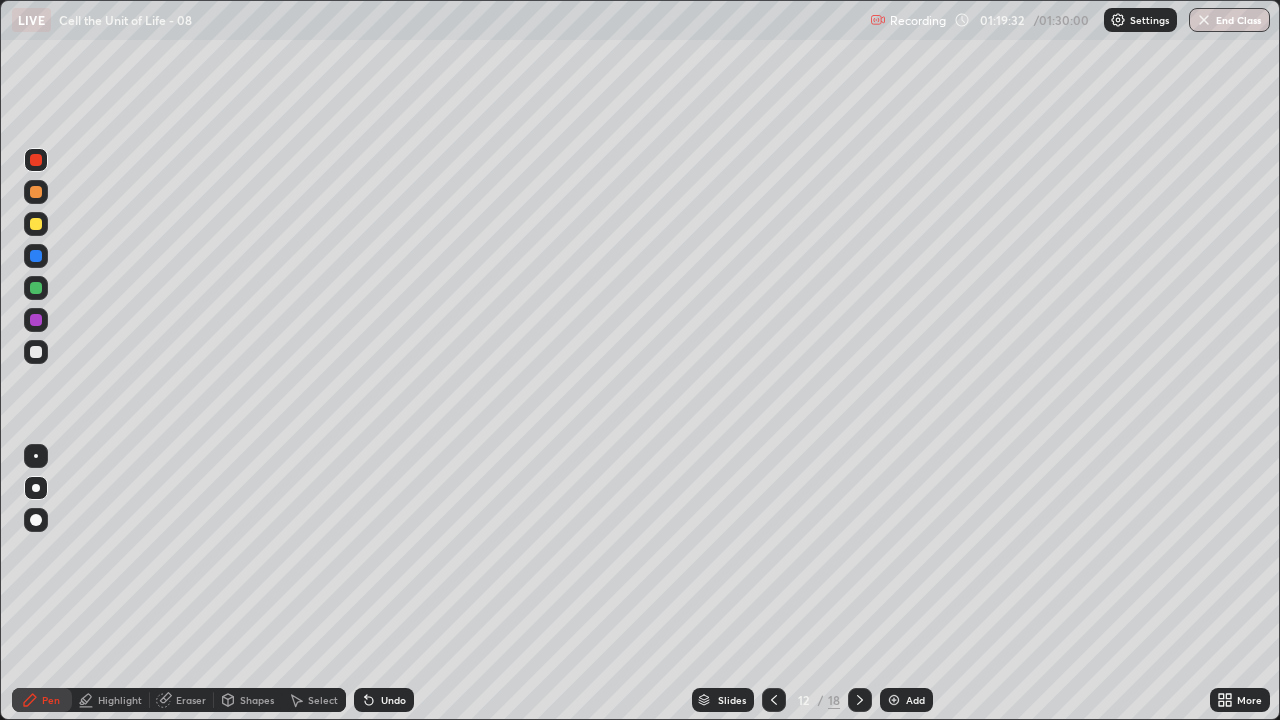 click at bounding box center [36, 224] 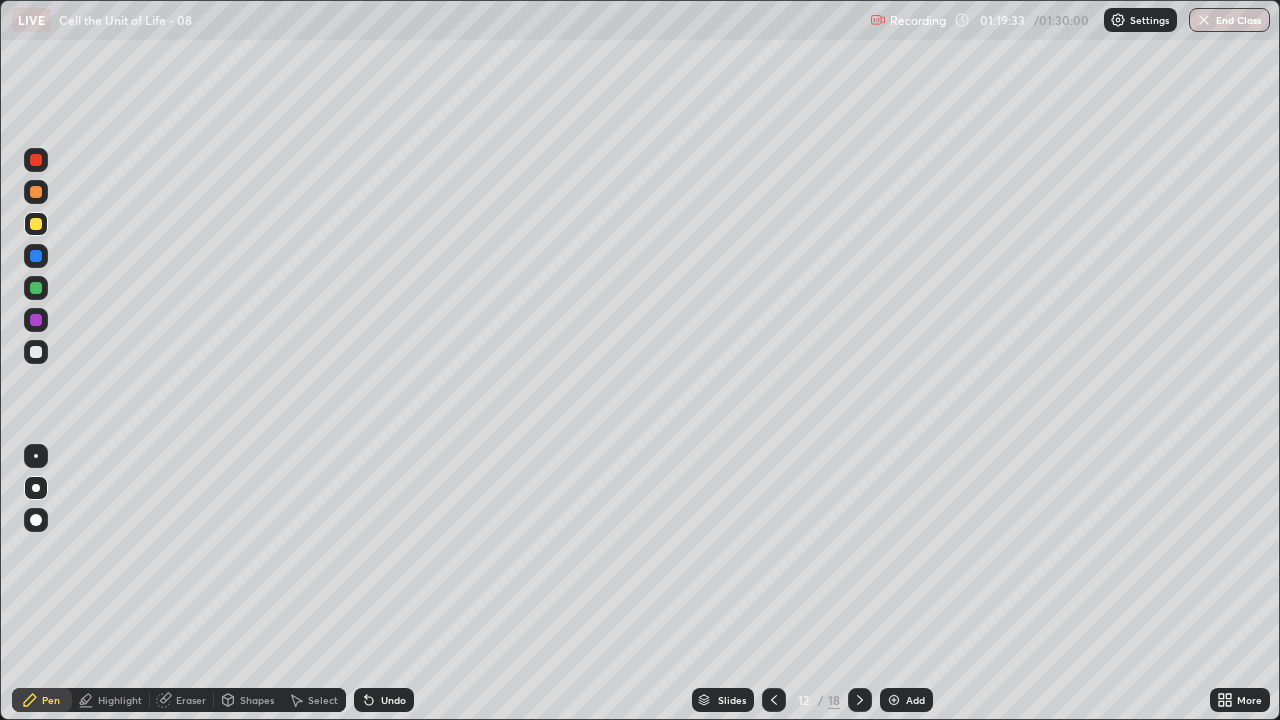 click at bounding box center [36, 224] 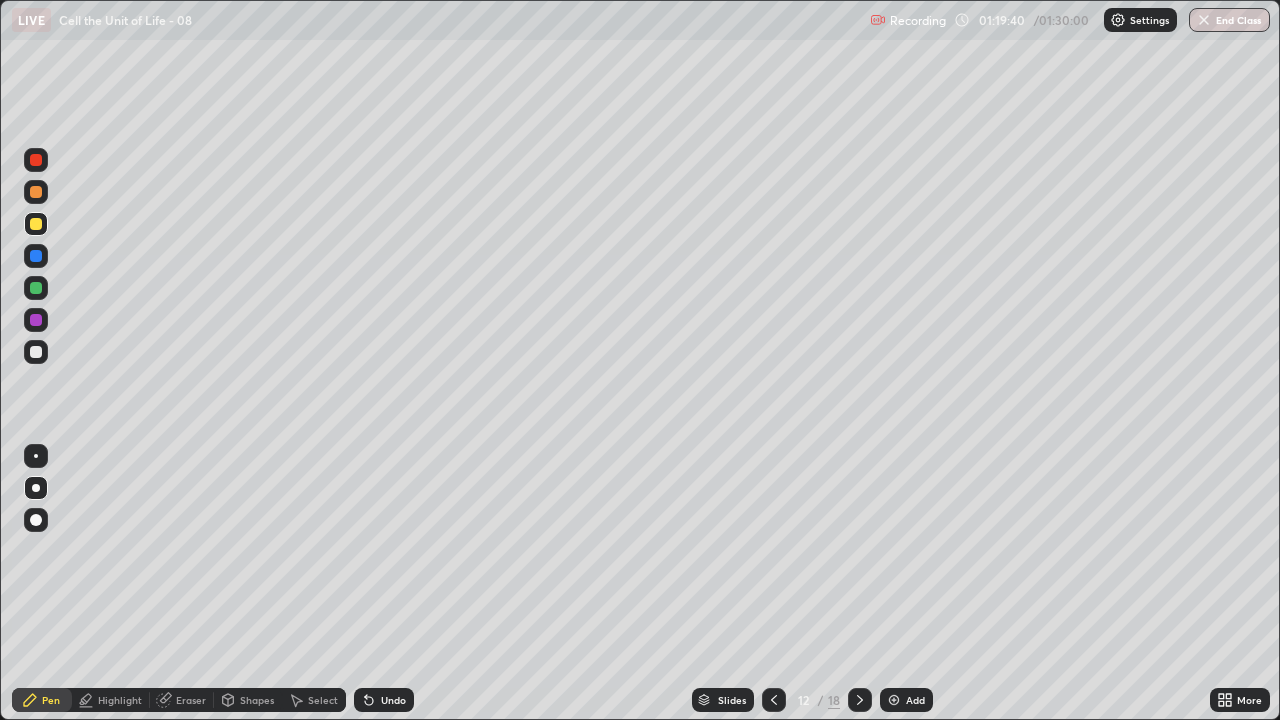 click at bounding box center (36, 288) 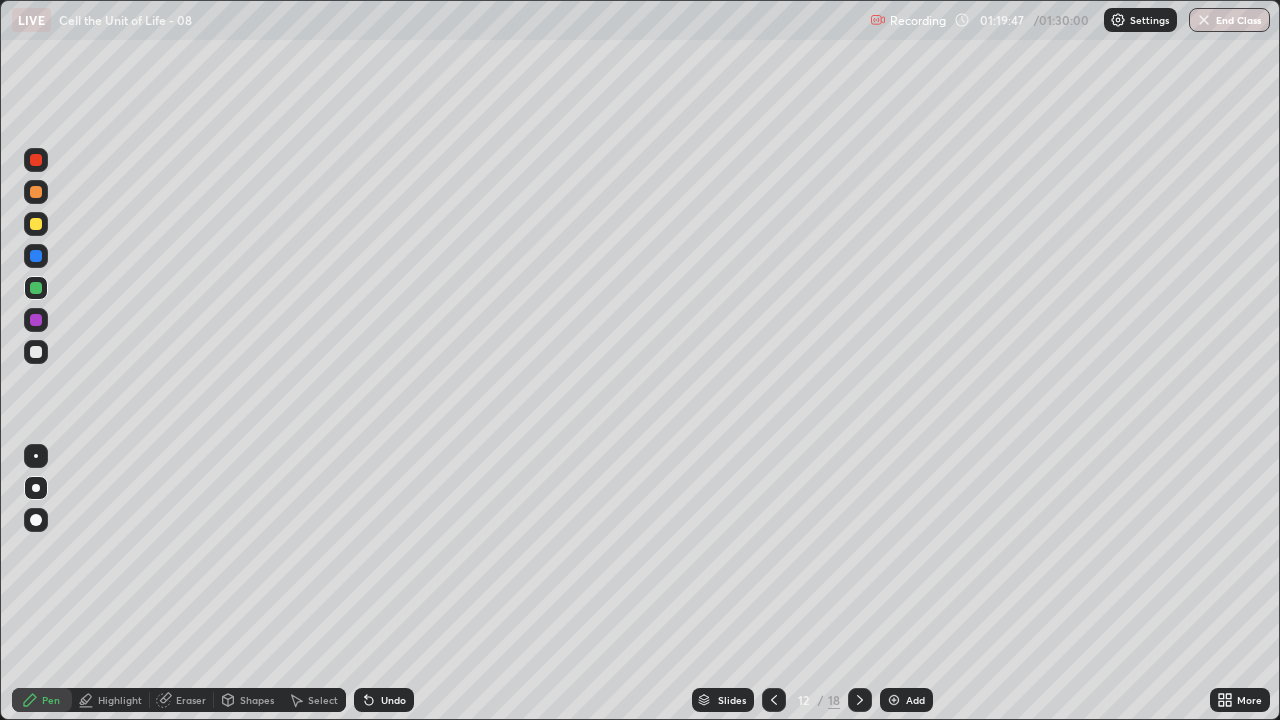click at bounding box center [36, 320] 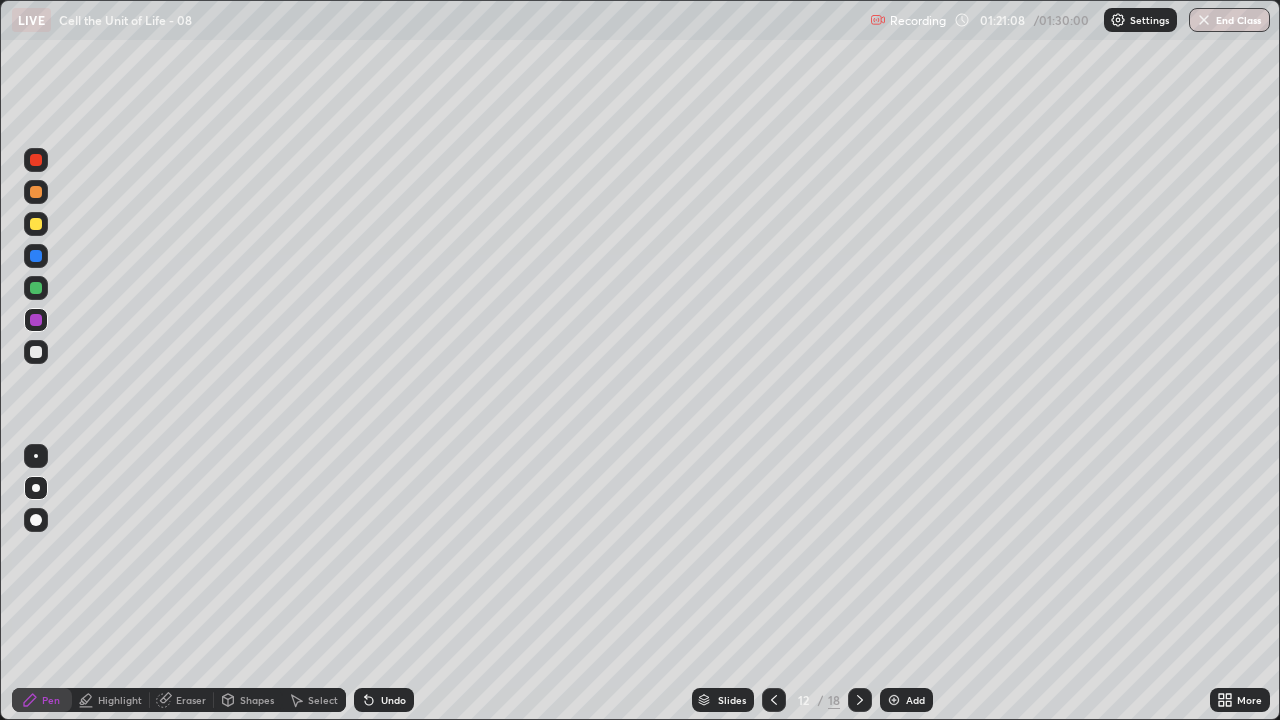 click at bounding box center (36, 352) 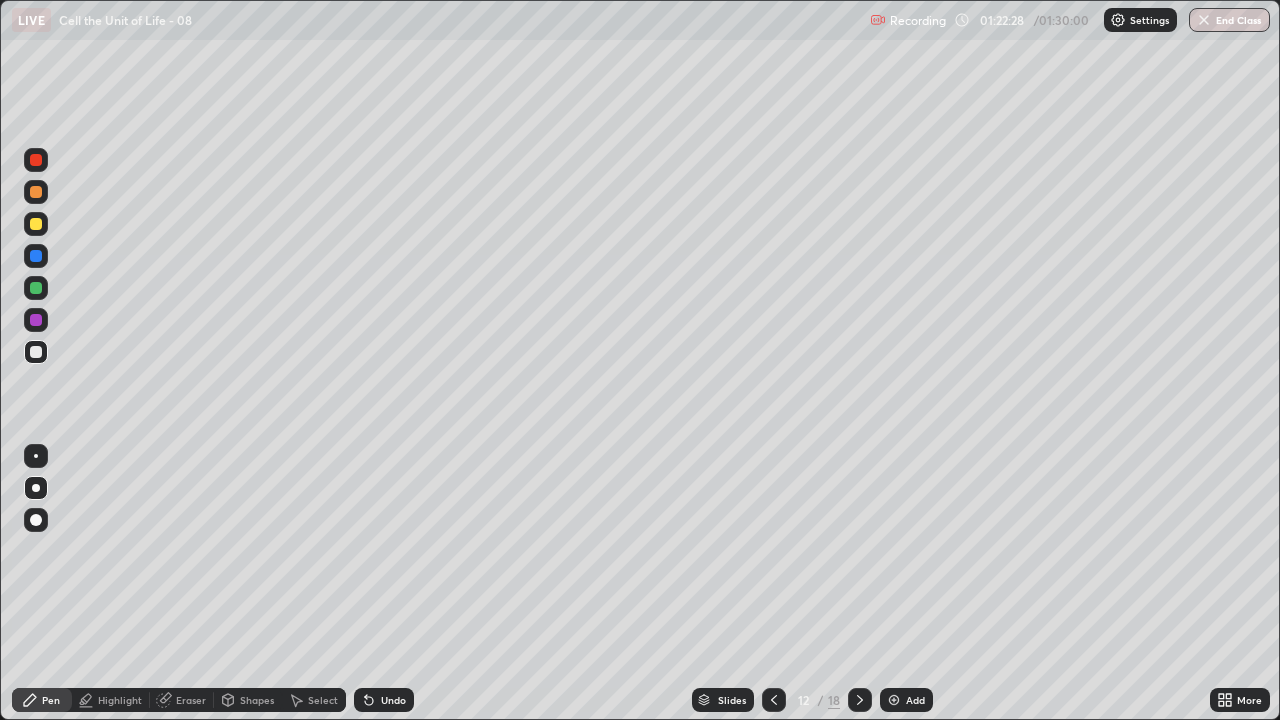 click on "Pen" at bounding box center (42, 700) 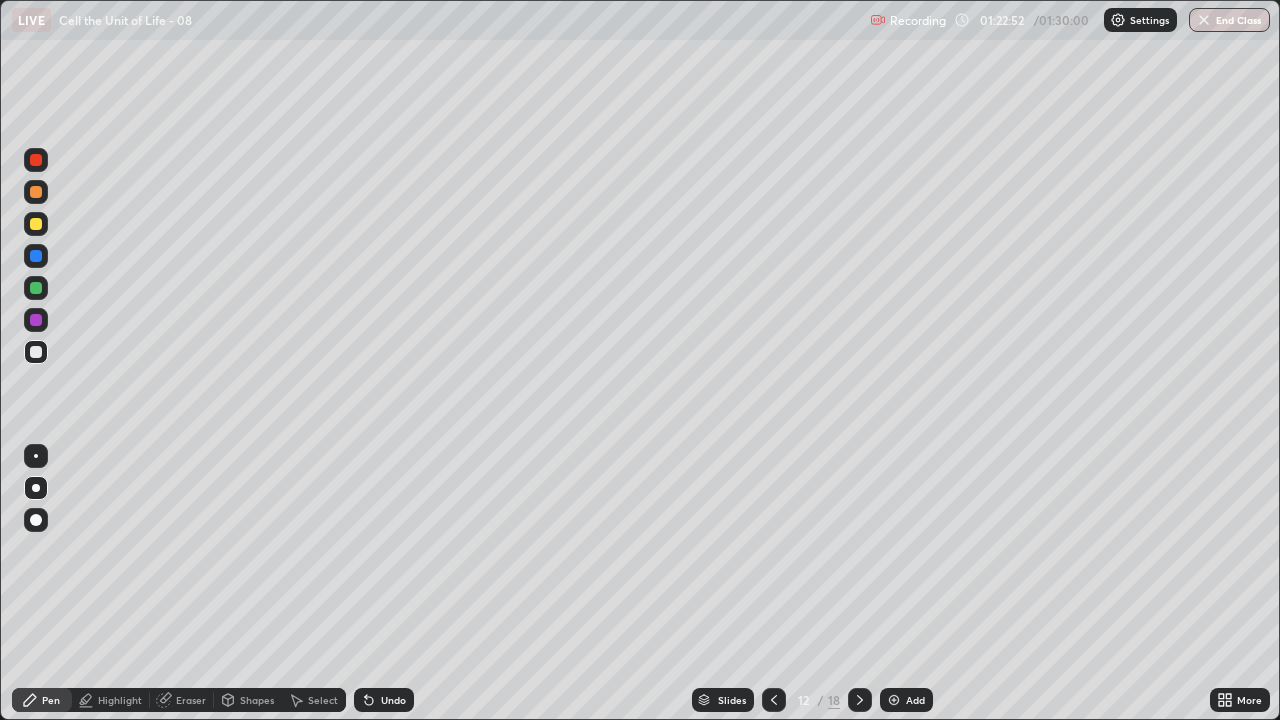 click 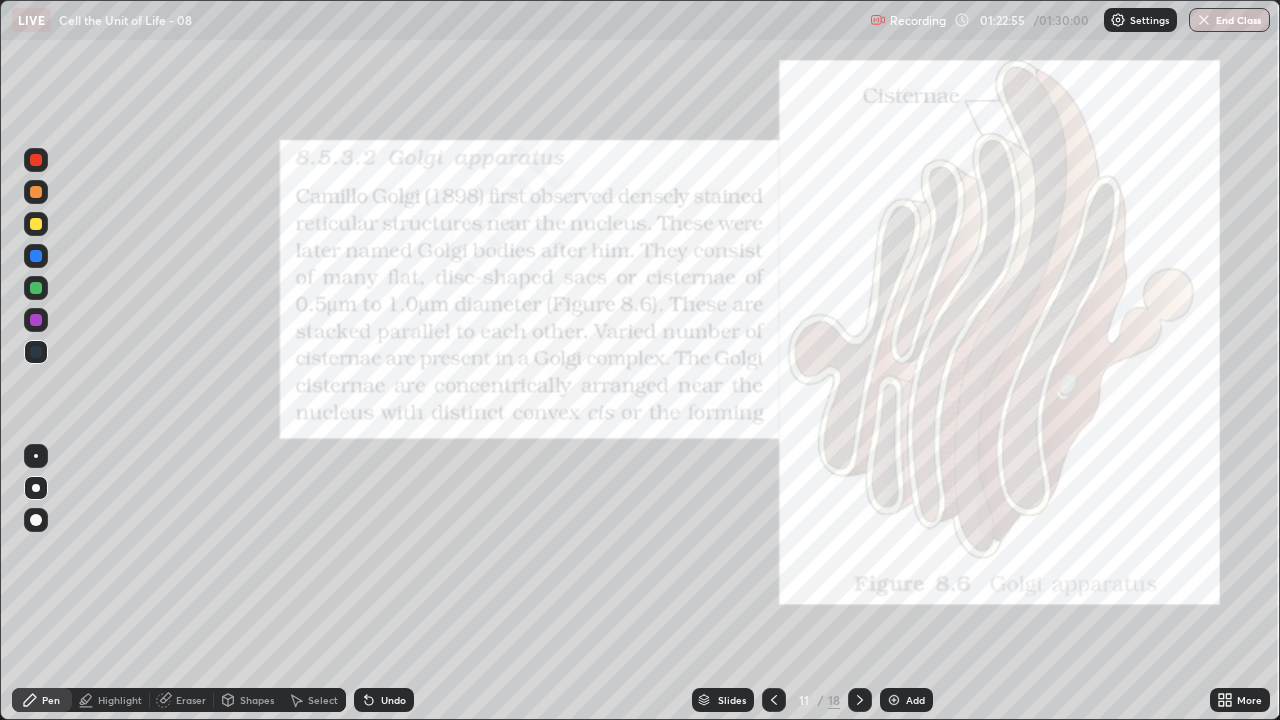 click on "Shapes" at bounding box center [248, 700] 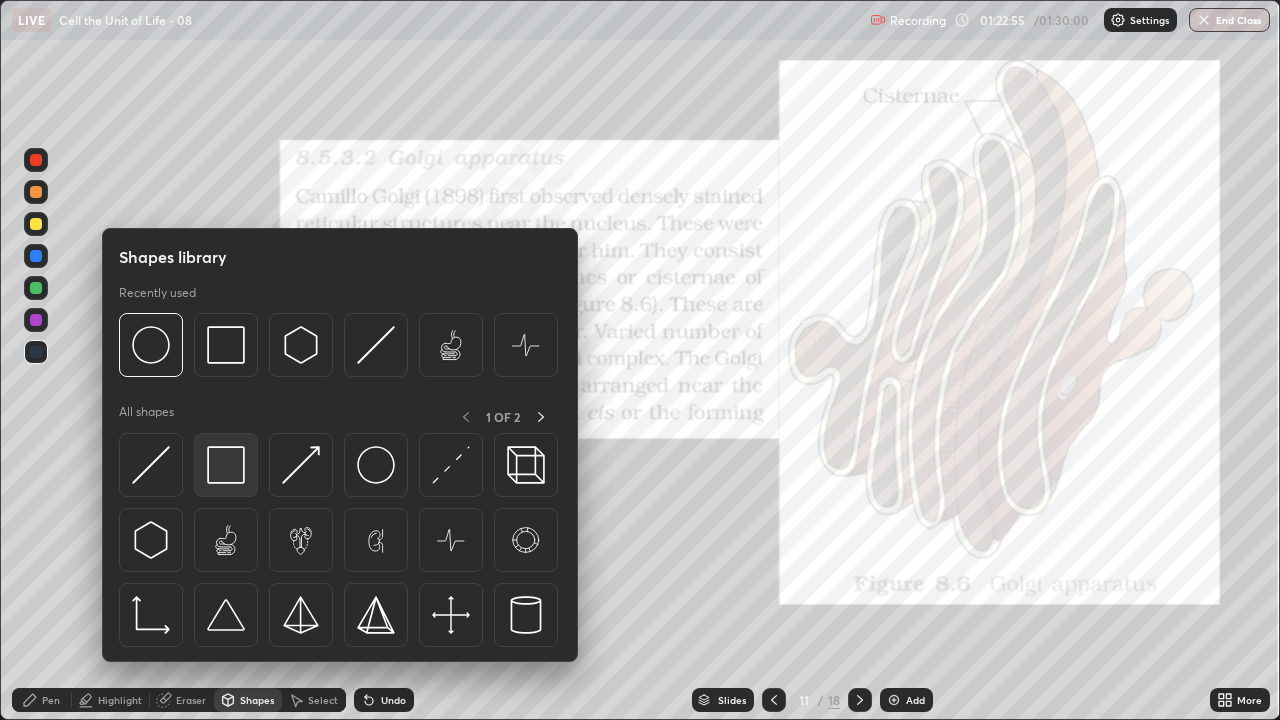 click at bounding box center [226, 465] 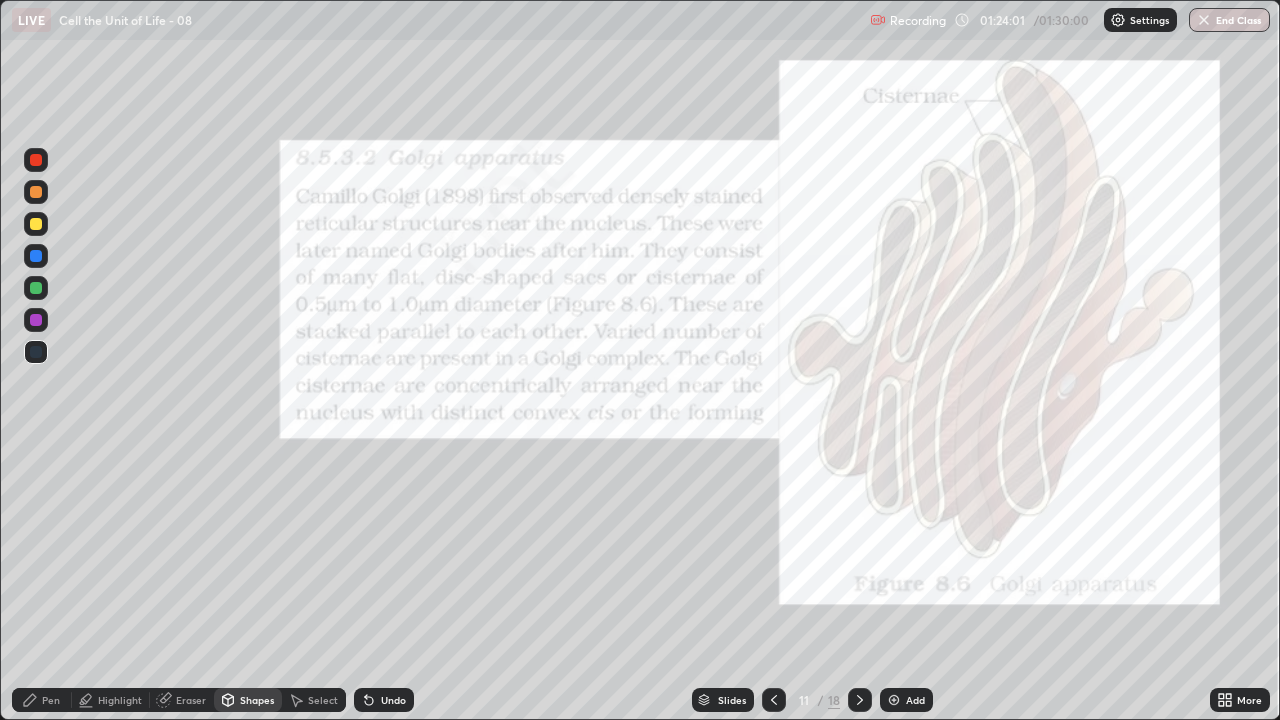 click 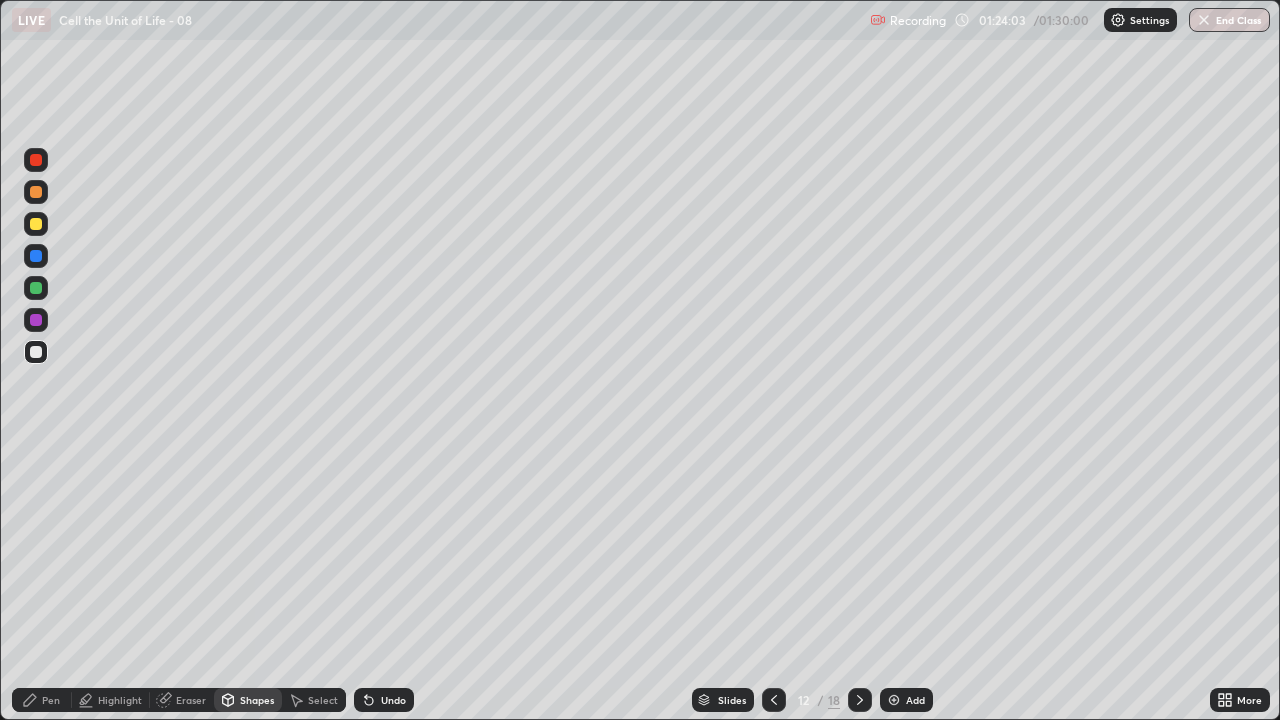 click at bounding box center [860, 700] 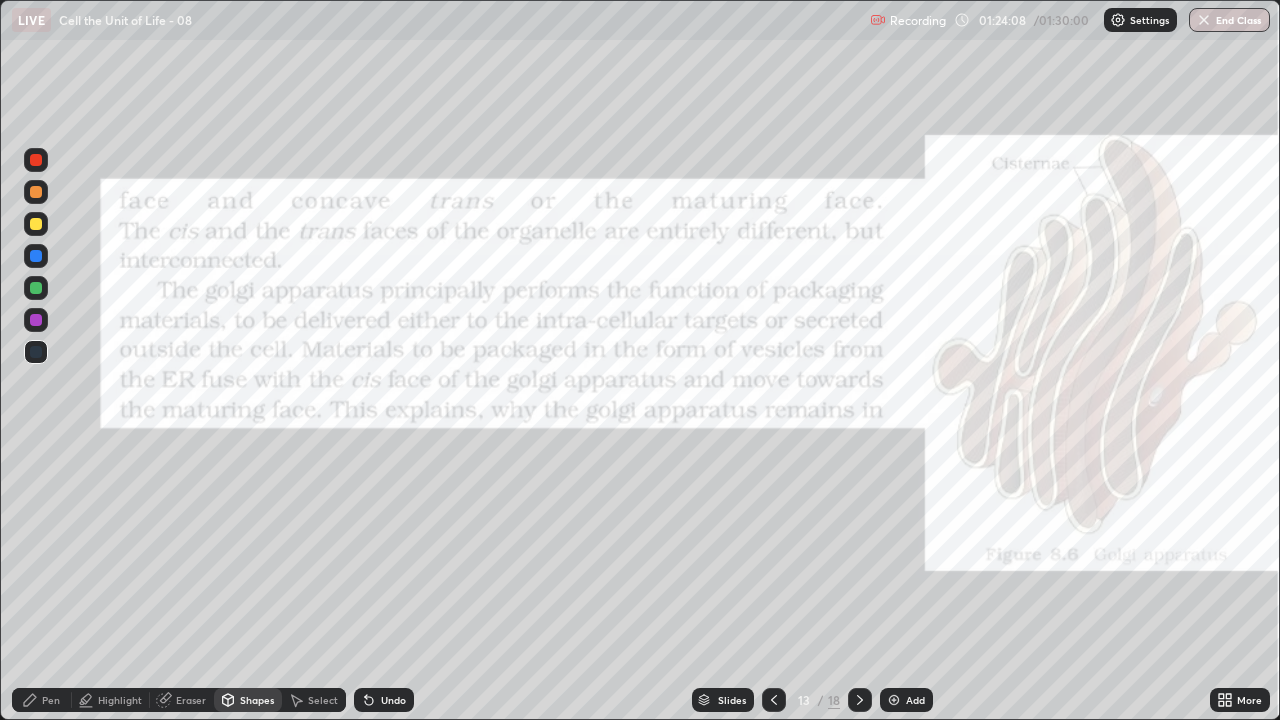 click at bounding box center [36, 160] 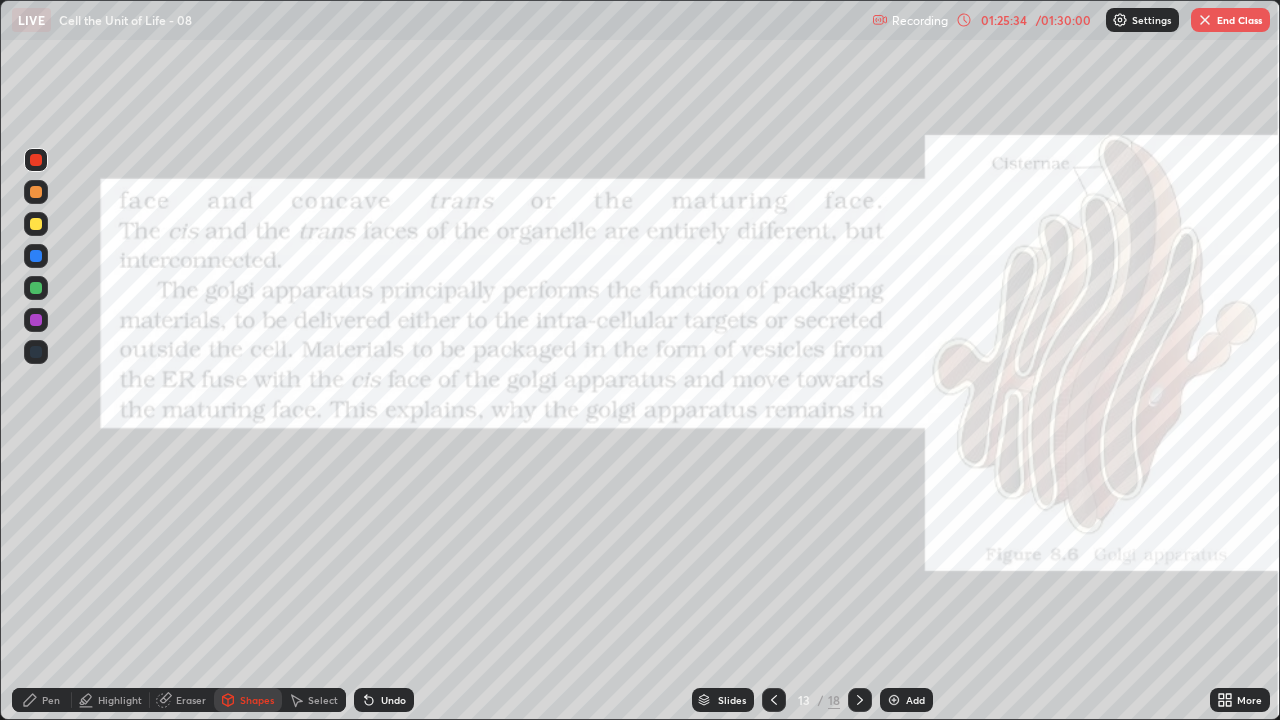 click 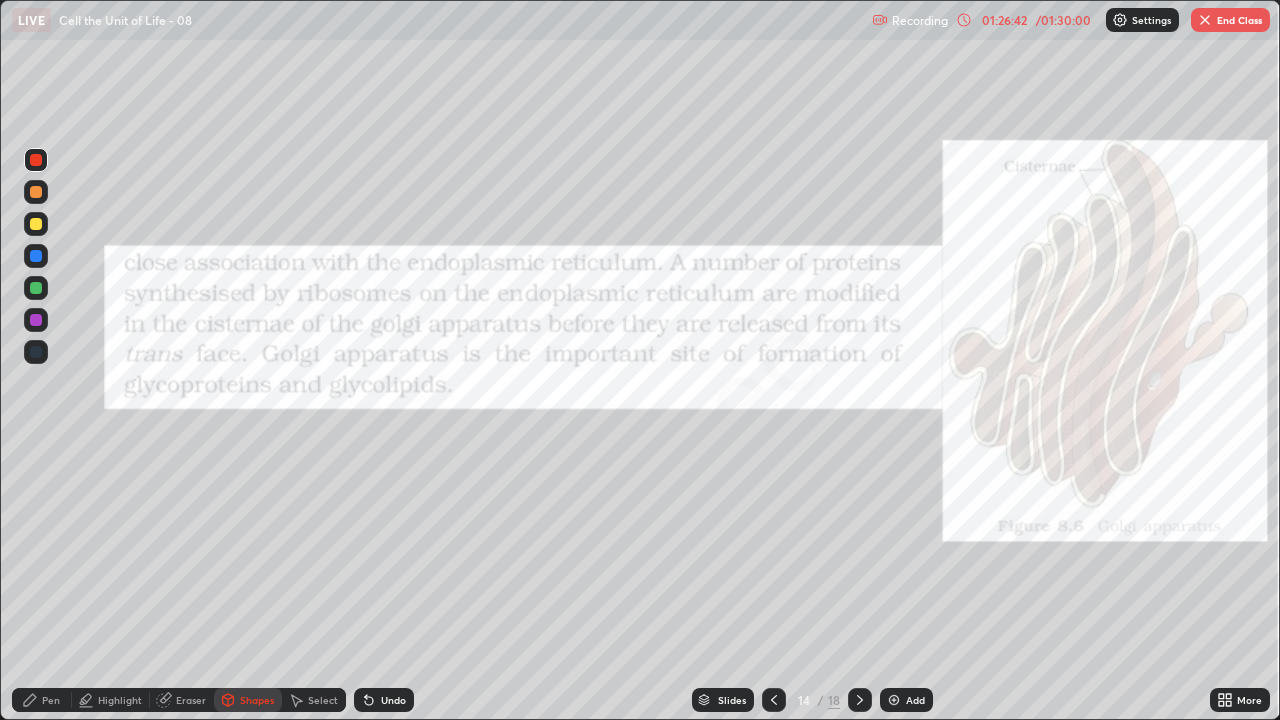 click on "Pen" at bounding box center [42, 700] 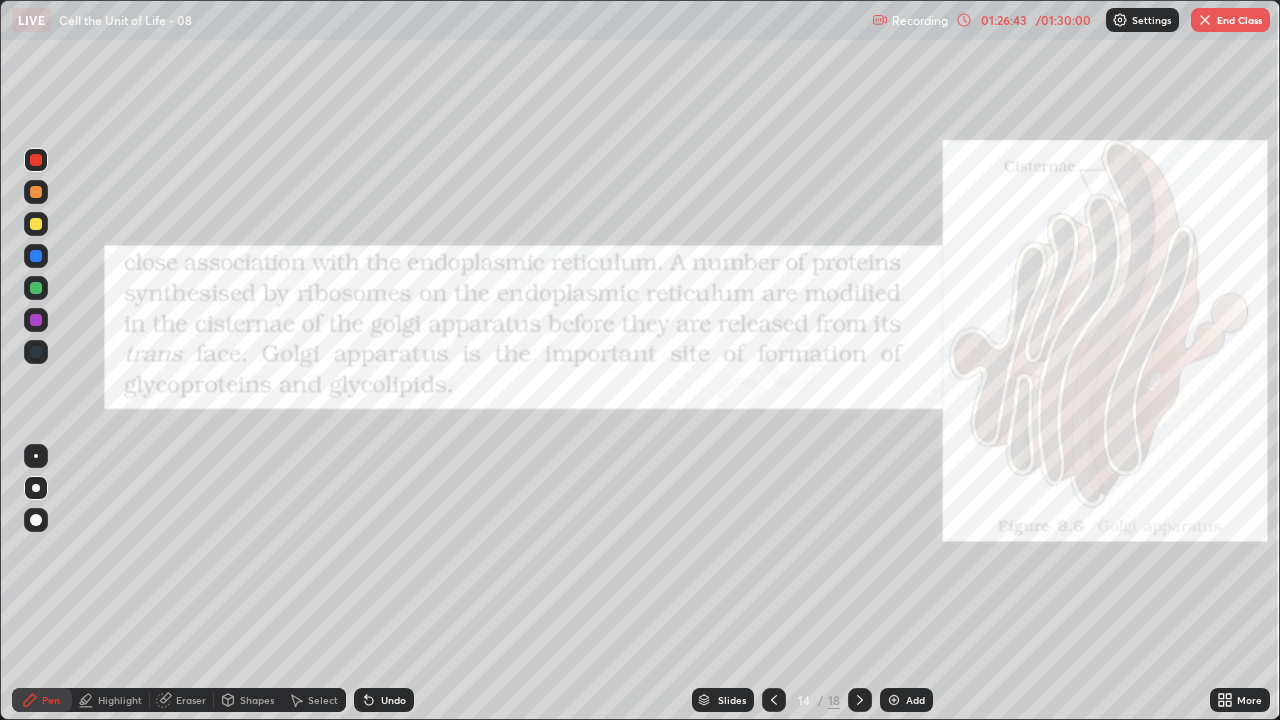 click at bounding box center [36, 352] 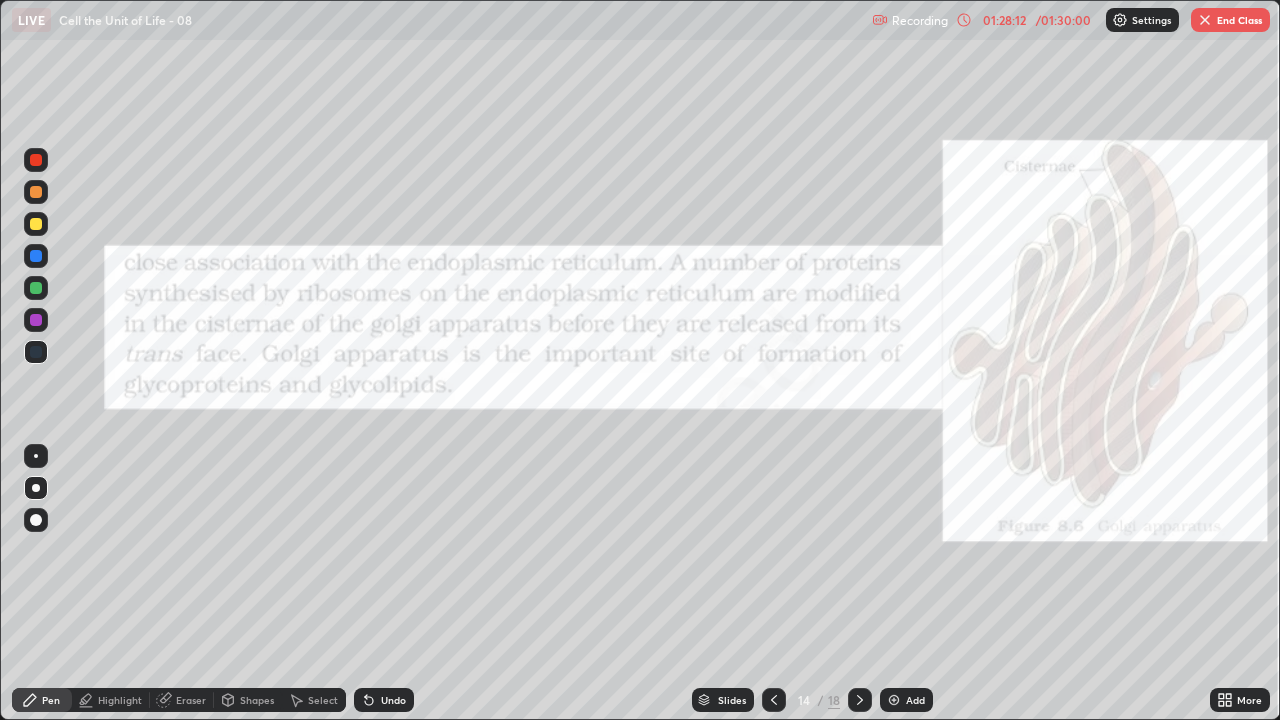 click on "End Class" at bounding box center [1230, 20] 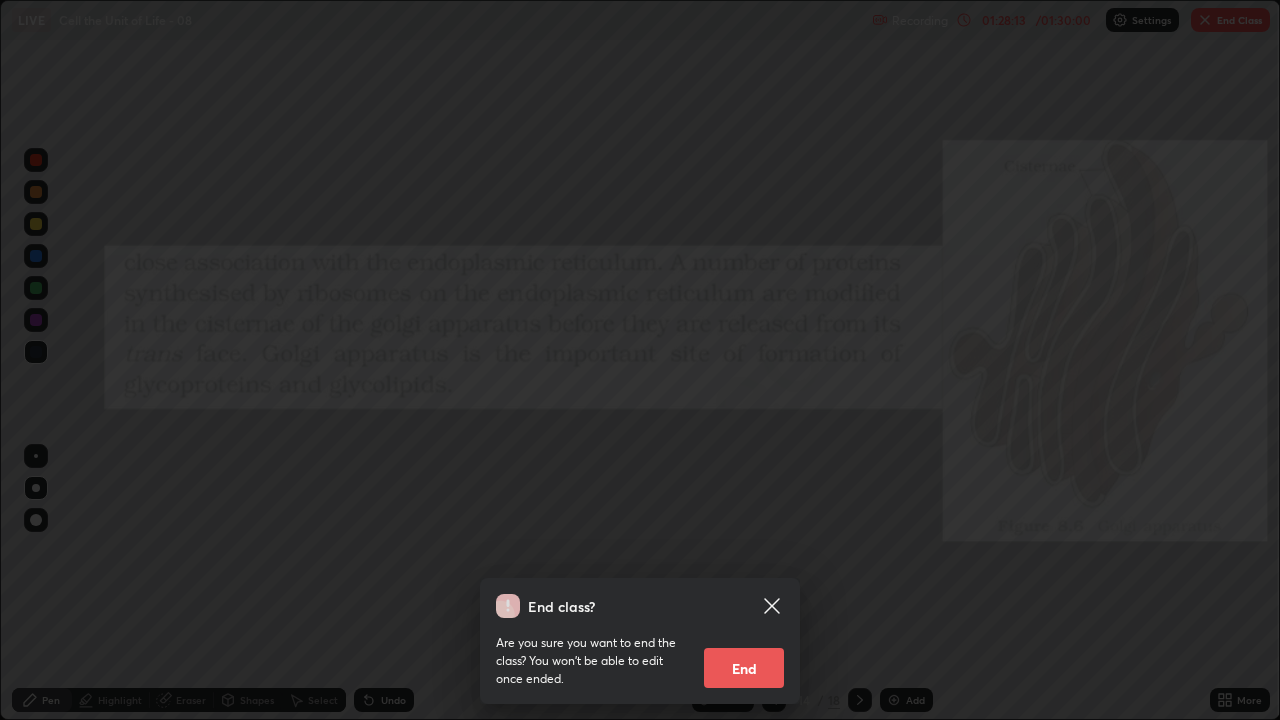 click on "End" at bounding box center (744, 668) 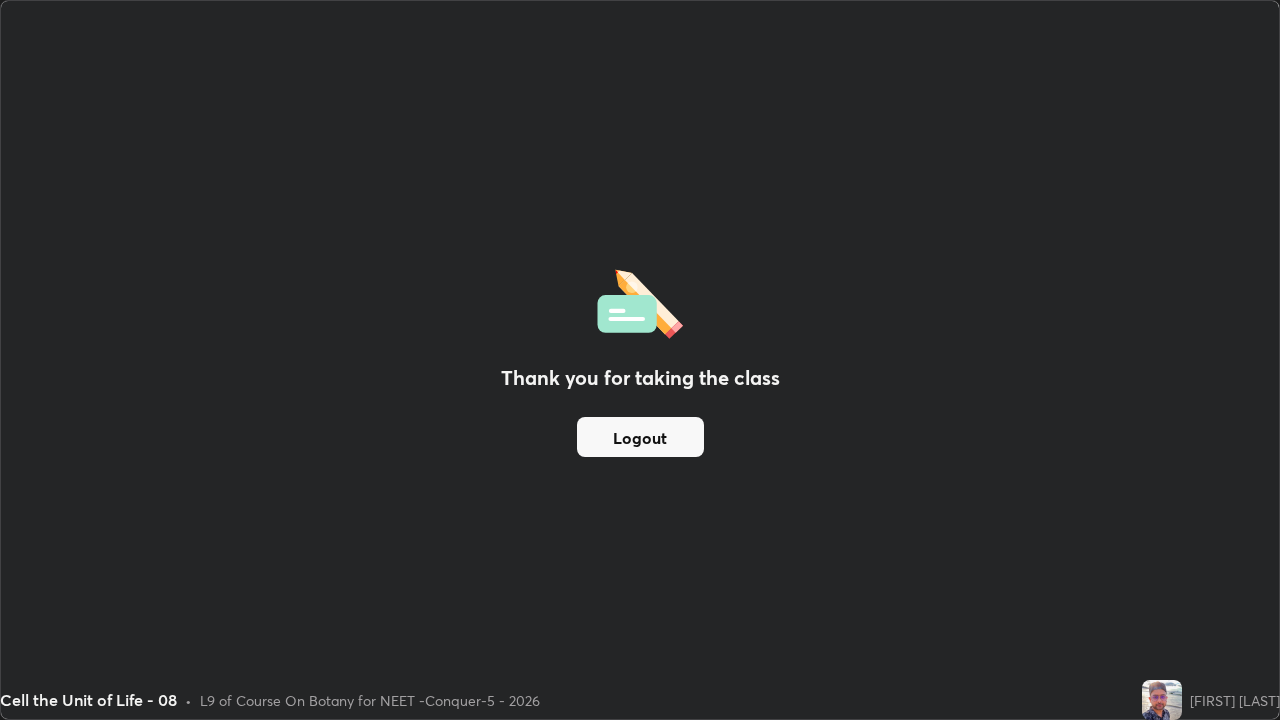click on "Logout" at bounding box center [640, 437] 